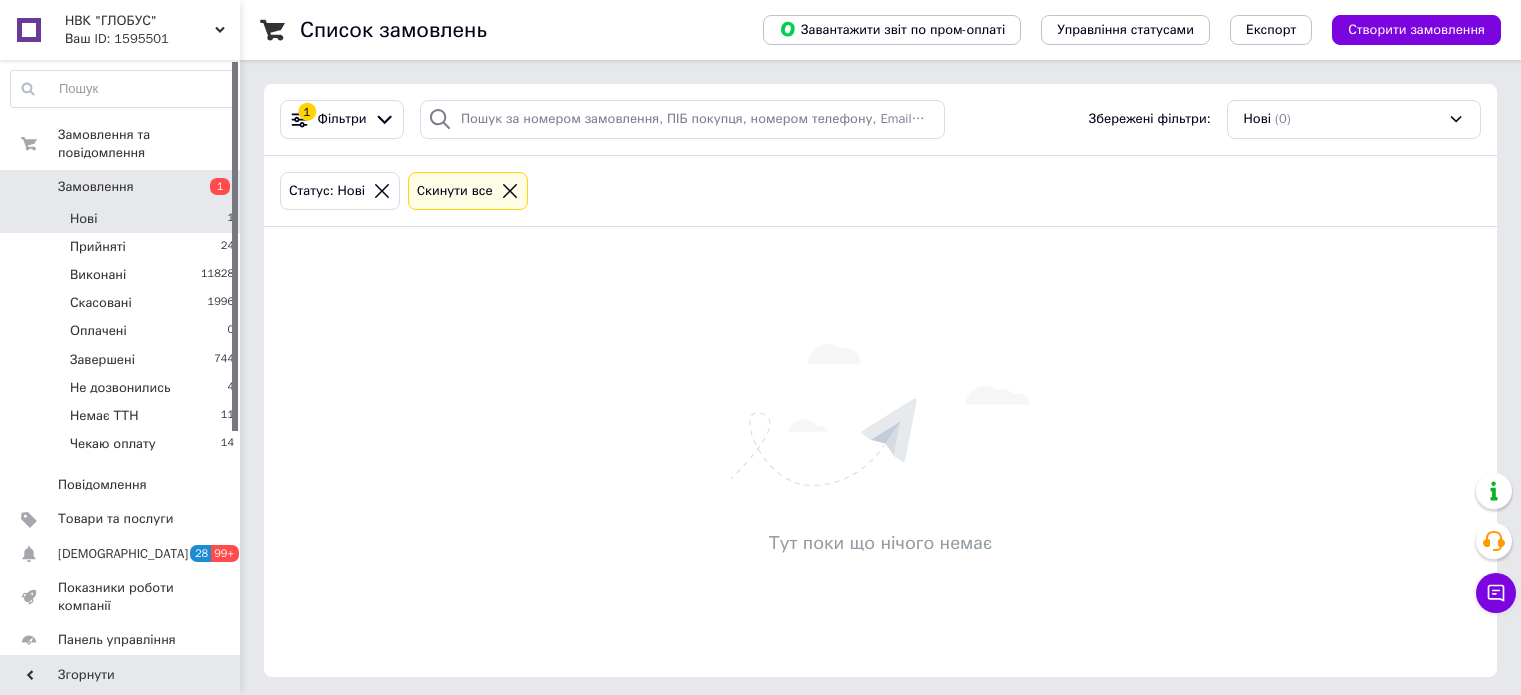 scroll, scrollTop: 0, scrollLeft: 0, axis: both 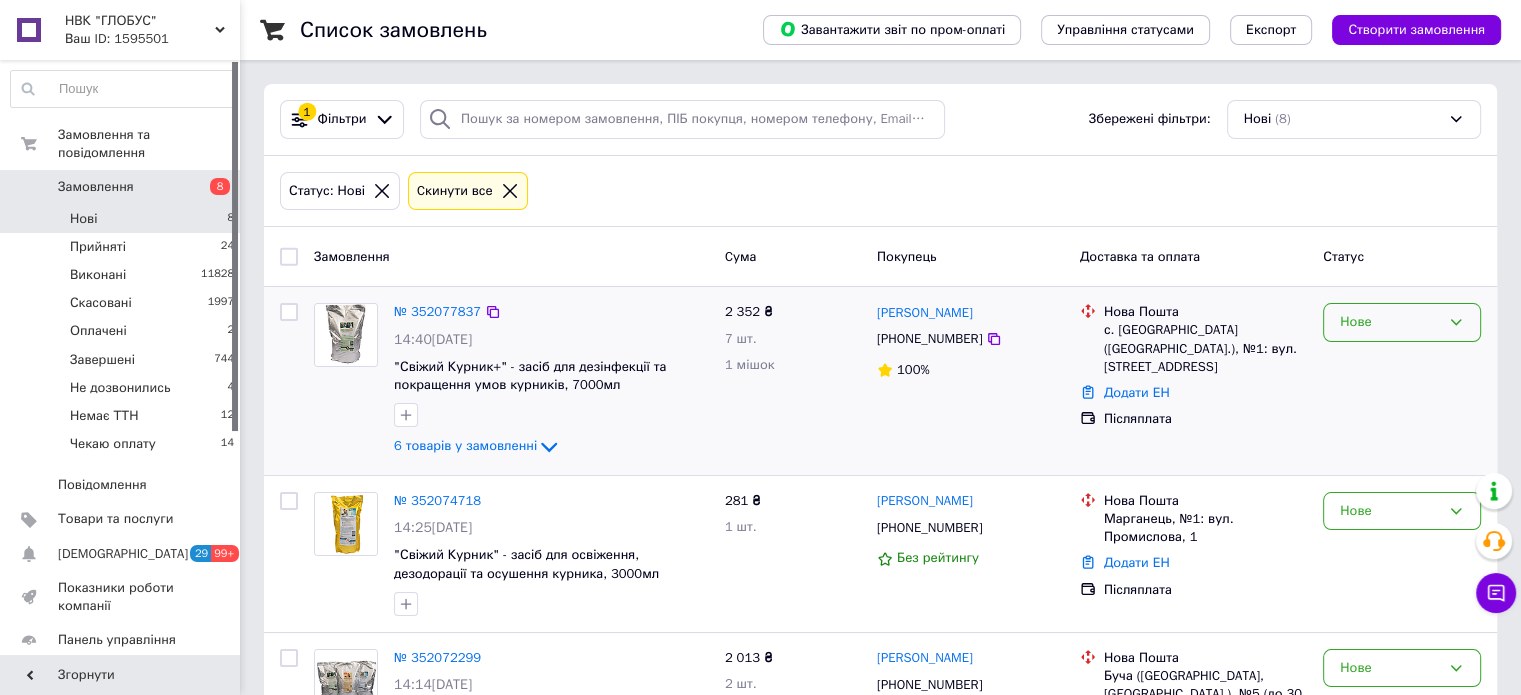 click on "Нове" at bounding box center (1390, 322) 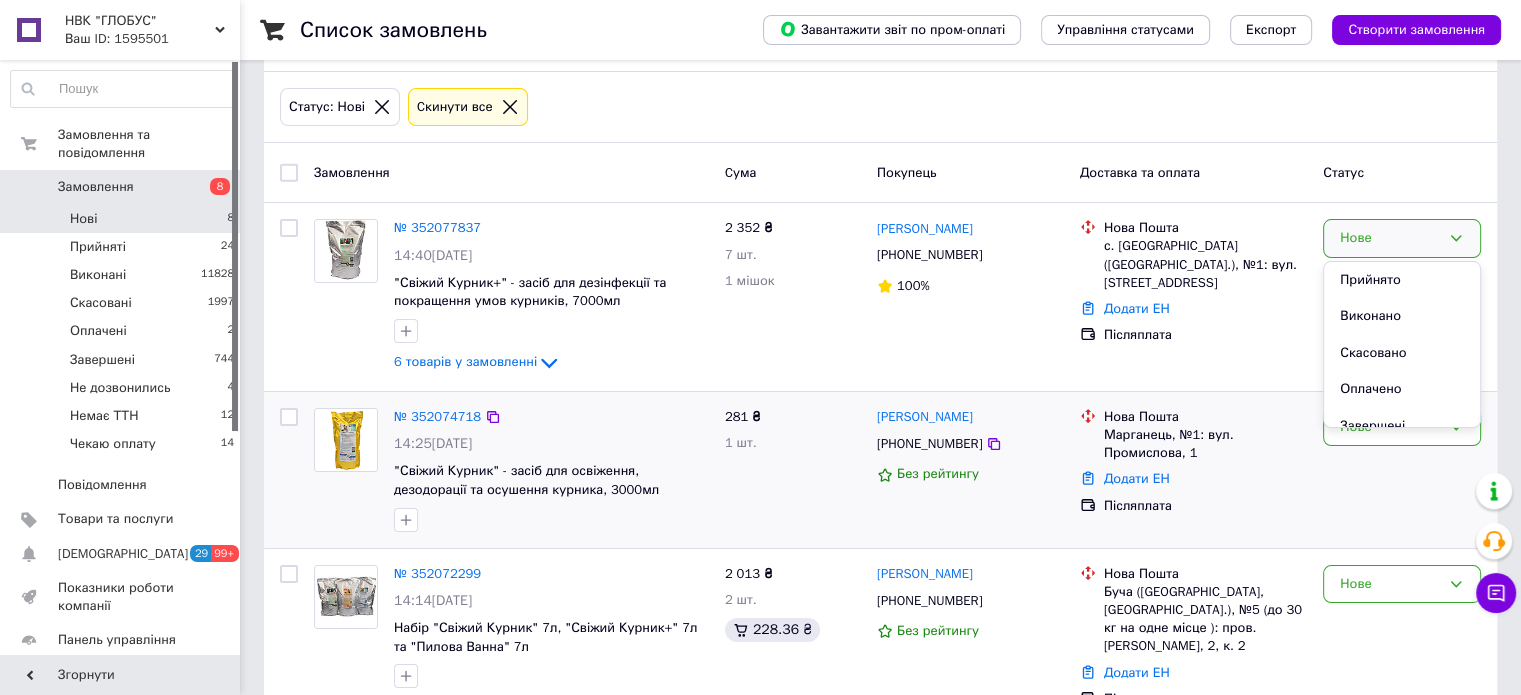 scroll, scrollTop: 200, scrollLeft: 0, axis: vertical 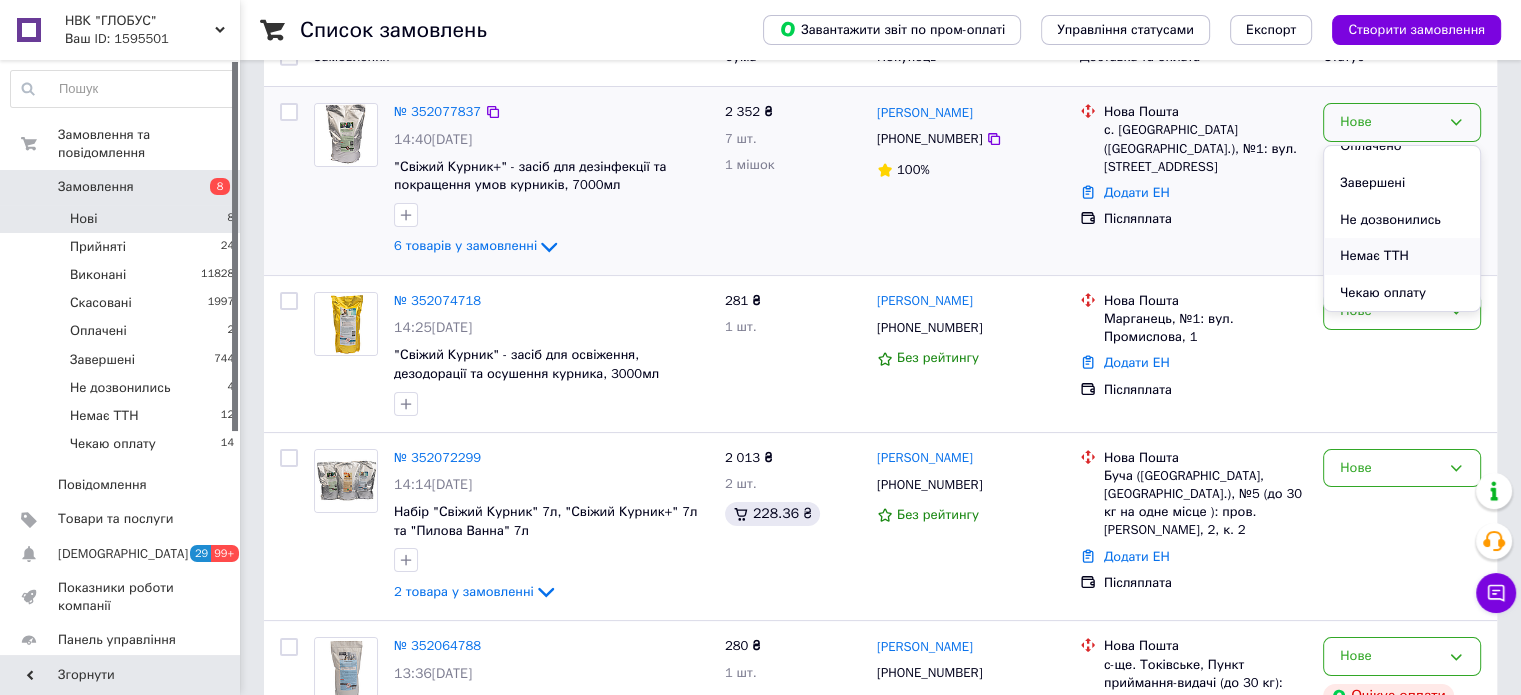 click on "Немає ТТН" at bounding box center [1402, 256] 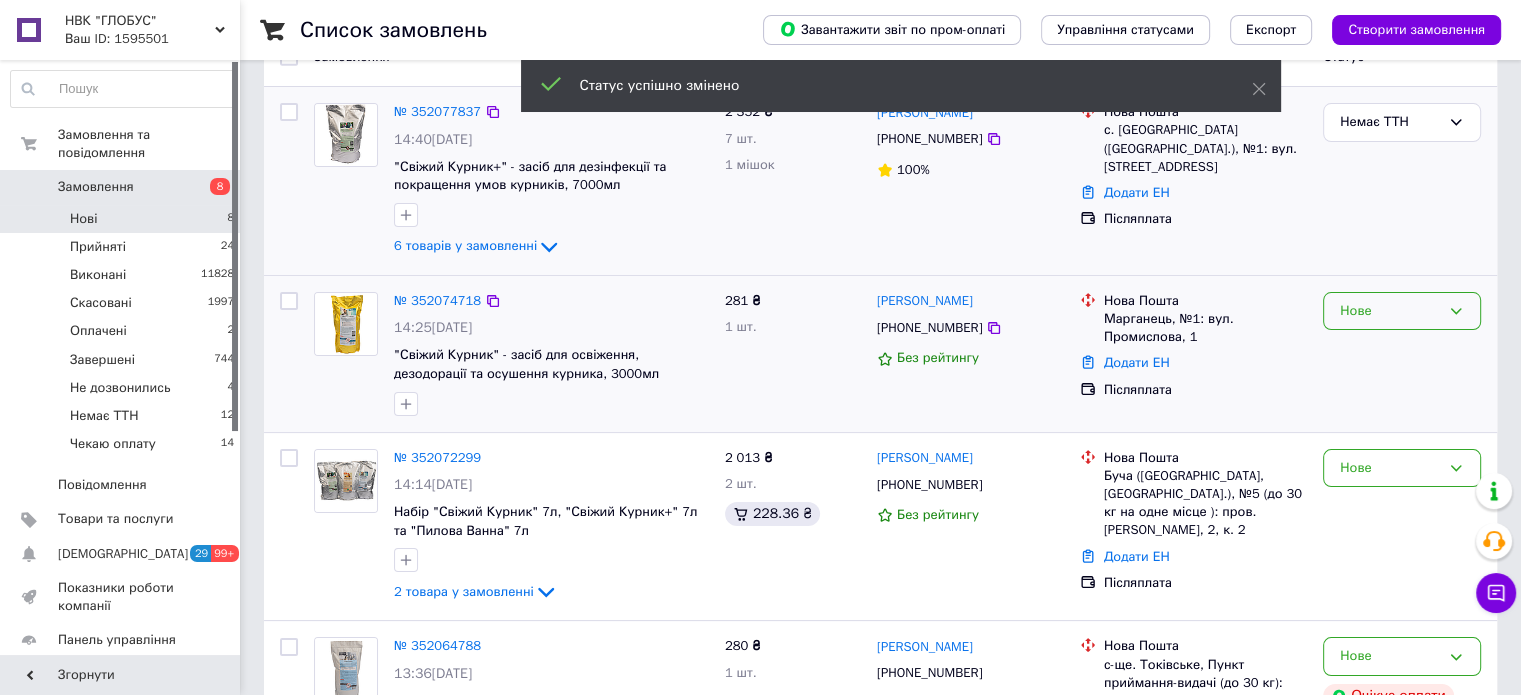 click on "Нове" at bounding box center (1390, 311) 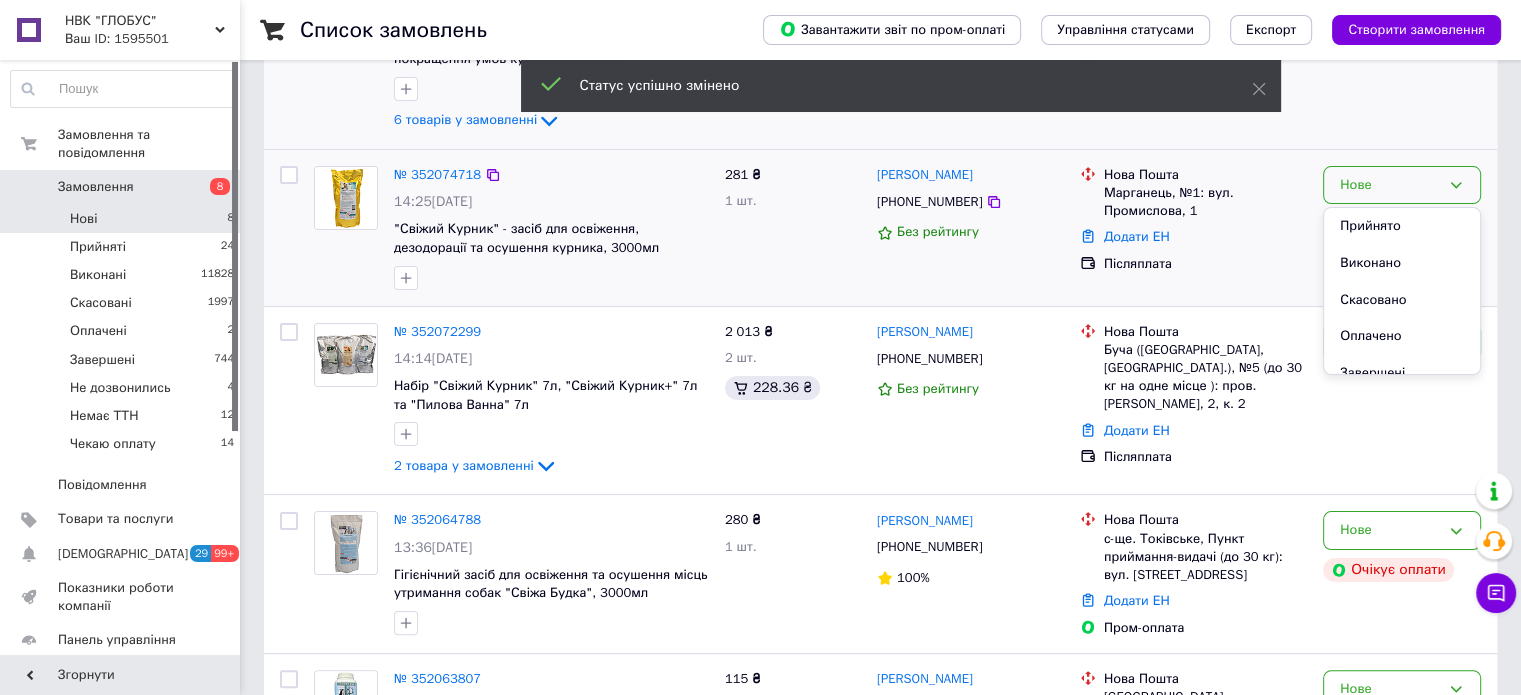 scroll, scrollTop: 500, scrollLeft: 0, axis: vertical 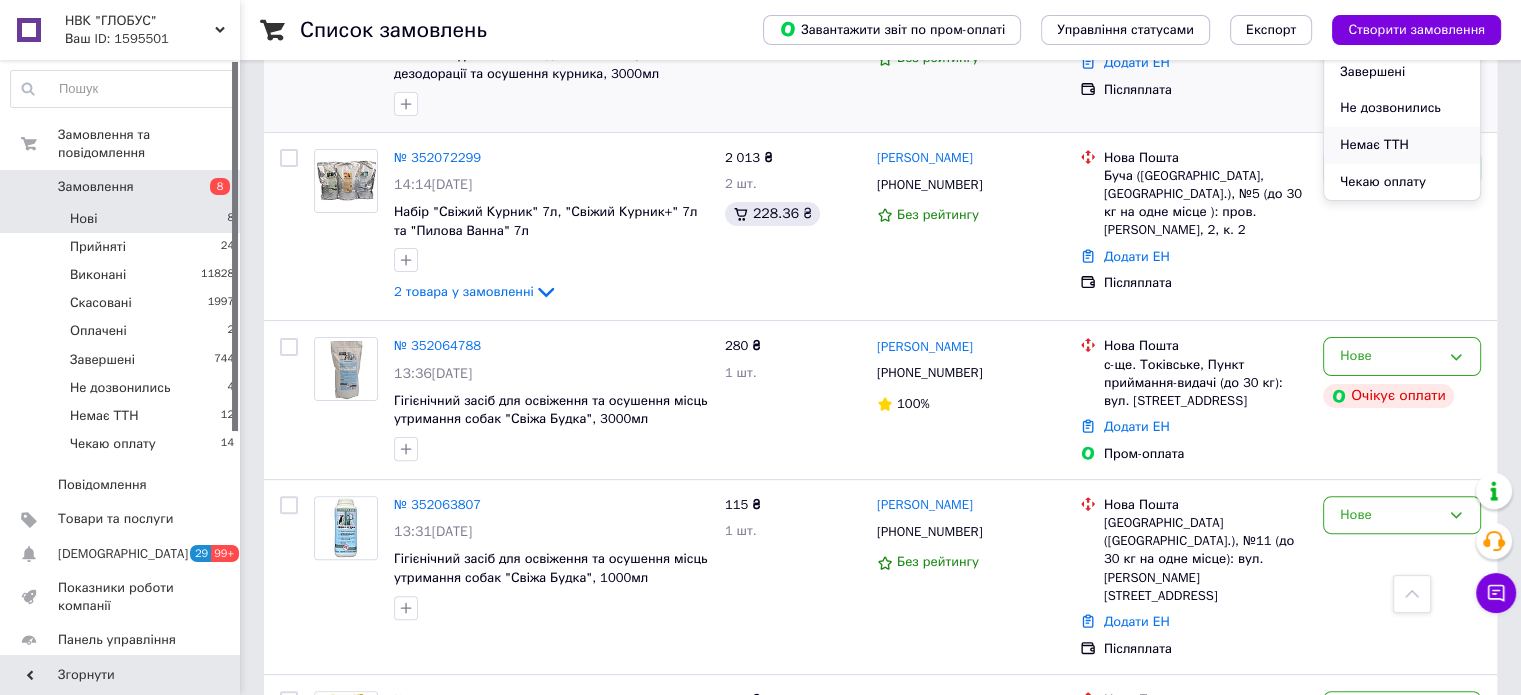 click on "Немає ТТН" at bounding box center [1402, 145] 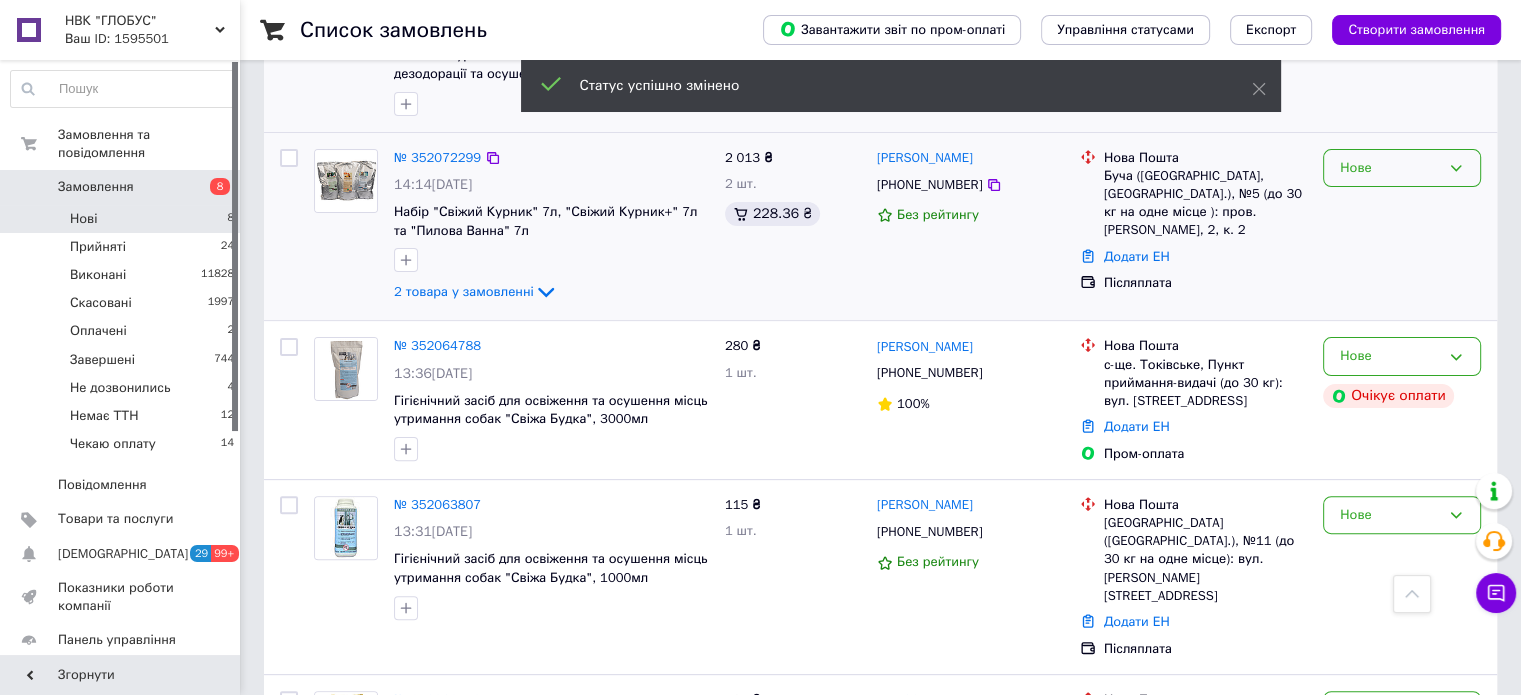 click on "Нове" at bounding box center (1390, 168) 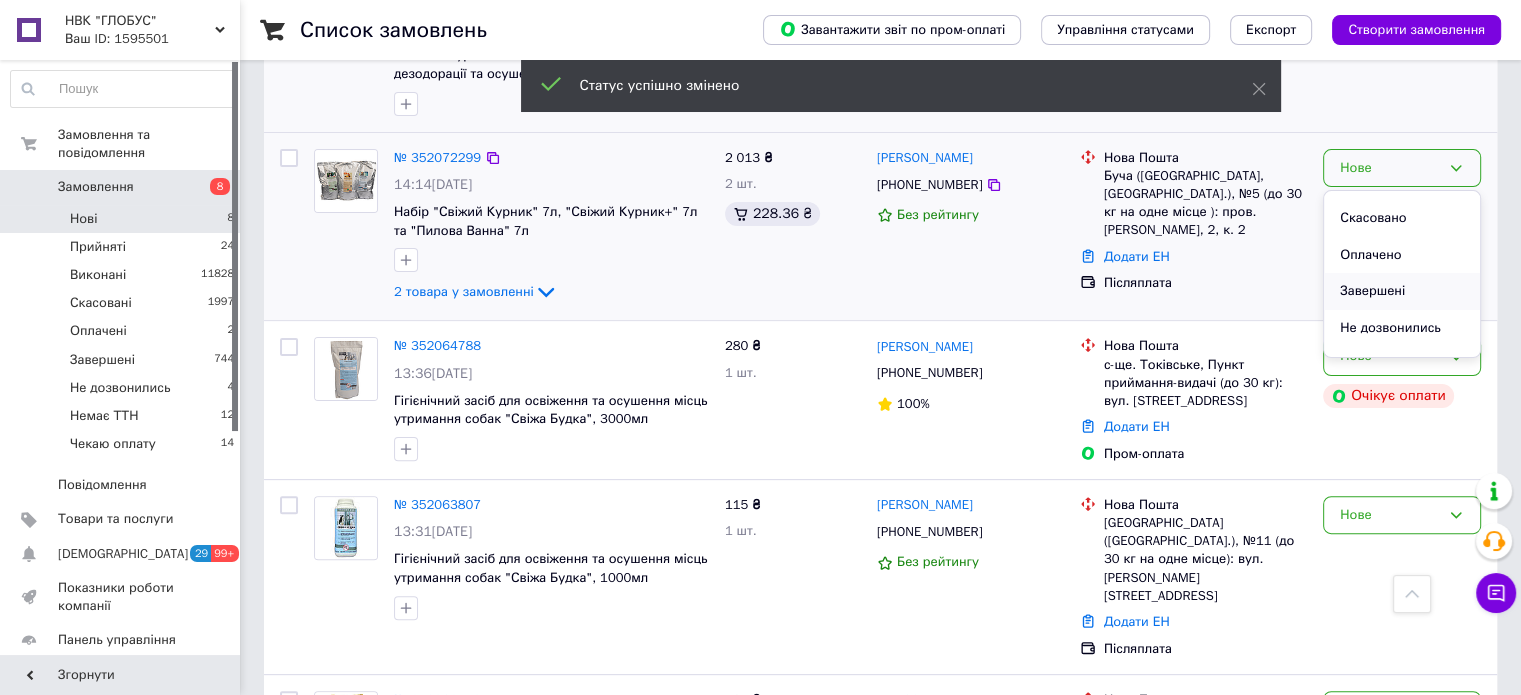 scroll, scrollTop: 126, scrollLeft: 0, axis: vertical 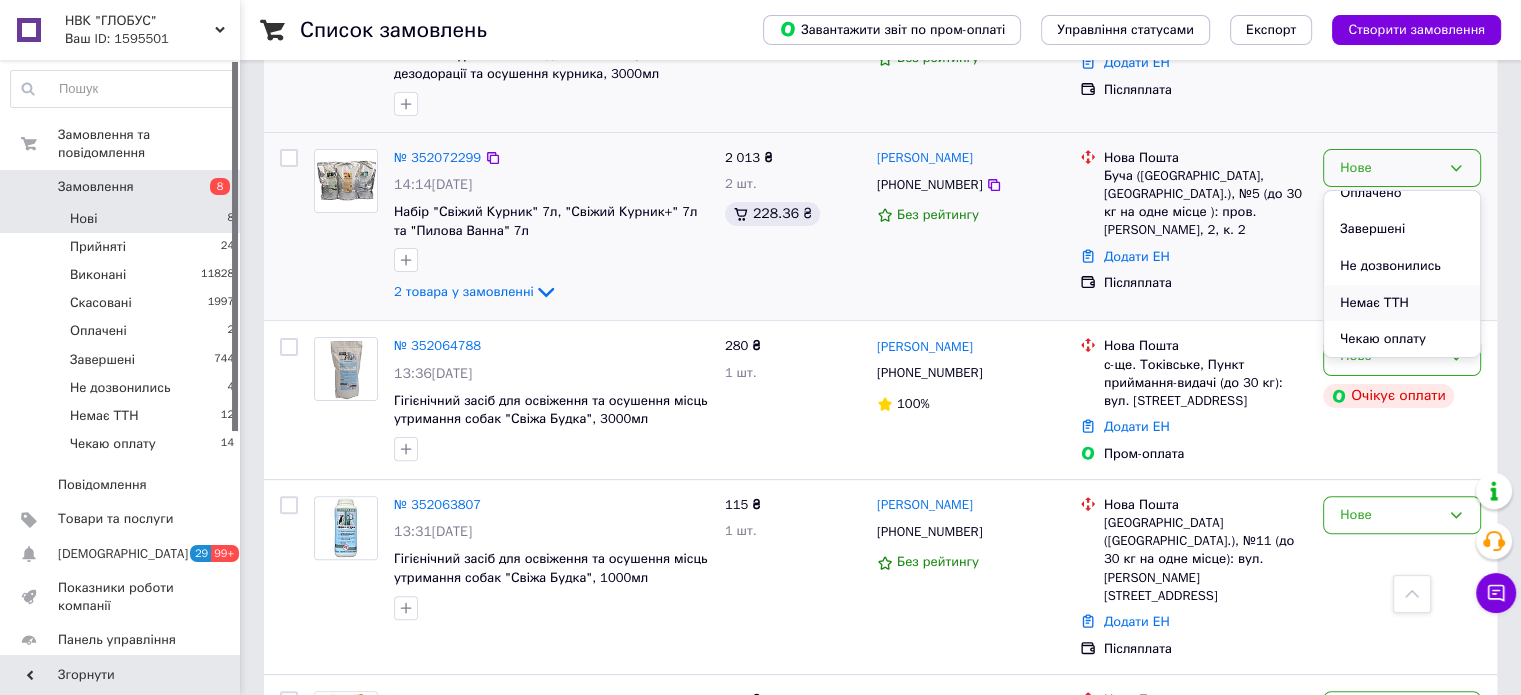 click on "Немає ТТН" at bounding box center (1402, 303) 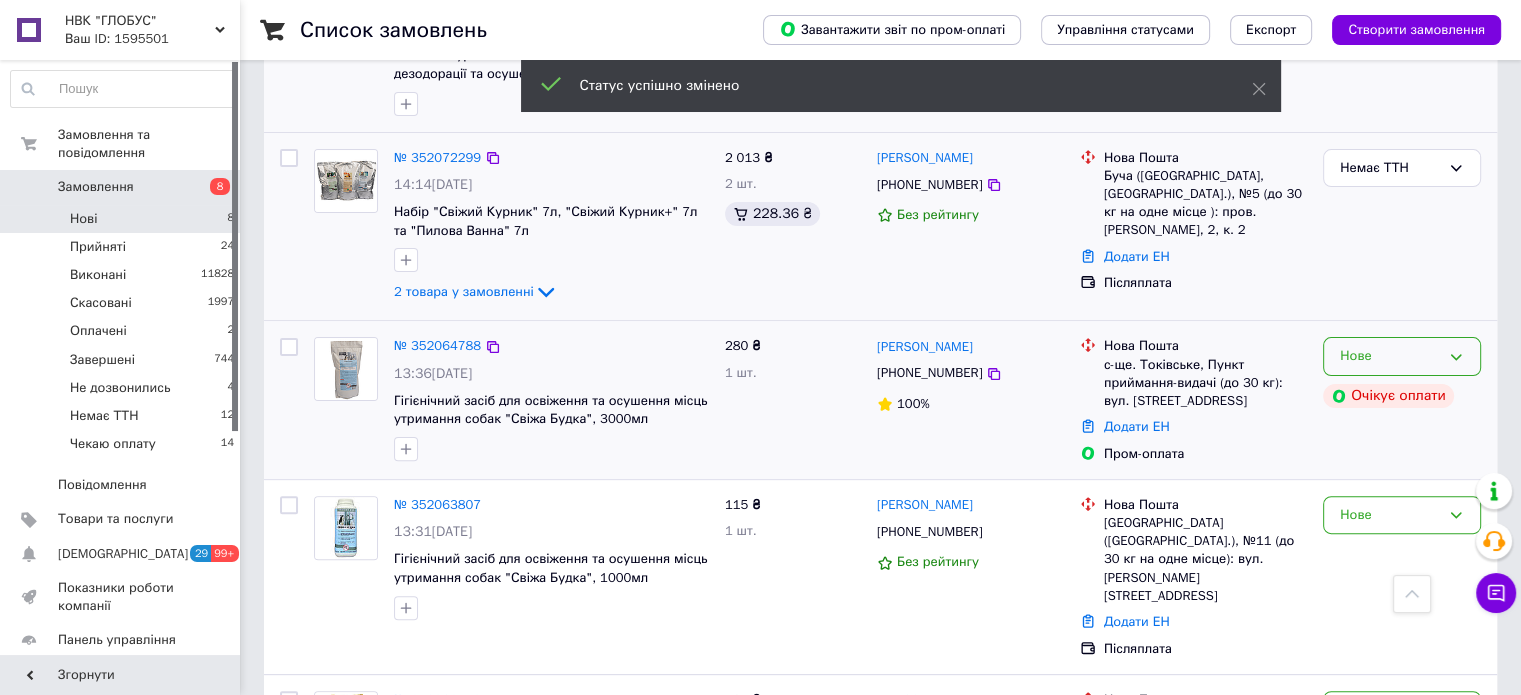 click on "Нове" at bounding box center [1390, 356] 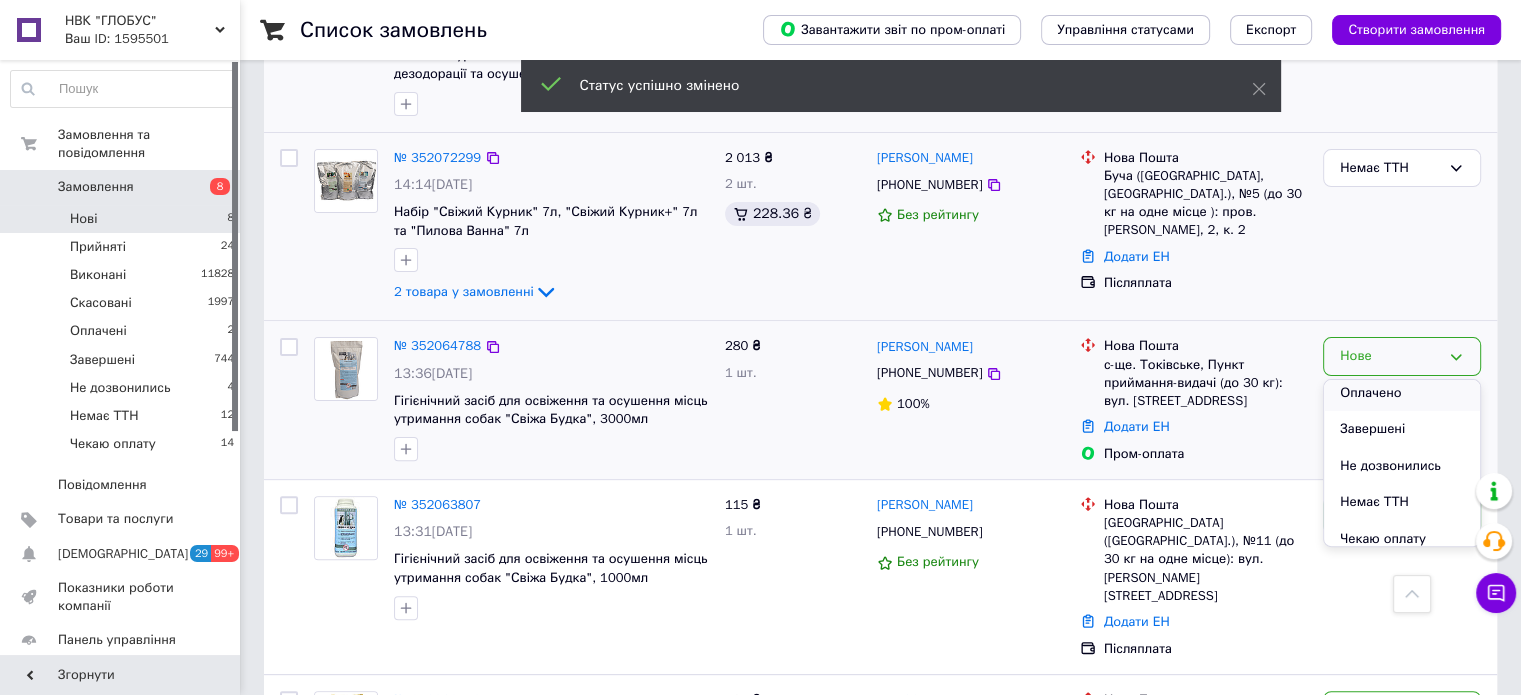 scroll, scrollTop: 127, scrollLeft: 0, axis: vertical 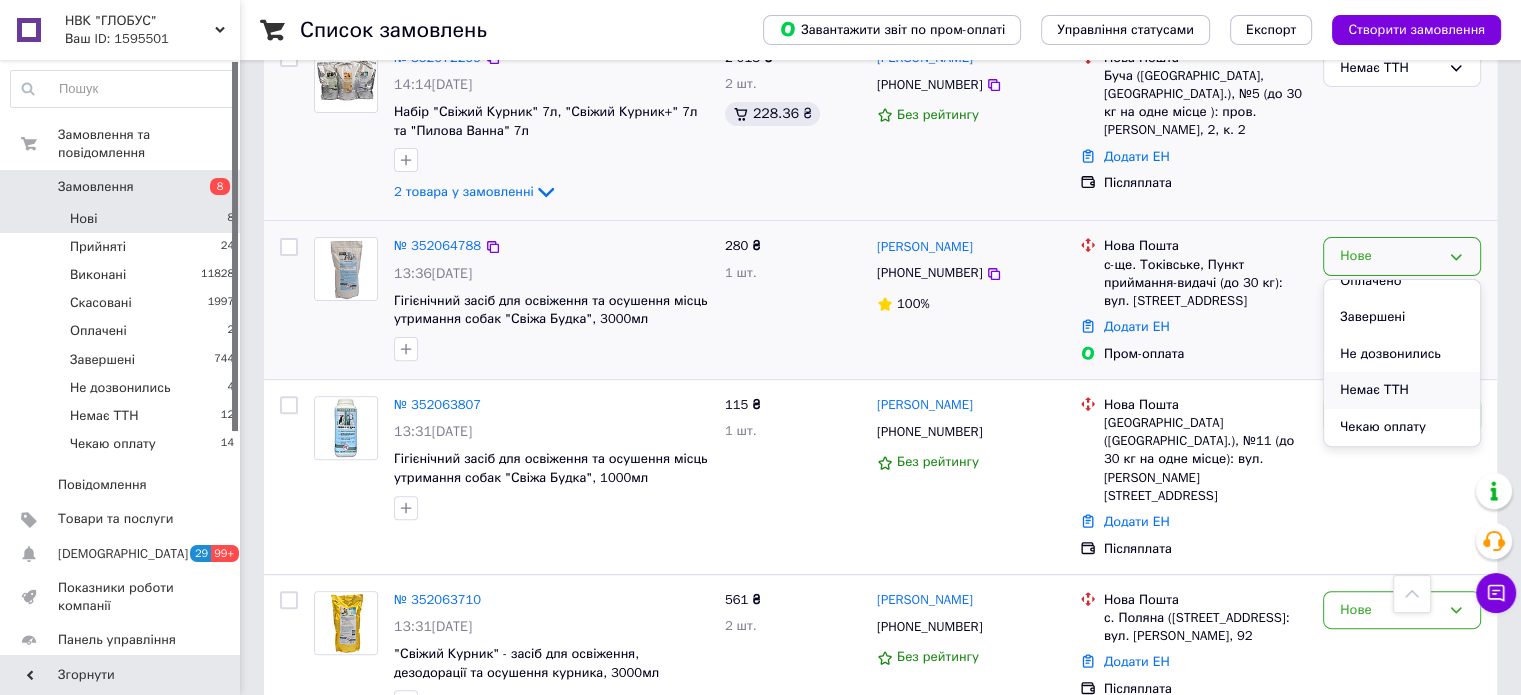 click on "Немає ТТН" at bounding box center [1402, 390] 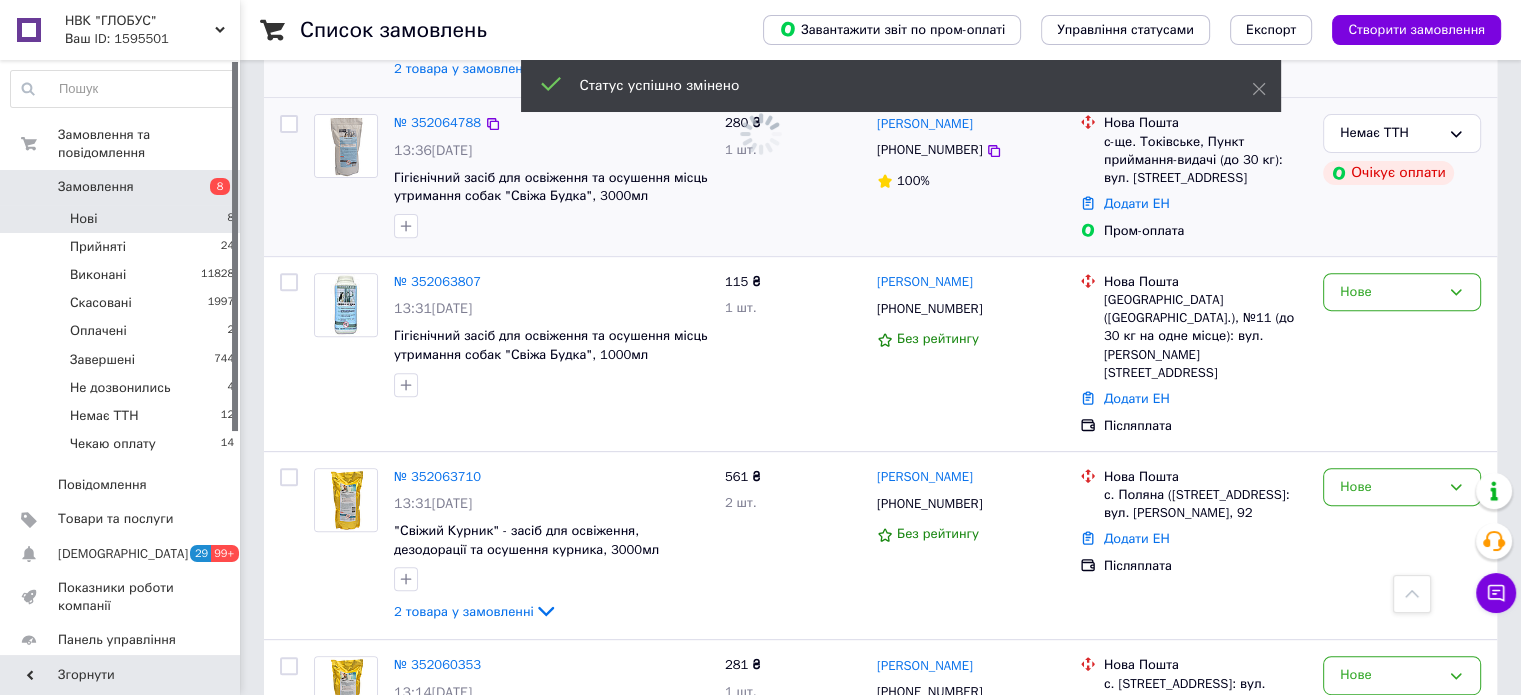 scroll, scrollTop: 700, scrollLeft: 0, axis: vertical 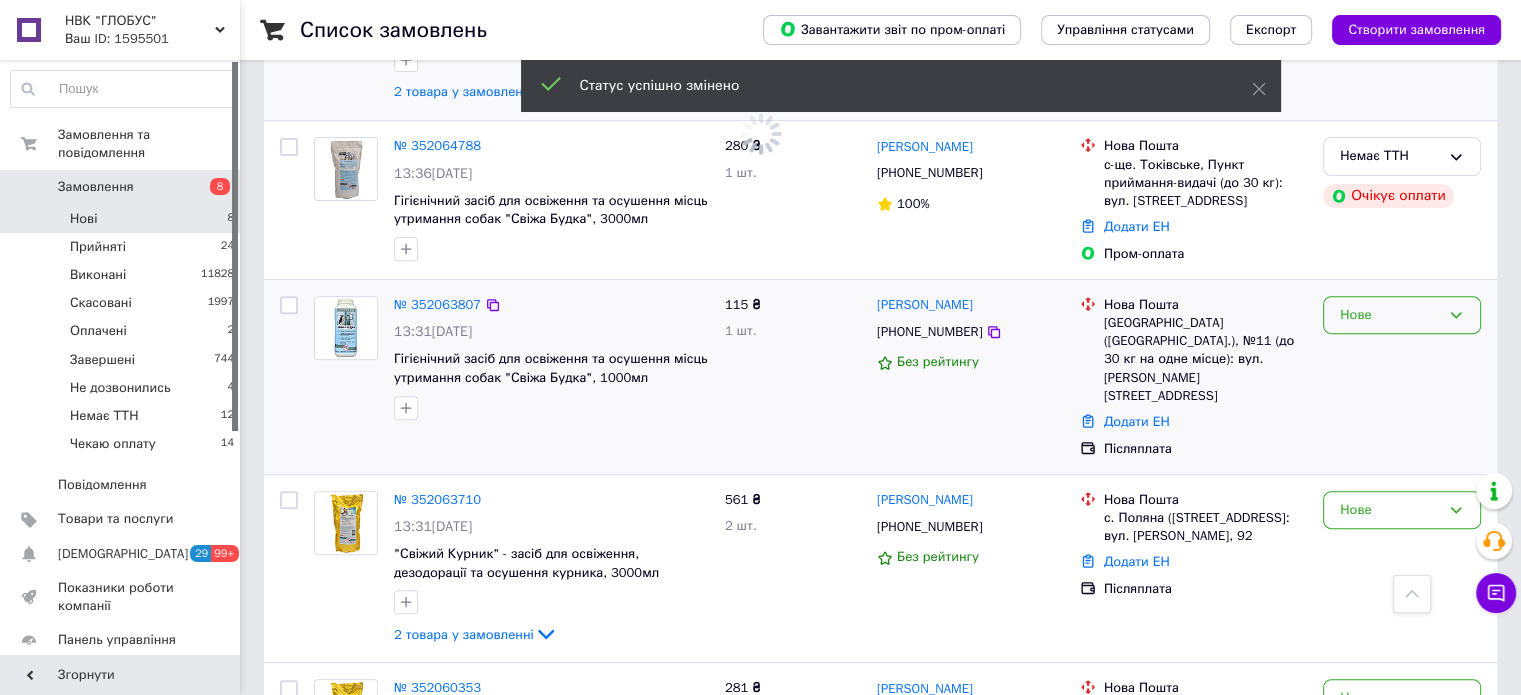 click on "Нове" at bounding box center [1390, 315] 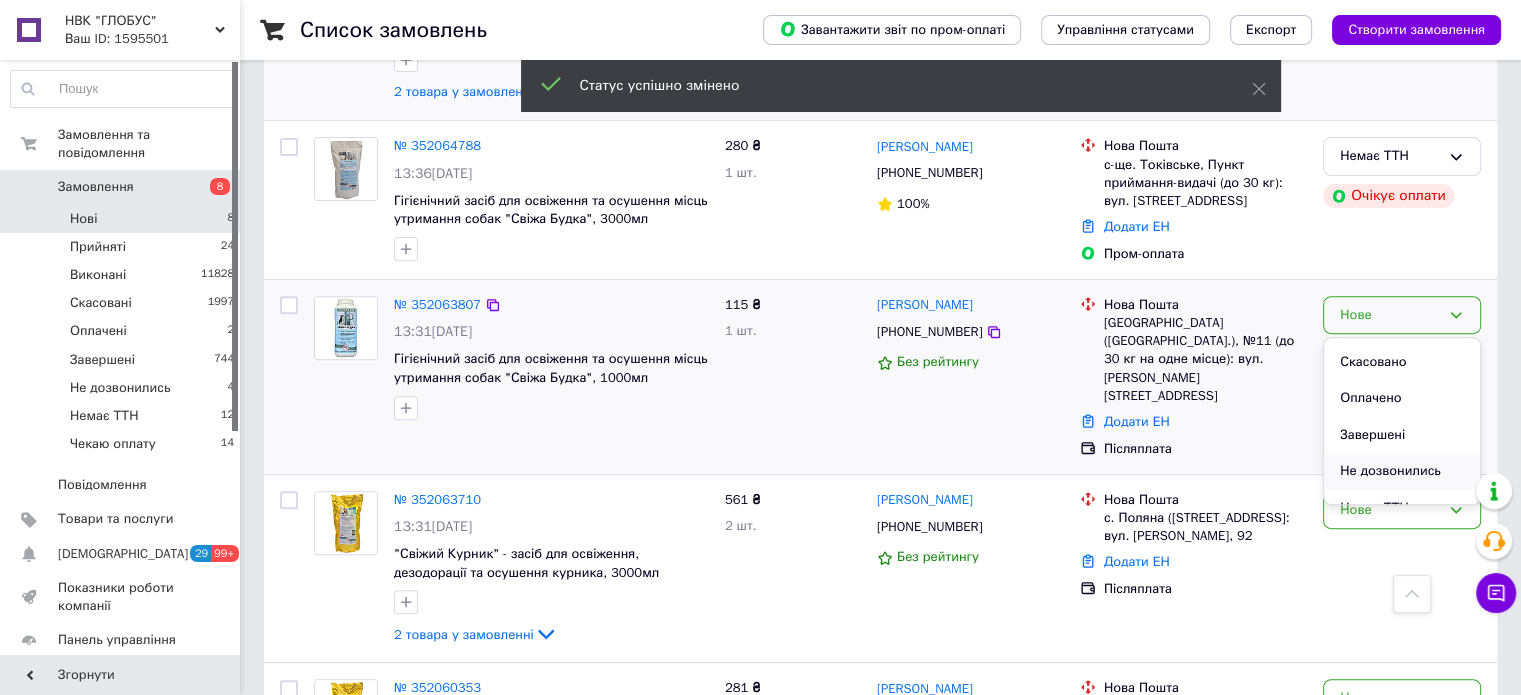 scroll, scrollTop: 127, scrollLeft: 0, axis: vertical 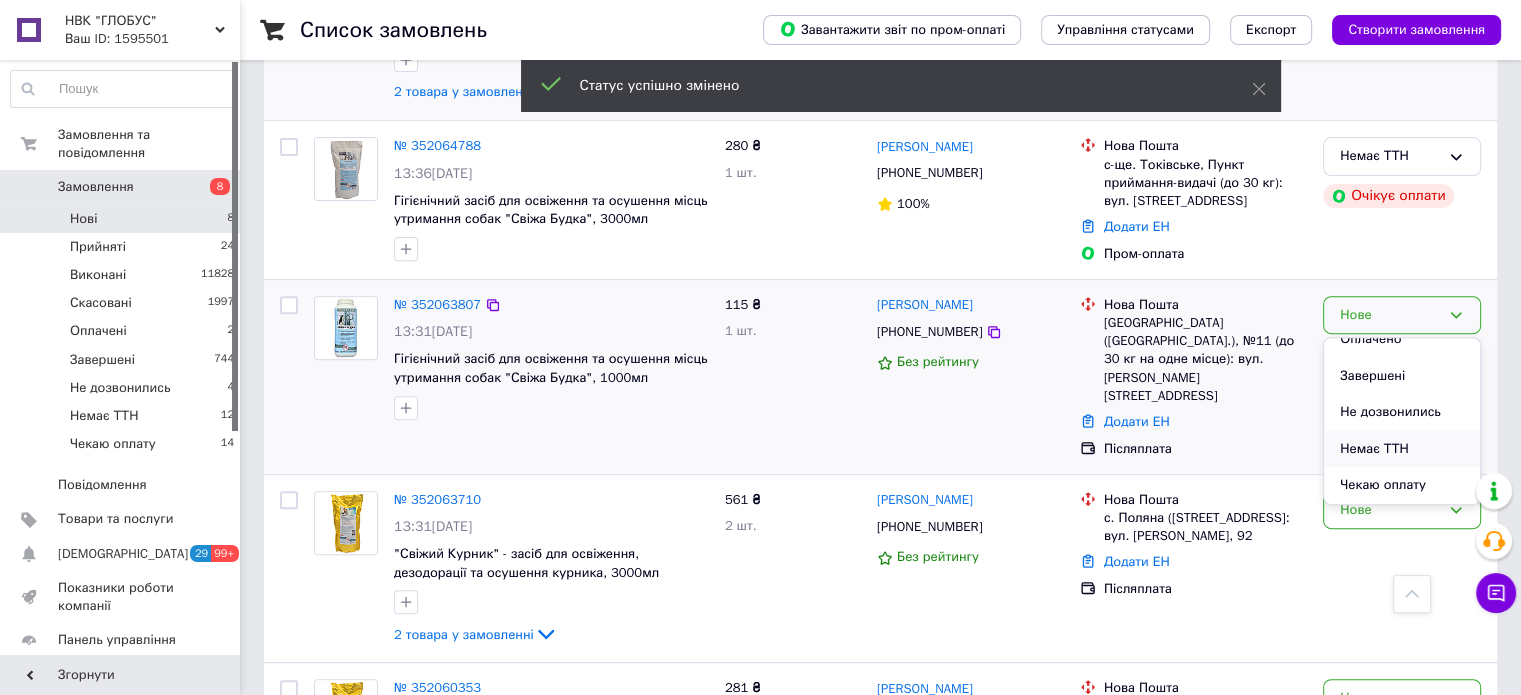 click on "Немає ТТН" at bounding box center [1402, 449] 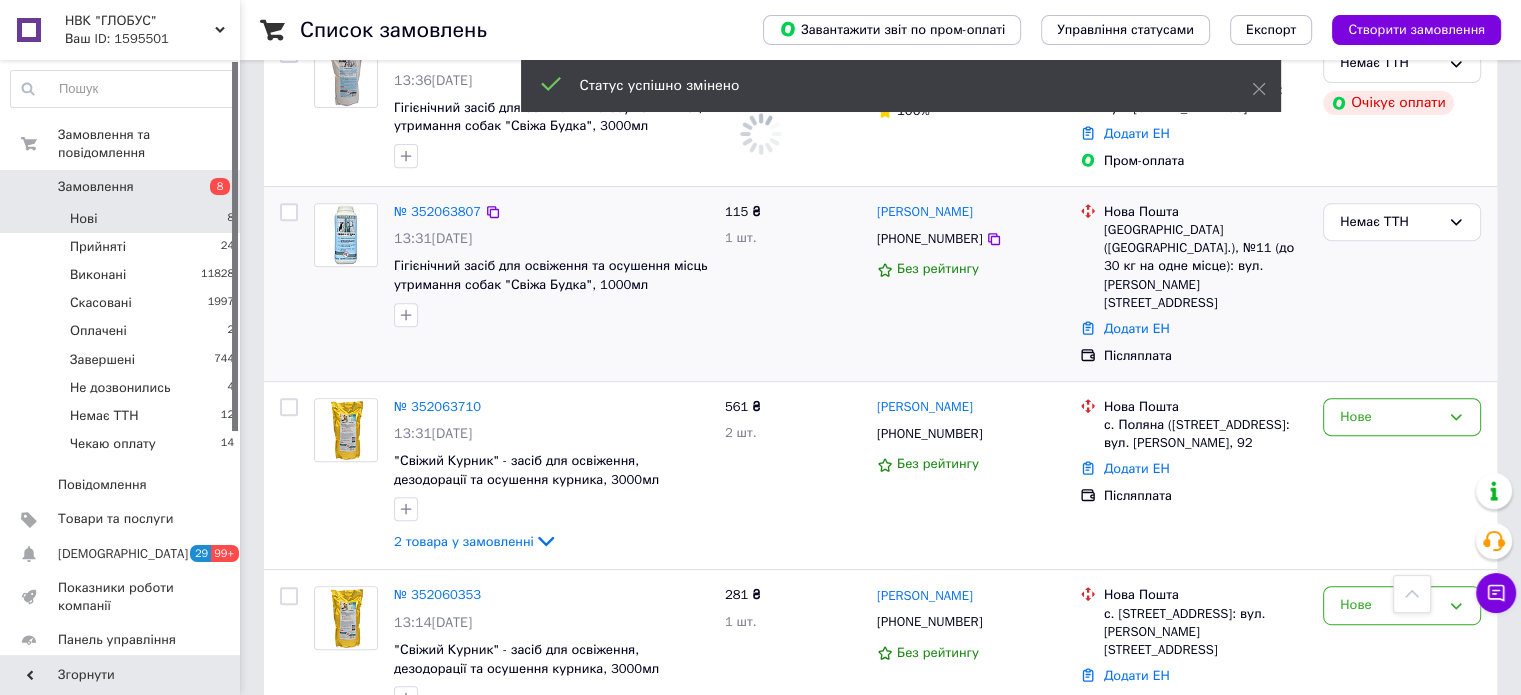scroll, scrollTop: 900, scrollLeft: 0, axis: vertical 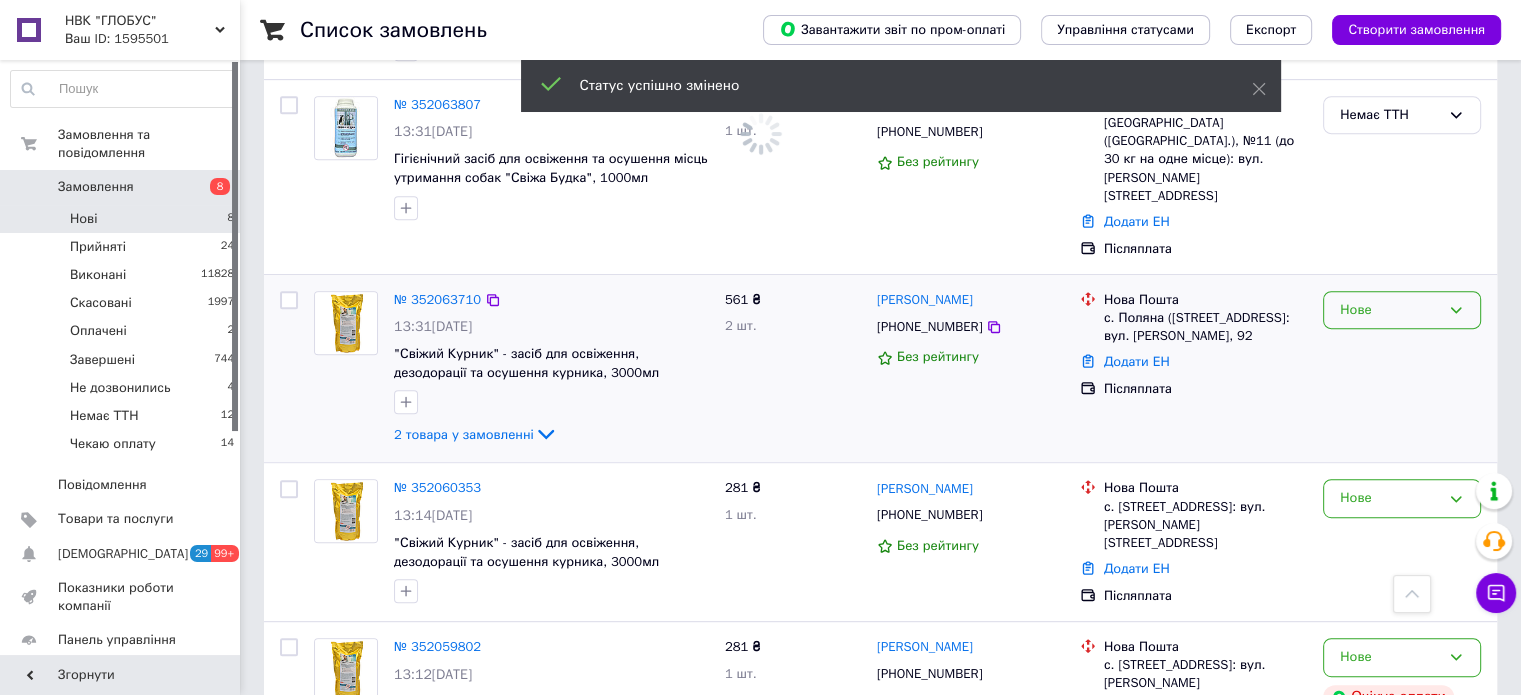 click on "Нове" at bounding box center [1390, 310] 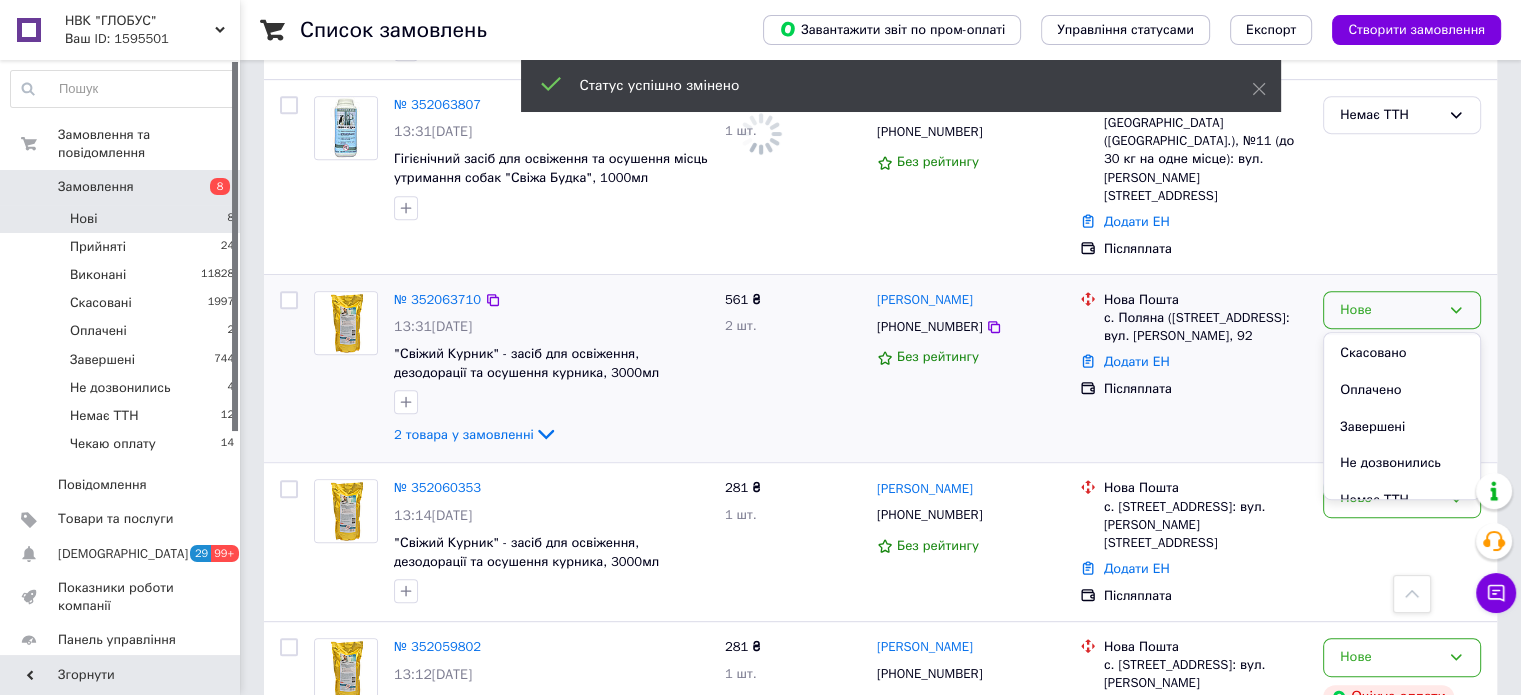 scroll, scrollTop: 127, scrollLeft: 0, axis: vertical 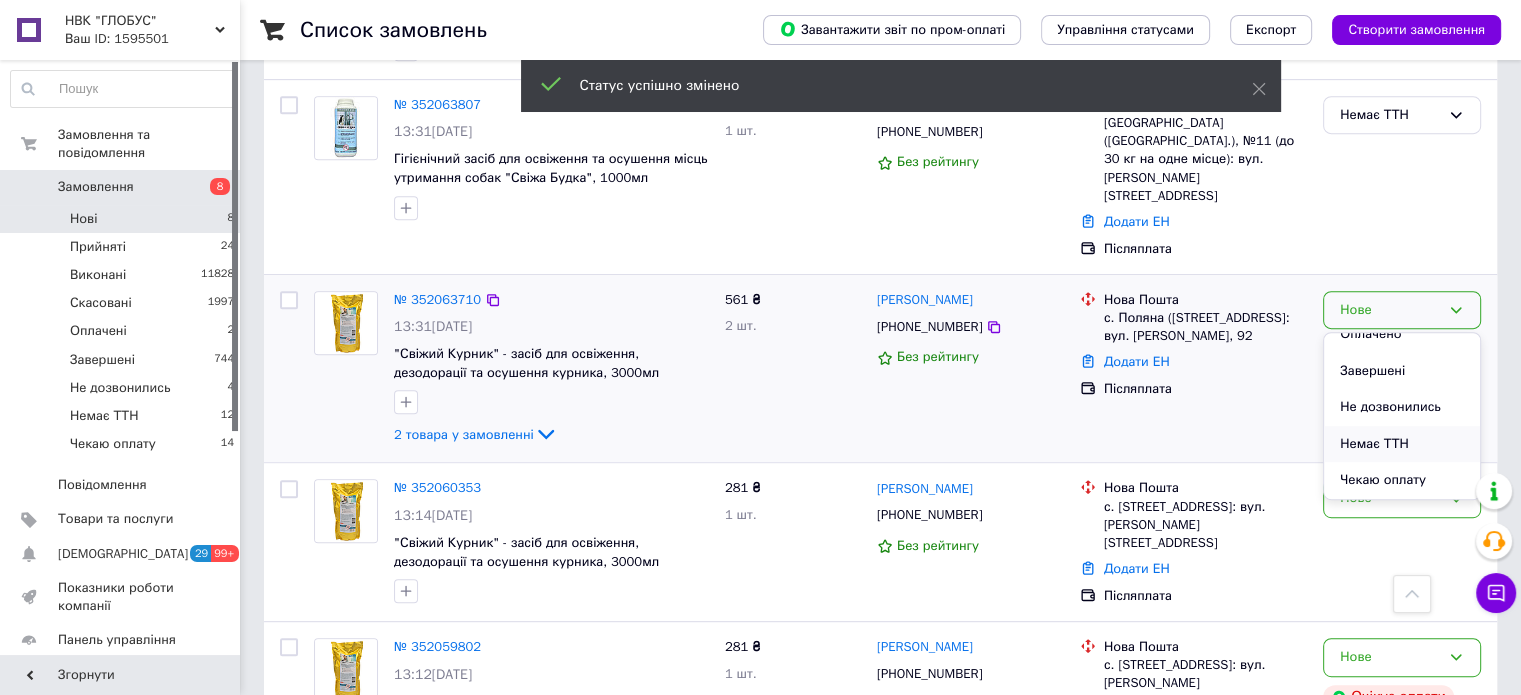 click on "Немає ТТН" at bounding box center [1402, 444] 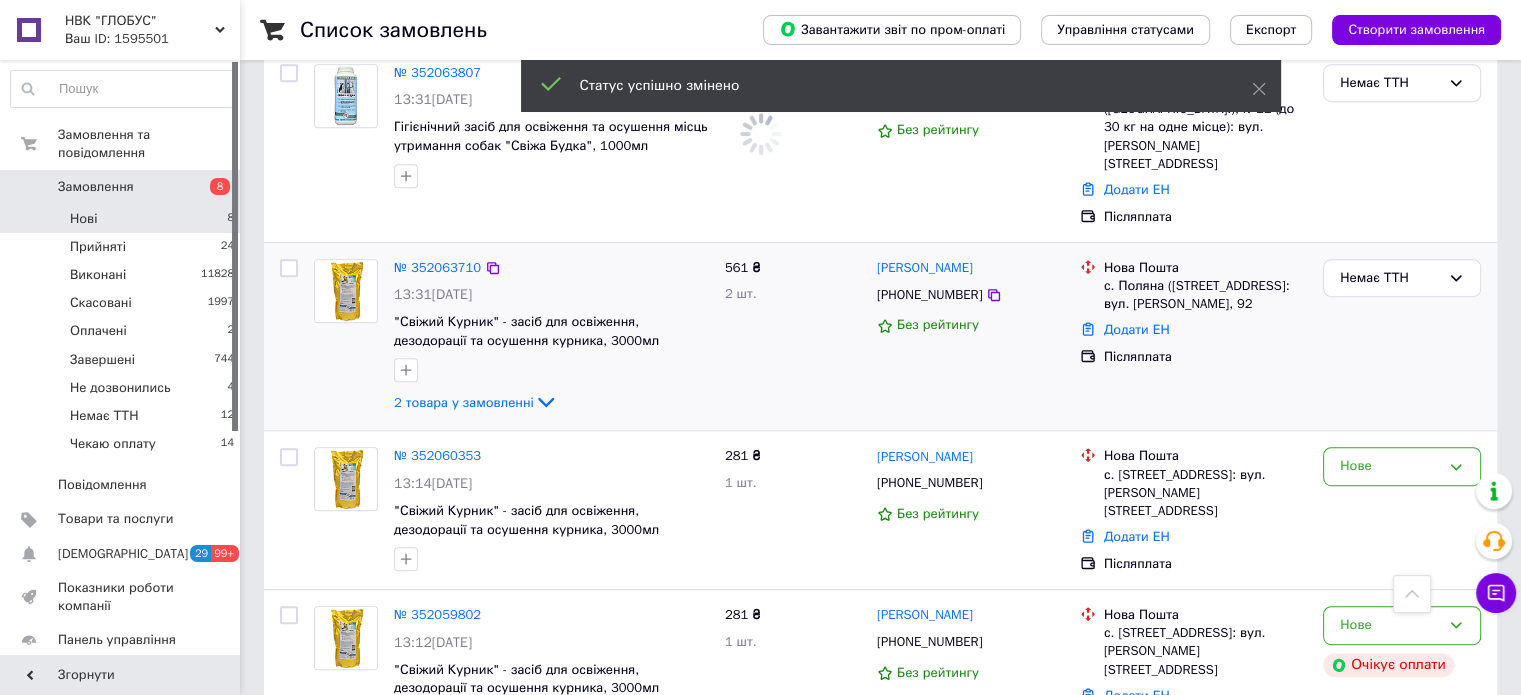 scroll, scrollTop: 965, scrollLeft: 0, axis: vertical 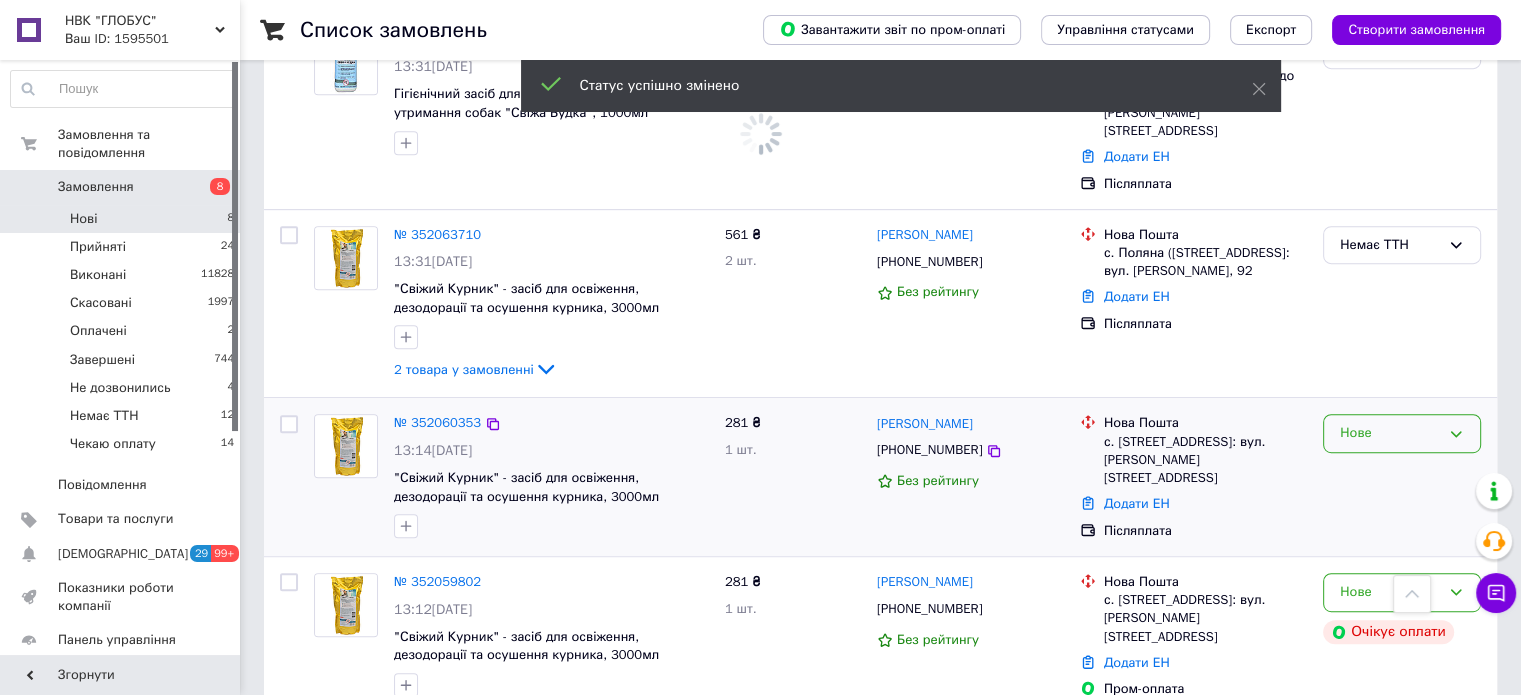 click on "Нове" at bounding box center (1402, 433) 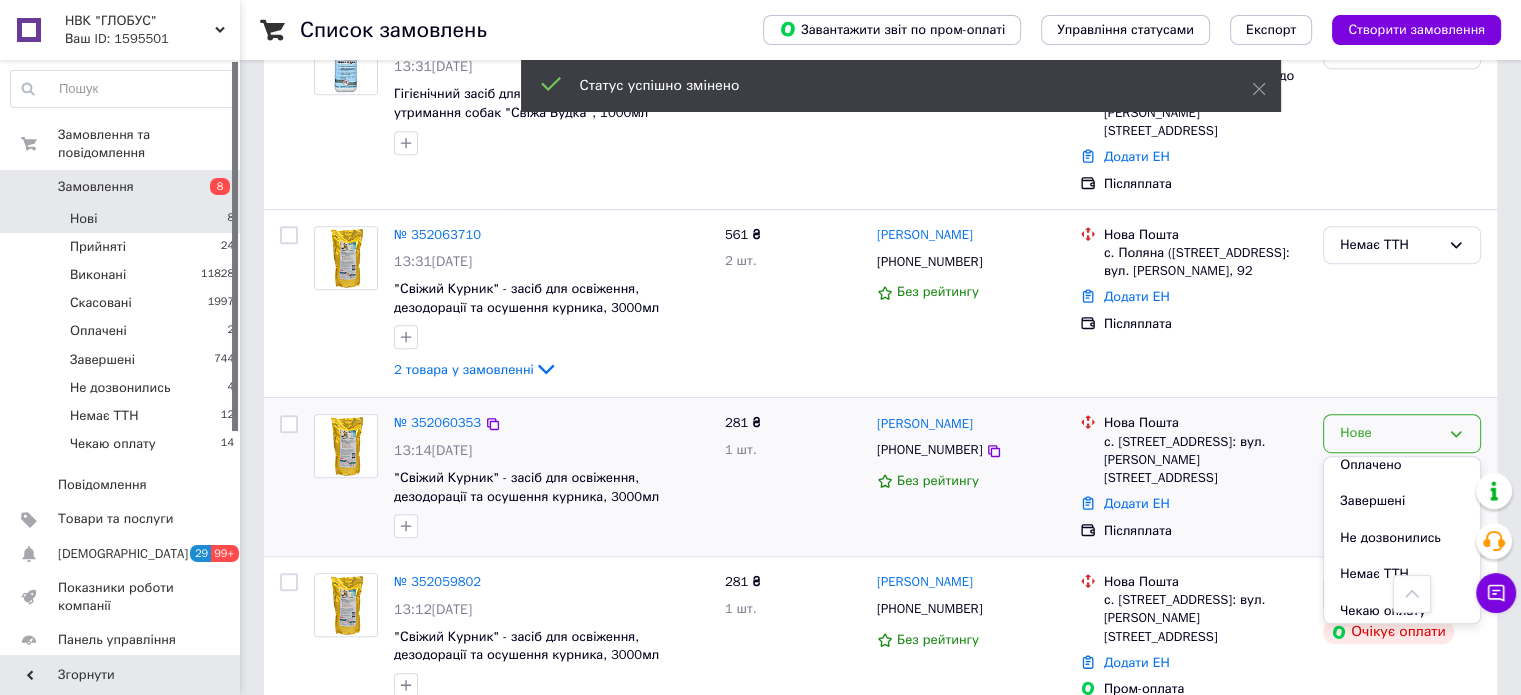 scroll, scrollTop: 126, scrollLeft: 0, axis: vertical 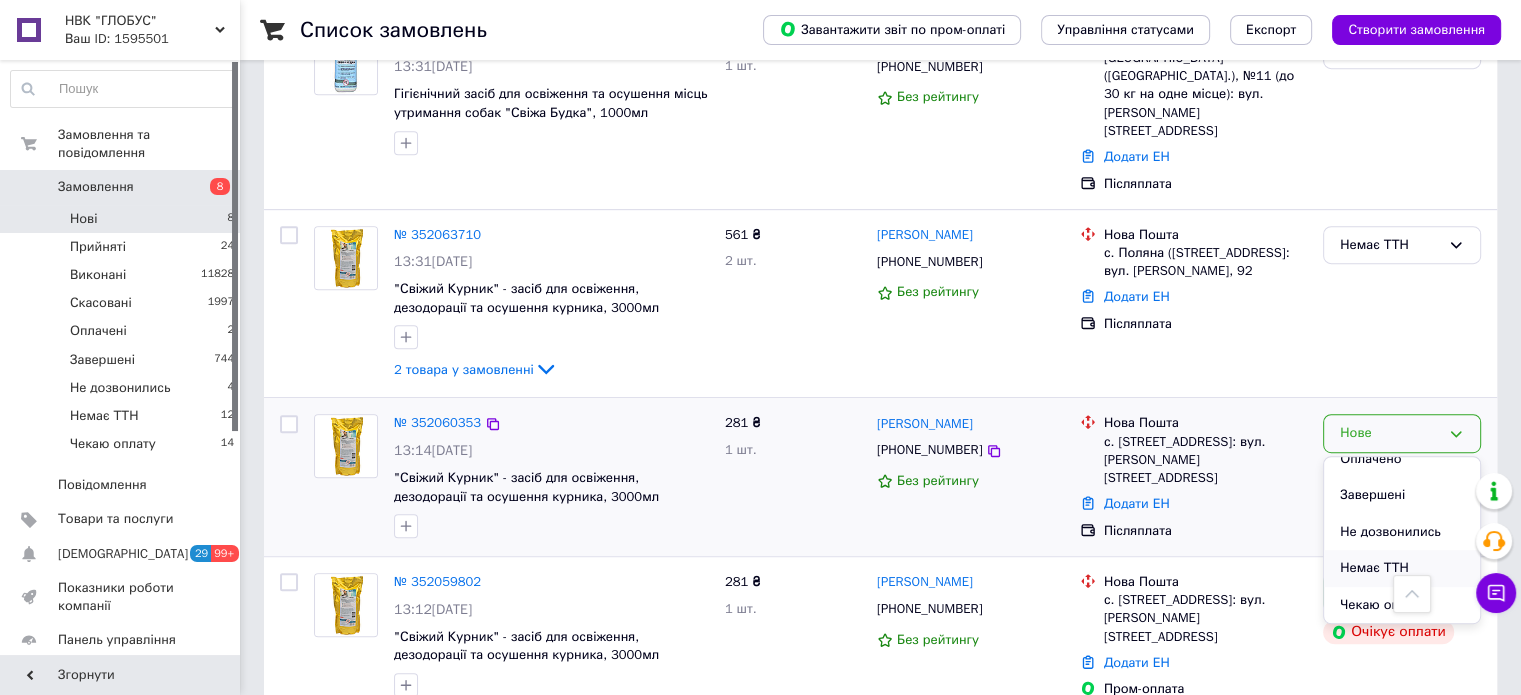 click on "Немає ТТН" at bounding box center (1402, 568) 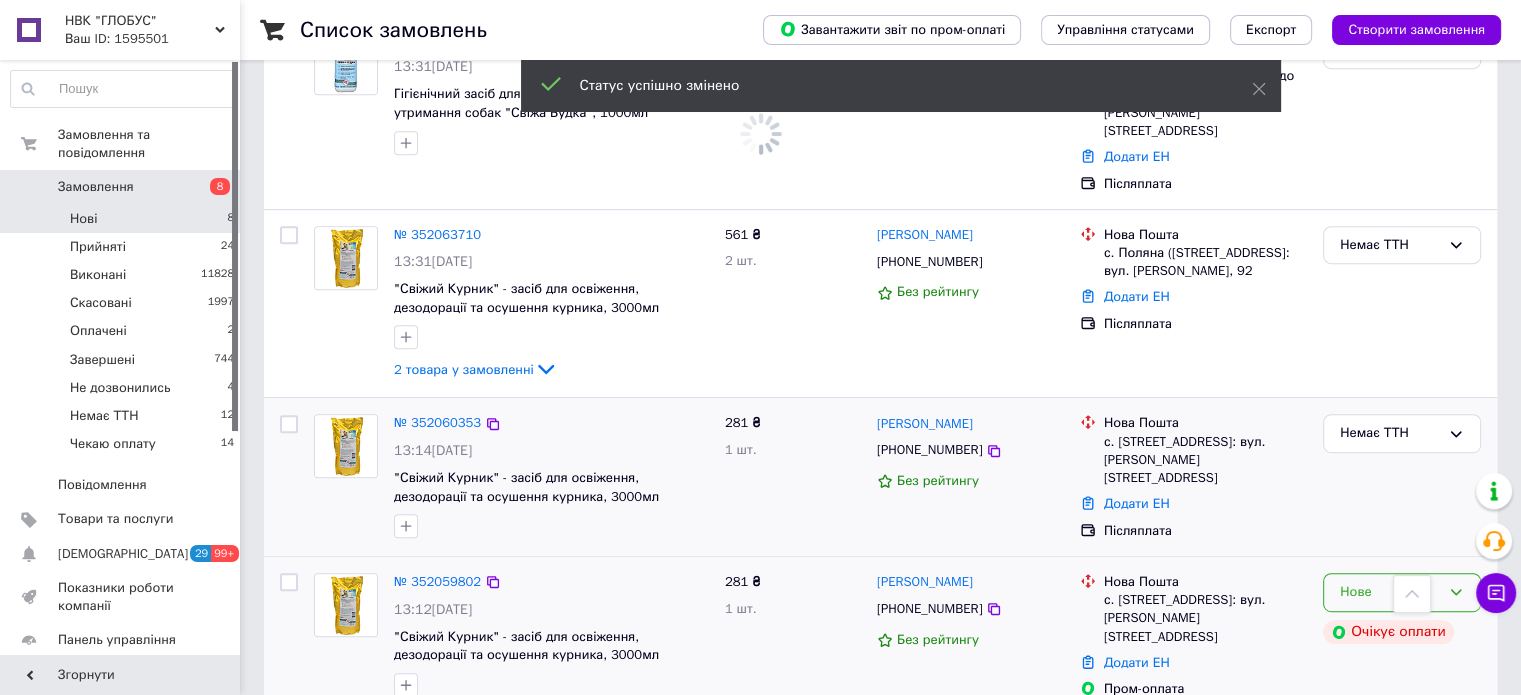 click on "Нове" at bounding box center (1402, 592) 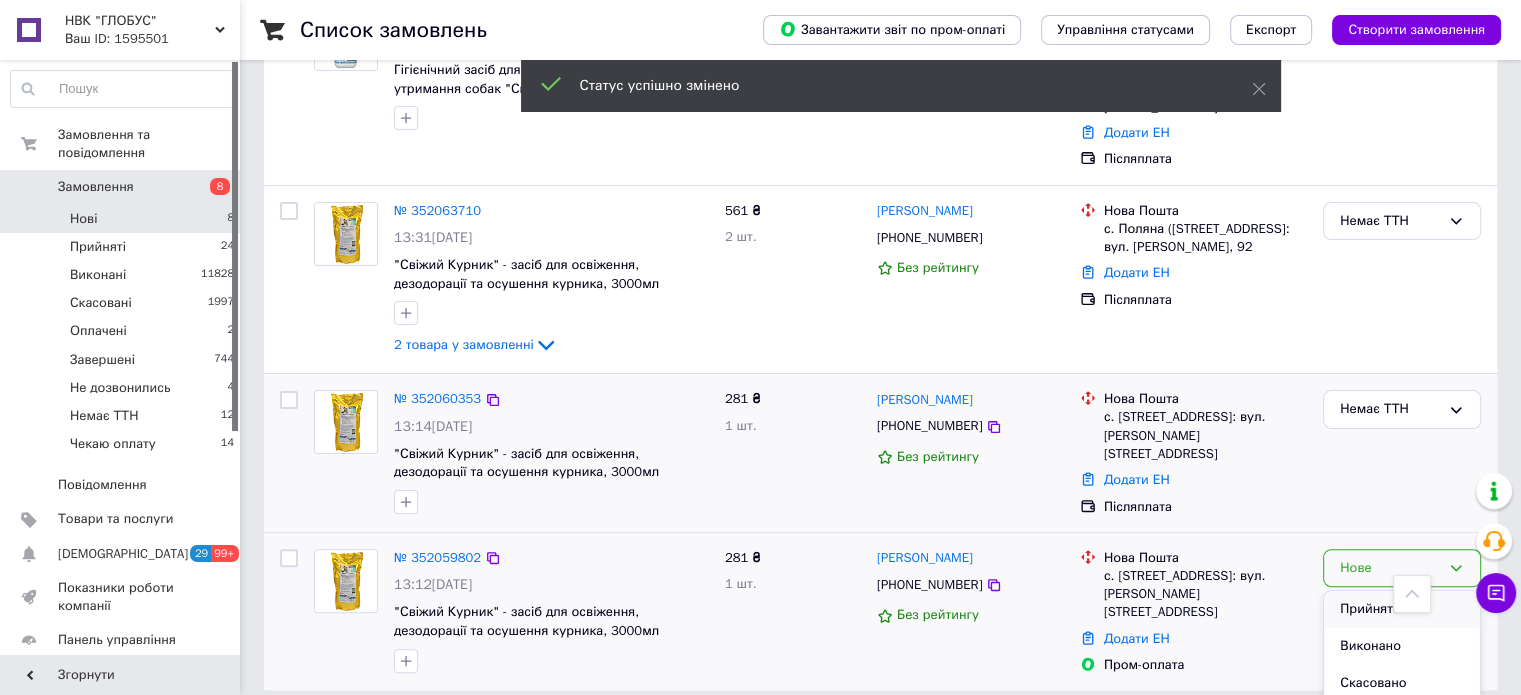 scroll, scrollTop: 477, scrollLeft: 0, axis: vertical 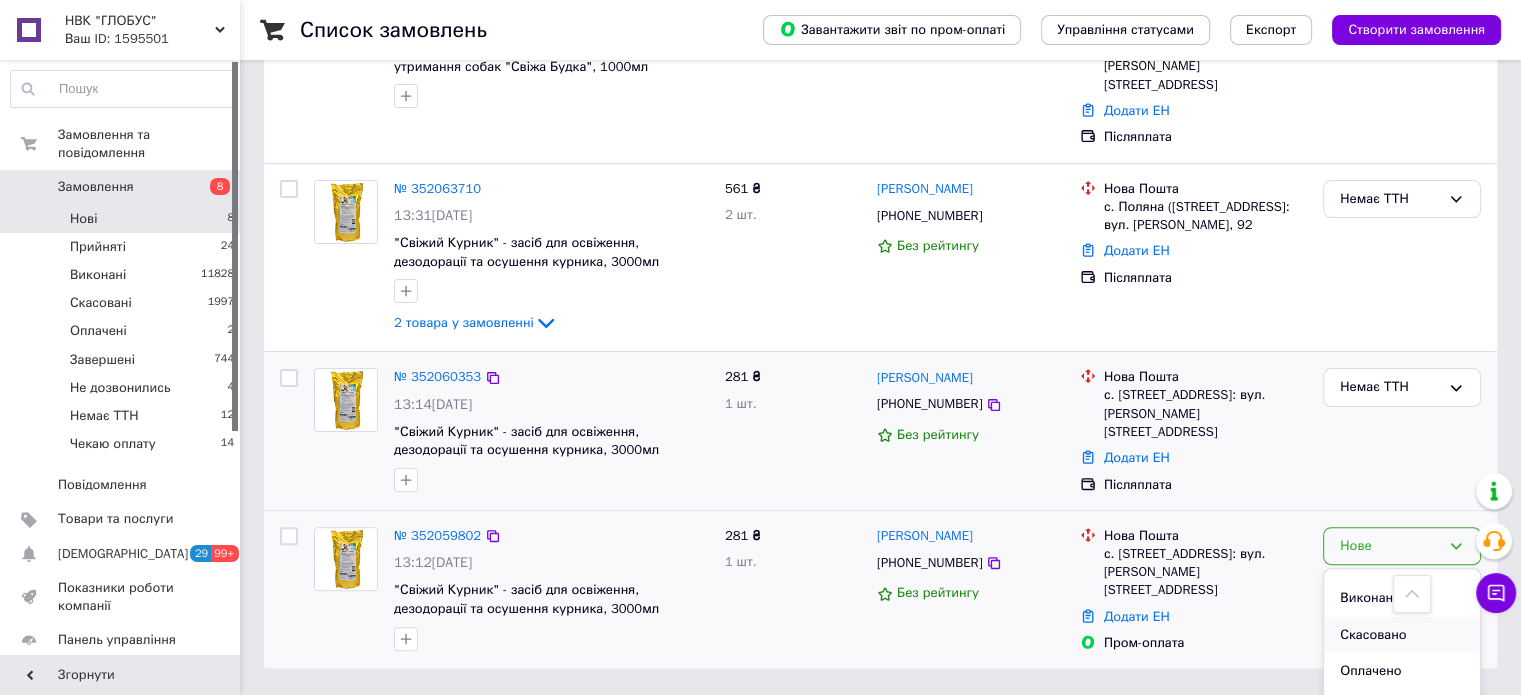 click on "Скасовано" at bounding box center [1402, 635] 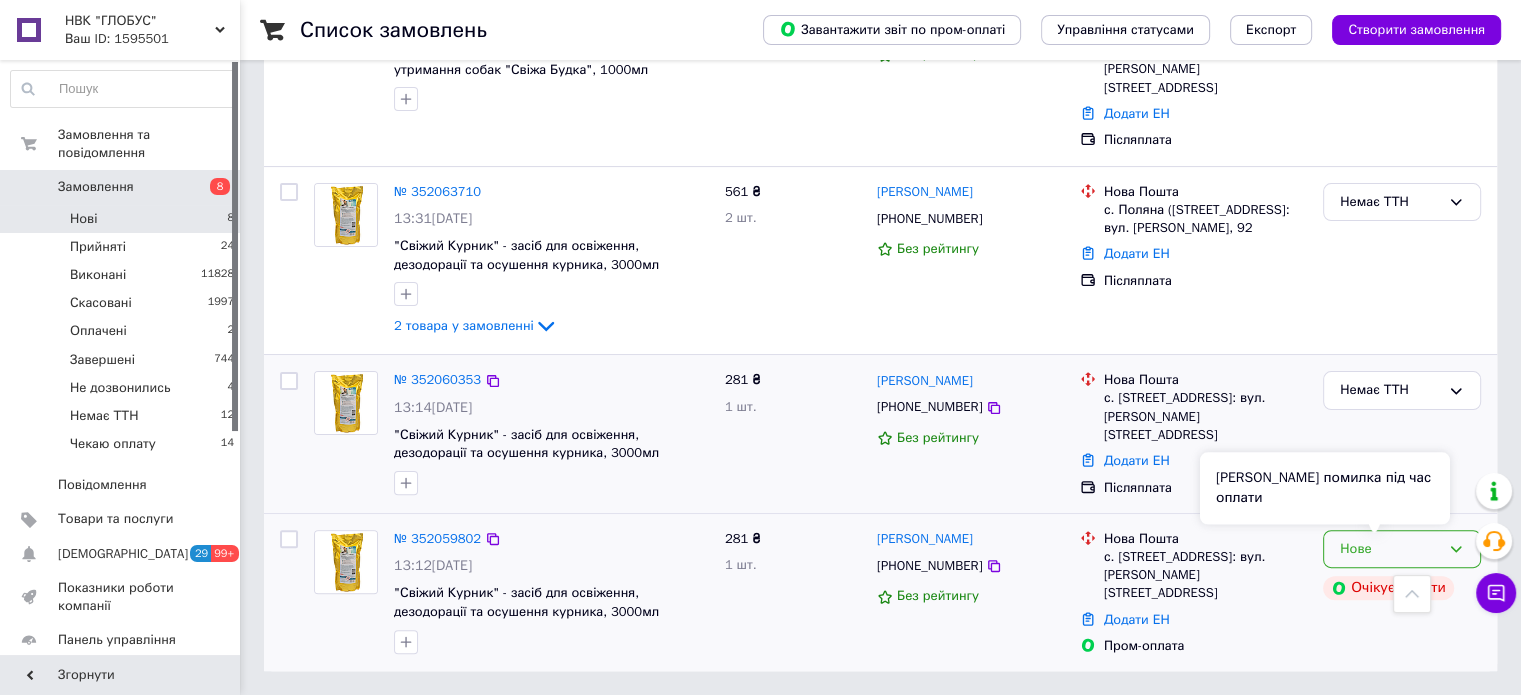 scroll, scrollTop: 432, scrollLeft: 0, axis: vertical 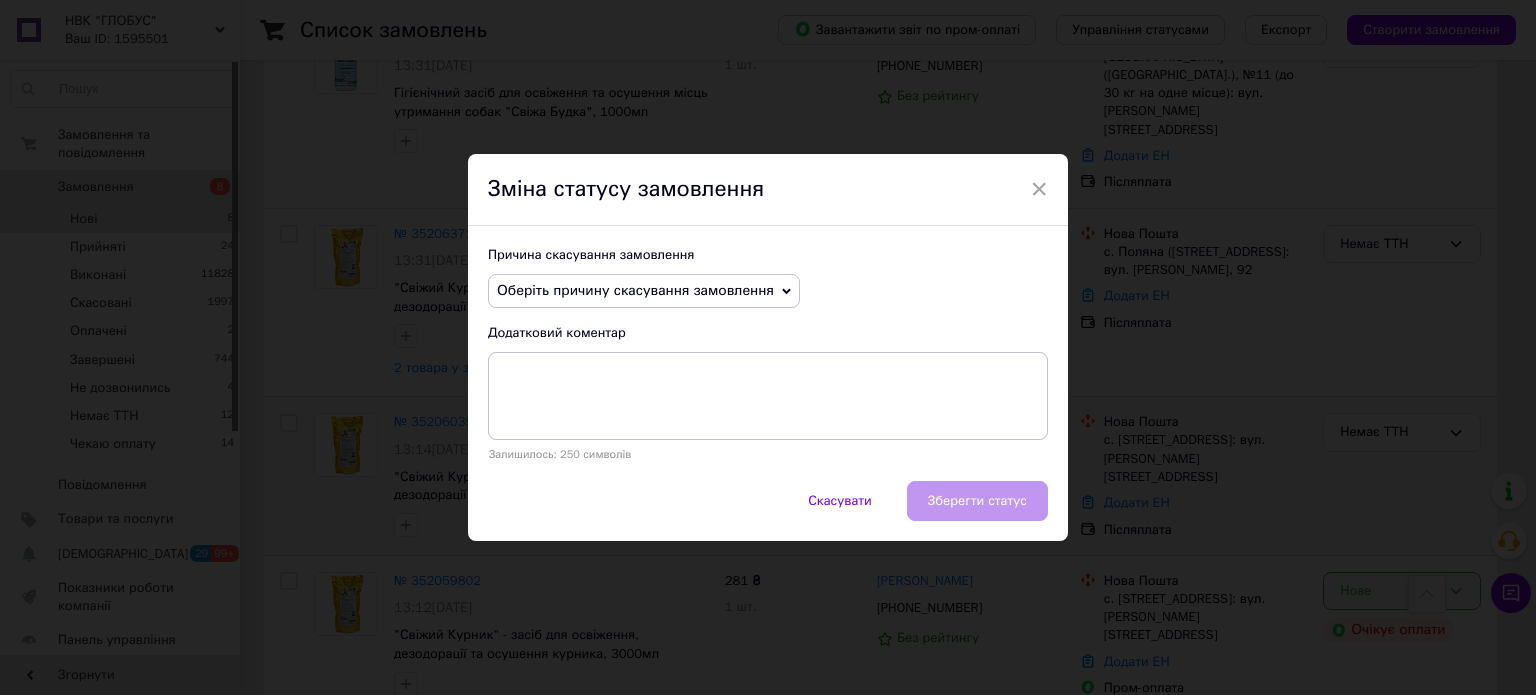 click on "Оберіть причину скасування замовлення" at bounding box center [644, 291] 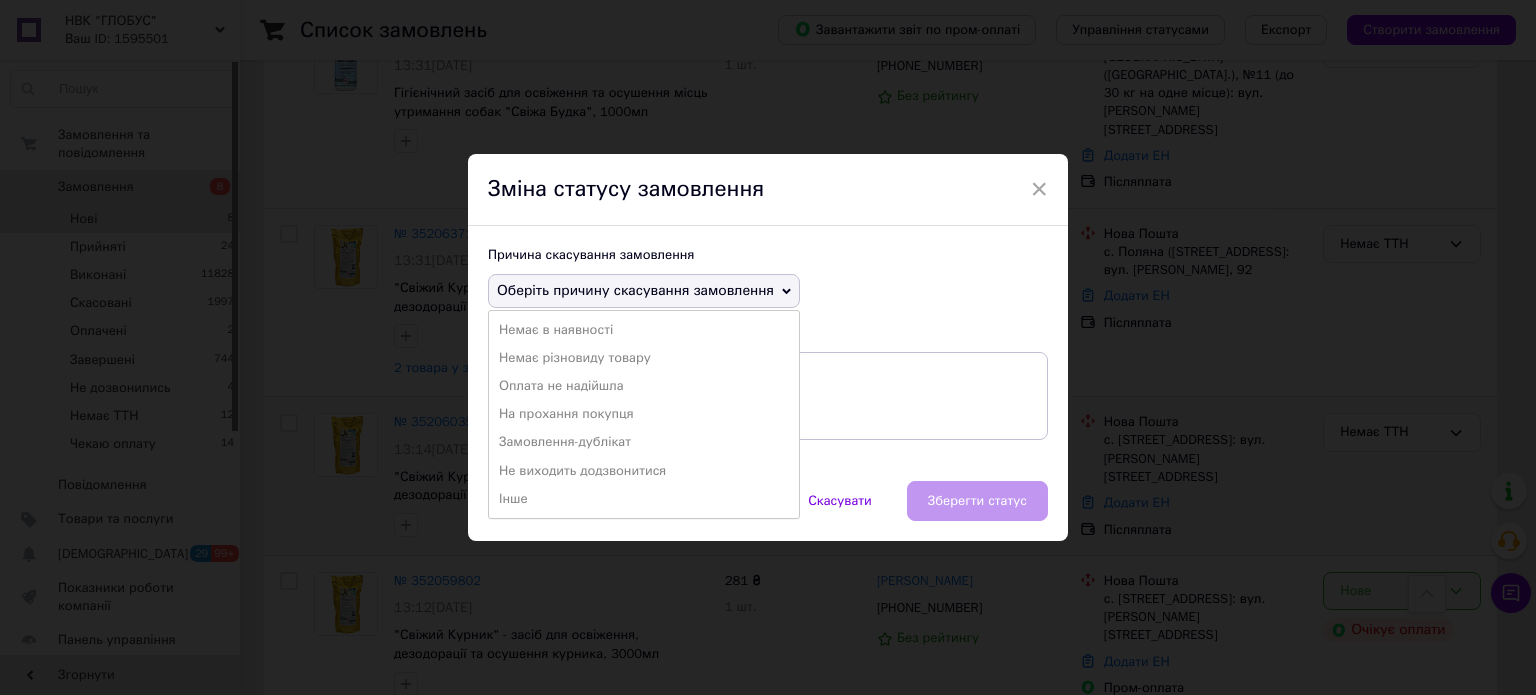 click on "Замовлення-дублікат" at bounding box center (644, 442) 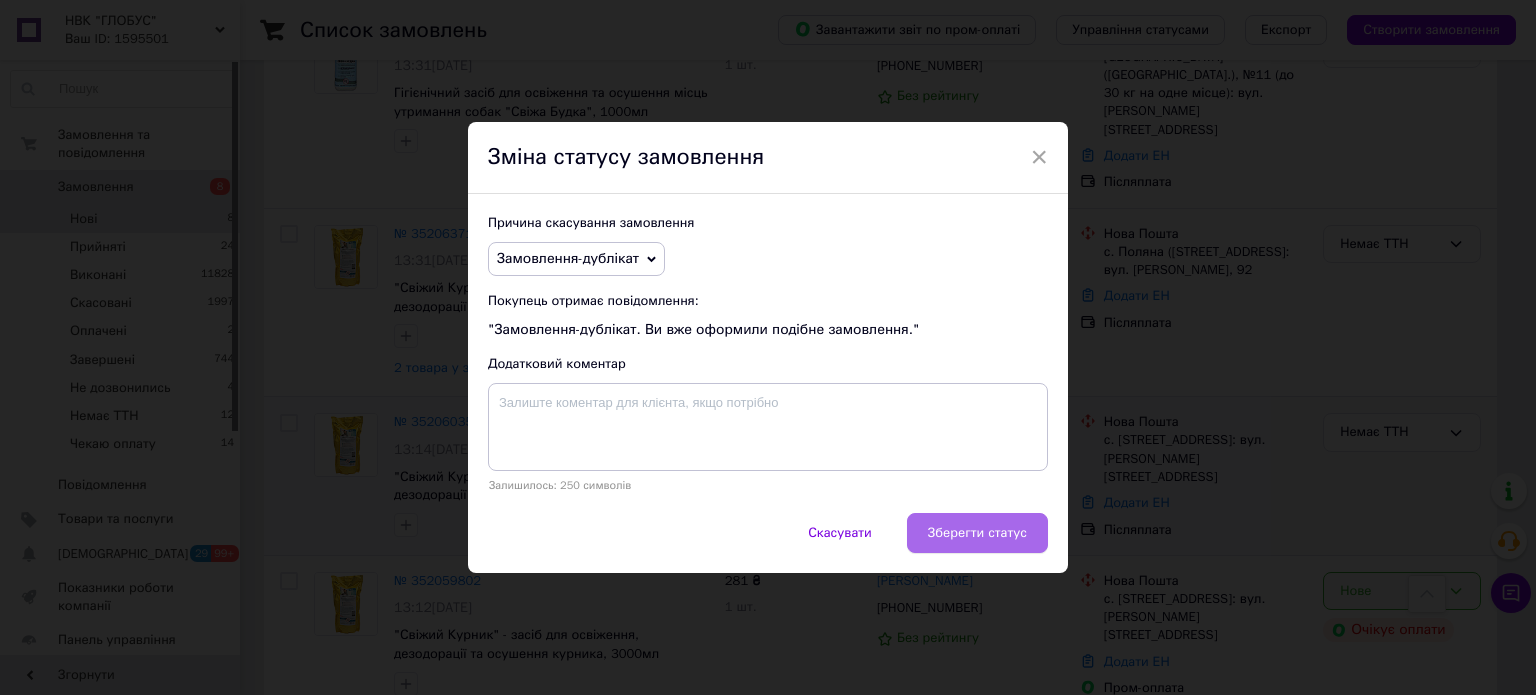 click on "Зберегти статус" at bounding box center (977, 533) 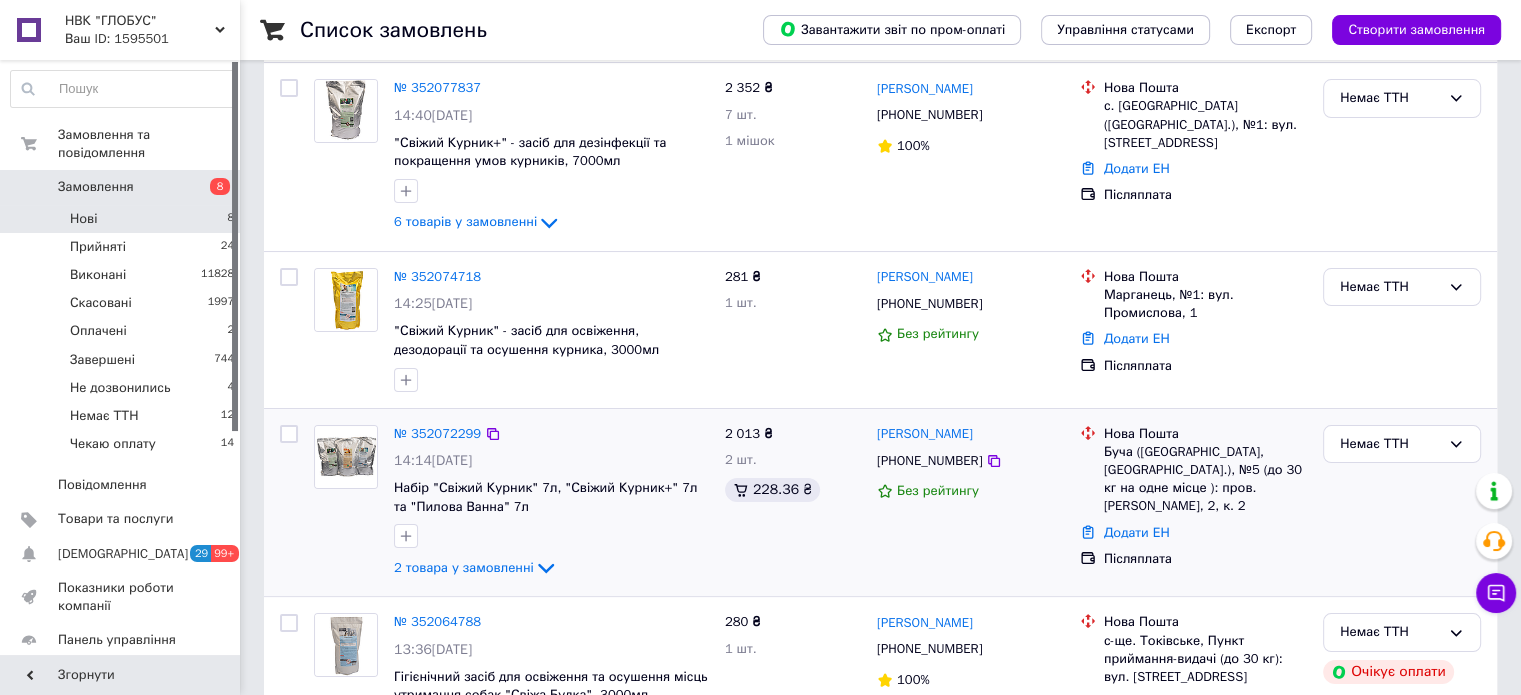 scroll, scrollTop: 400, scrollLeft: 0, axis: vertical 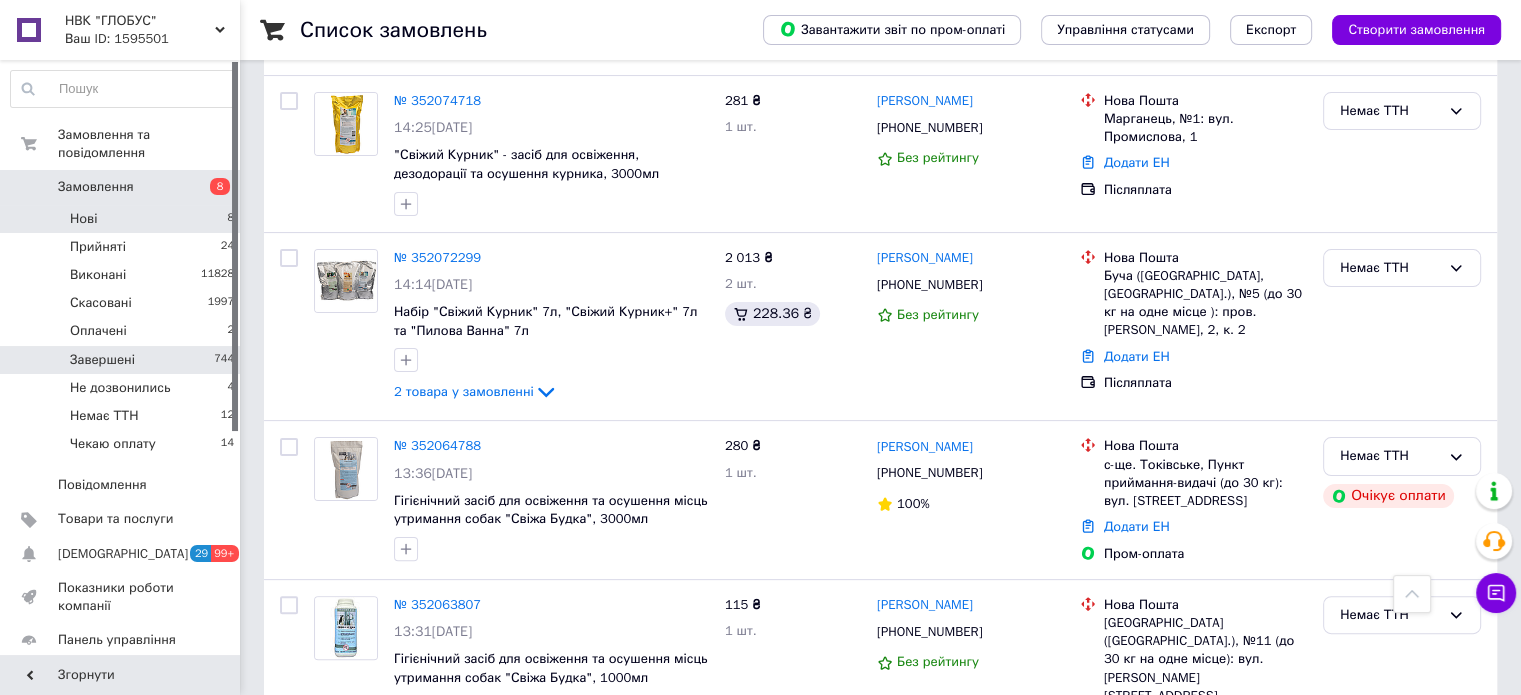 click on "Завершені 744" at bounding box center [123, 360] 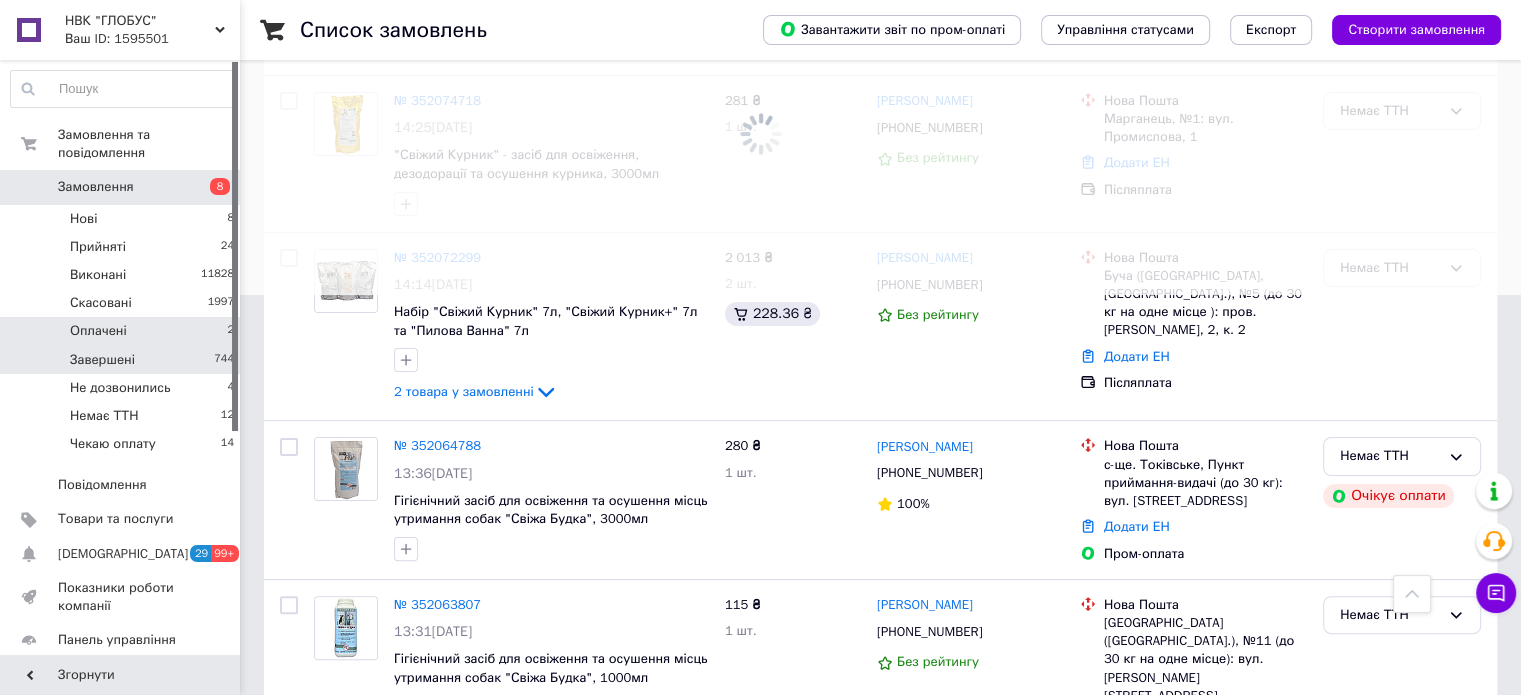 click on "Оплачені 2" at bounding box center [123, 331] 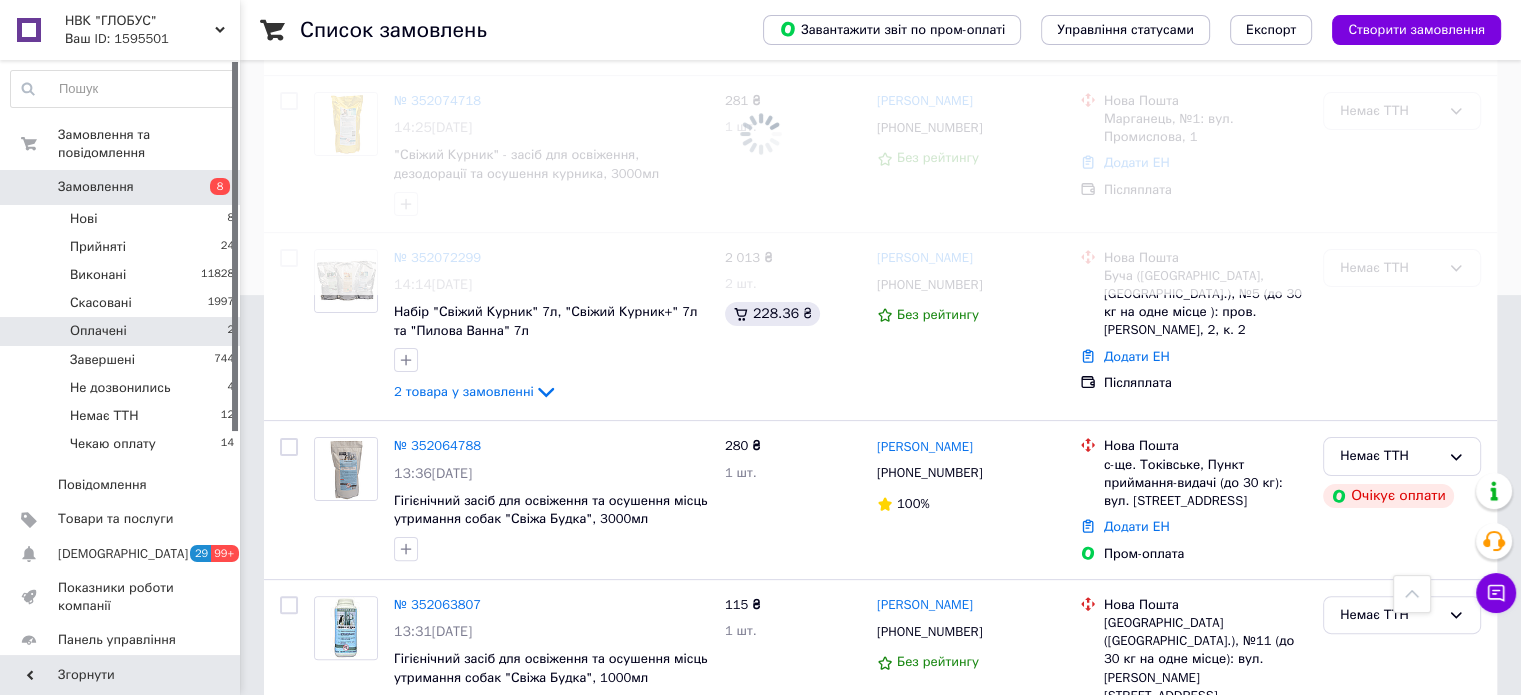 scroll, scrollTop: 0, scrollLeft: 0, axis: both 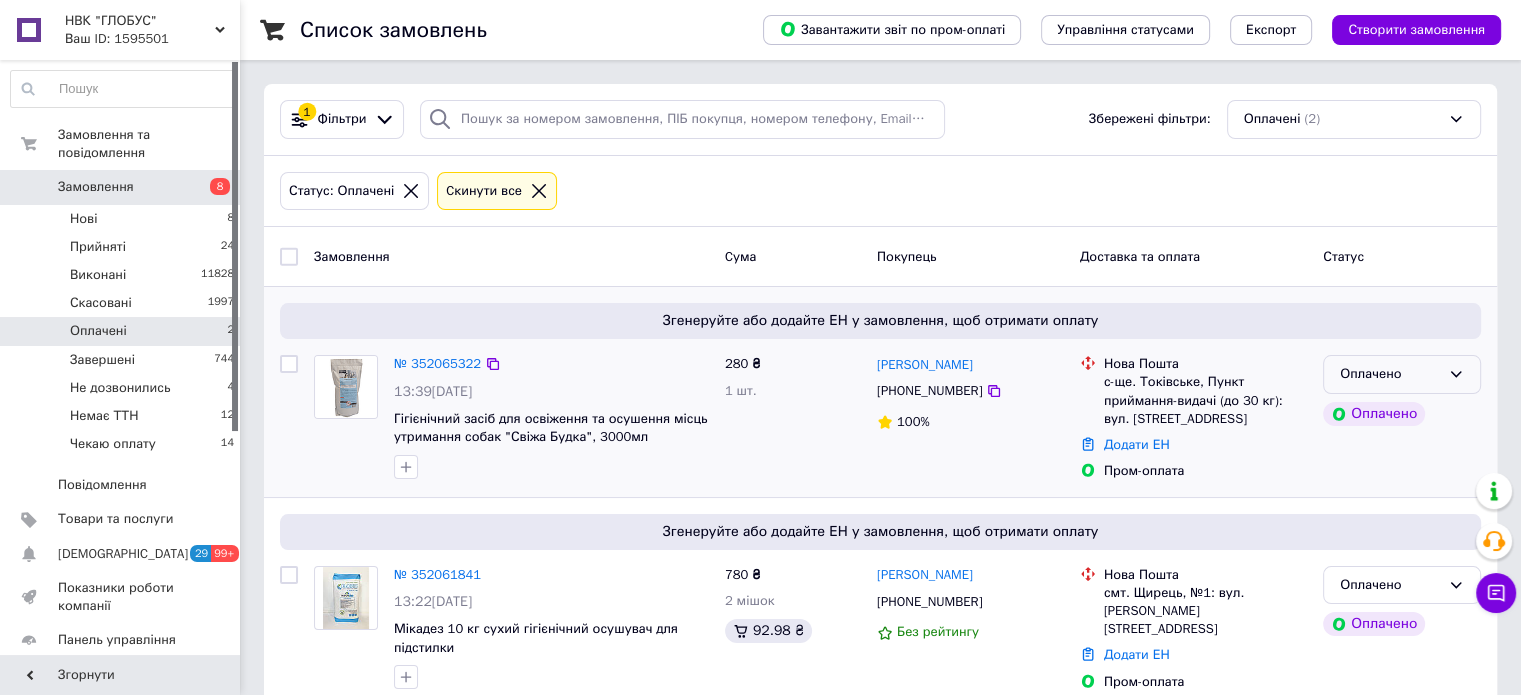 click on "Оплачено" at bounding box center [1390, 374] 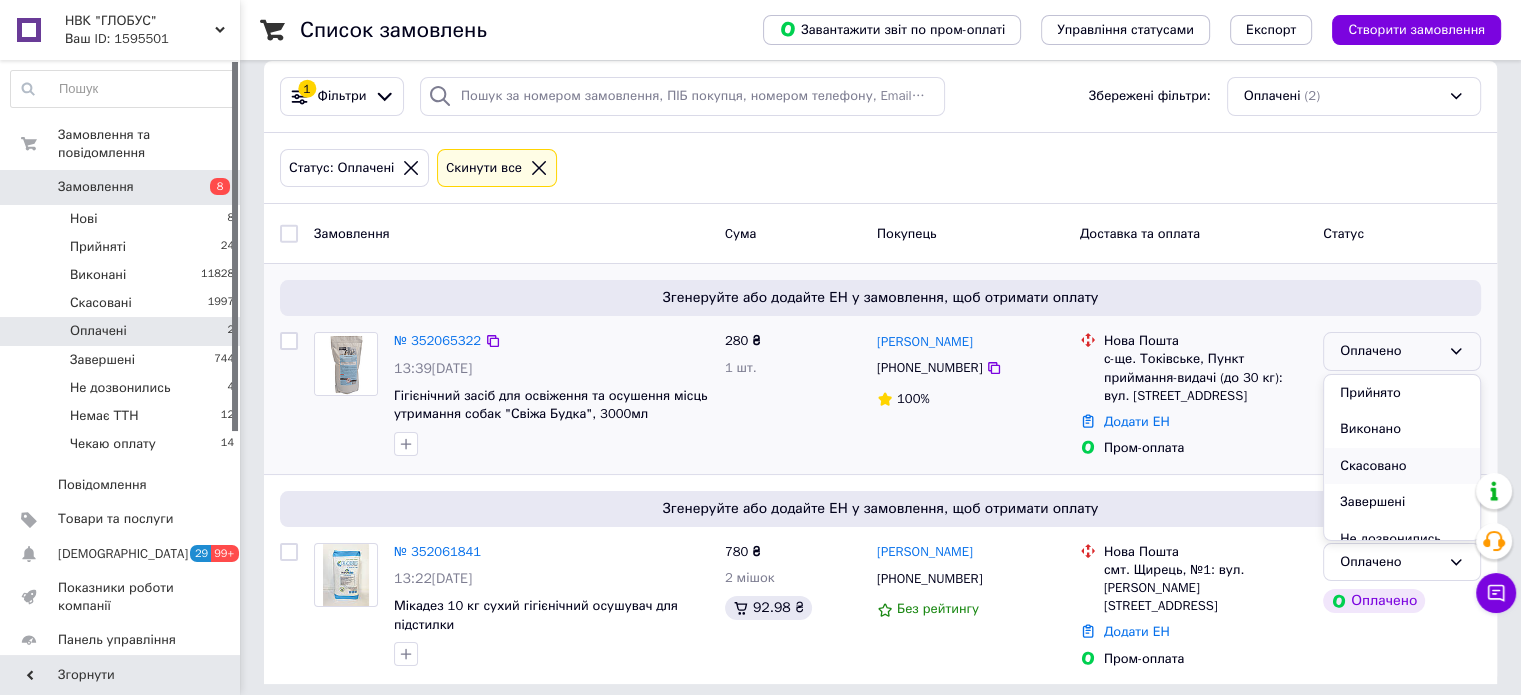 scroll, scrollTop: 32, scrollLeft: 0, axis: vertical 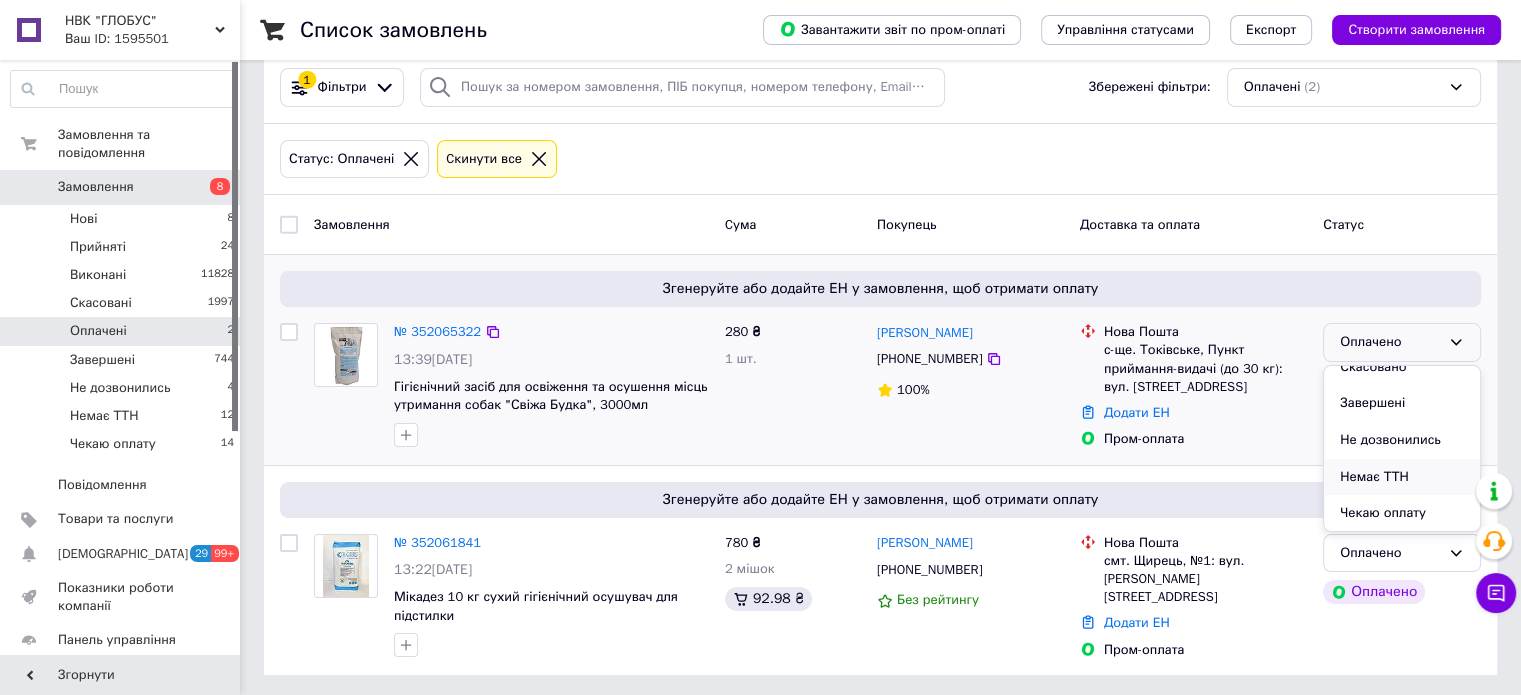 click on "Немає ТТН" at bounding box center [1402, 477] 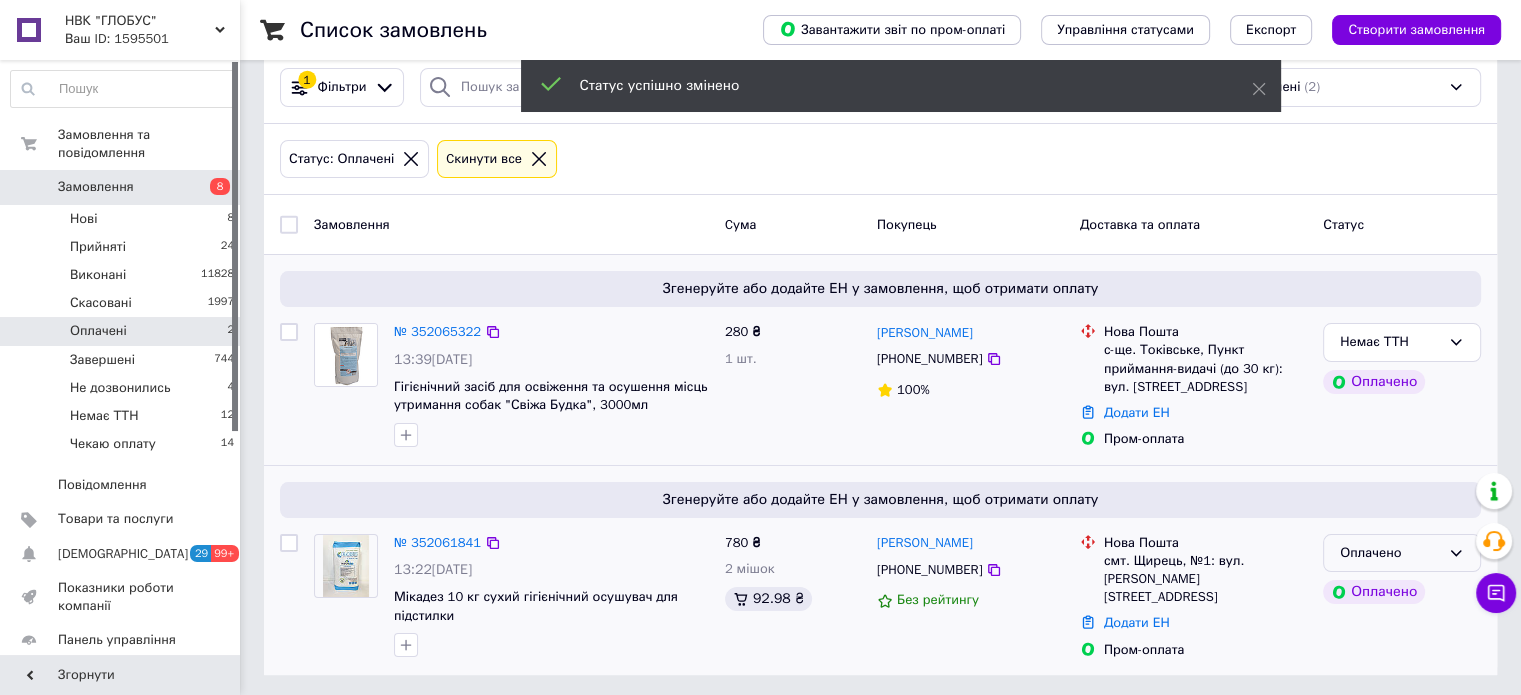 click on "Оплачено" at bounding box center [1390, 553] 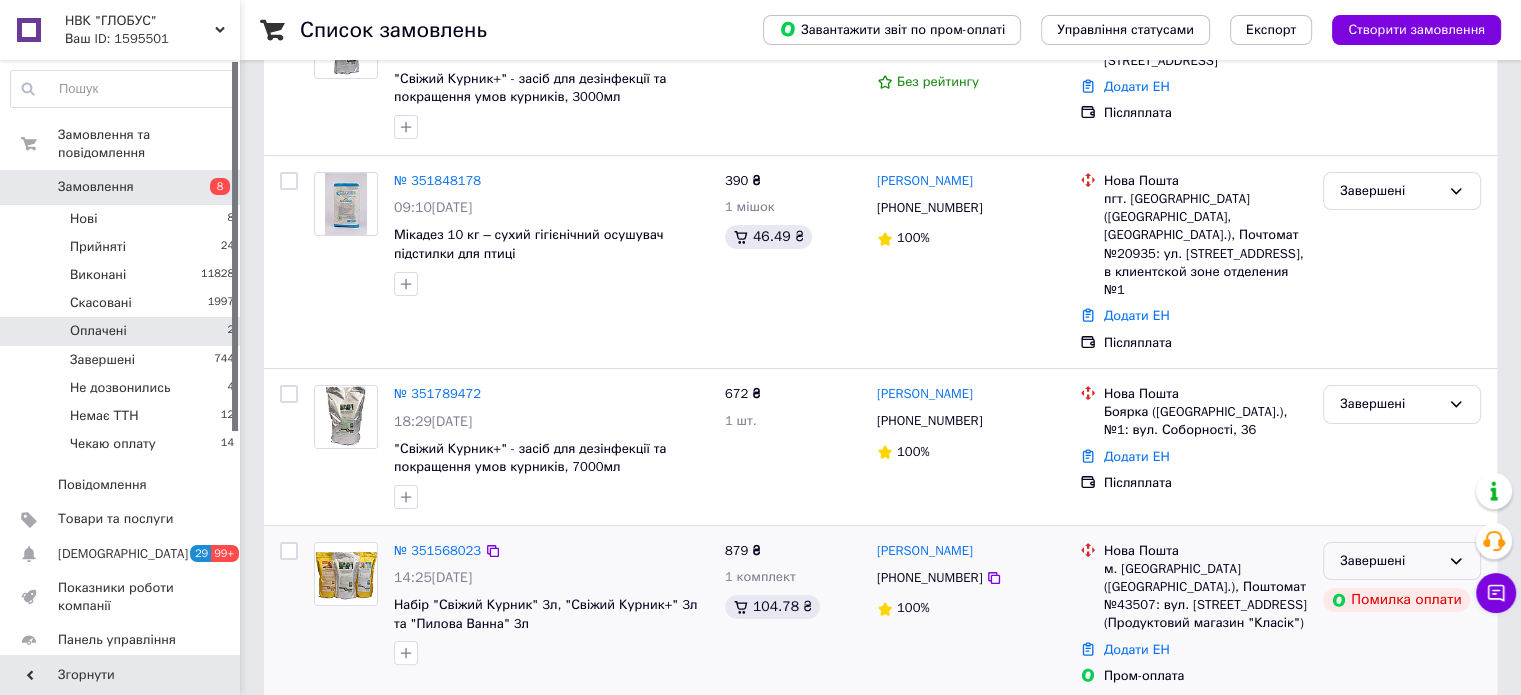 scroll, scrollTop: 400, scrollLeft: 0, axis: vertical 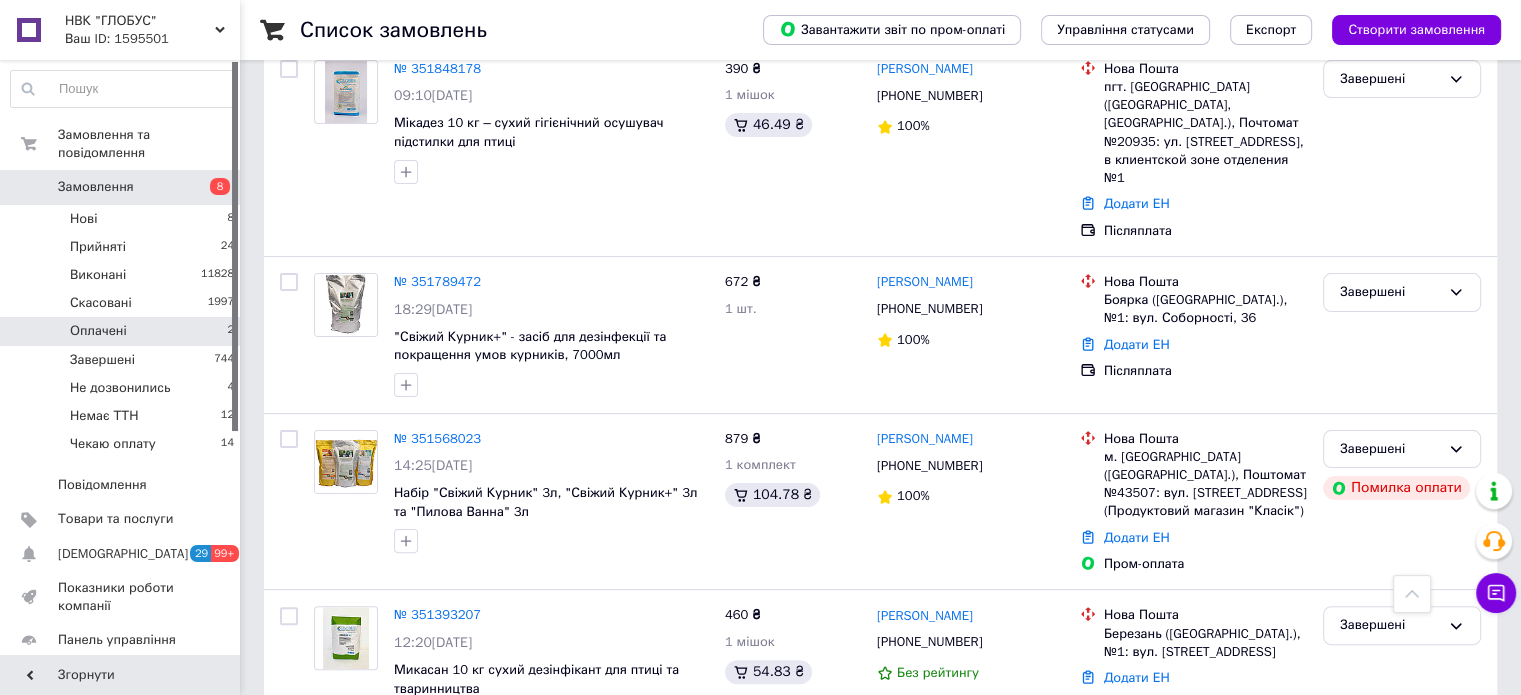 click on "Оплачені 2" at bounding box center (123, 331) 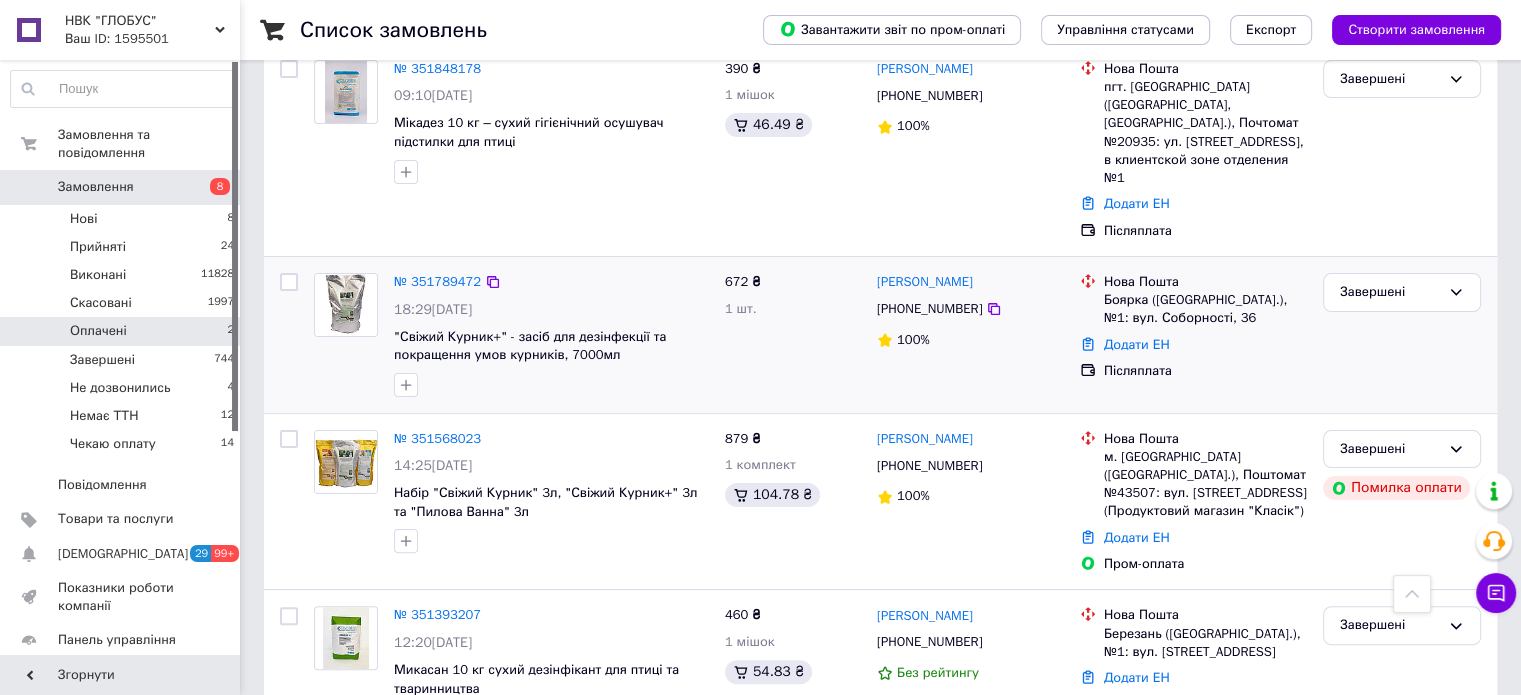 click on "672 ₴ 1 шт." at bounding box center [793, 335] 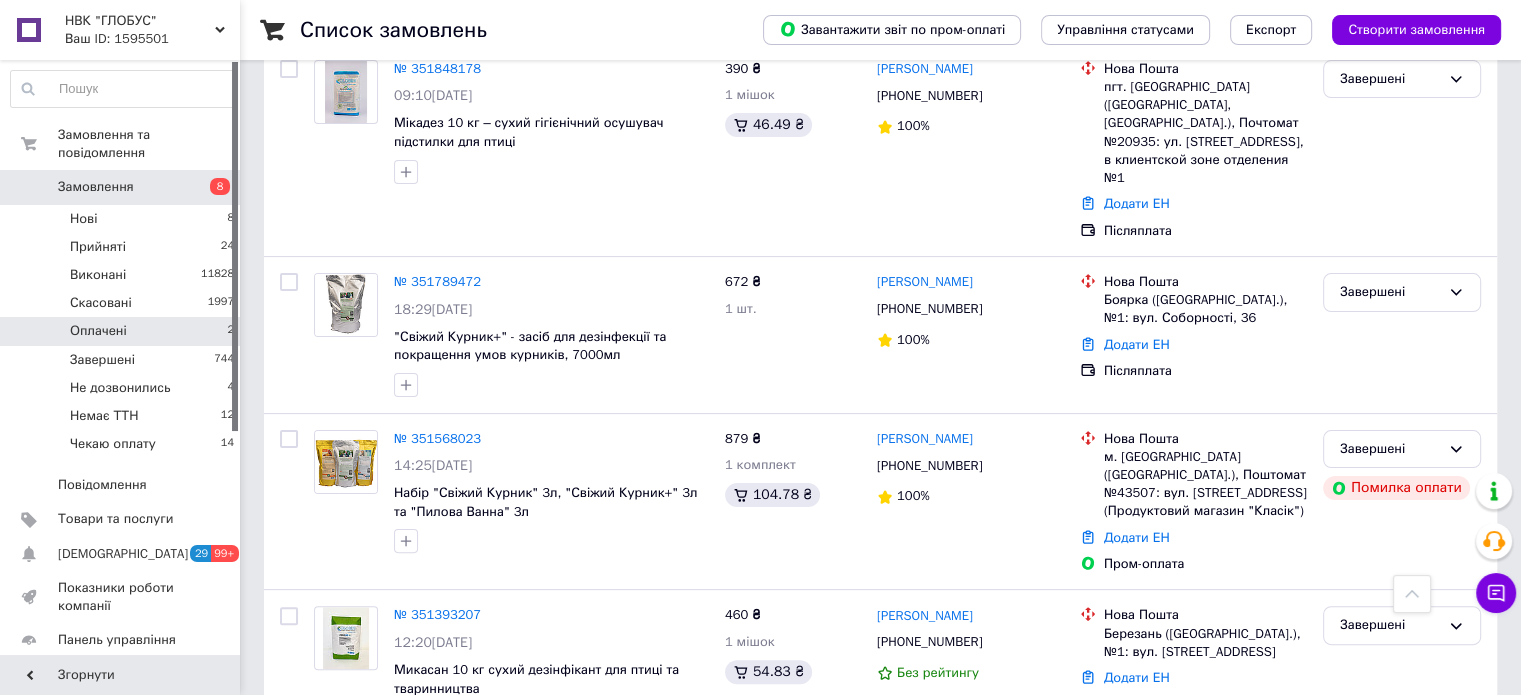 click on "Оплачені" at bounding box center (98, 331) 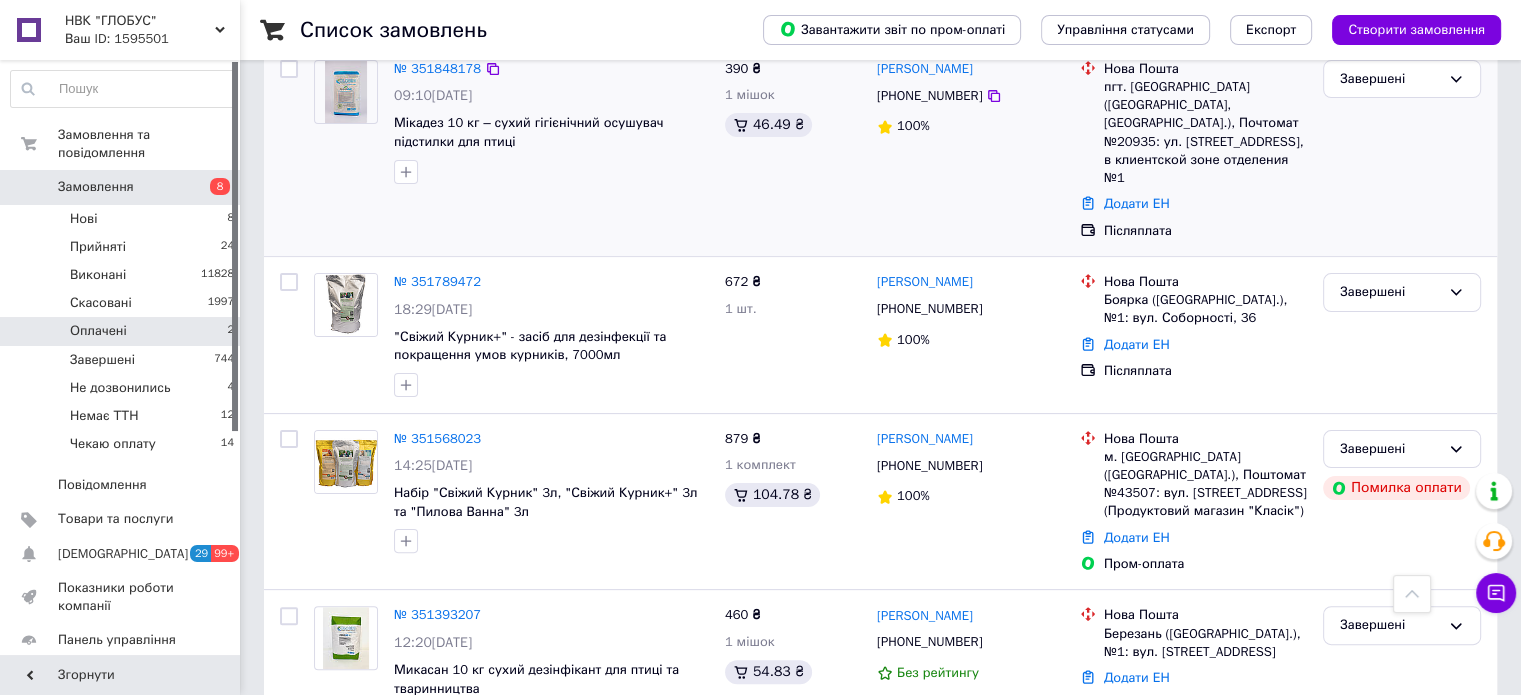click on "№ 351848178 09:10, 09.07.2025 Мікадез 10 кг – сухий гігієнічний осушувач підстилки для птиці" at bounding box center (511, 150) 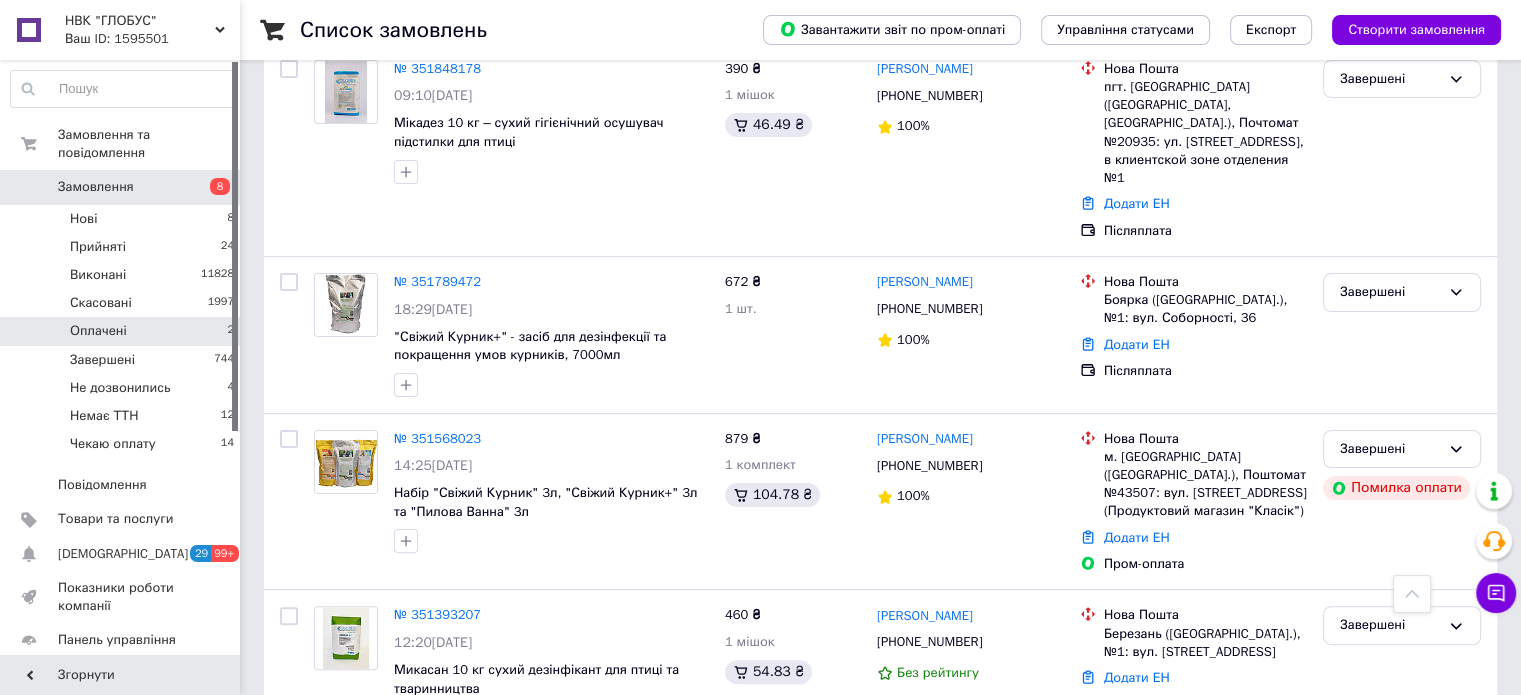 click on "Замовлення 8" at bounding box center (123, 187) 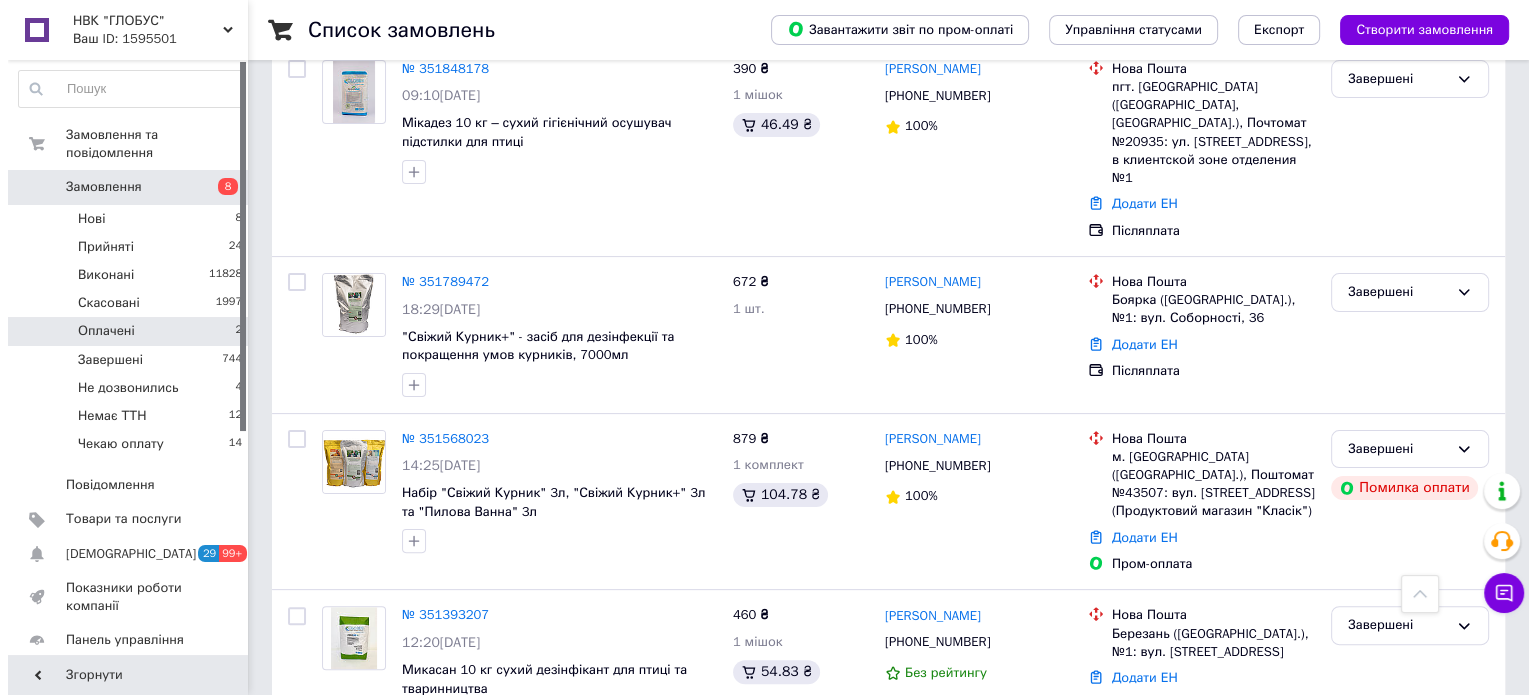 scroll, scrollTop: 0, scrollLeft: 0, axis: both 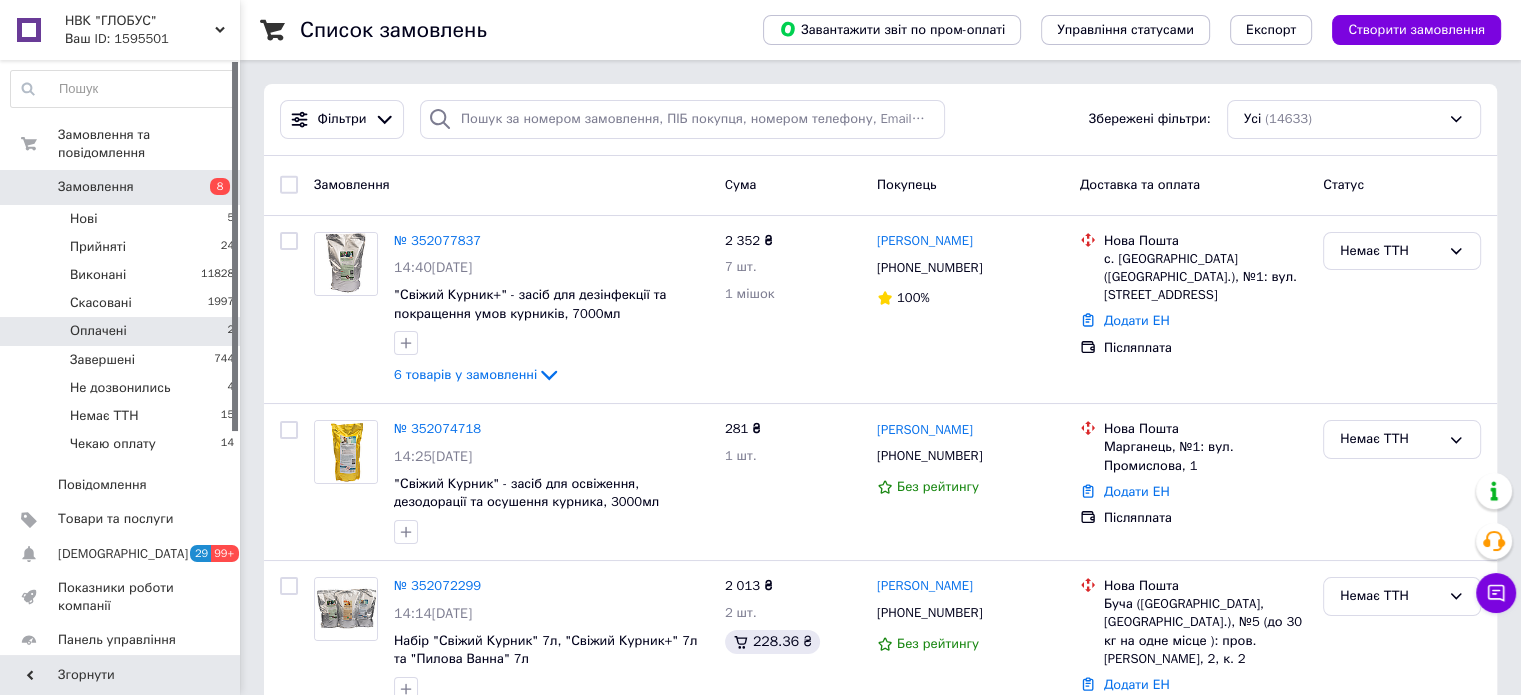 click on "Оплачені" at bounding box center (98, 331) 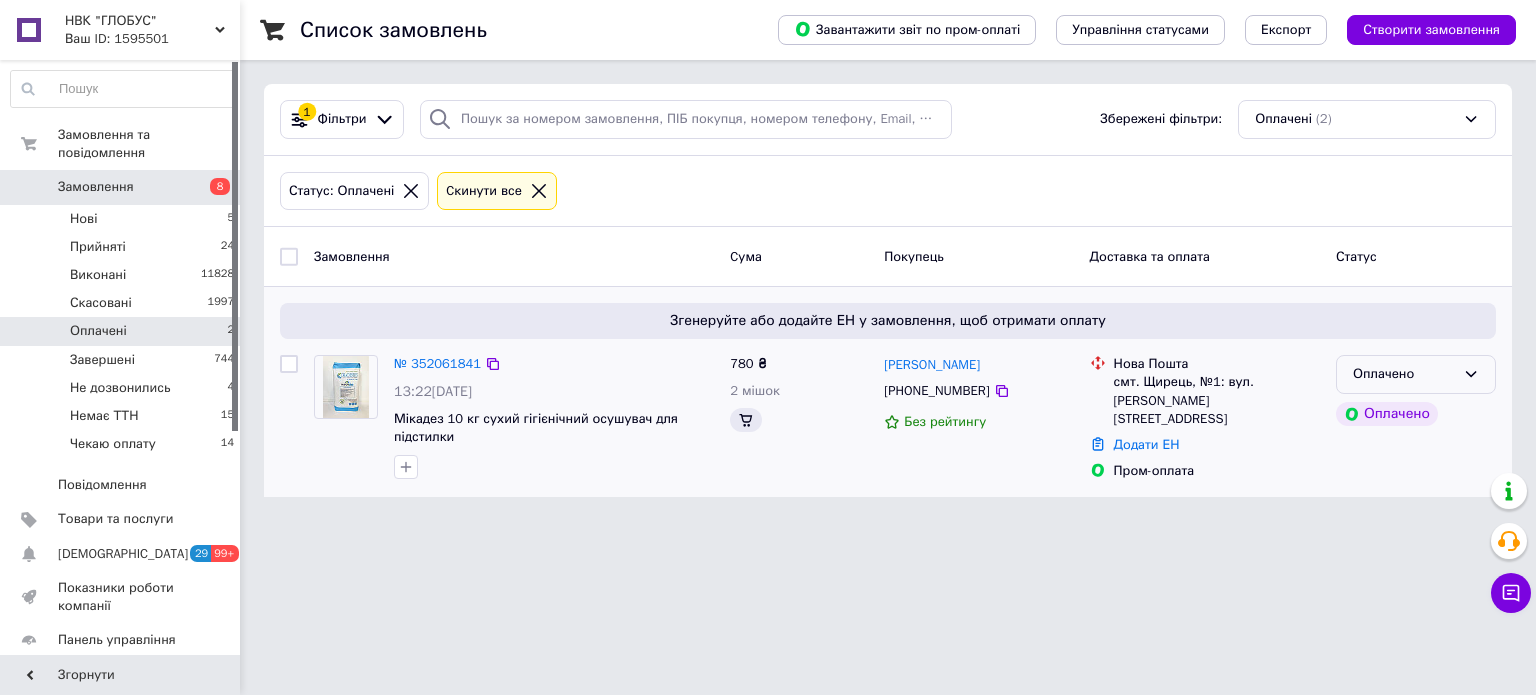 click on "Оплачено" at bounding box center (1404, 374) 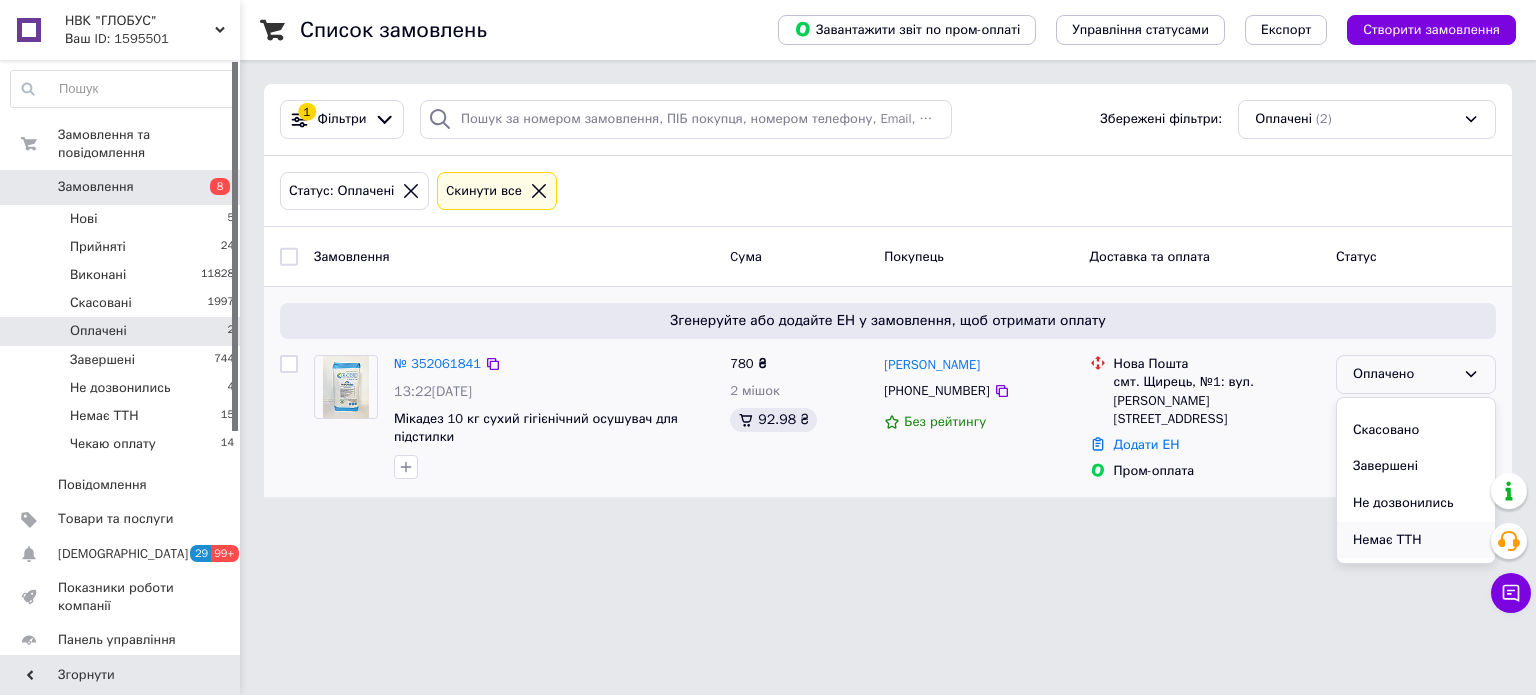 scroll, scrollTop: 90, scrollLeft: 0, axis: vertical 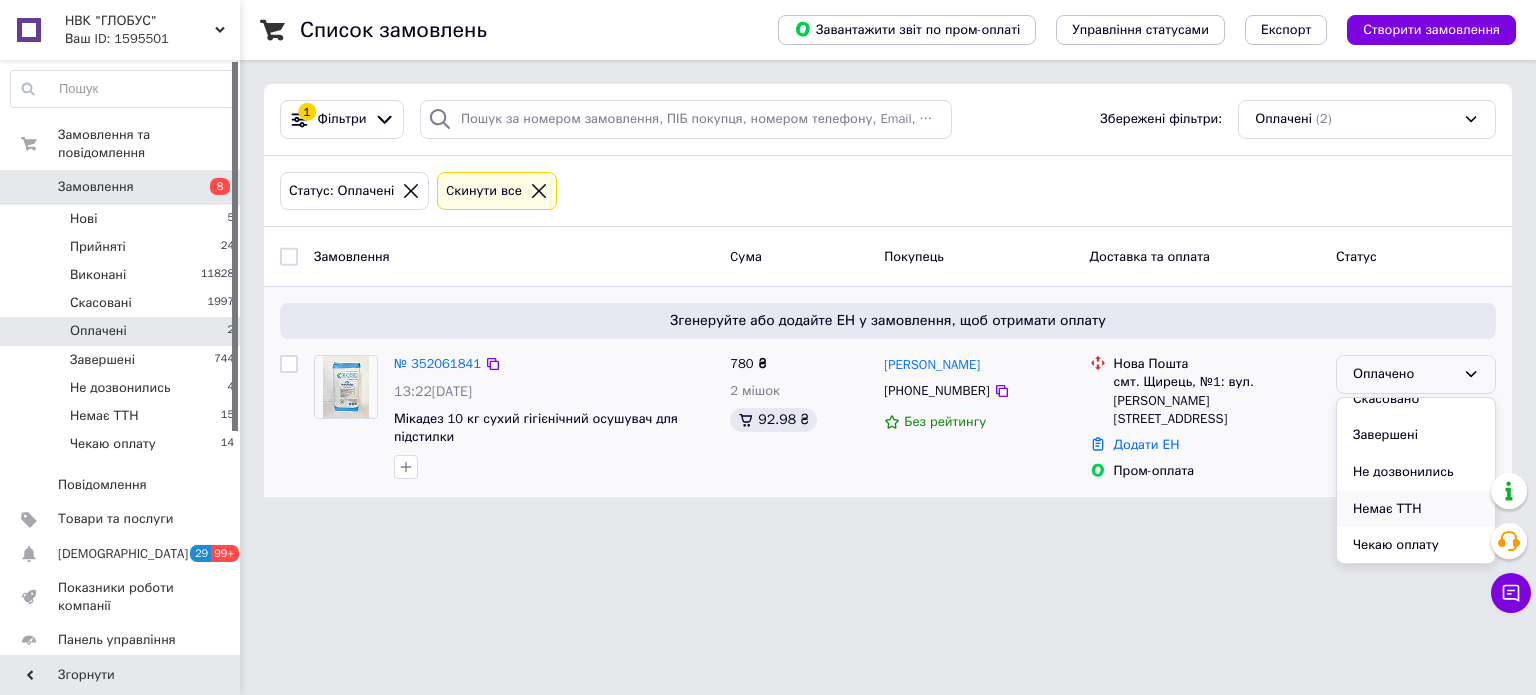 click on "Немає ТТН" at bounding box center [1416, 509] 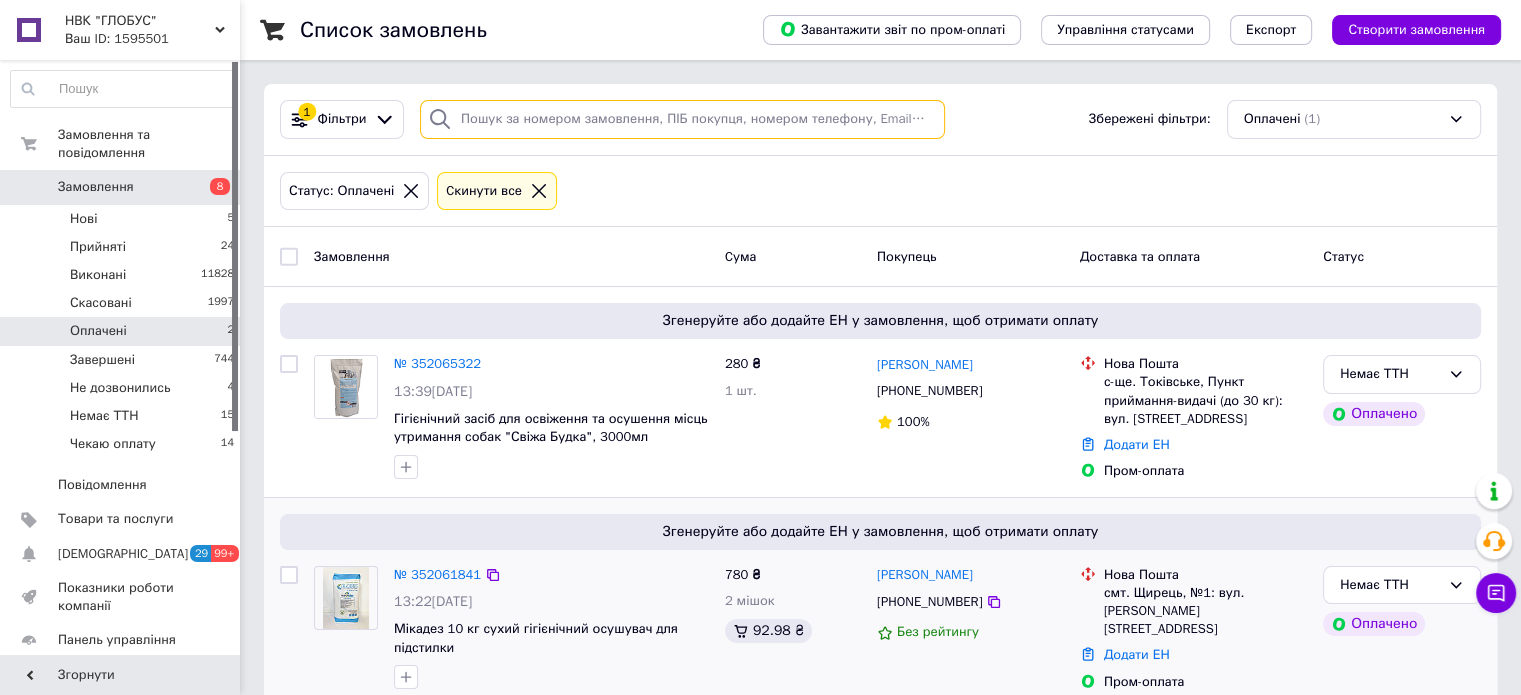 paste on "350155639" 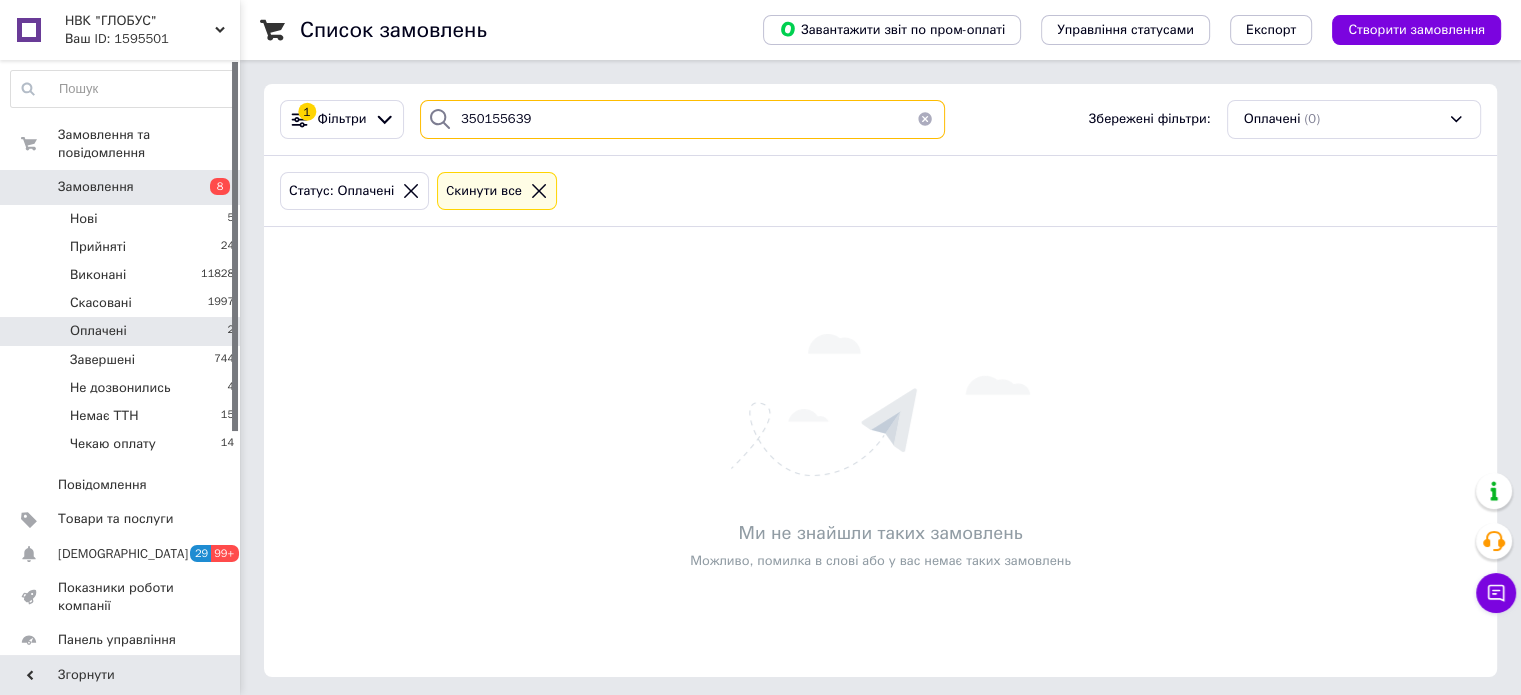 type on "350155639" 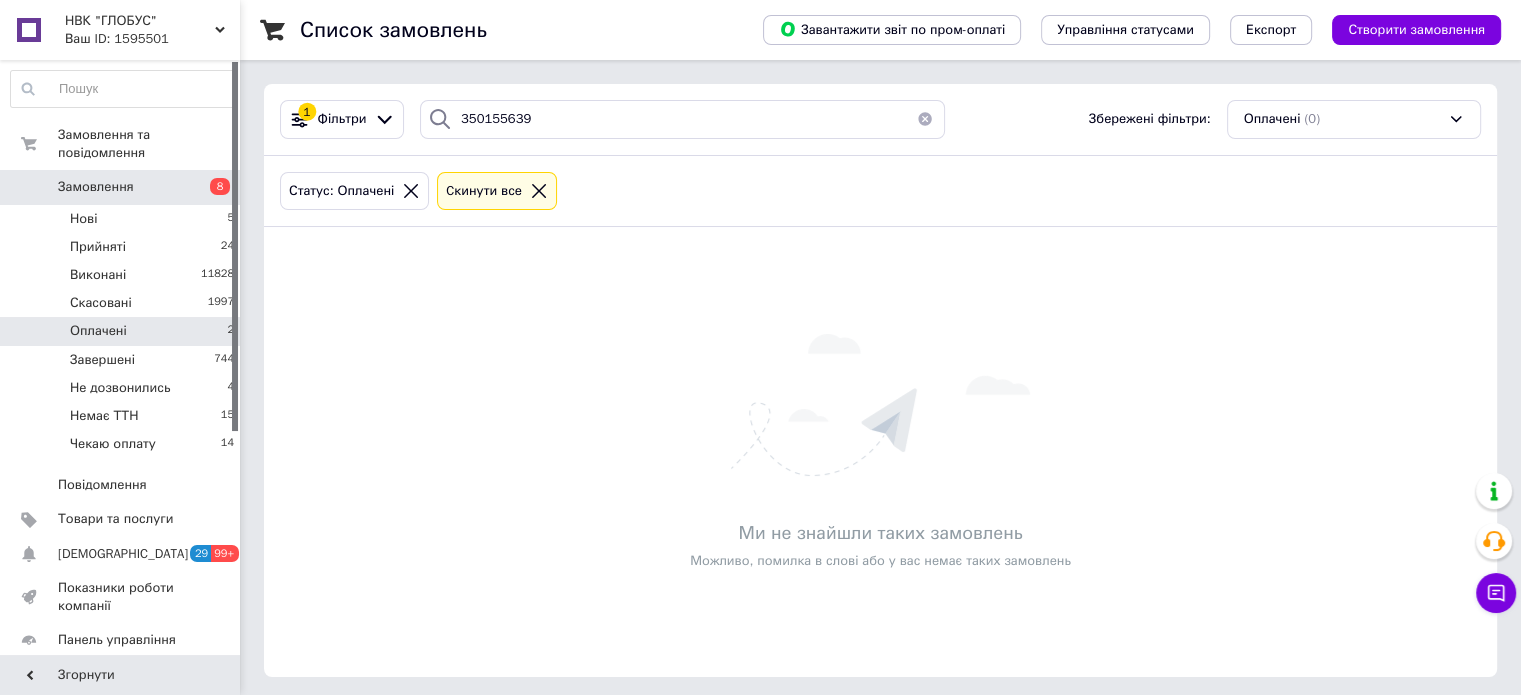 click 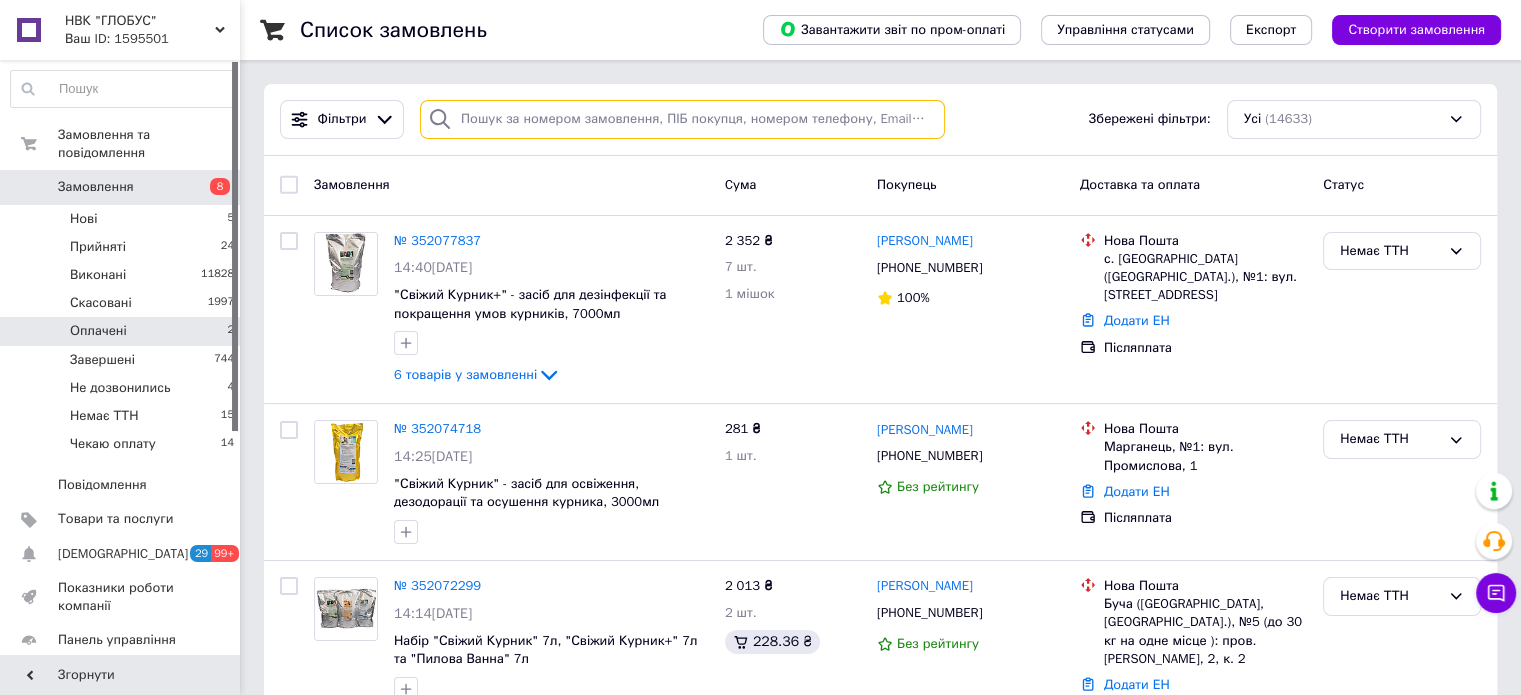 paste on "350155639" 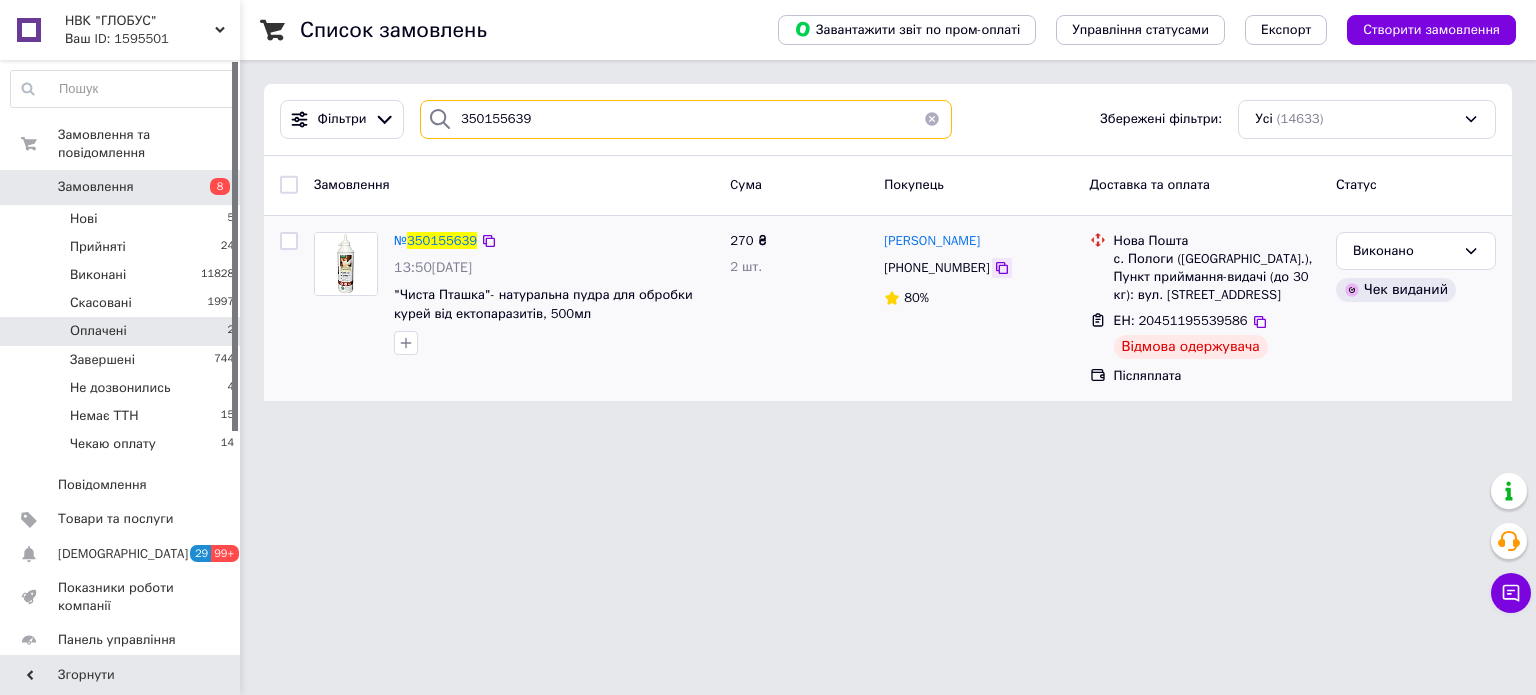 type on "350155639" 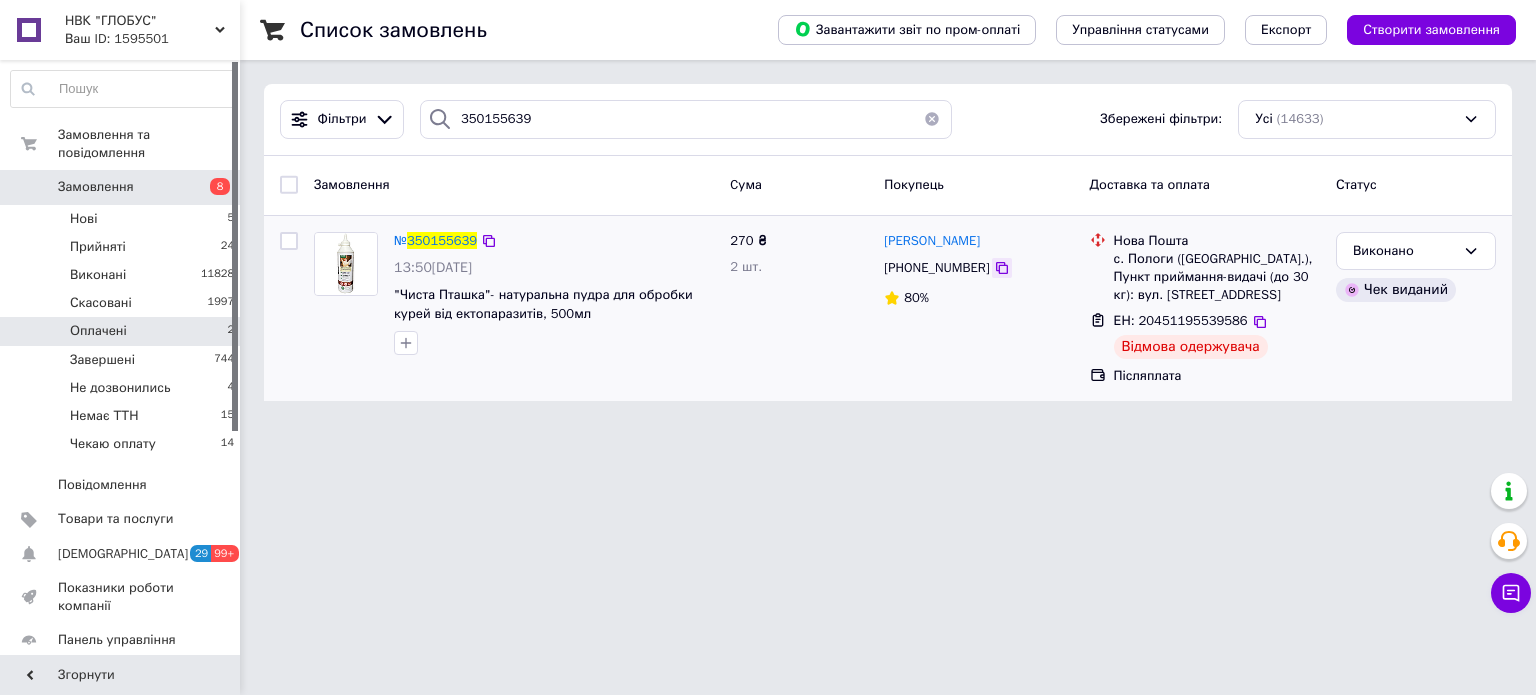 click 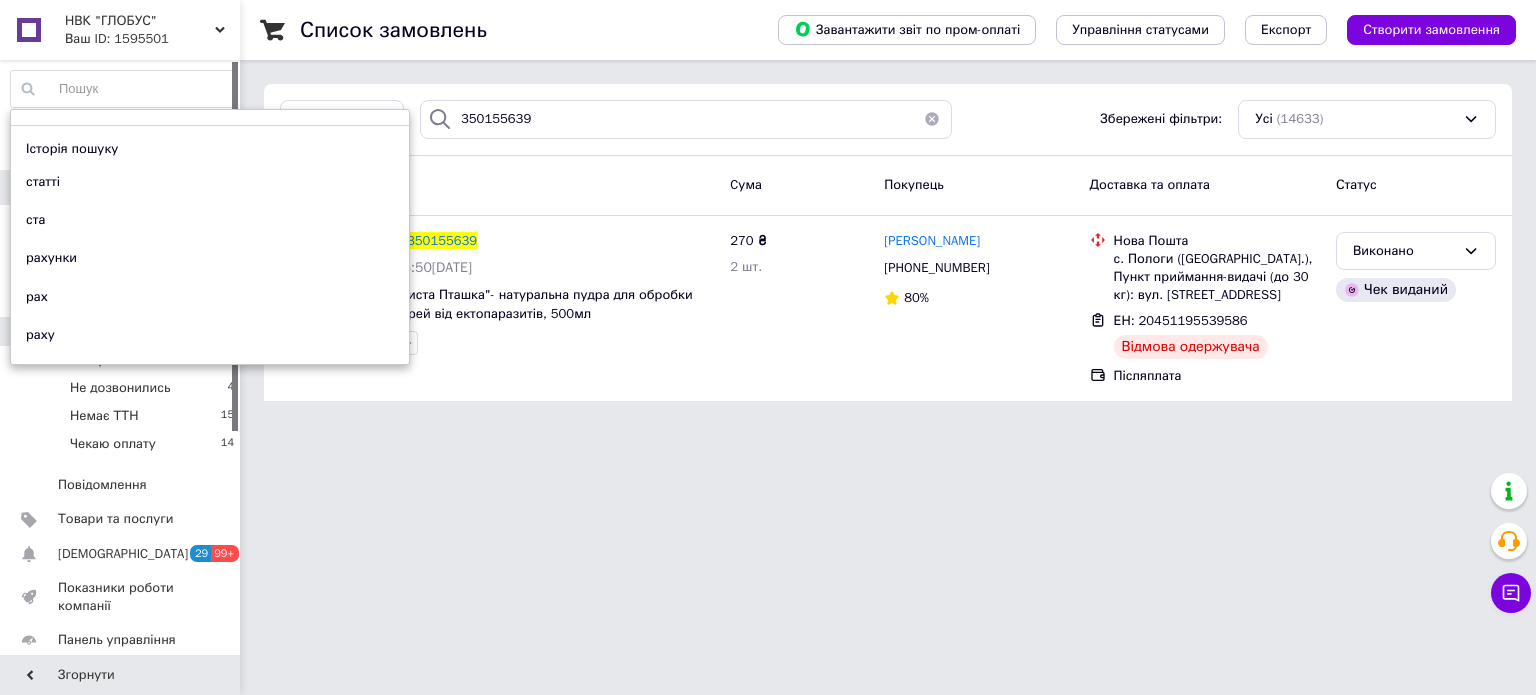 click at bounding box center [123, 89] 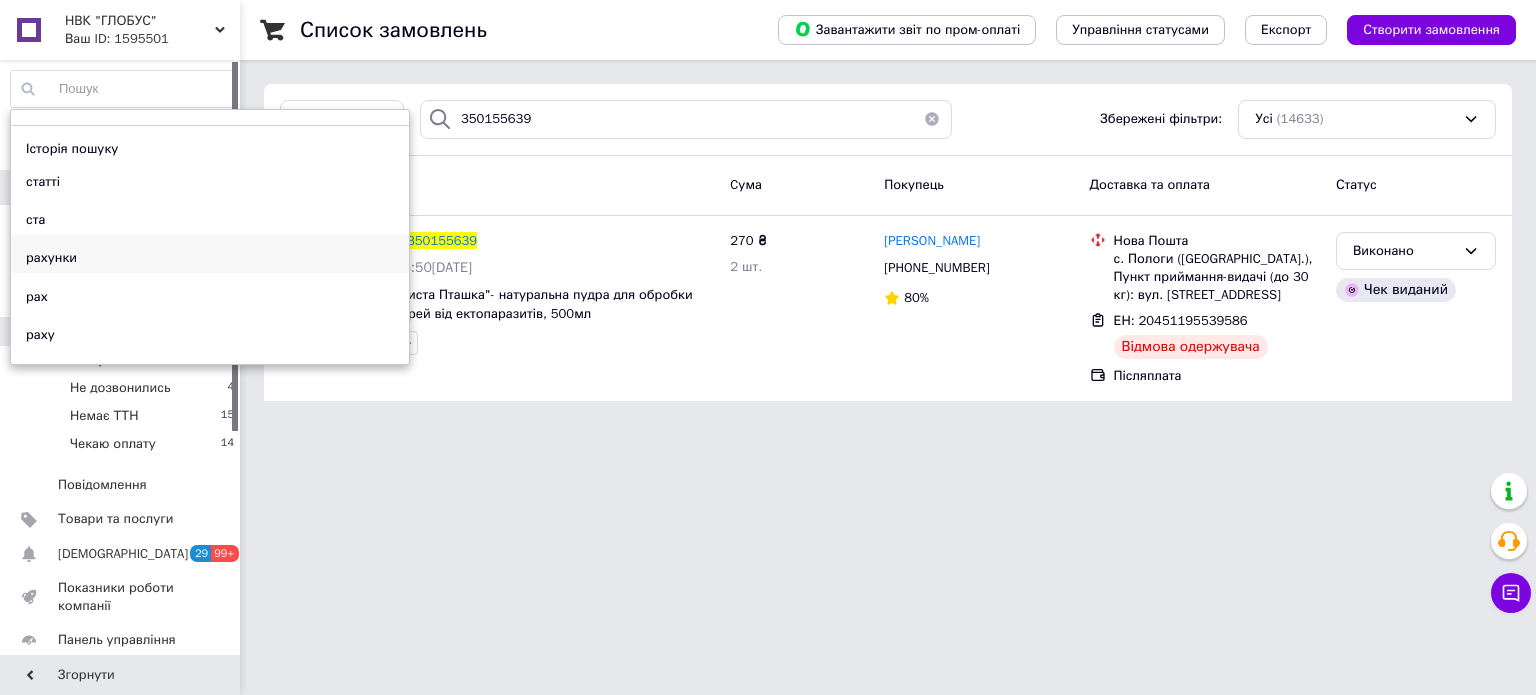 click on "рахунки" at bounding box center [51, 258] 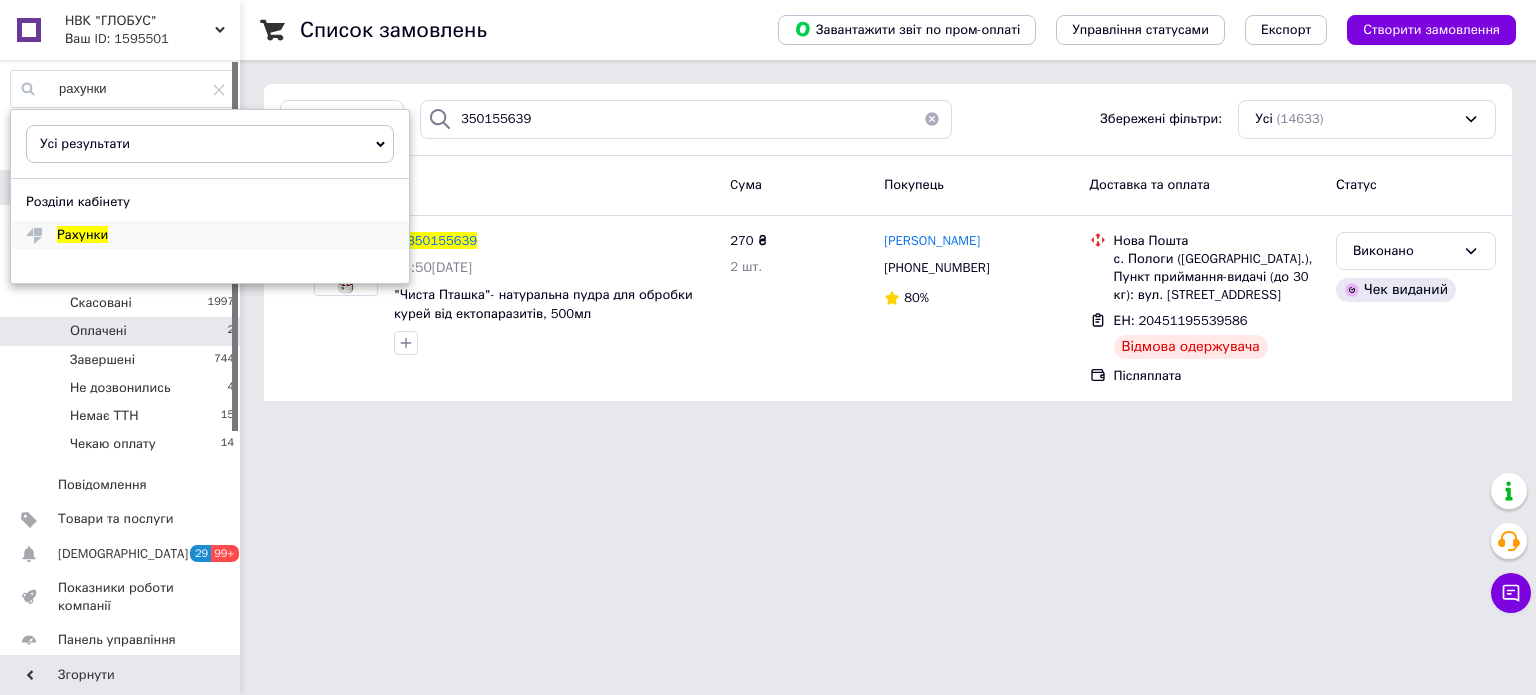 click on "Рахунки" at bounding box center [82, 234] 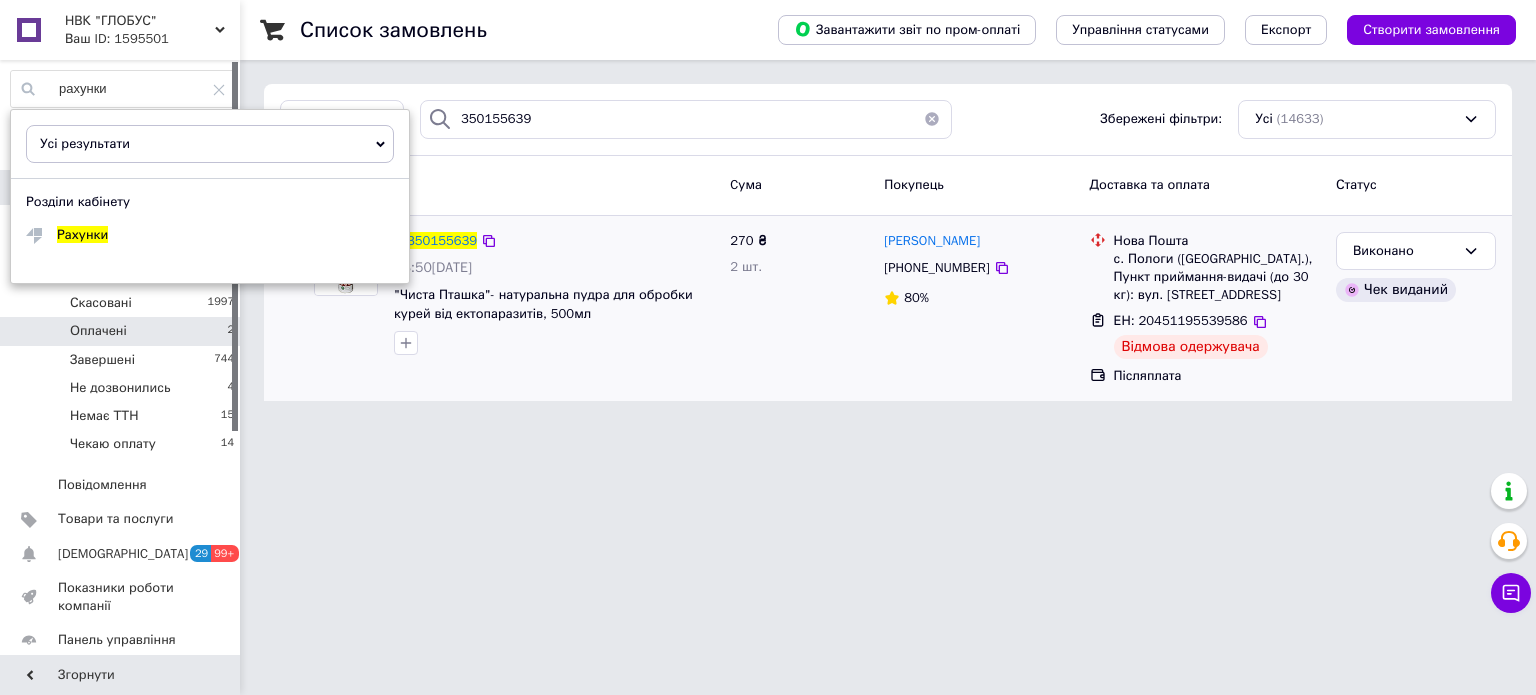 click on "270 ₴ 2 шт." at bounding box center (799, 309) 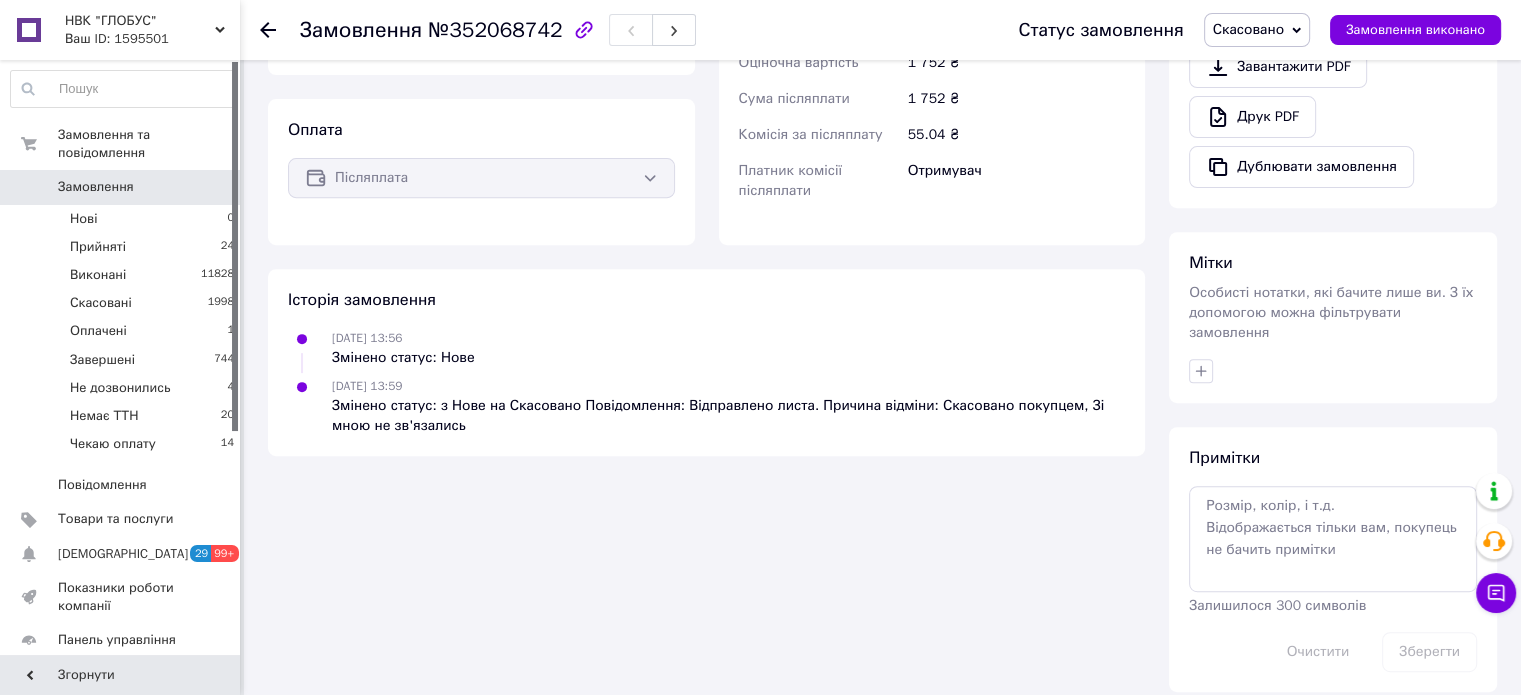 scroll, scrollTop: 661, scrollLeft: 0, axis: vertical 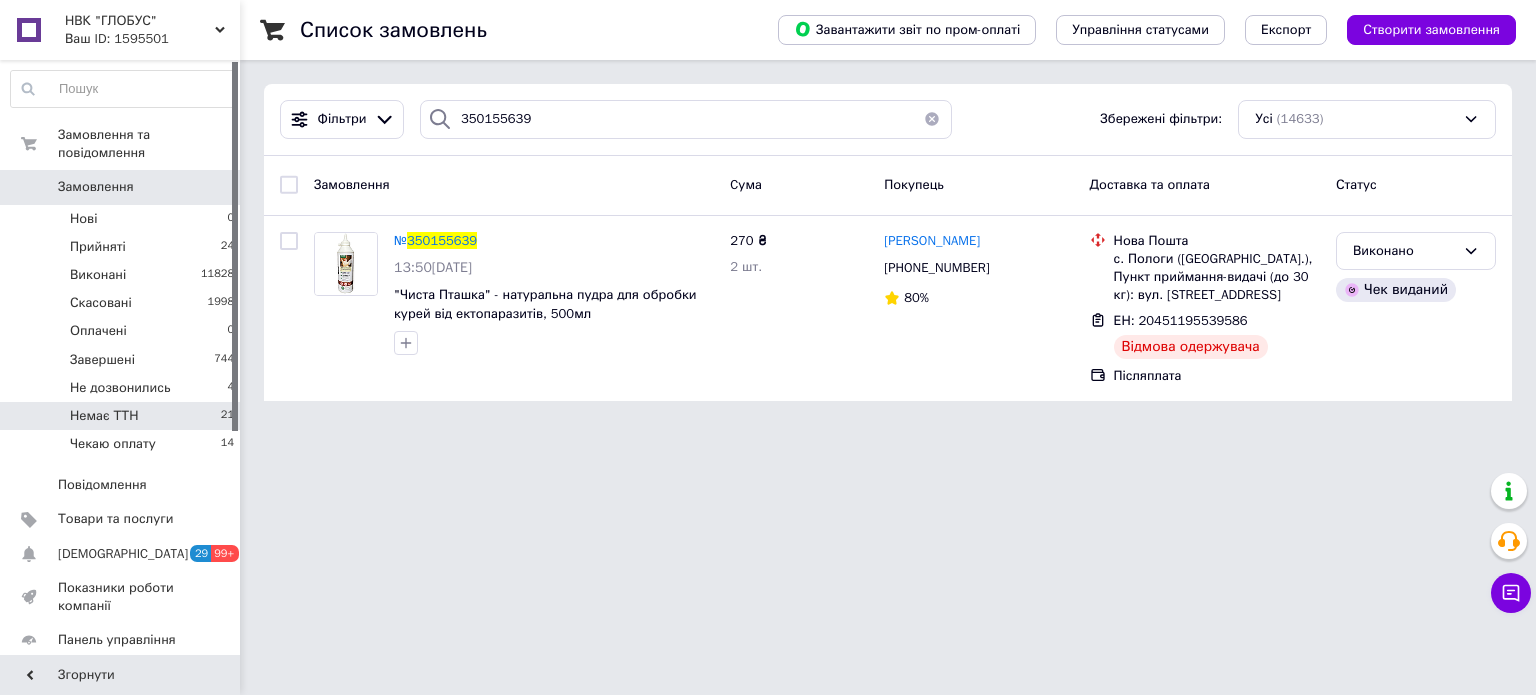 click on "Немає ТТН 21" at bounding box center (123, 416) 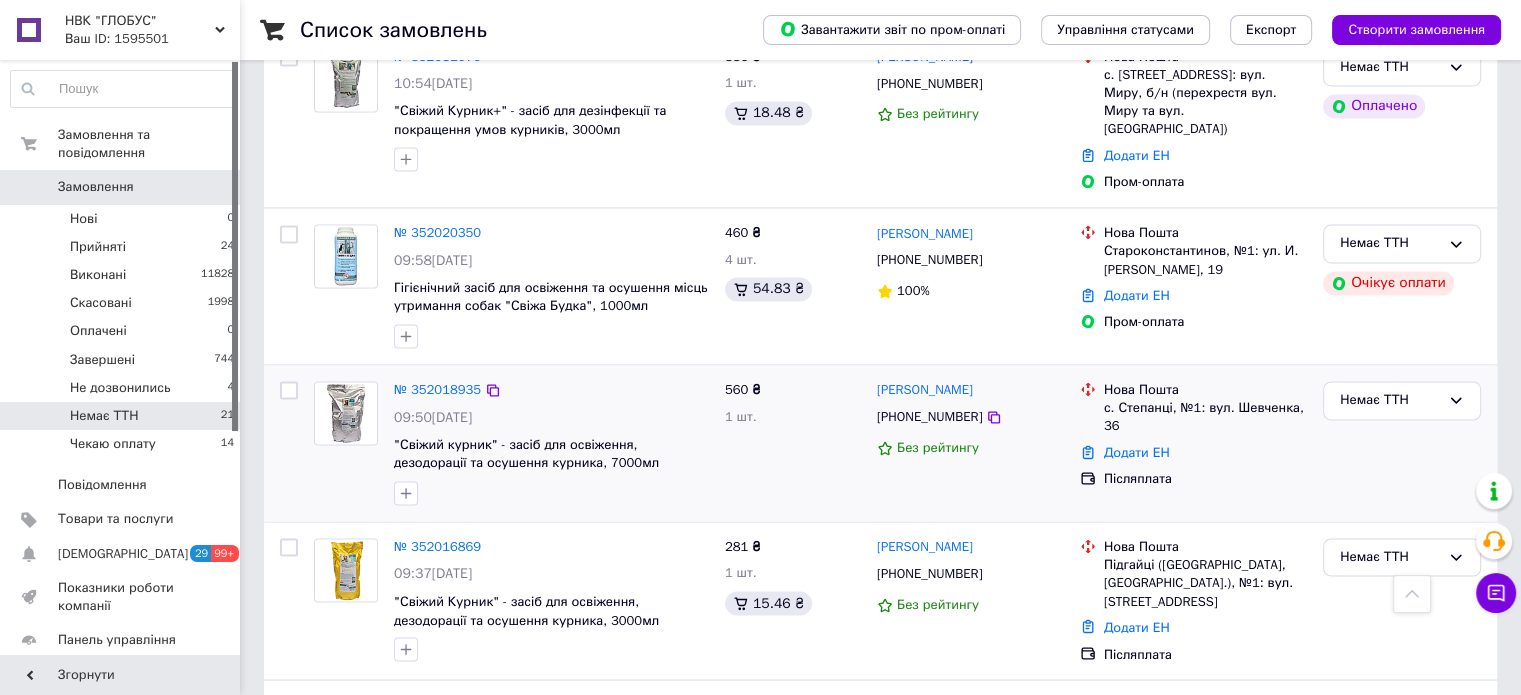scroll, scrollTop: 3341, scrollLeft: 0, axis: vertical 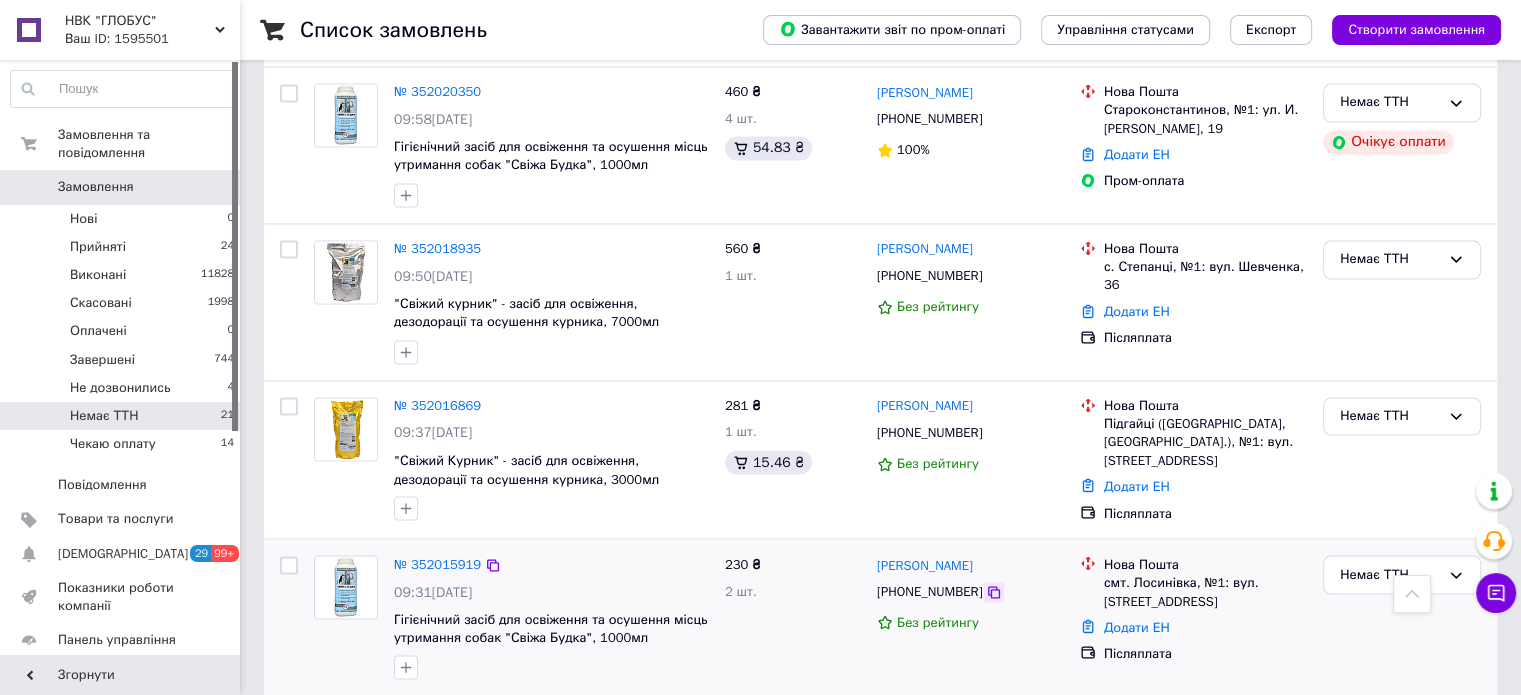 click 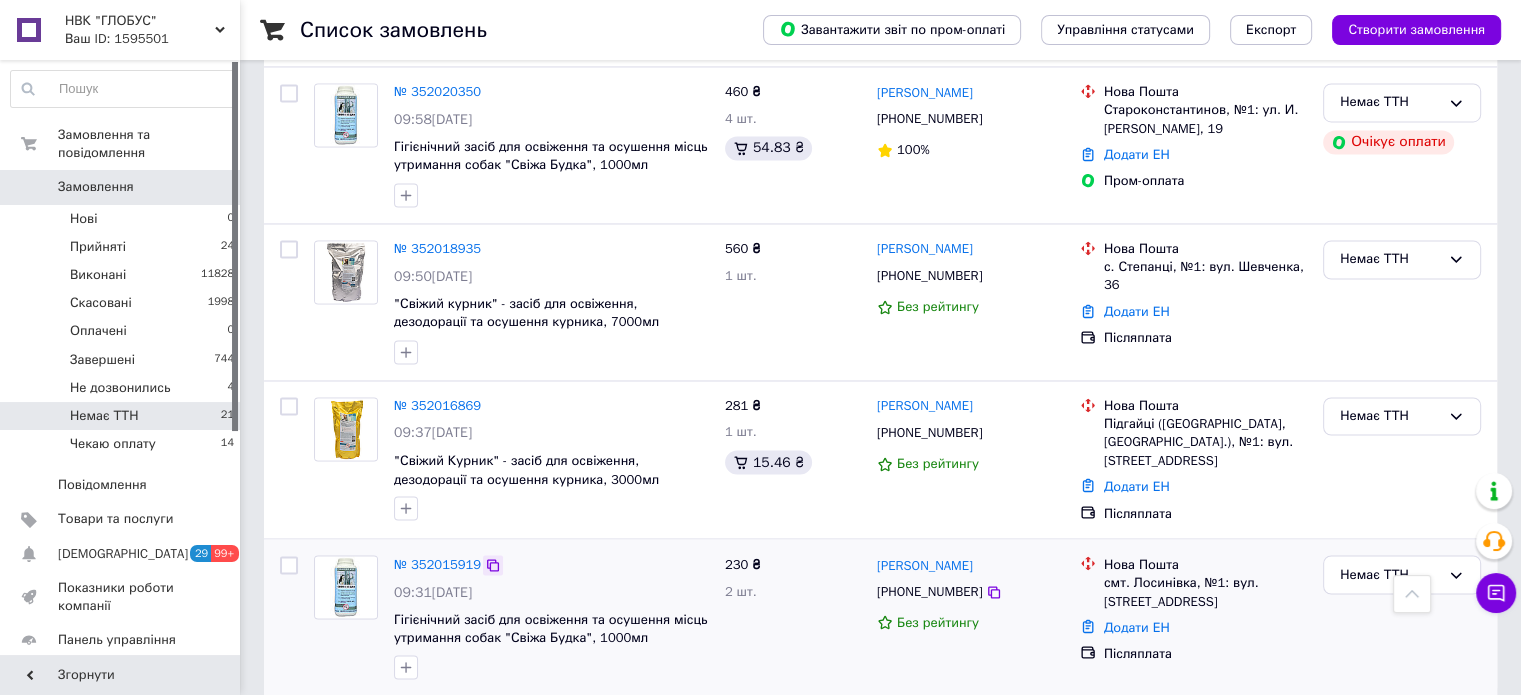 click 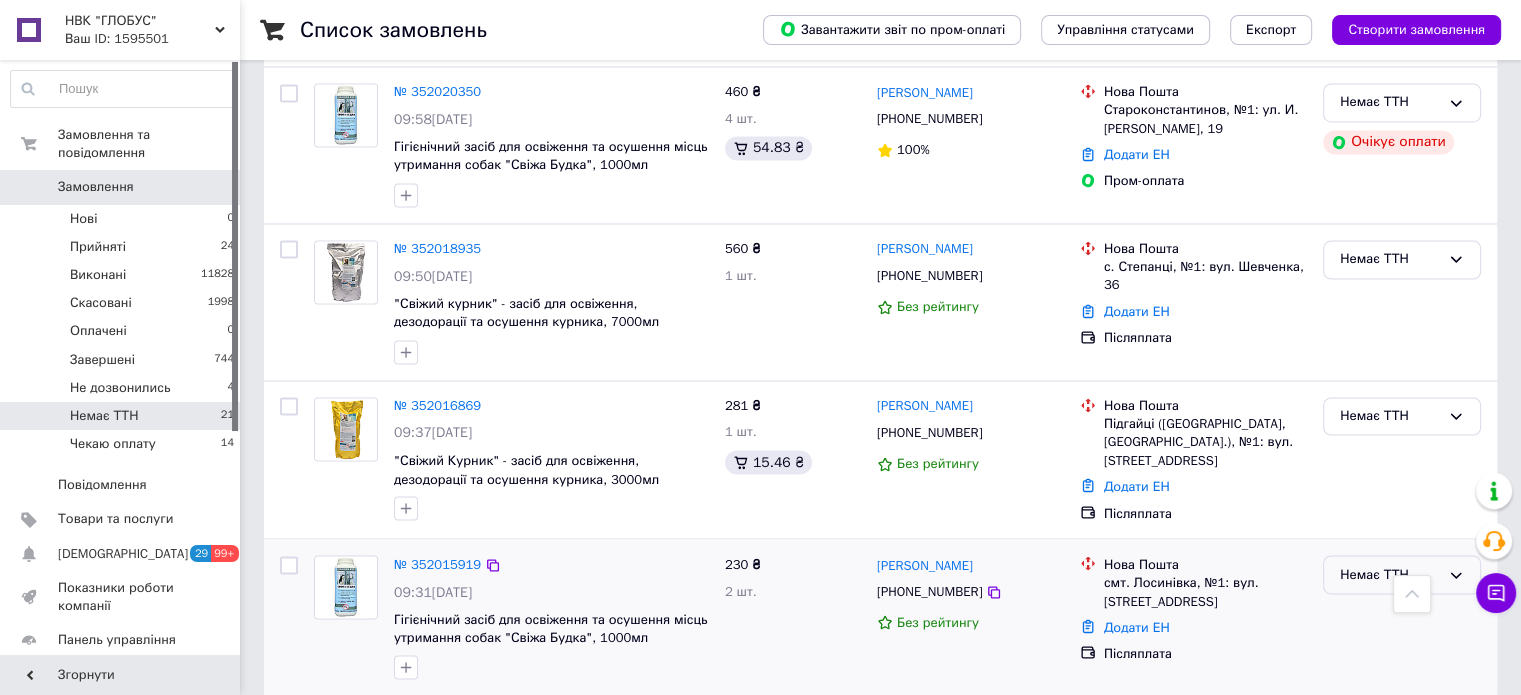 click on "Немає ТТН" at bounding box center [1390, 574] 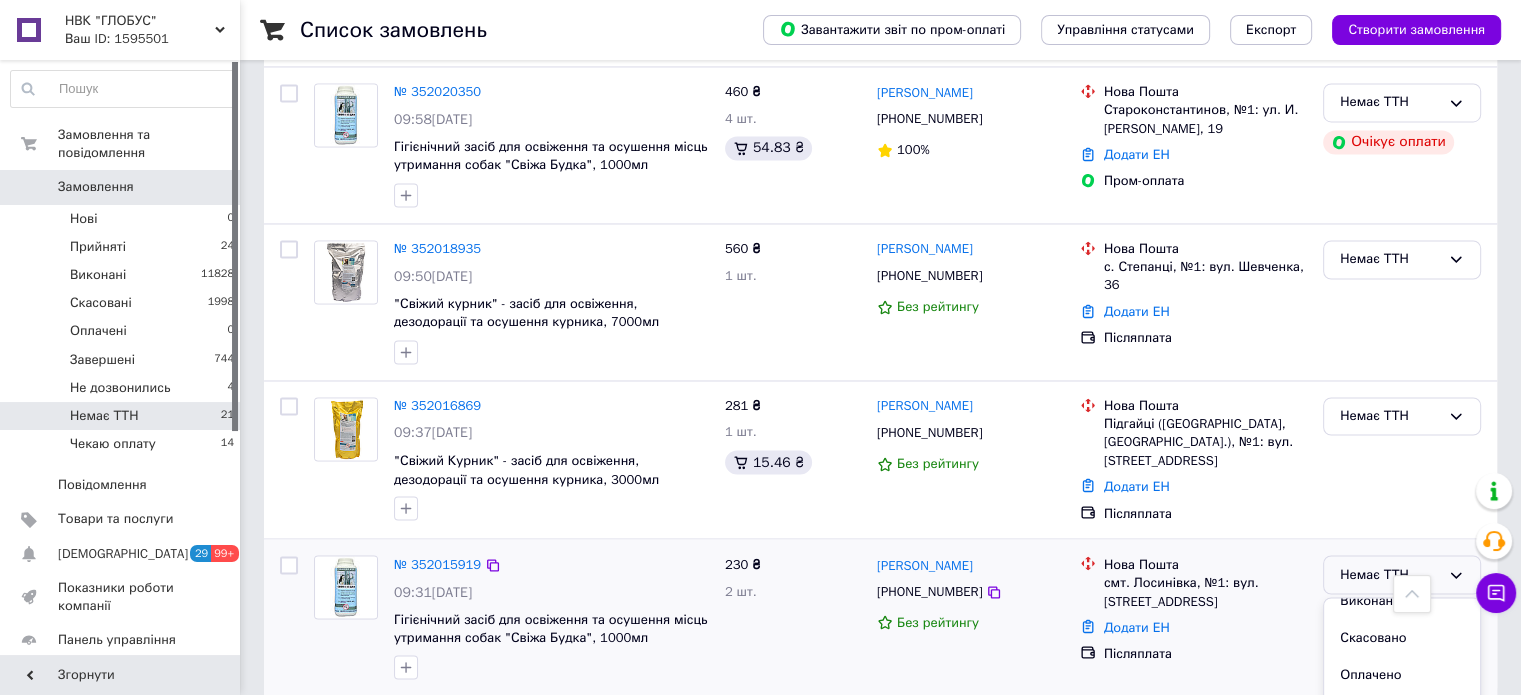 scroll, scrollTop: 90, scrollLeft: 0, axis: vertical 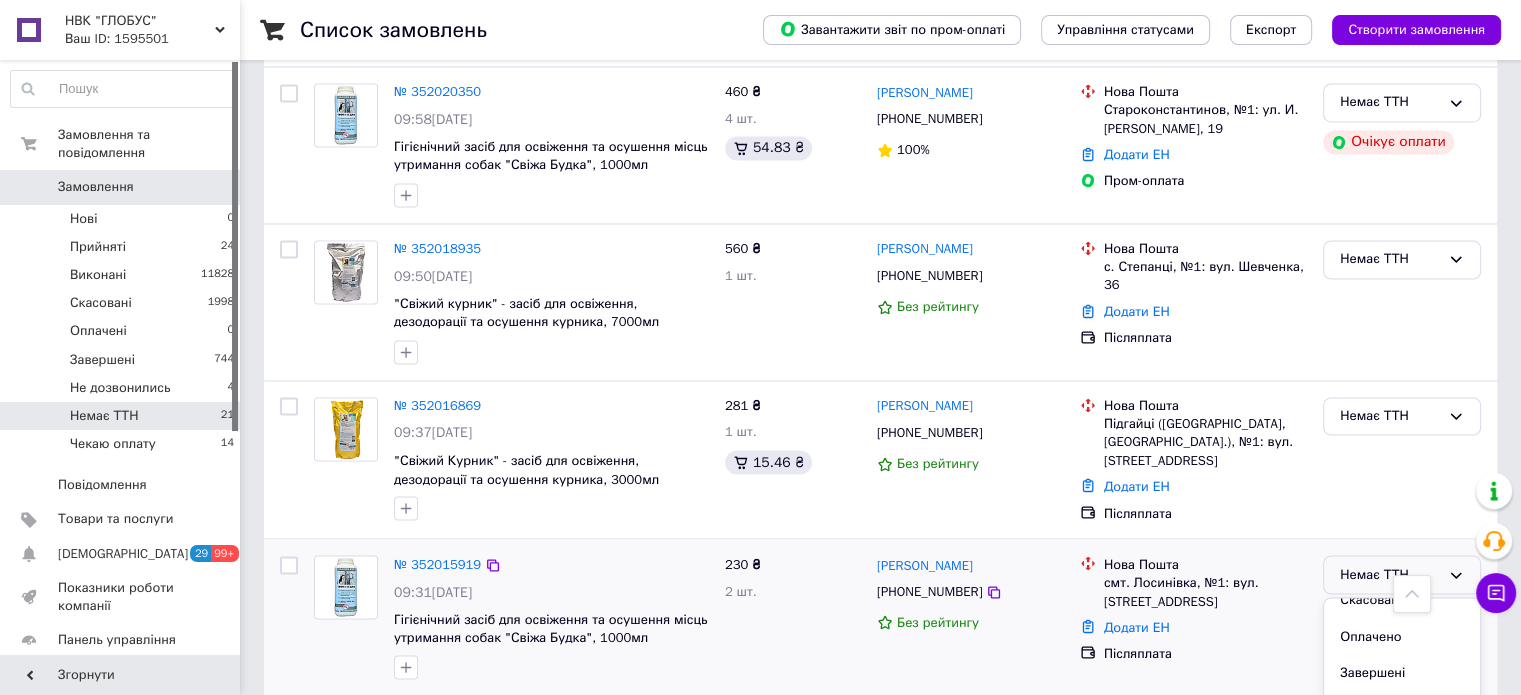 click on "Чекаю оплату" at bounding box center (1402, 745) 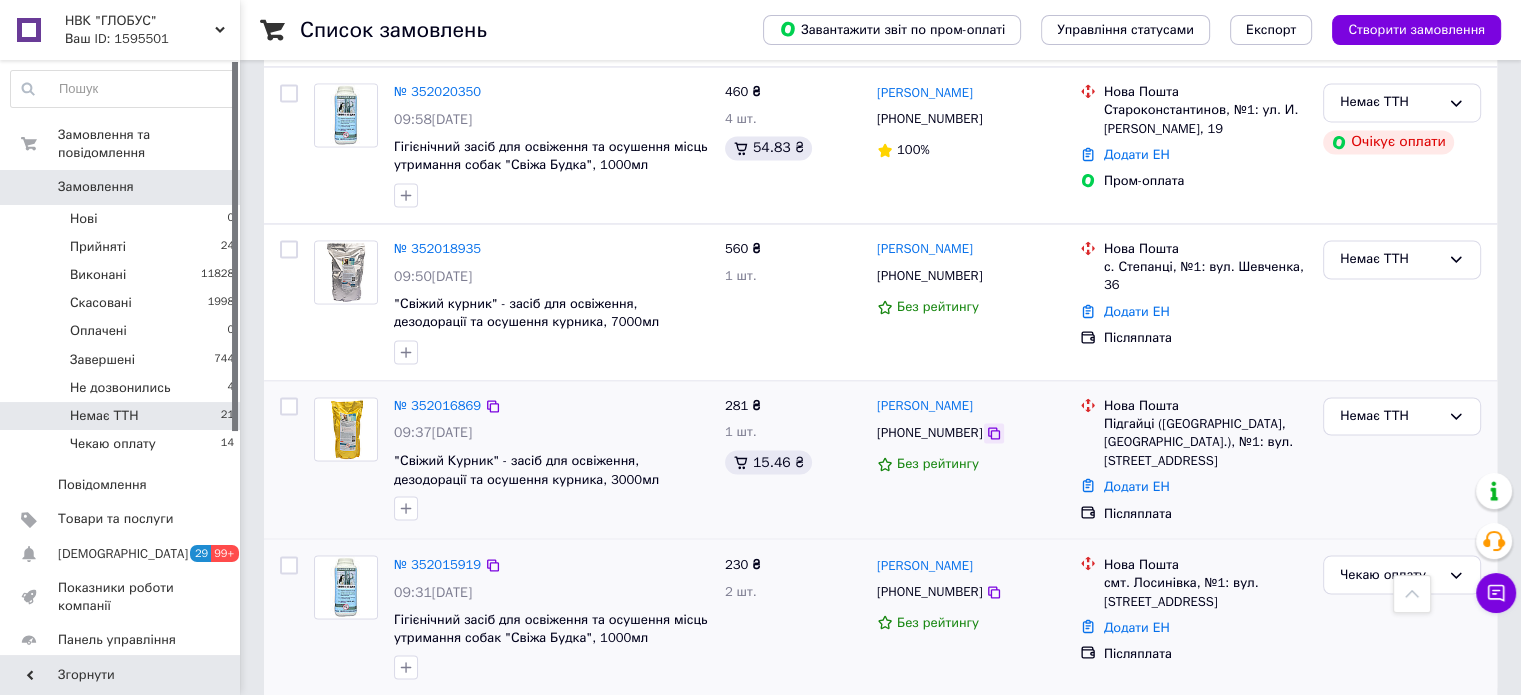 click 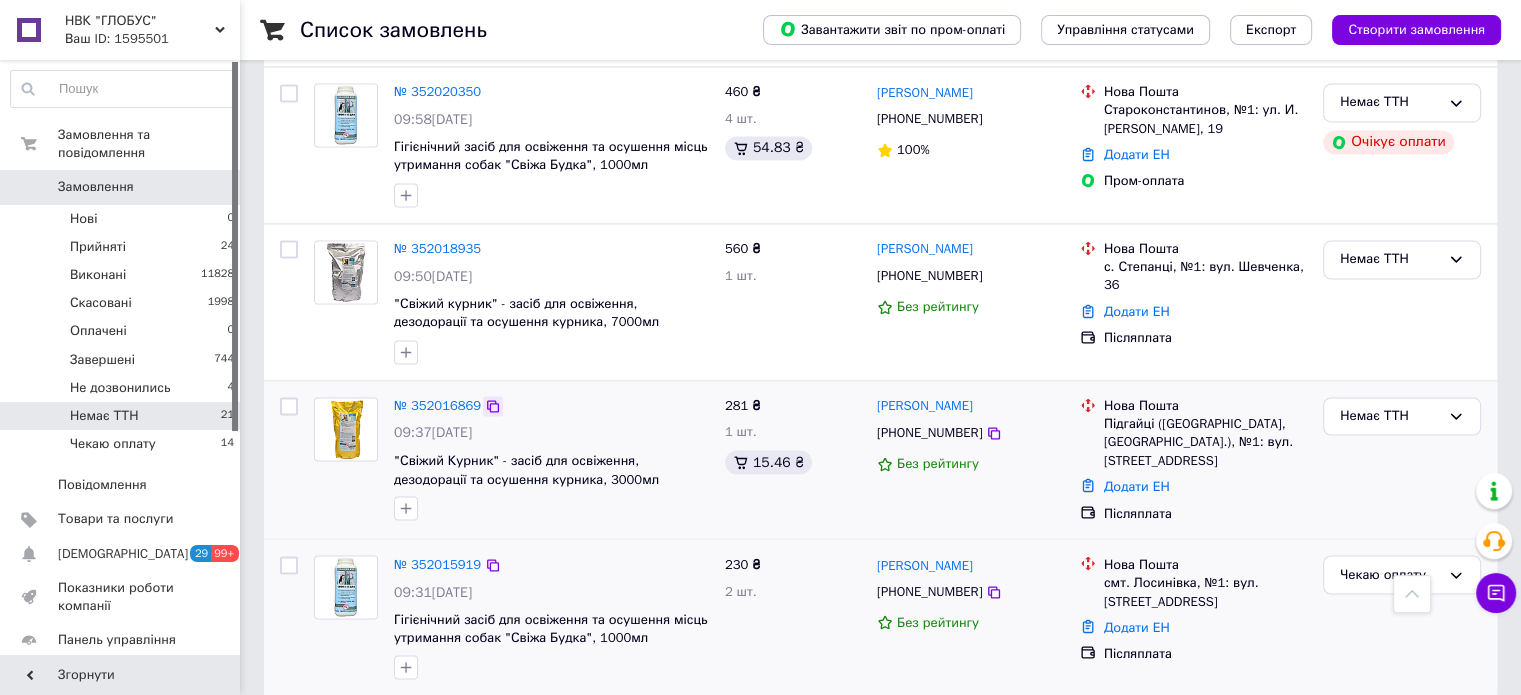 click 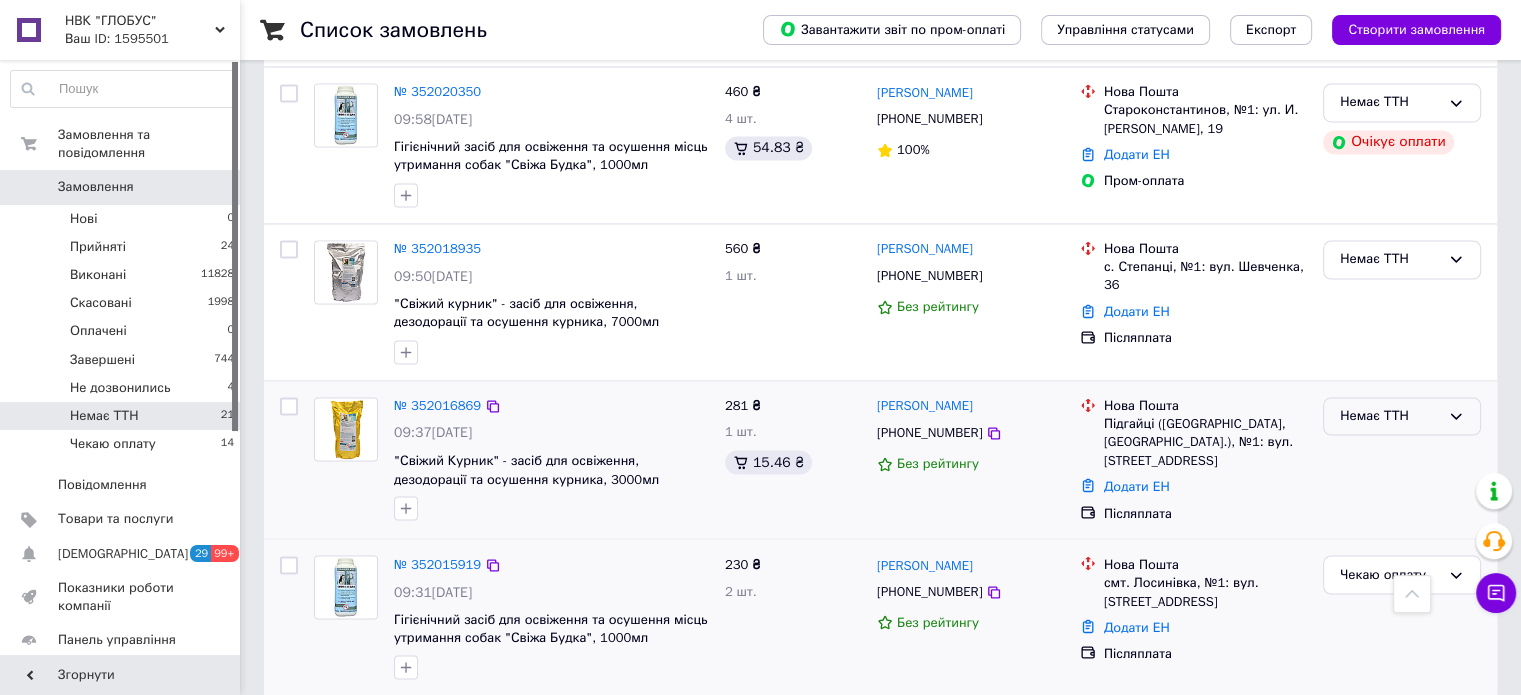 click on "Немає ТТН" at bounding box center (1402, 416) 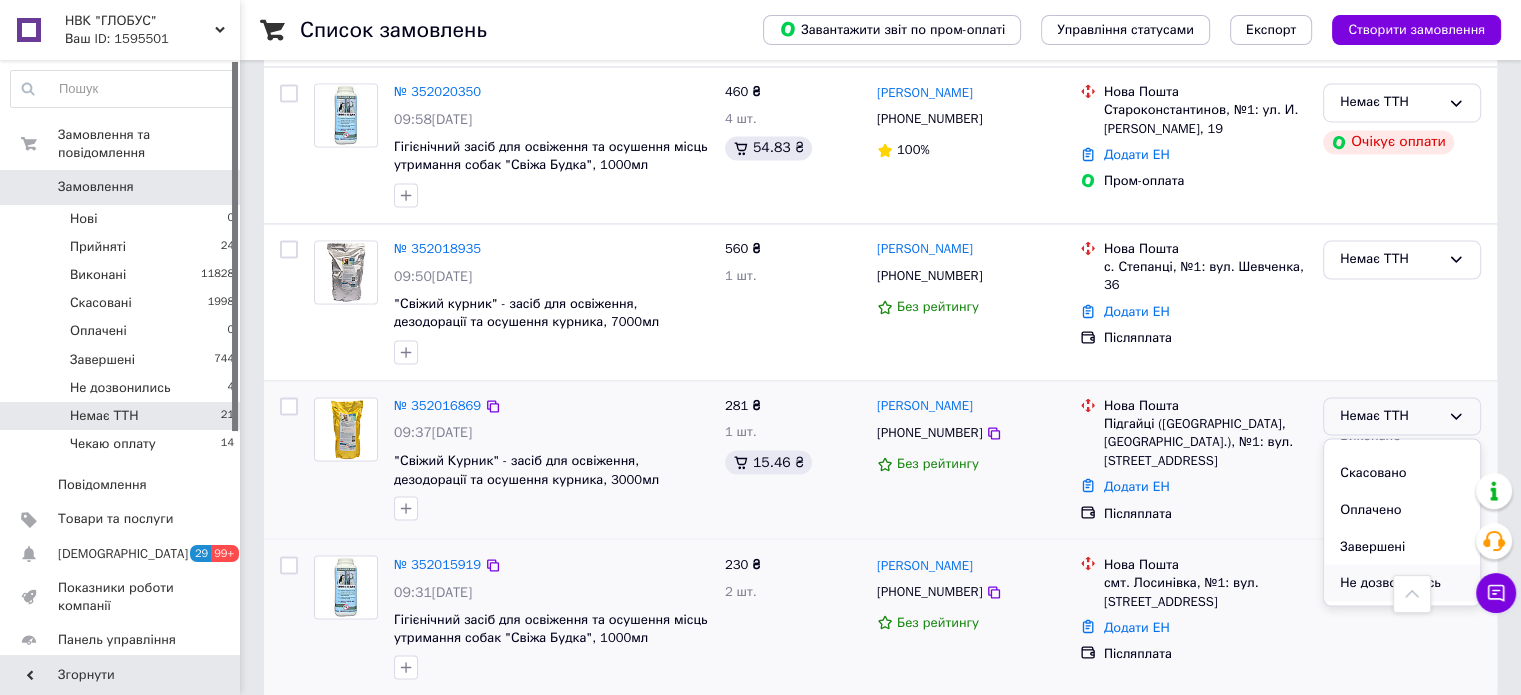 scroll, scrollTop: 90, scrollLeft: 0, axis: vertical 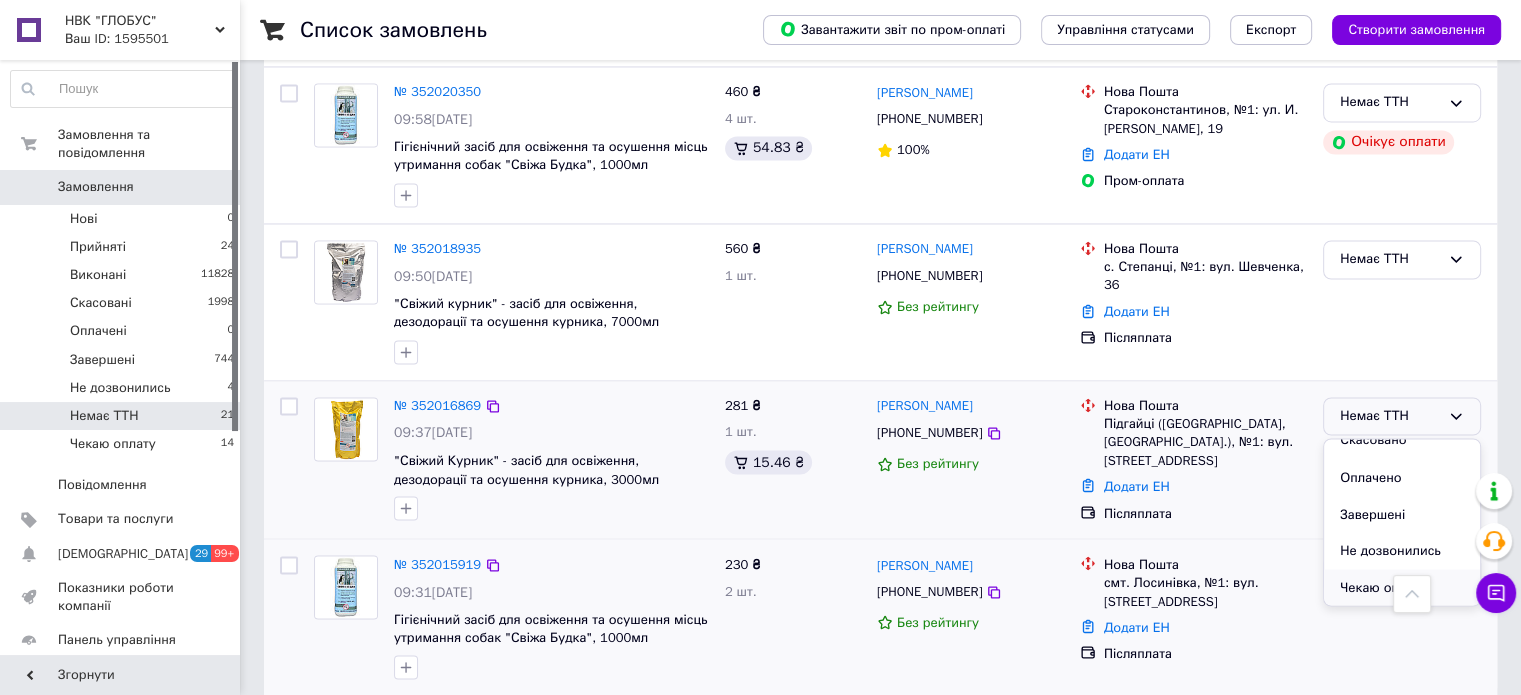 click on "Чекаю оплату" at bounding box center [1402, 587] 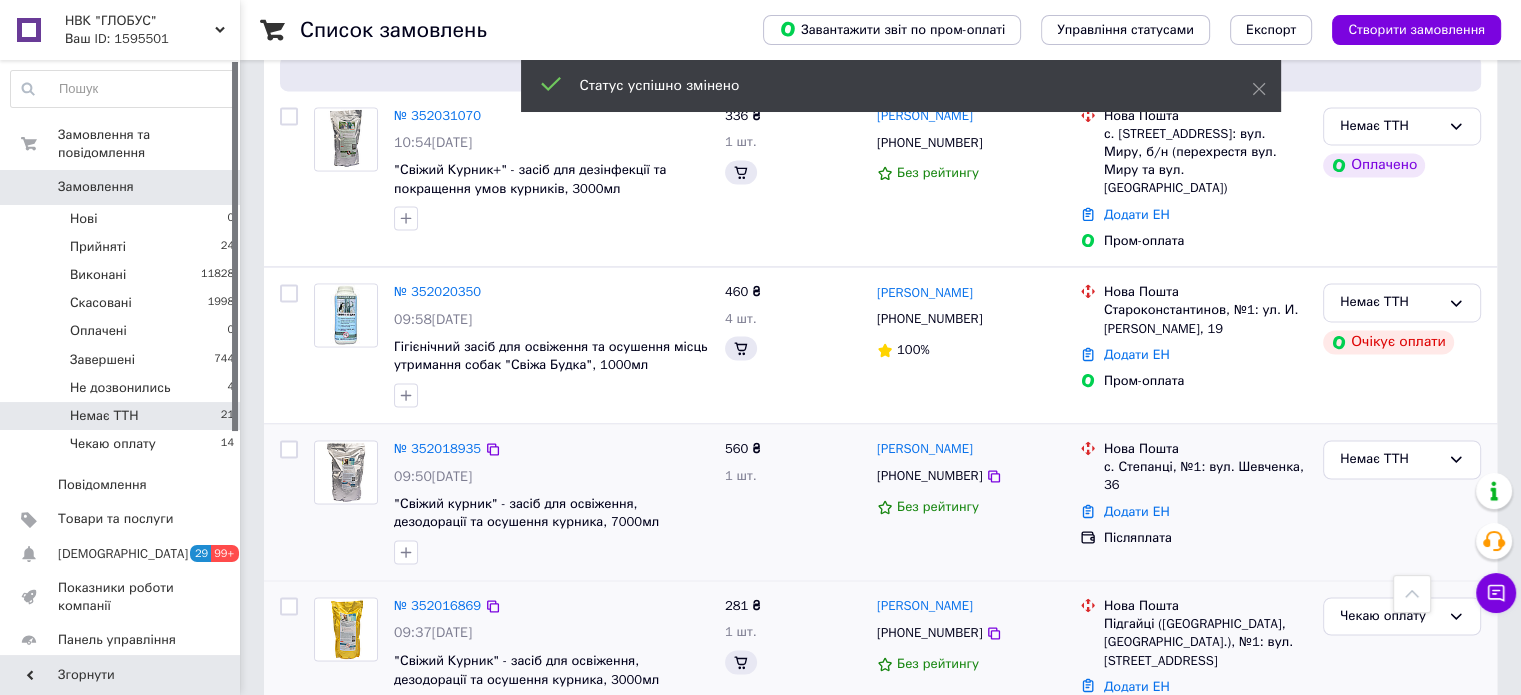 scroll, scrollTop: 3125, scrollLeft: 0, axis: vertical 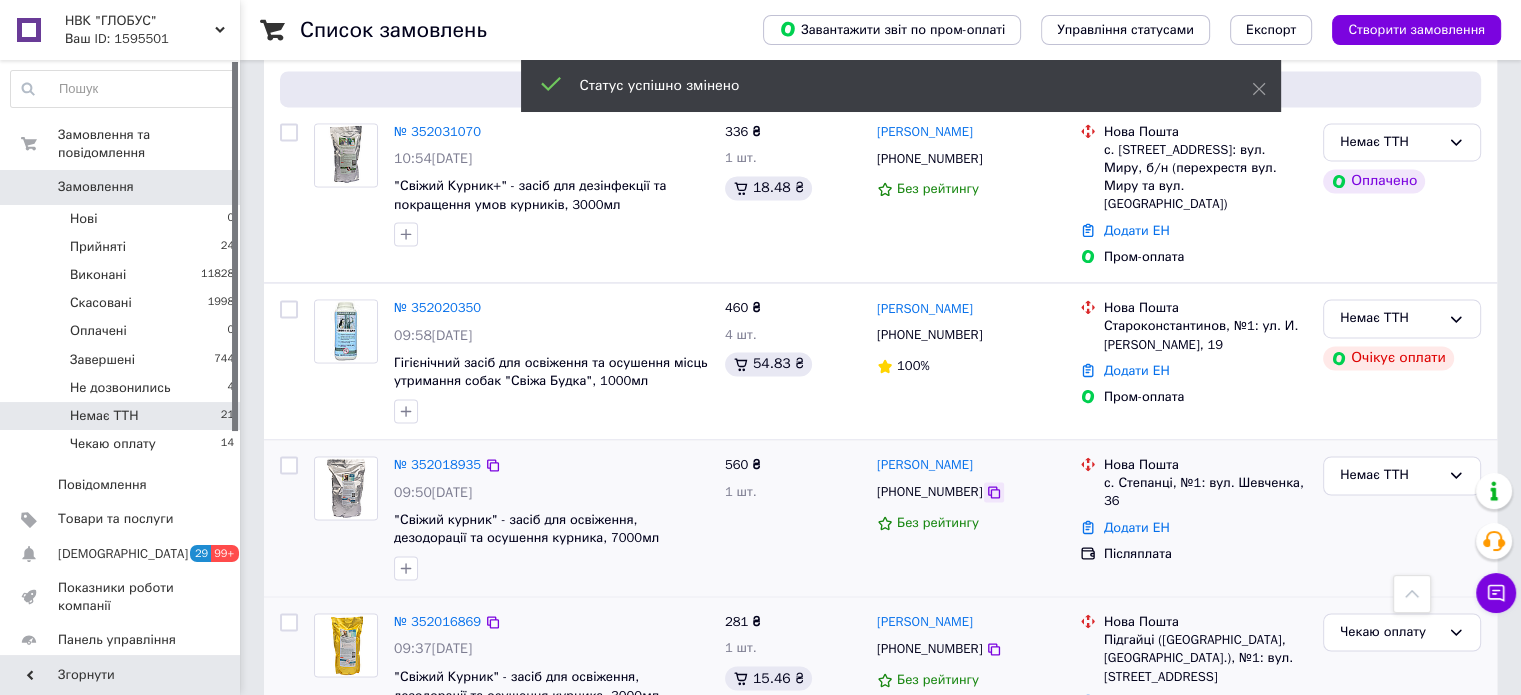 click 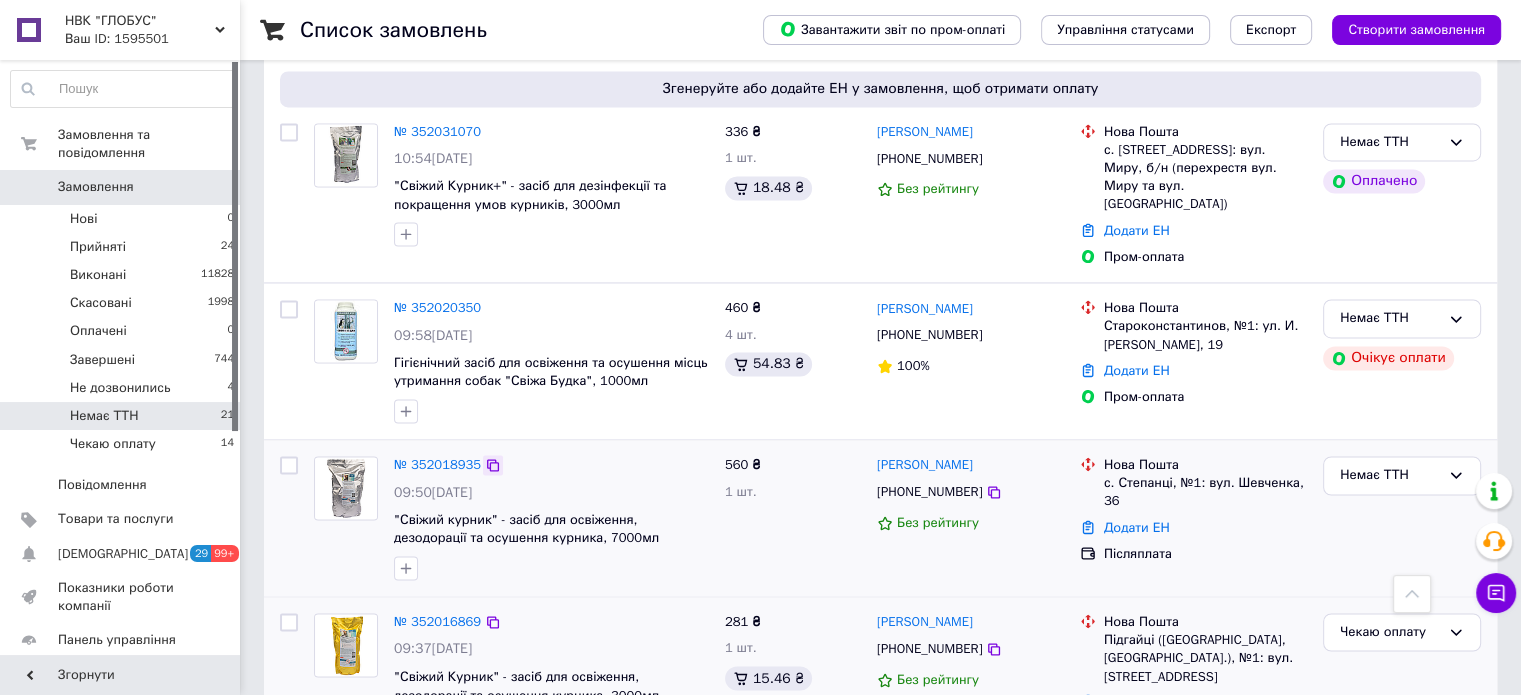 click 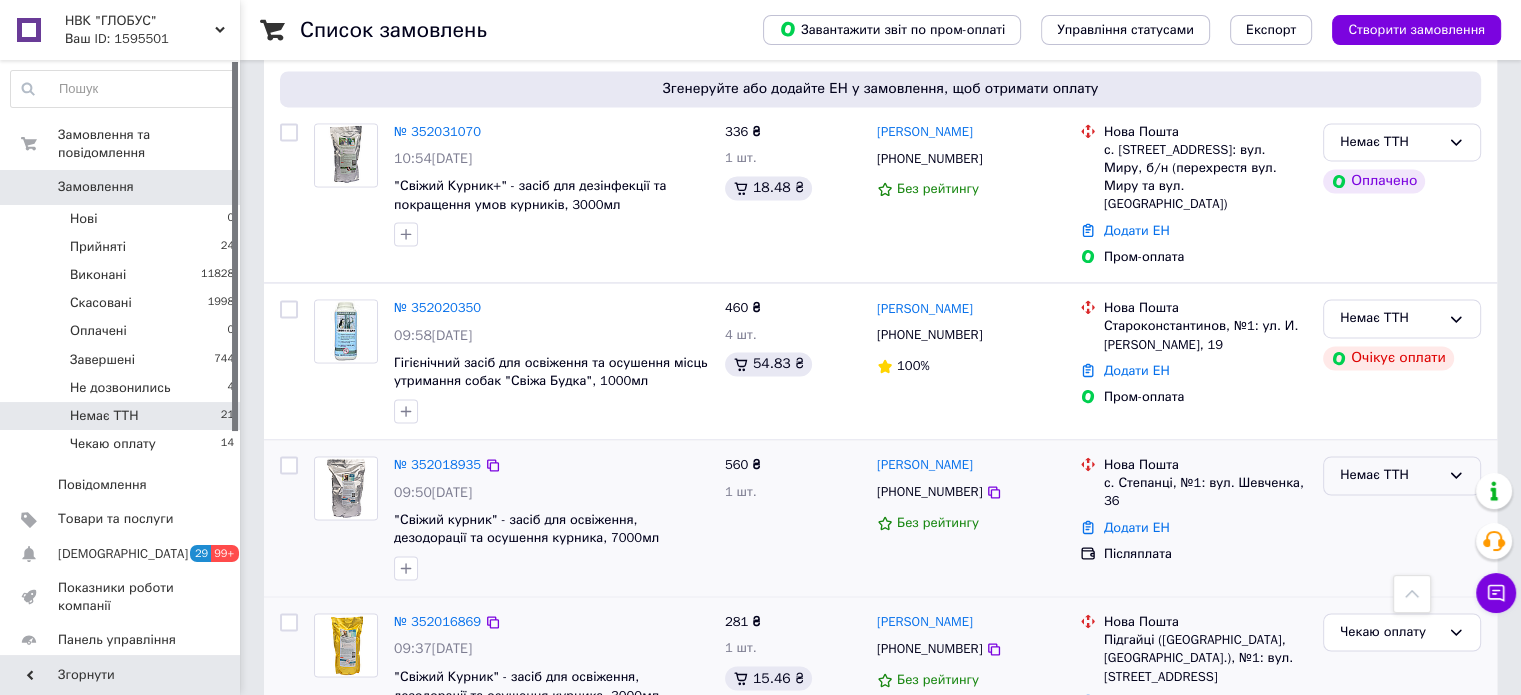 click on "Немає ТТН" at bounding box center [1390, 475] 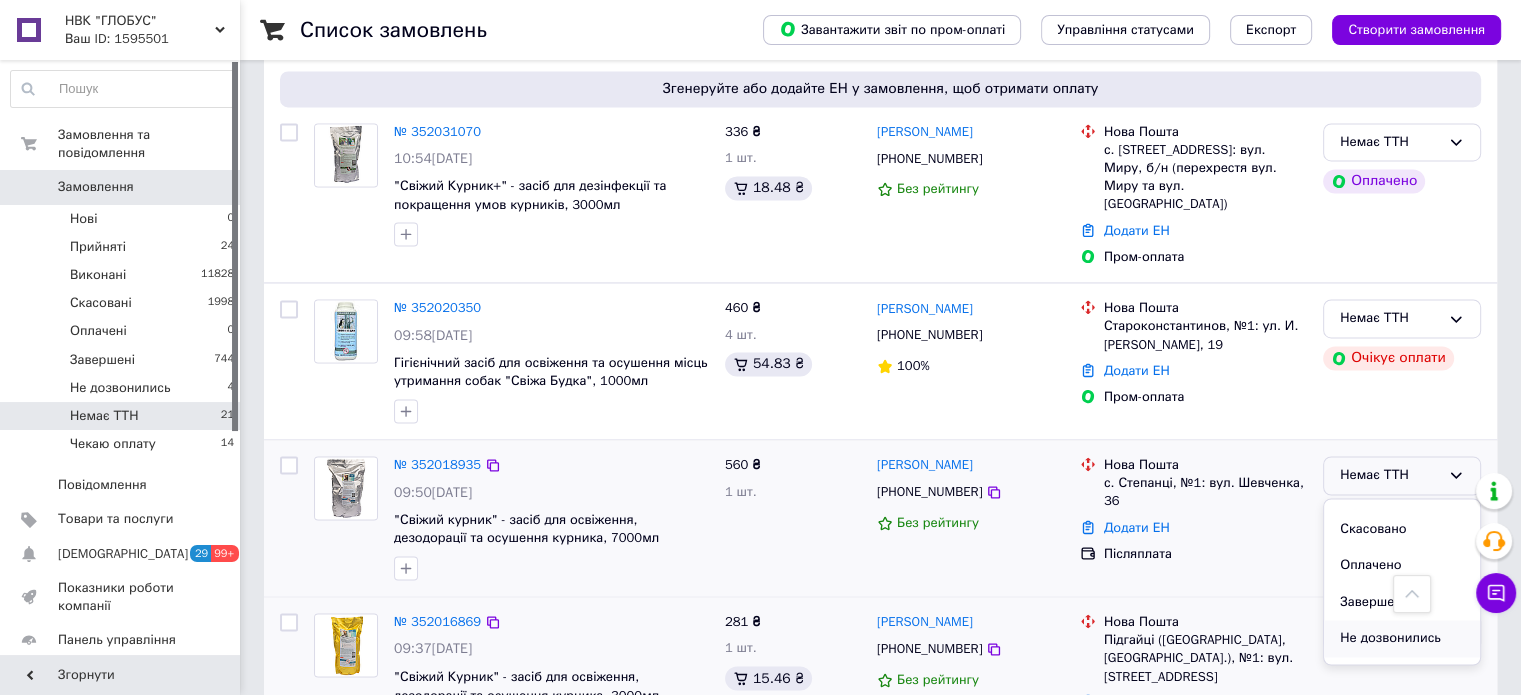 scroll, scrollTop: 90, scrollLeft: 0, axis: vertical 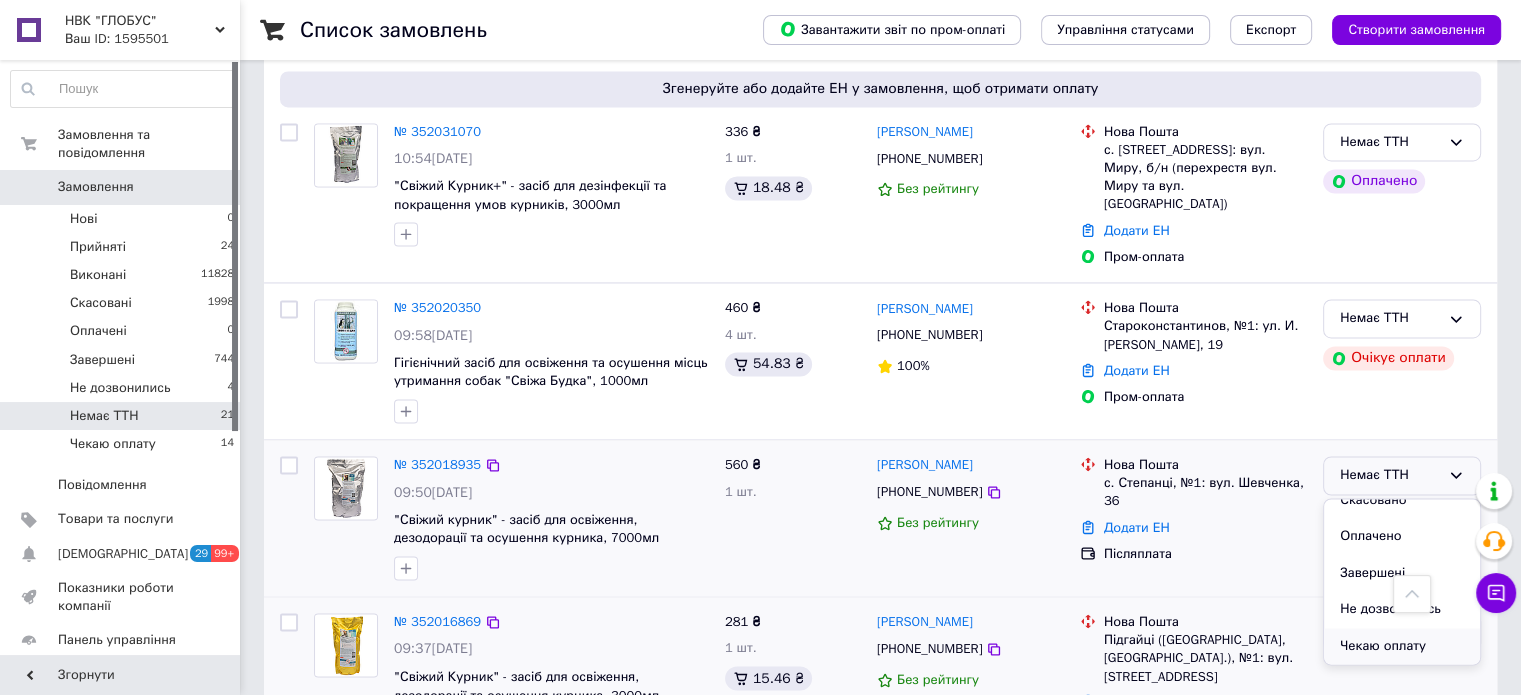 click on "Чекаю оплату" at bounding box center [1402, 646] 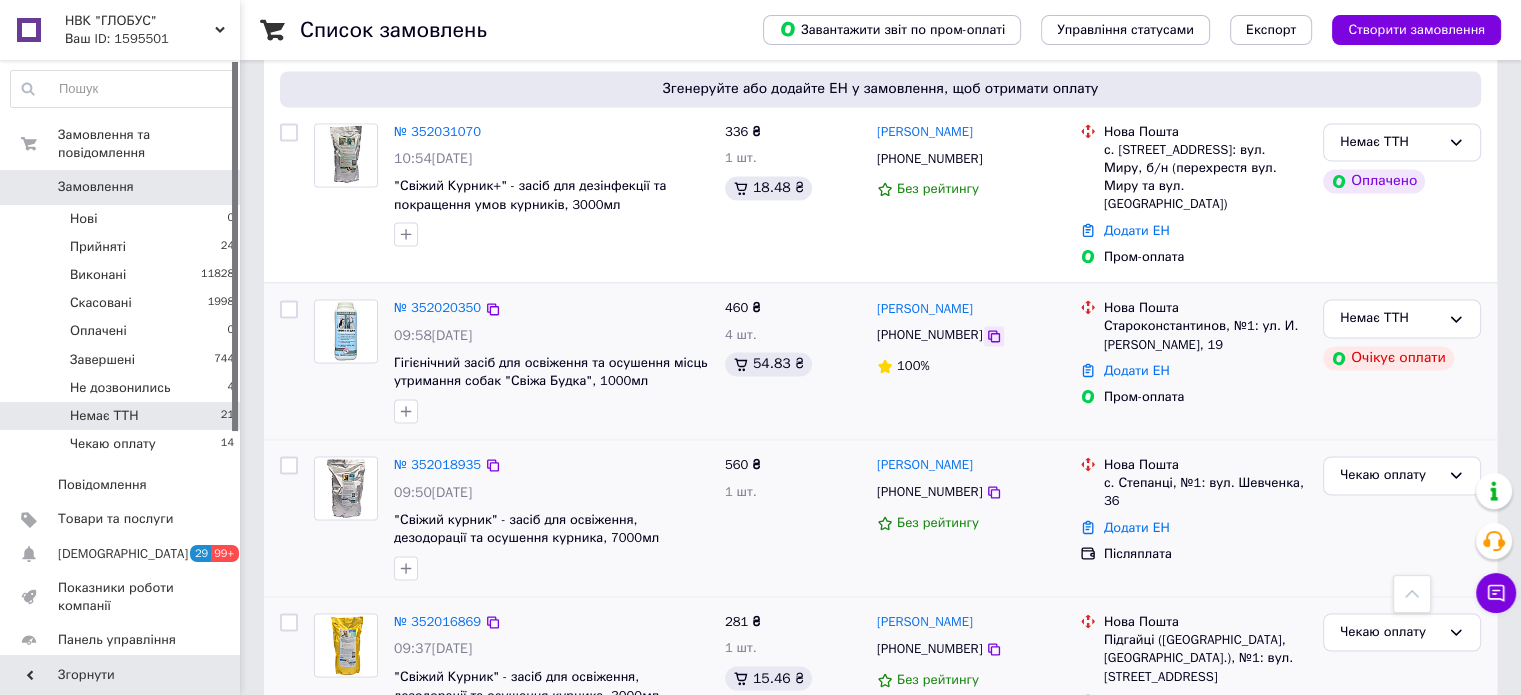 click at bounding box center [994, 336] 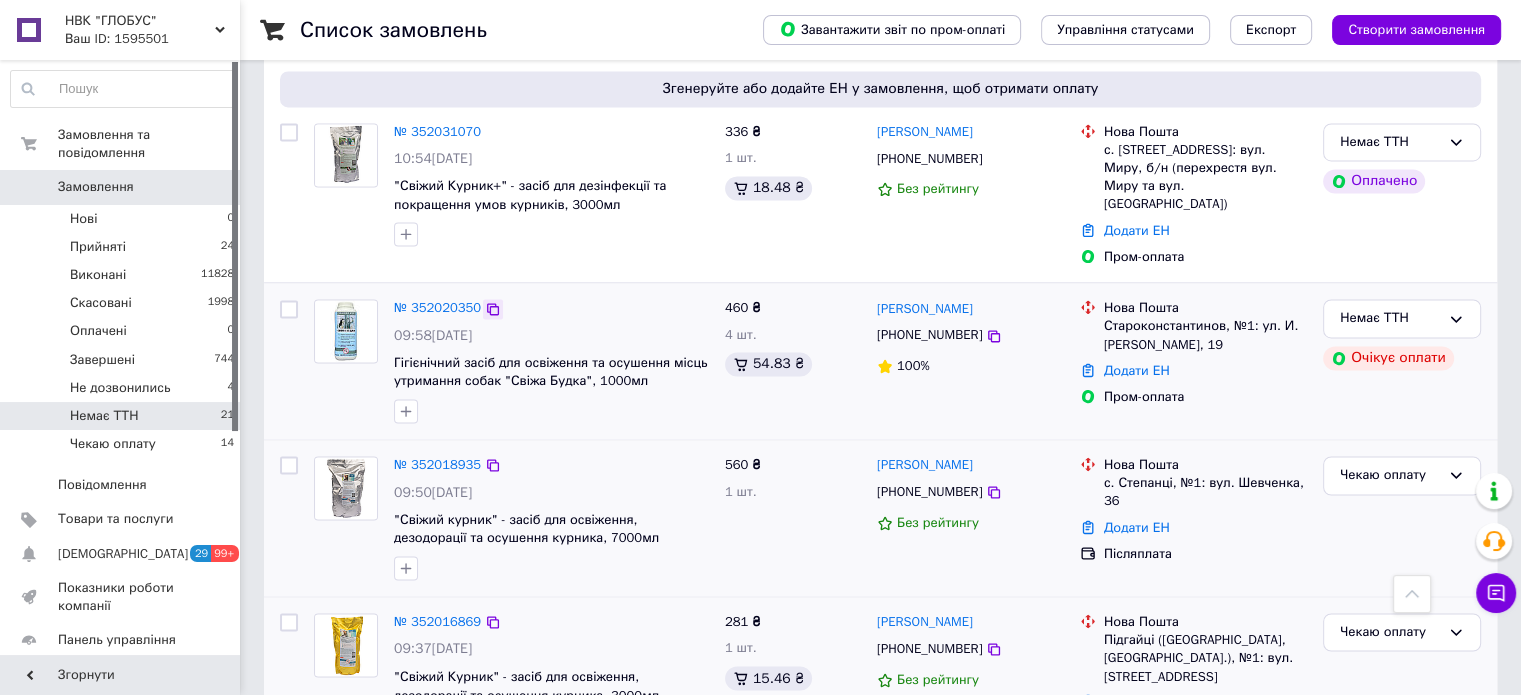 click 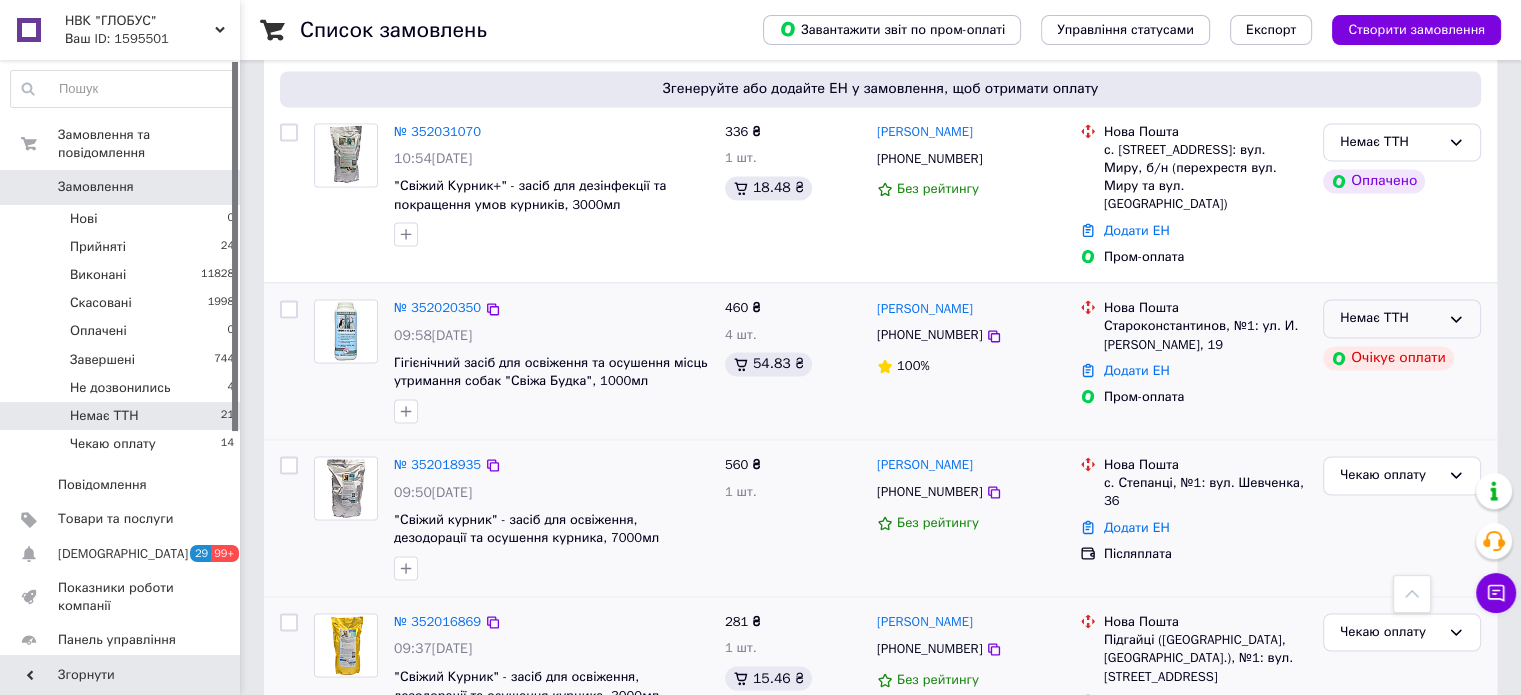 click 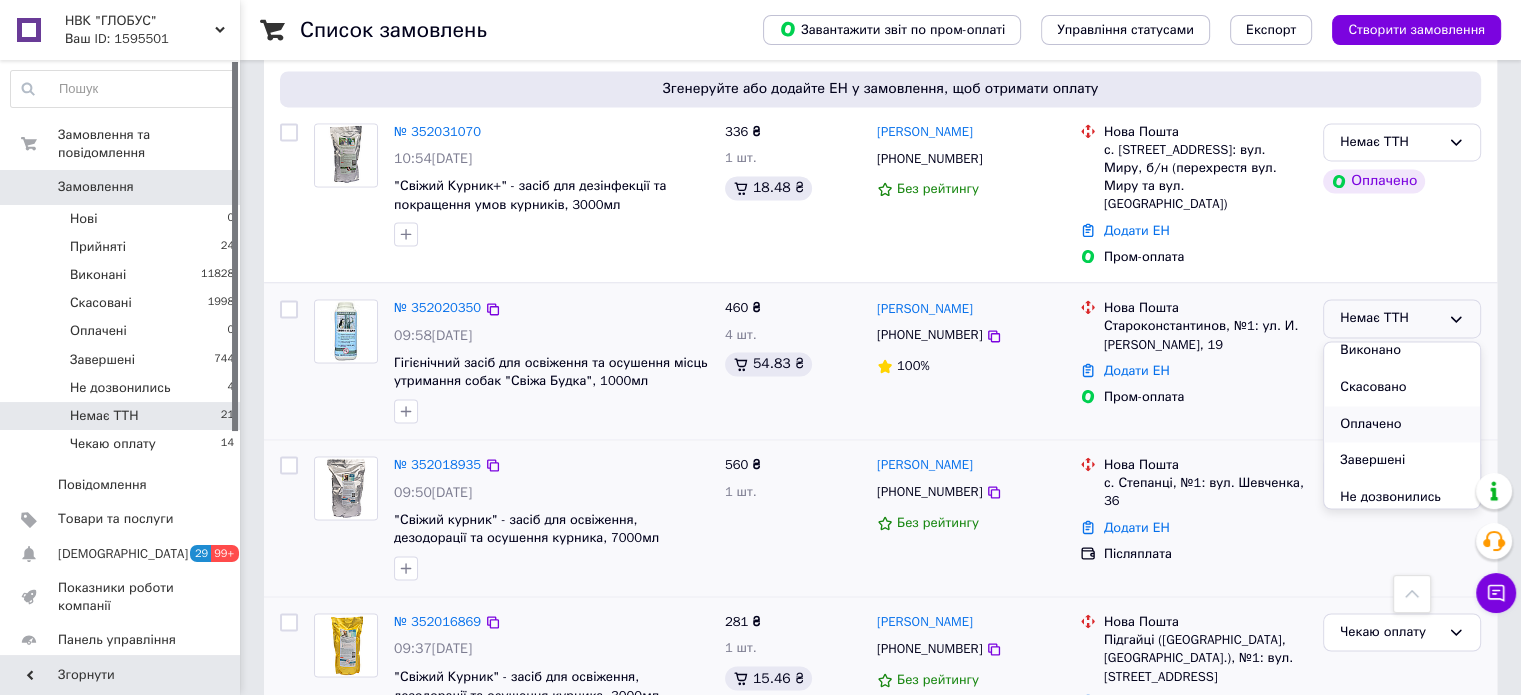 scroll, scrollTop: 90, scrollLeft: 0, axis: vertical 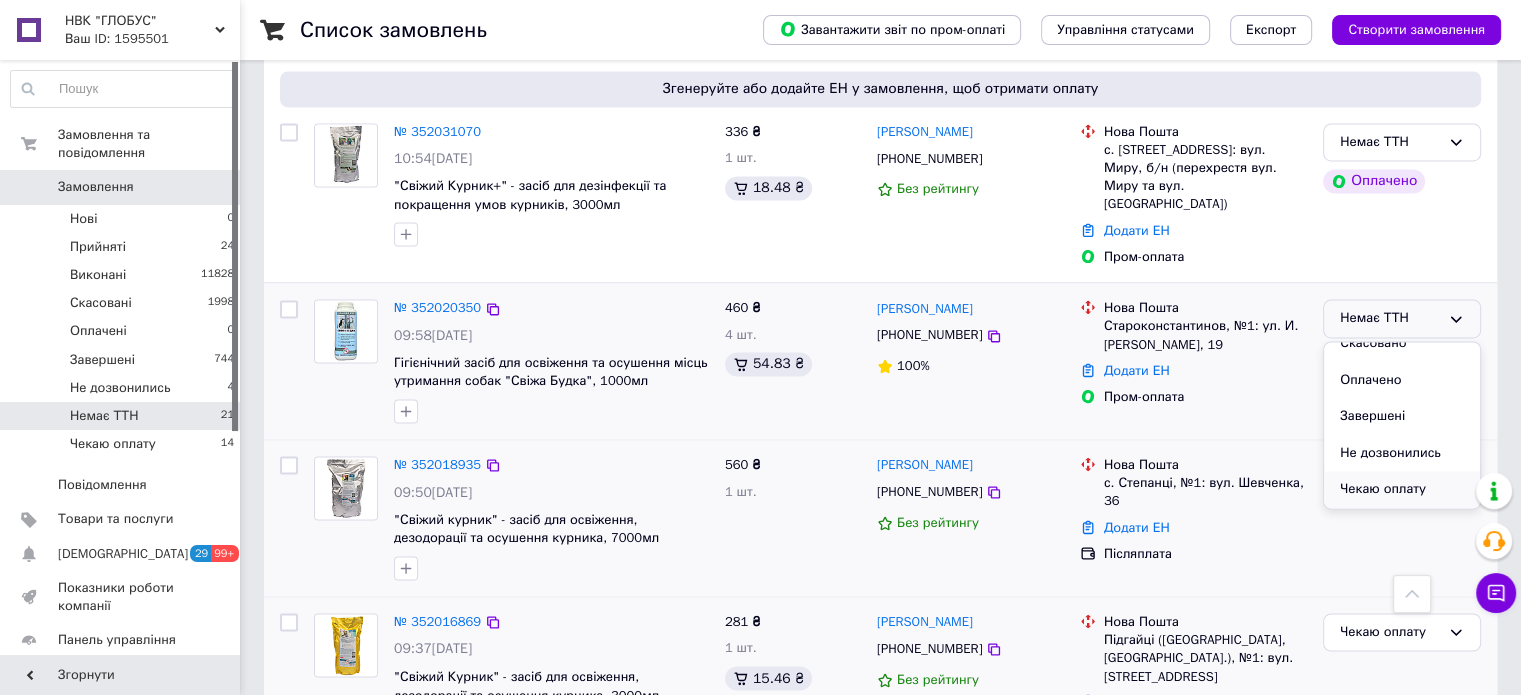 click on "Чекаю оплату" at bounding box center (1402, 489) 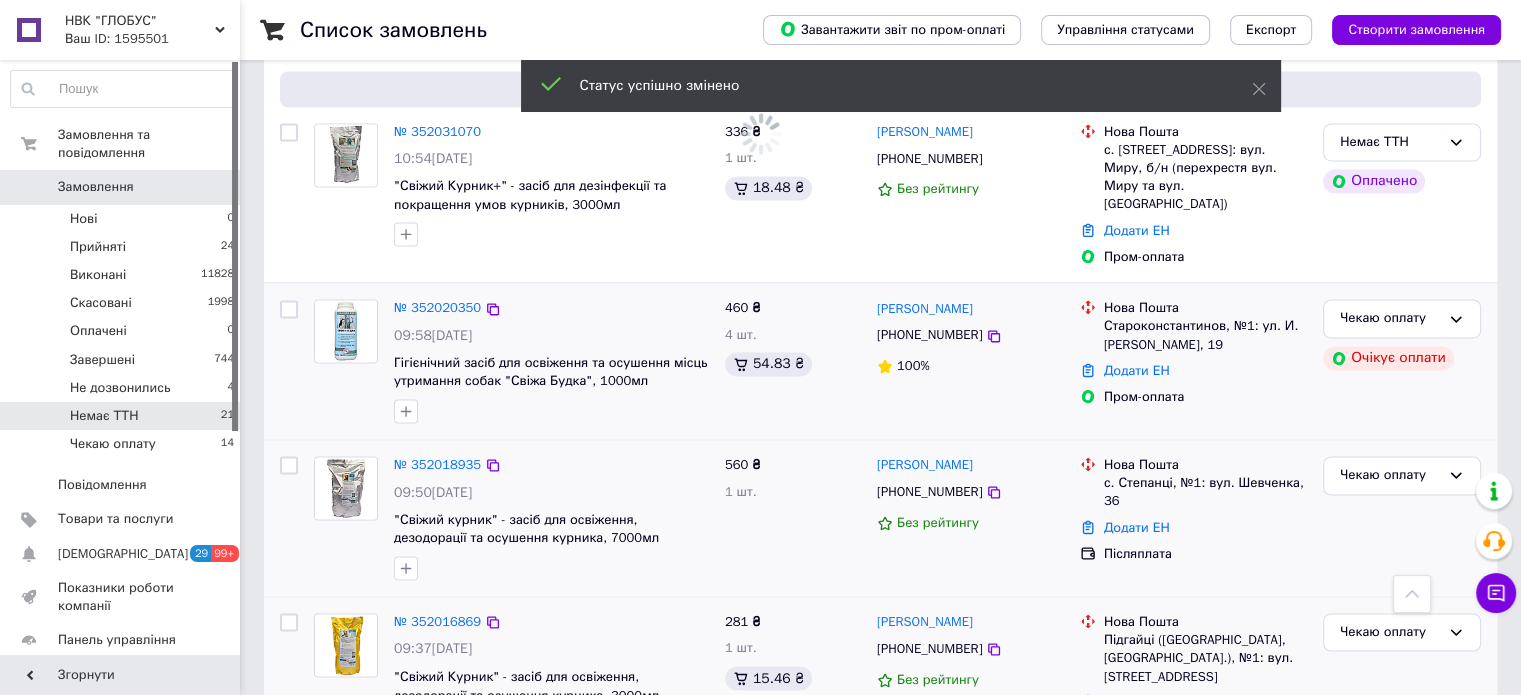 scroll, scrollTop: 2810, scrollLeft: 0, axis: vertical 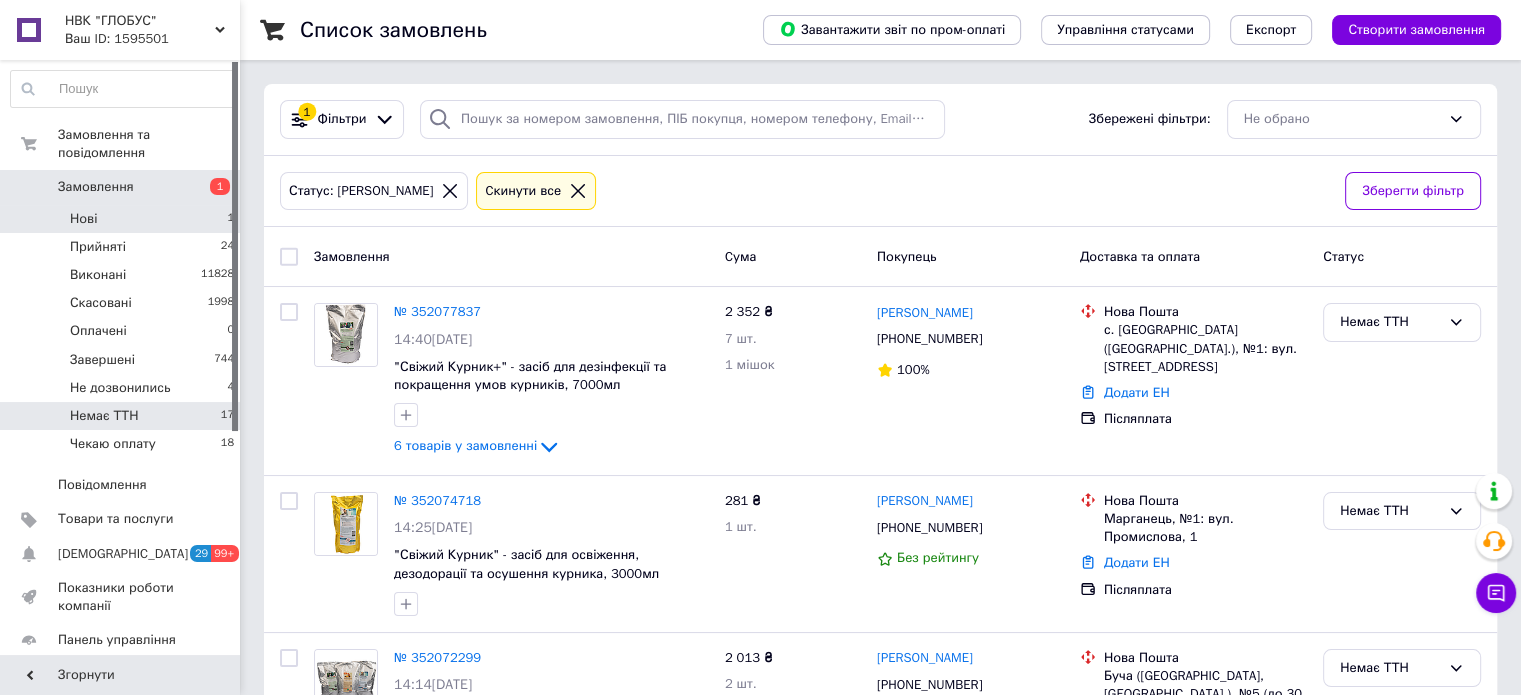 click on "Нові 1" at bounding box center (123, 219) 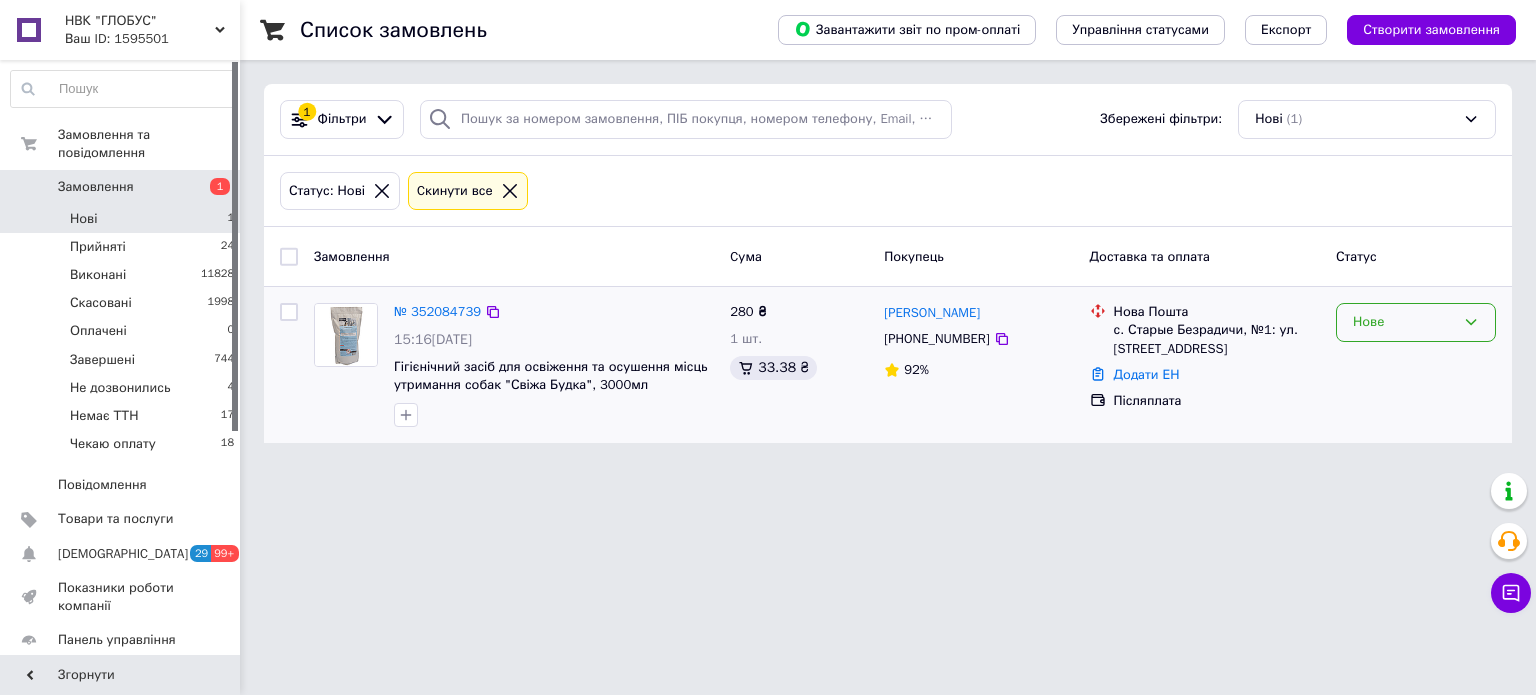 click on "Нове" at bounding box center [1404, 322] 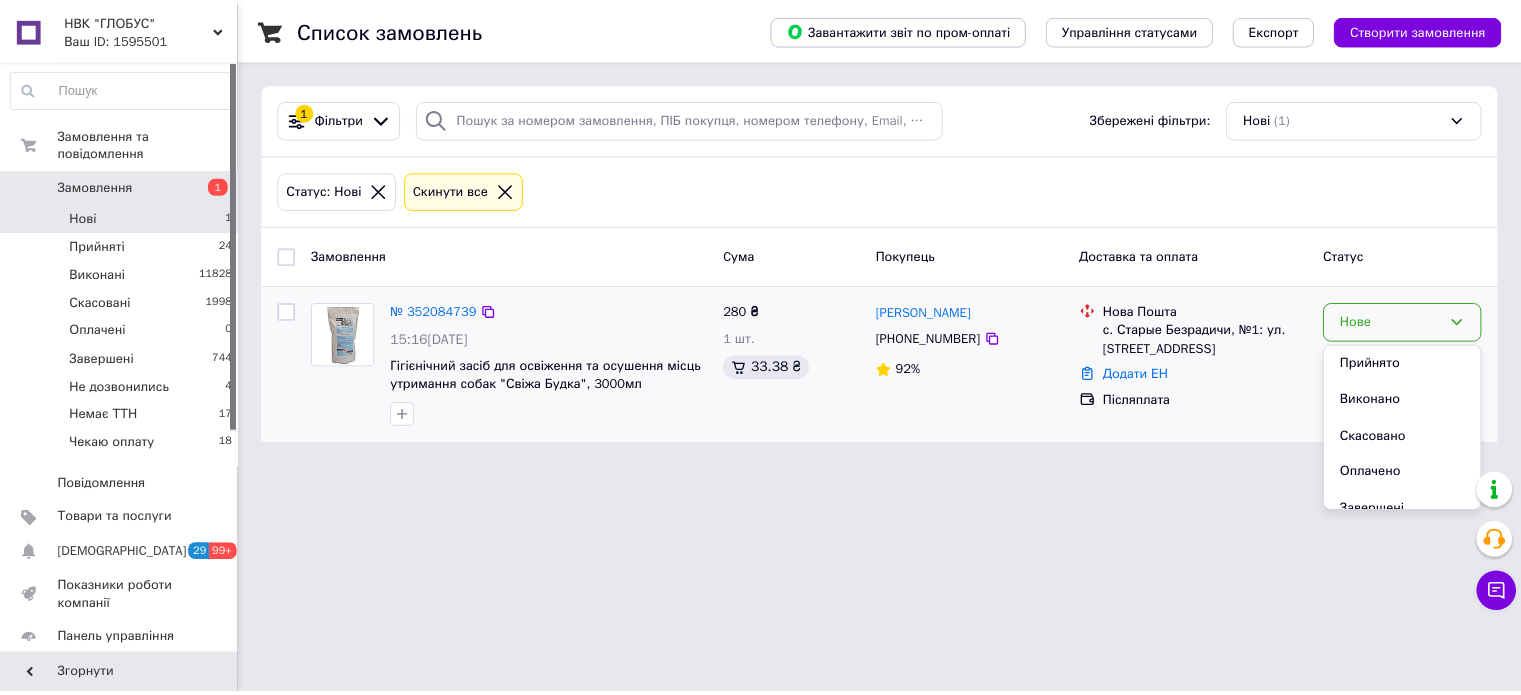 scroll, scrollTop: 127, scrollLeft: 0, axis: vertical 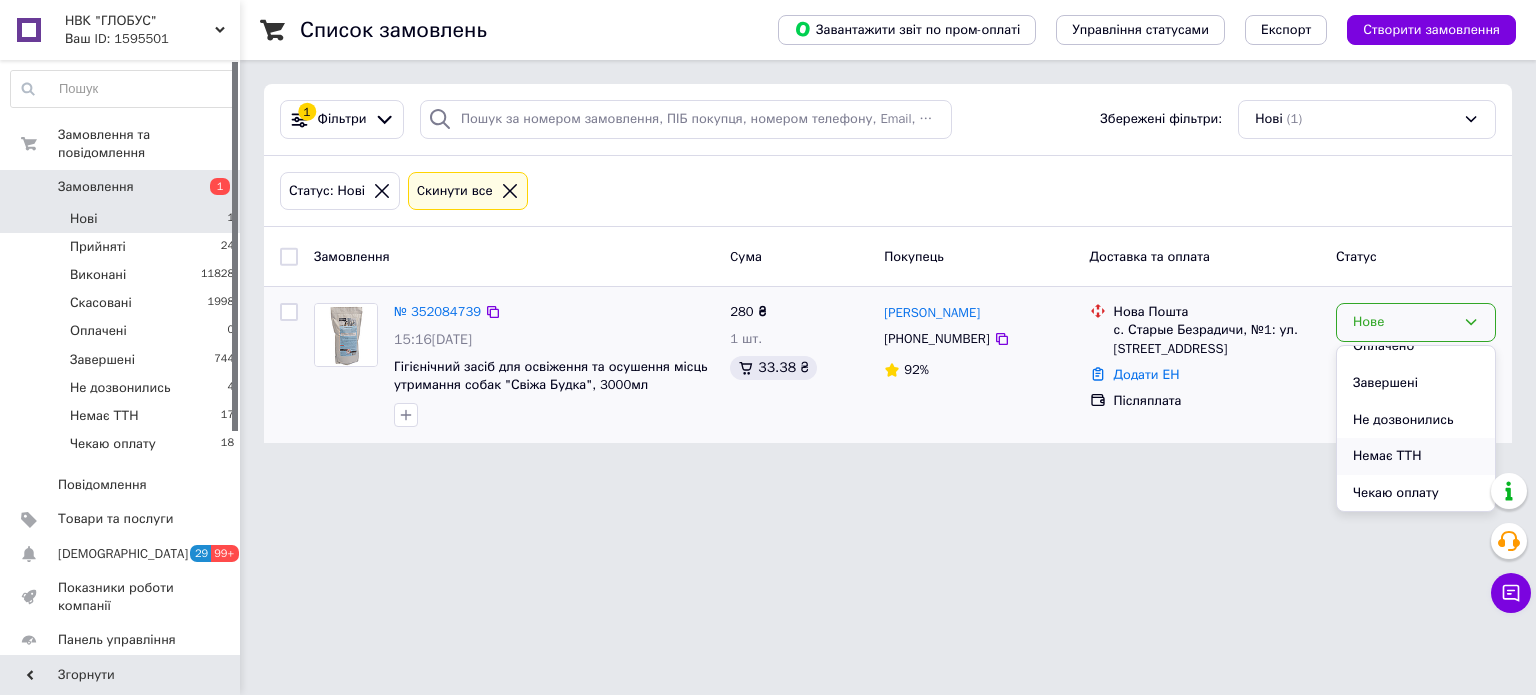 click on "Немає ТТН" at bounding box center (1416, 456) 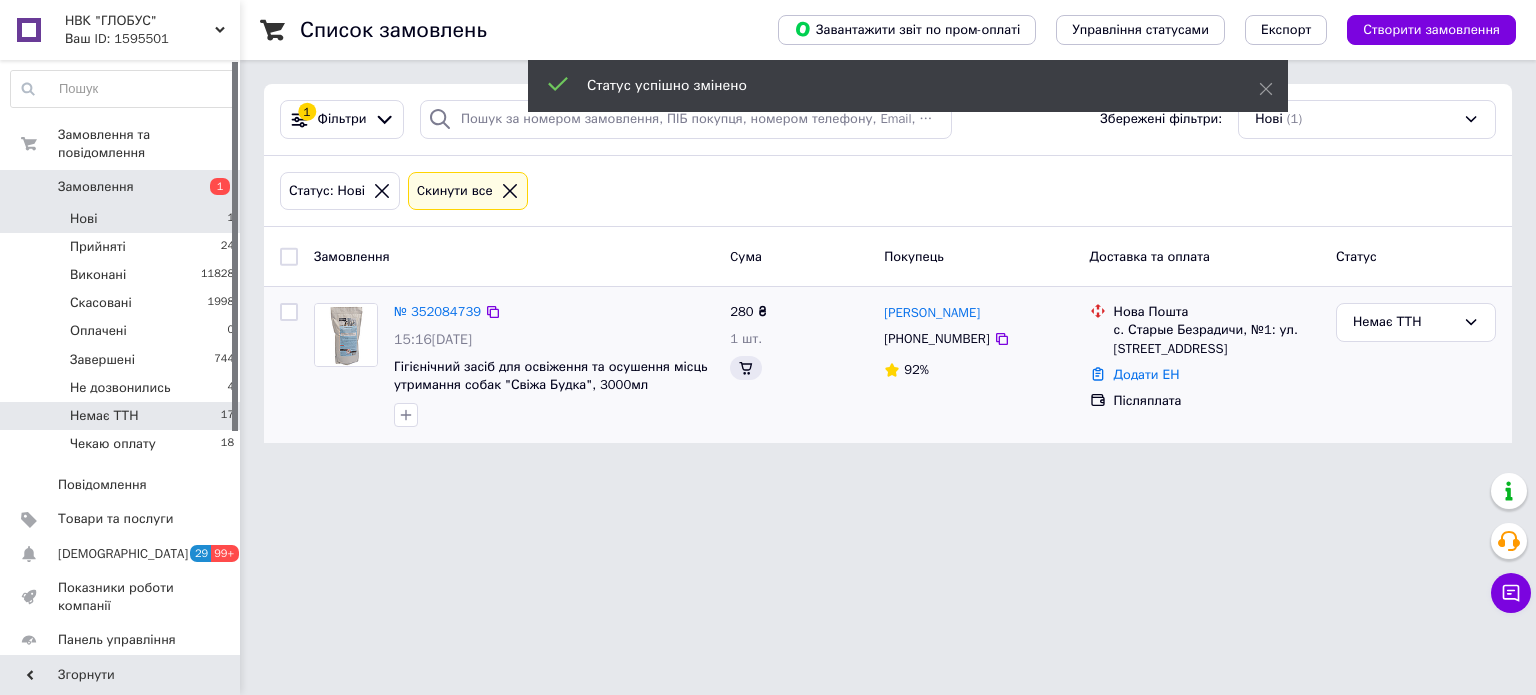 click on "Немає ТТН 17" at bounding box center [123, 416] 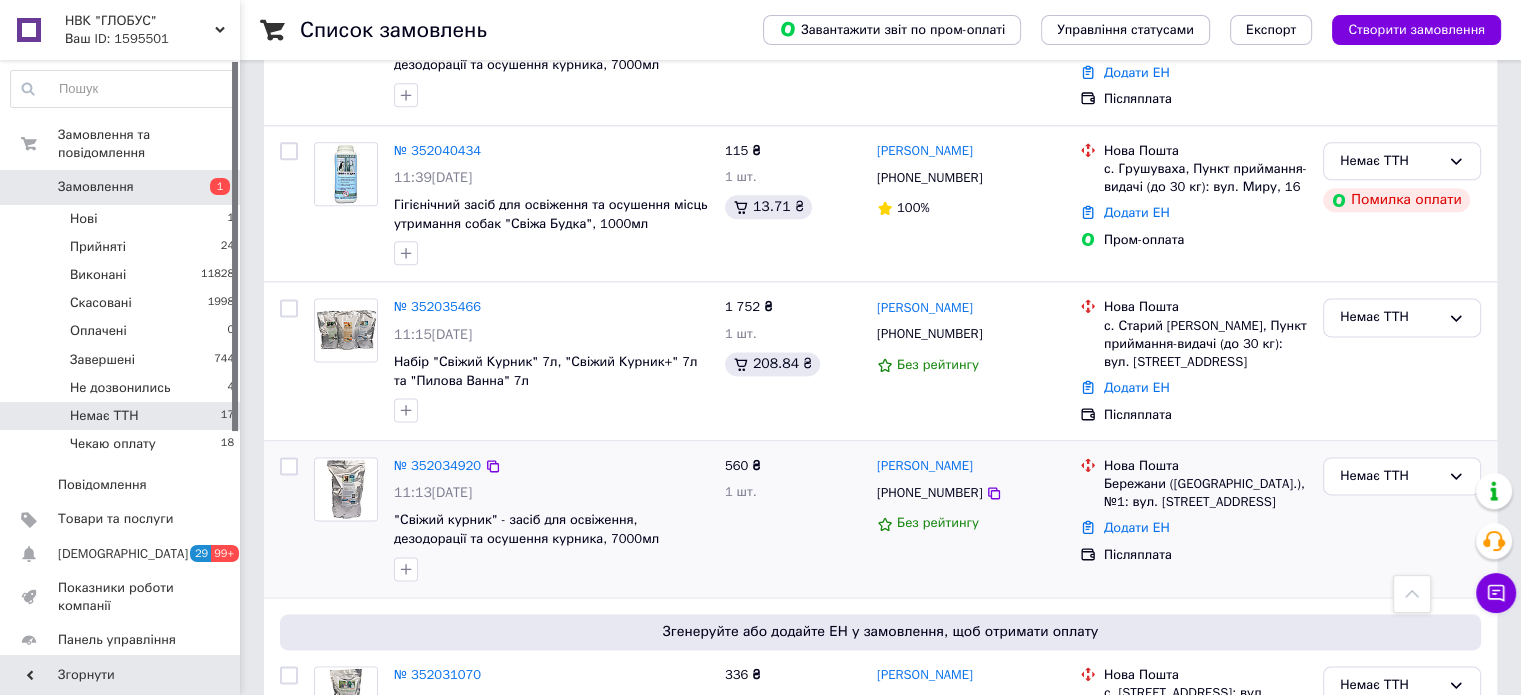 scroll, scrollTop: 2653, scrollLeft: 0, axis: vertical 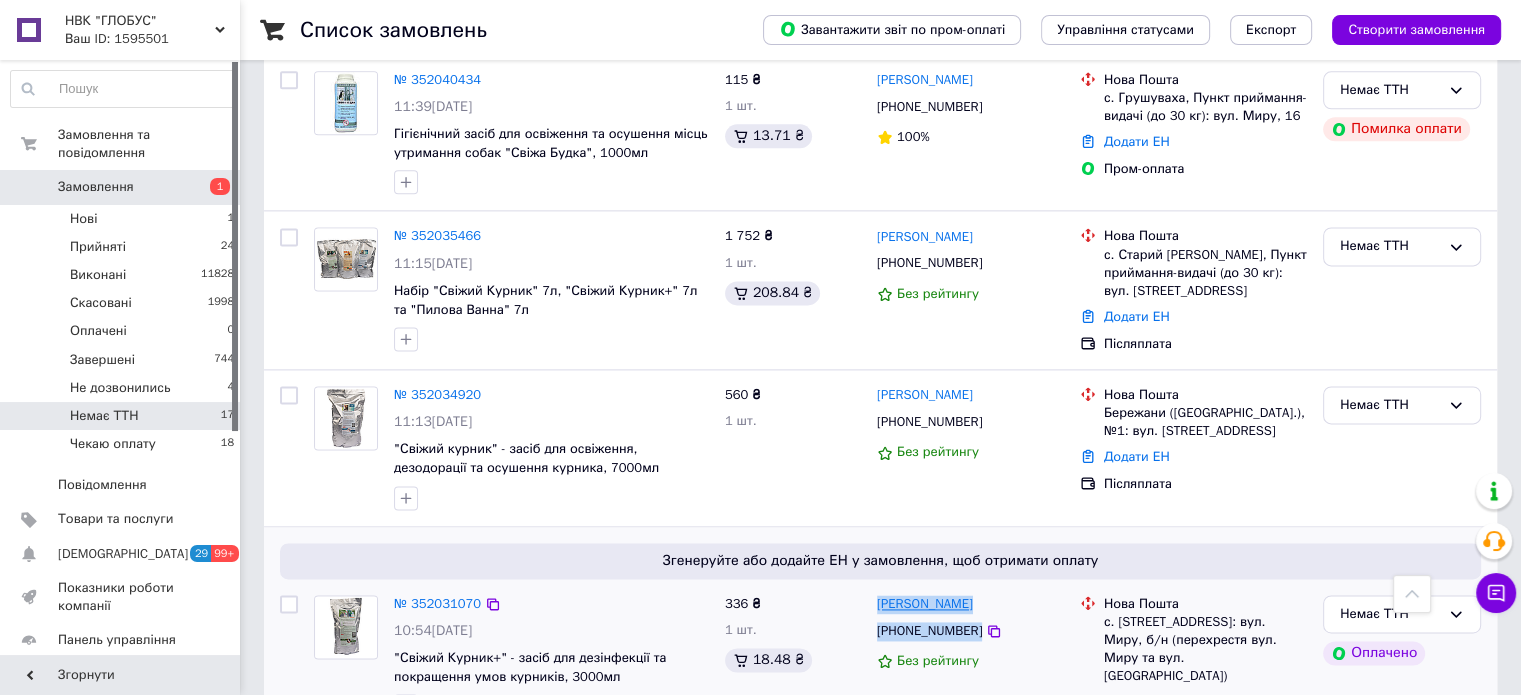 drag, startPoint x: 1013, startPoint y: 565, endPoint x: 879, endPoint y: 542, distance: 135.95955 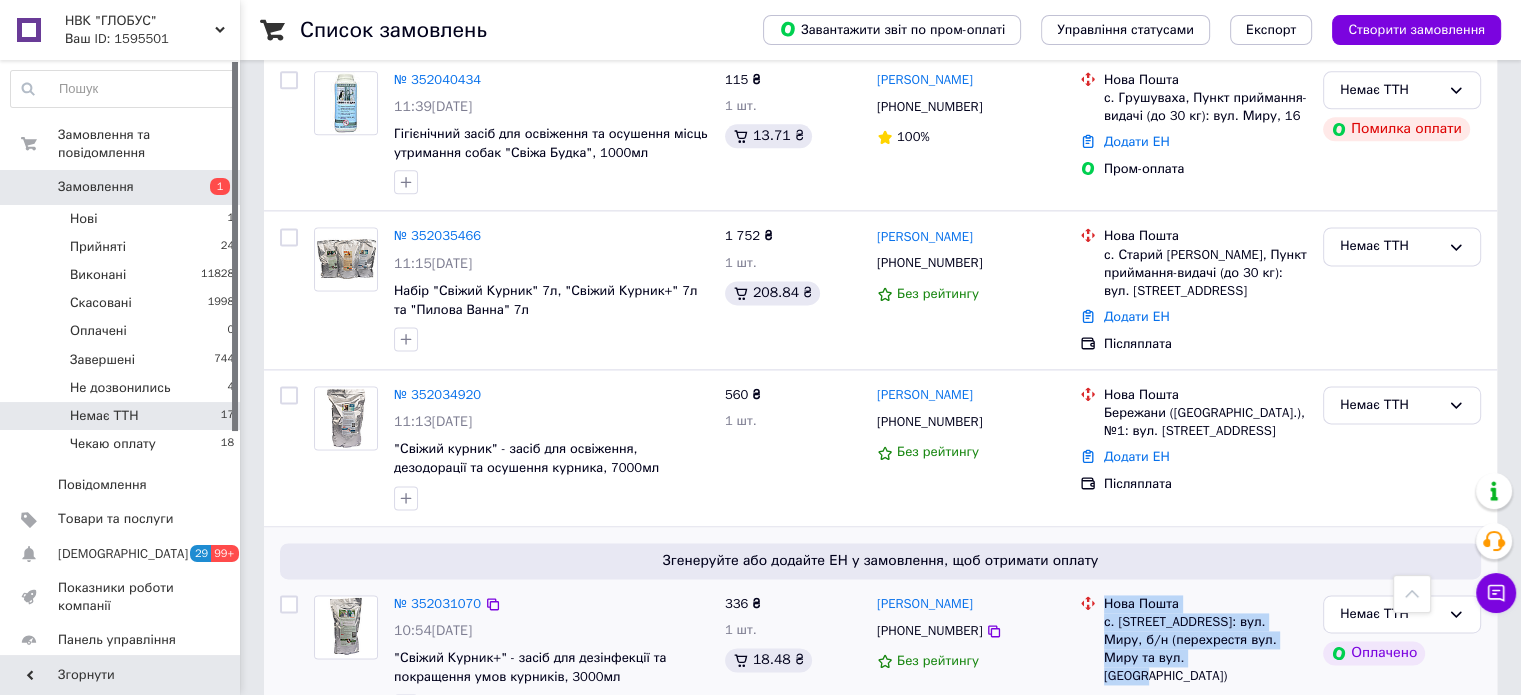 drag, startPoint x: 1200, startPoint y: 591, endPoint x: 1105, endPoint y: 531, distance: 112.36102 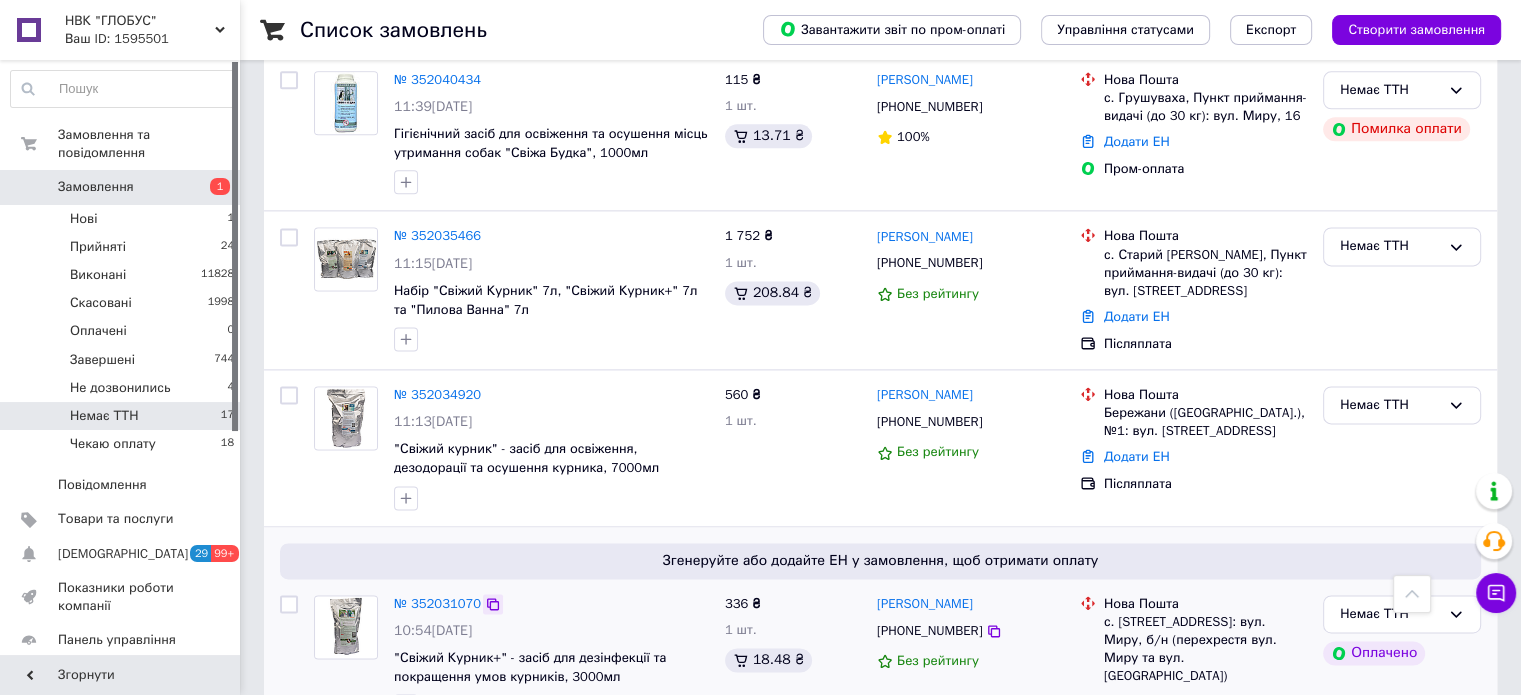 click 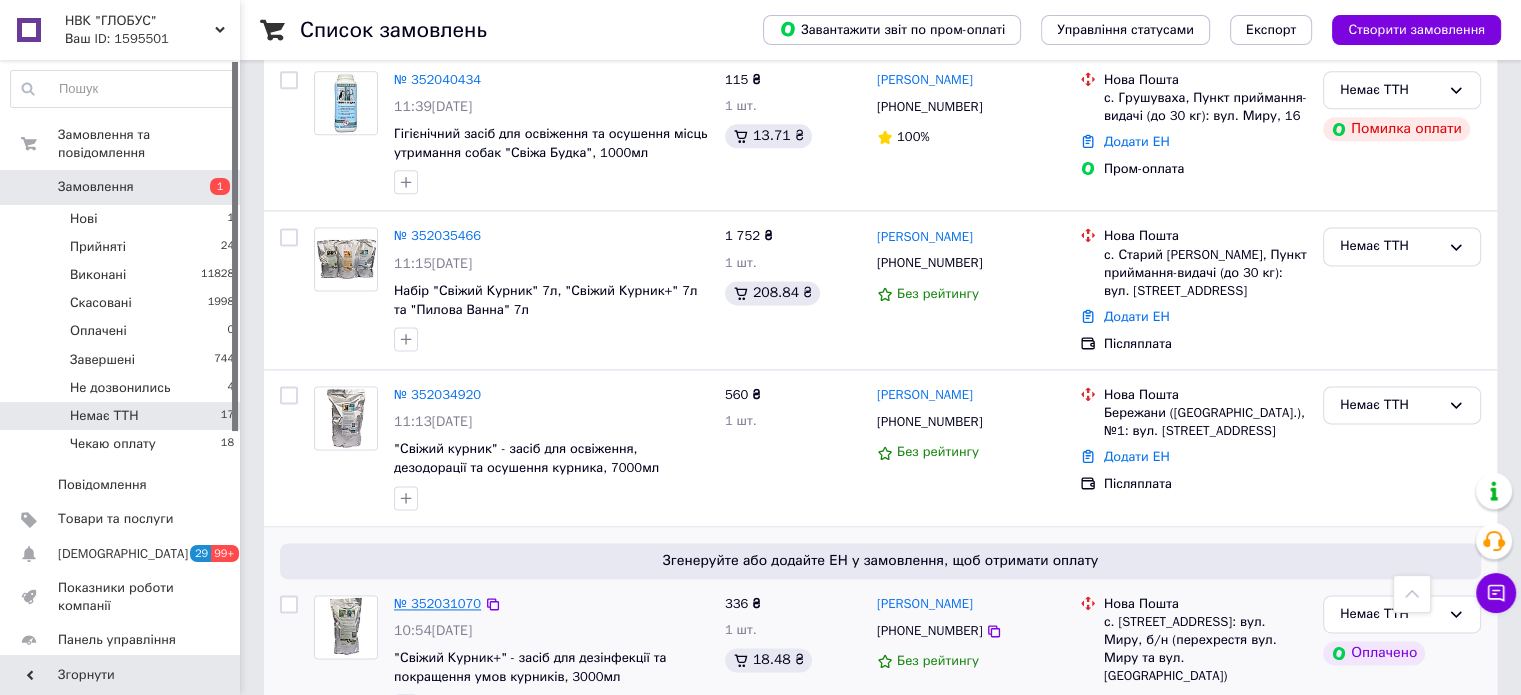 click on "№ 352031070" at bounding box center [437, 603] 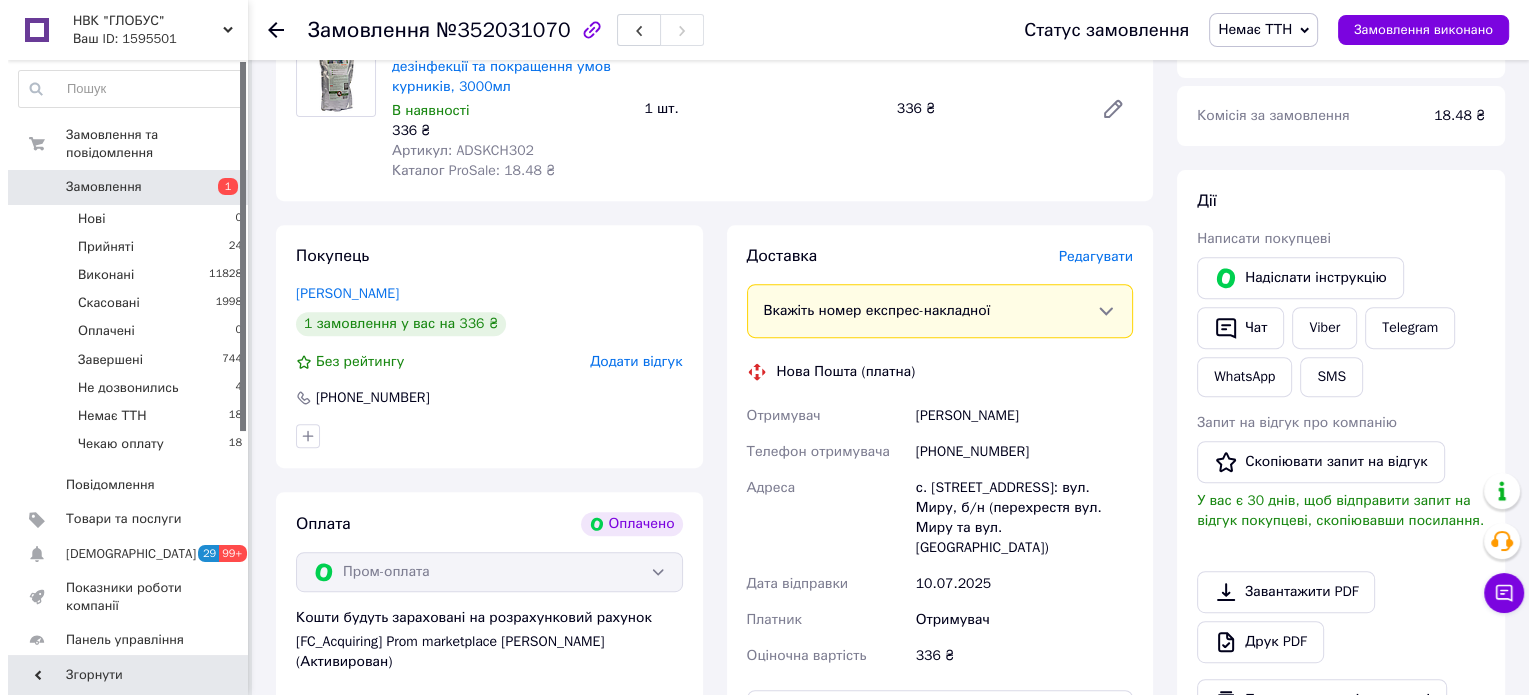 scroll, scrollTop: 754, scrollLeft: 0, axis: vertical 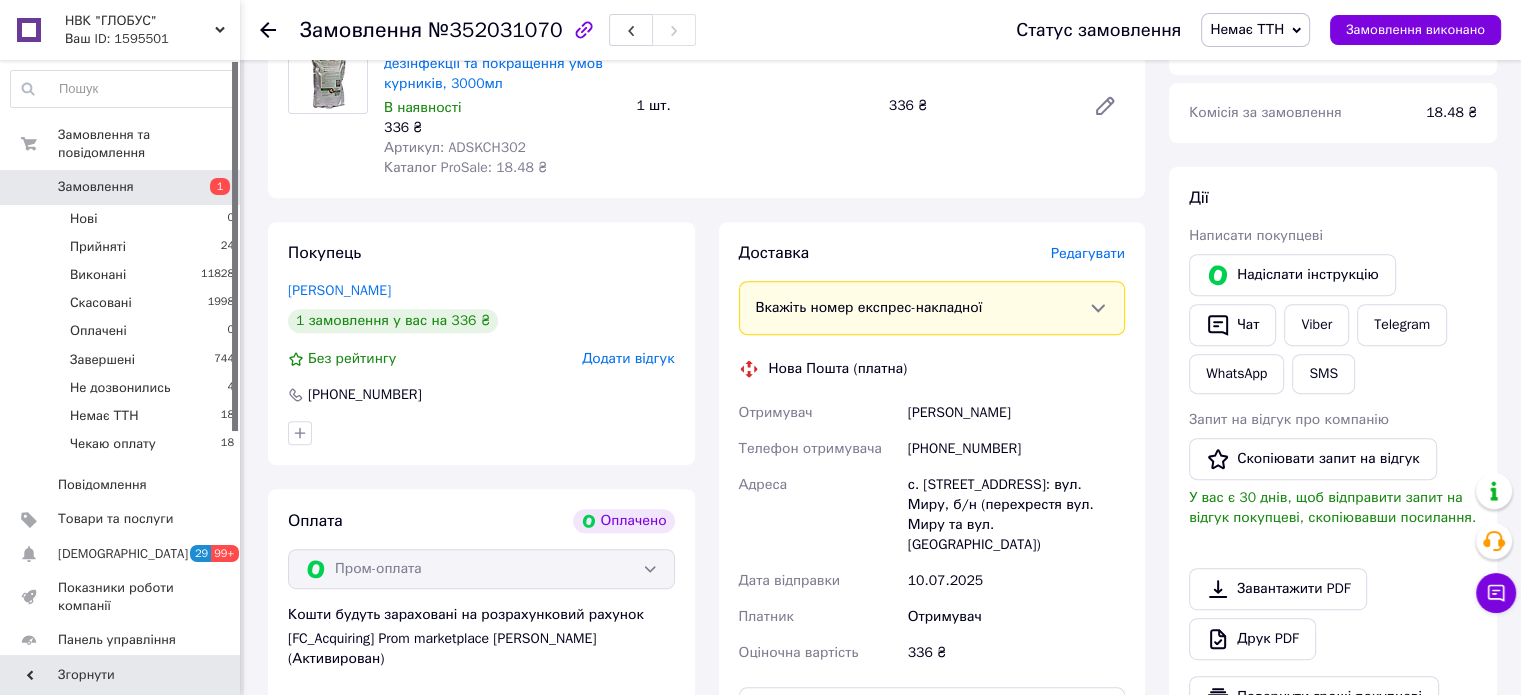 click on "Редагувати" at bounding box center (1088, 253) 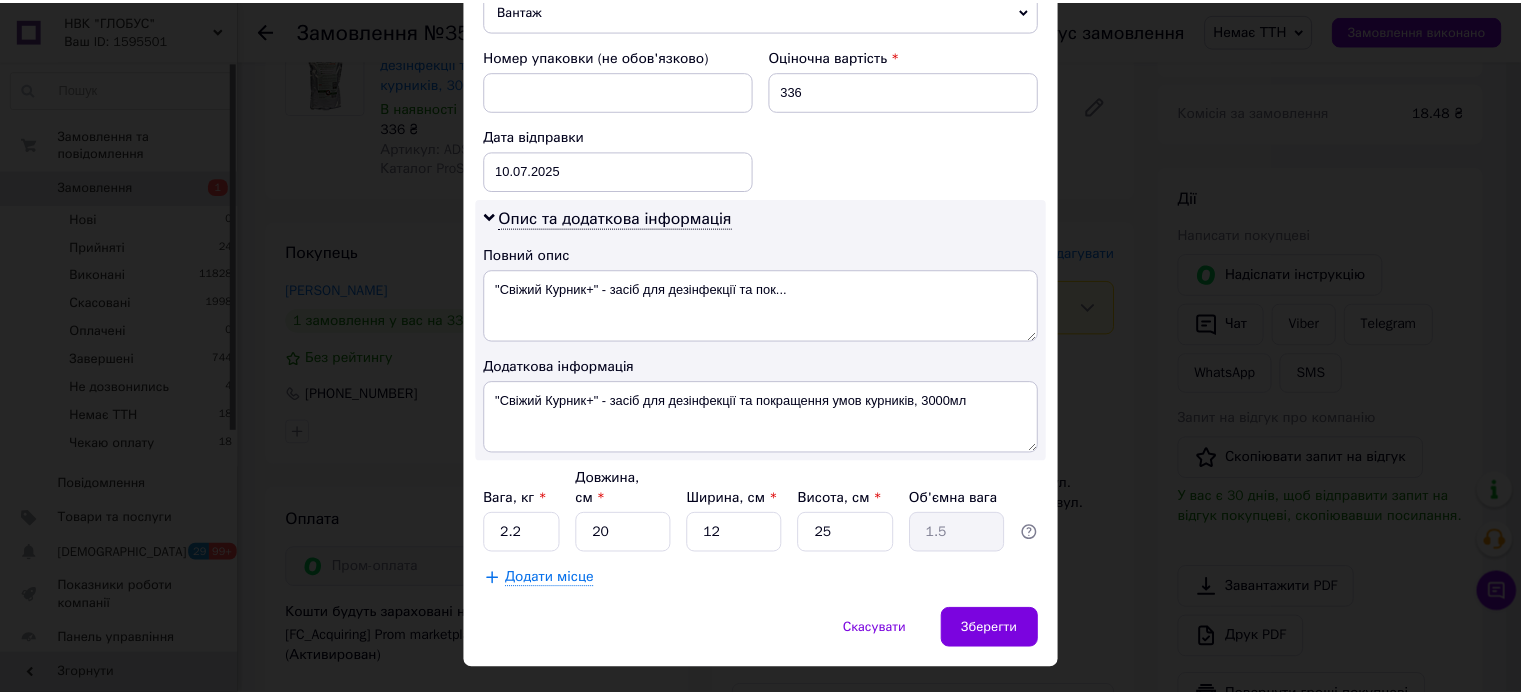 scroll, scrollTop: 850, scrollLeft: 0, axis: vertical 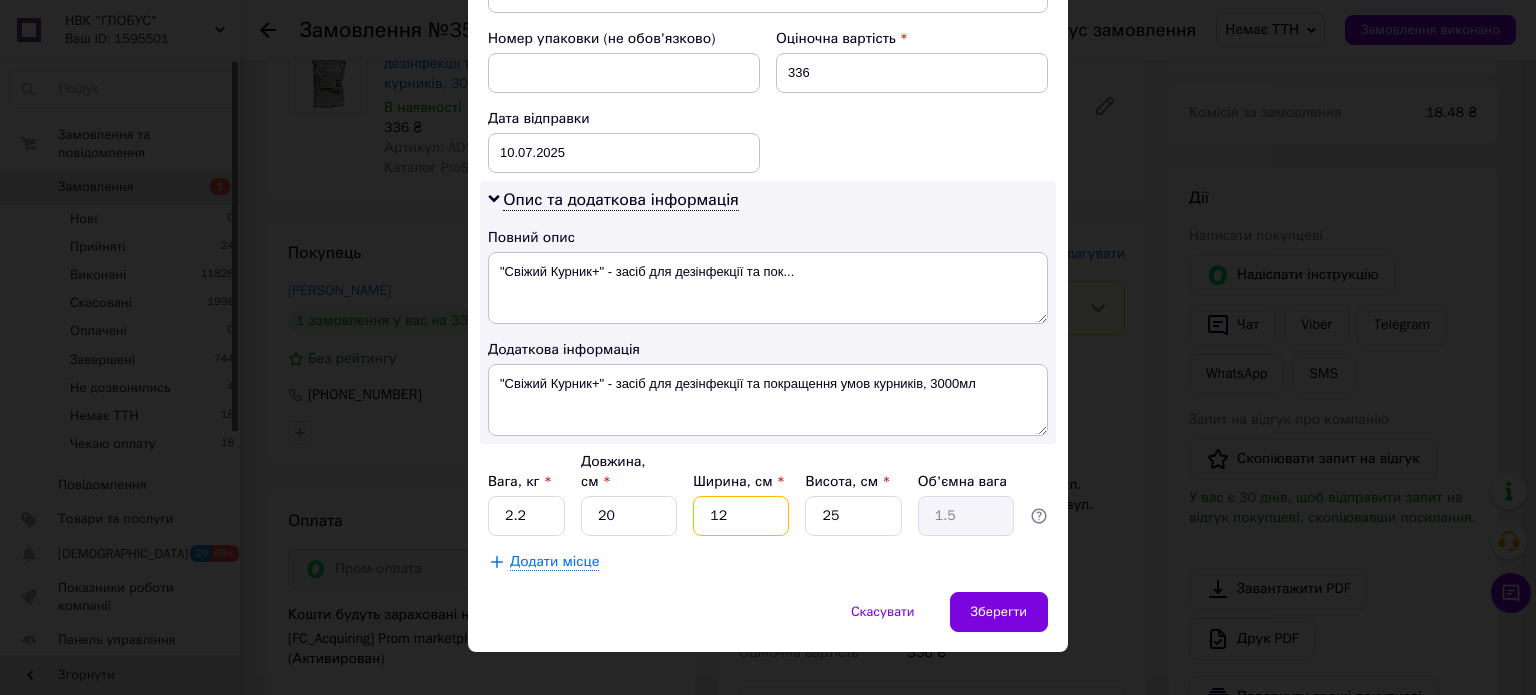 click on "12" at bounding box center (741, 516) 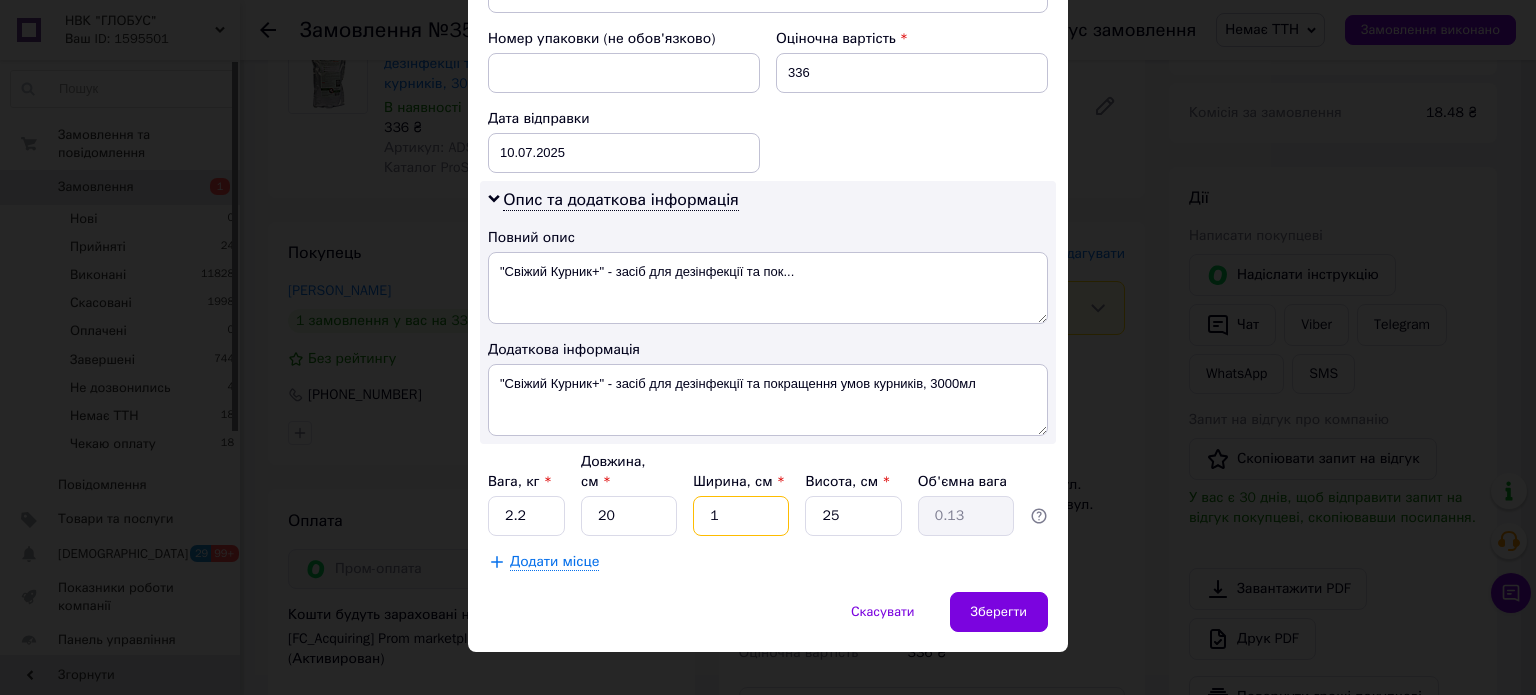 type 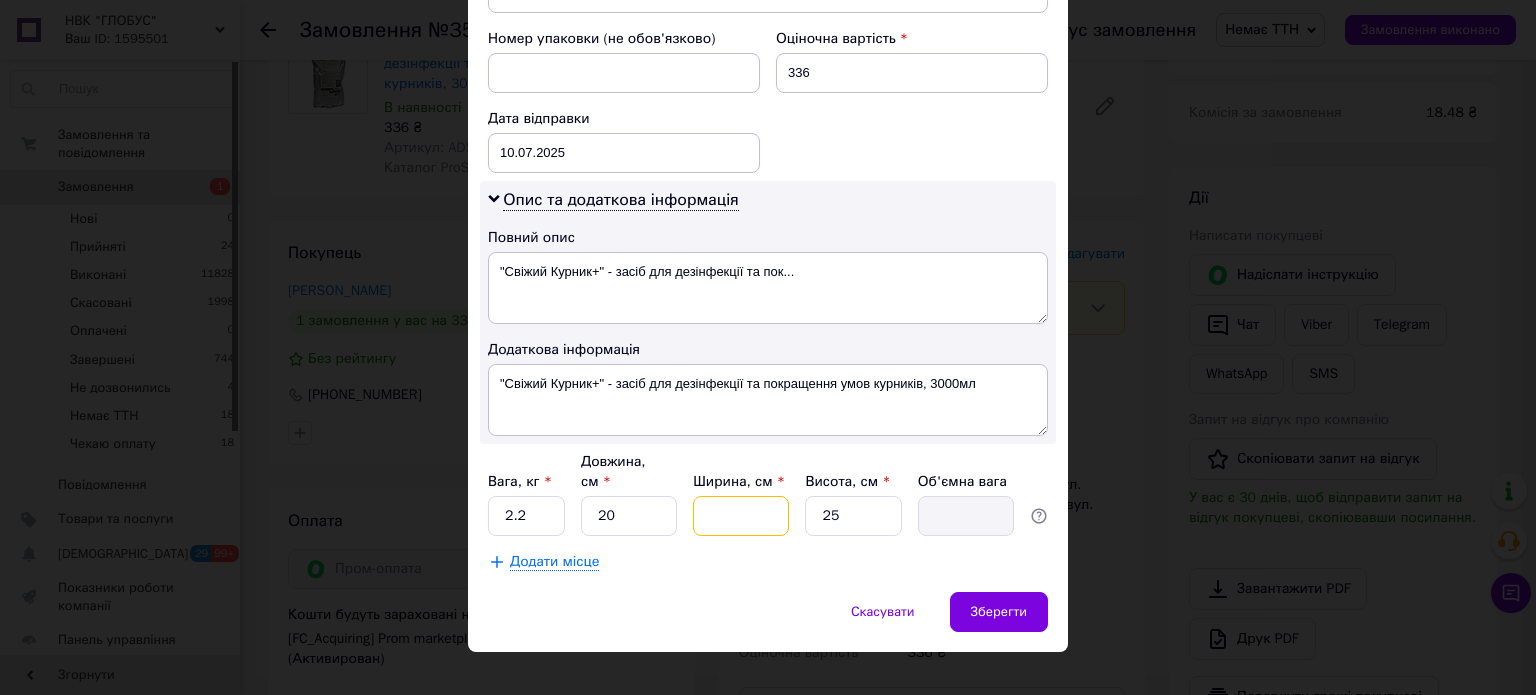 type on "2" 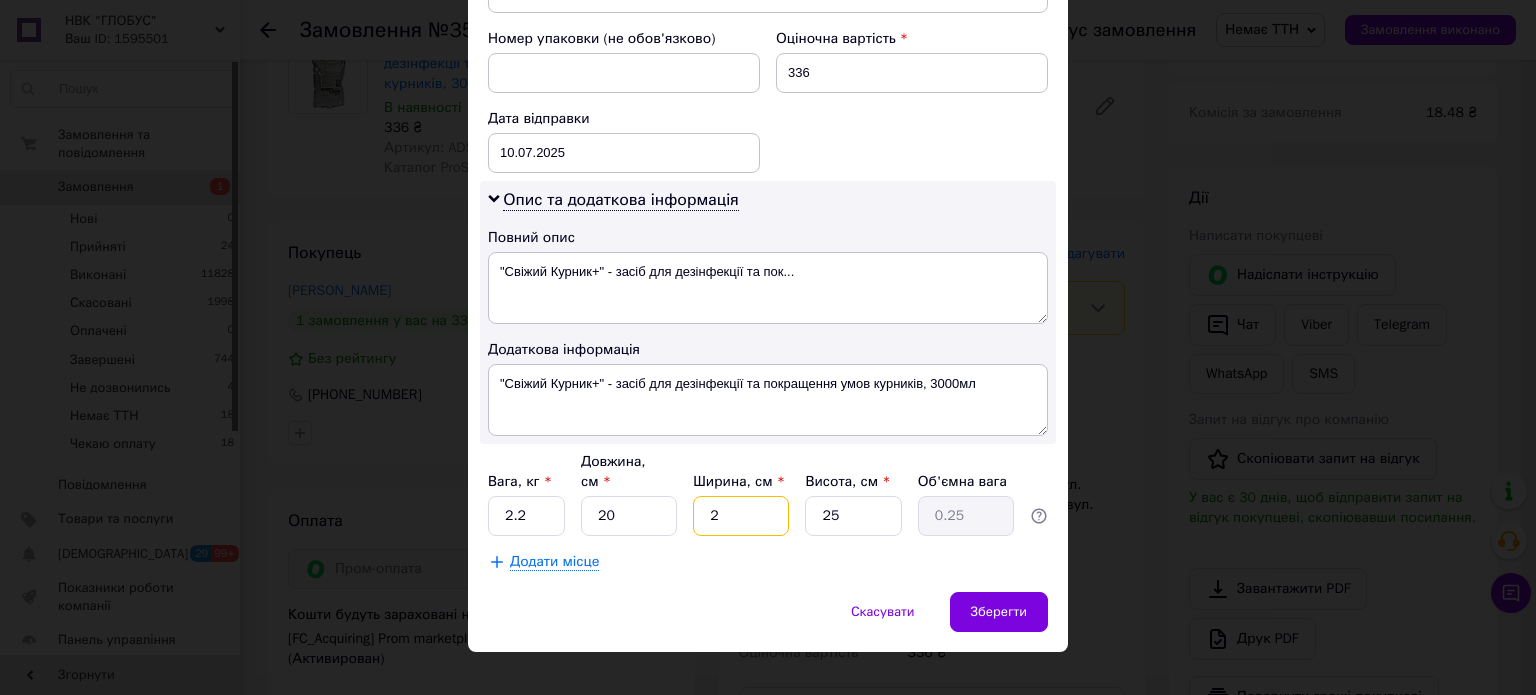 type on "20" 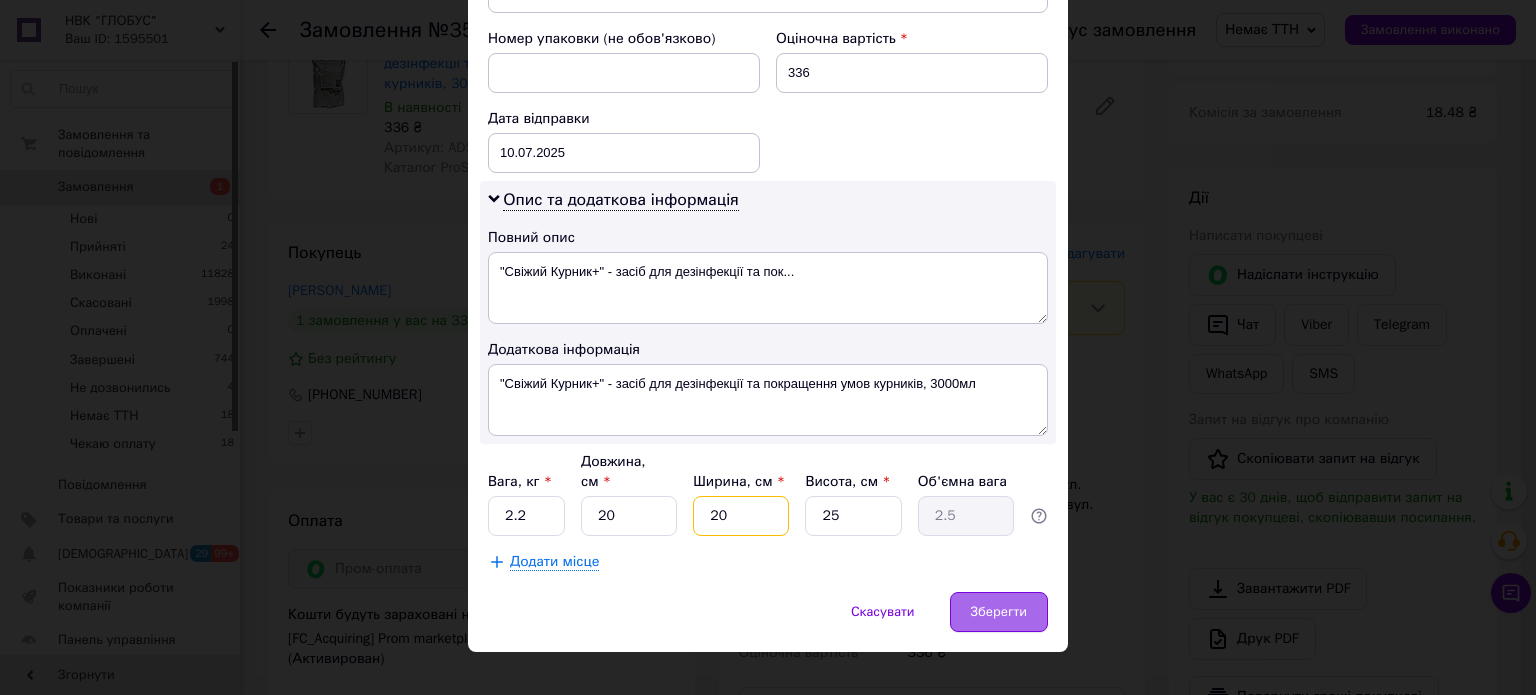type on "20" 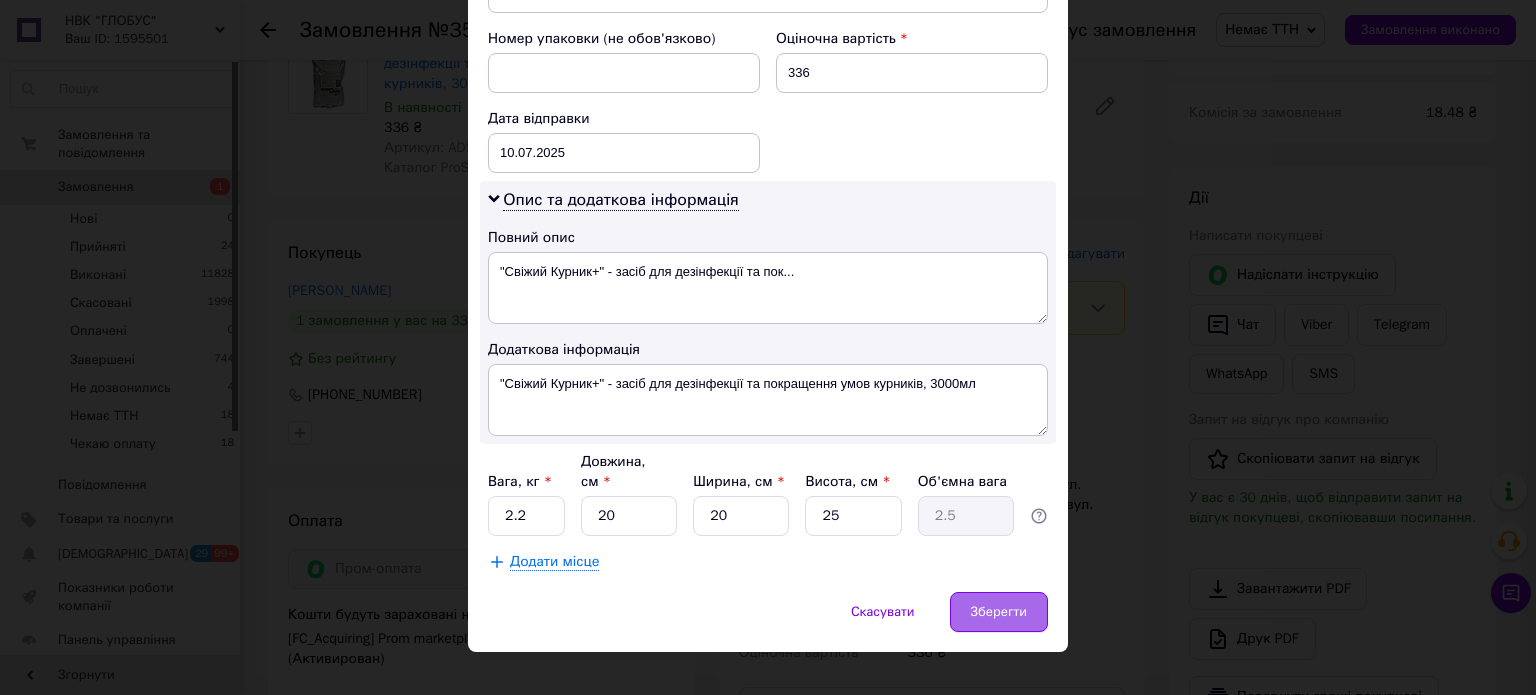click on "Зберегти" at bounding box center (999, 612) 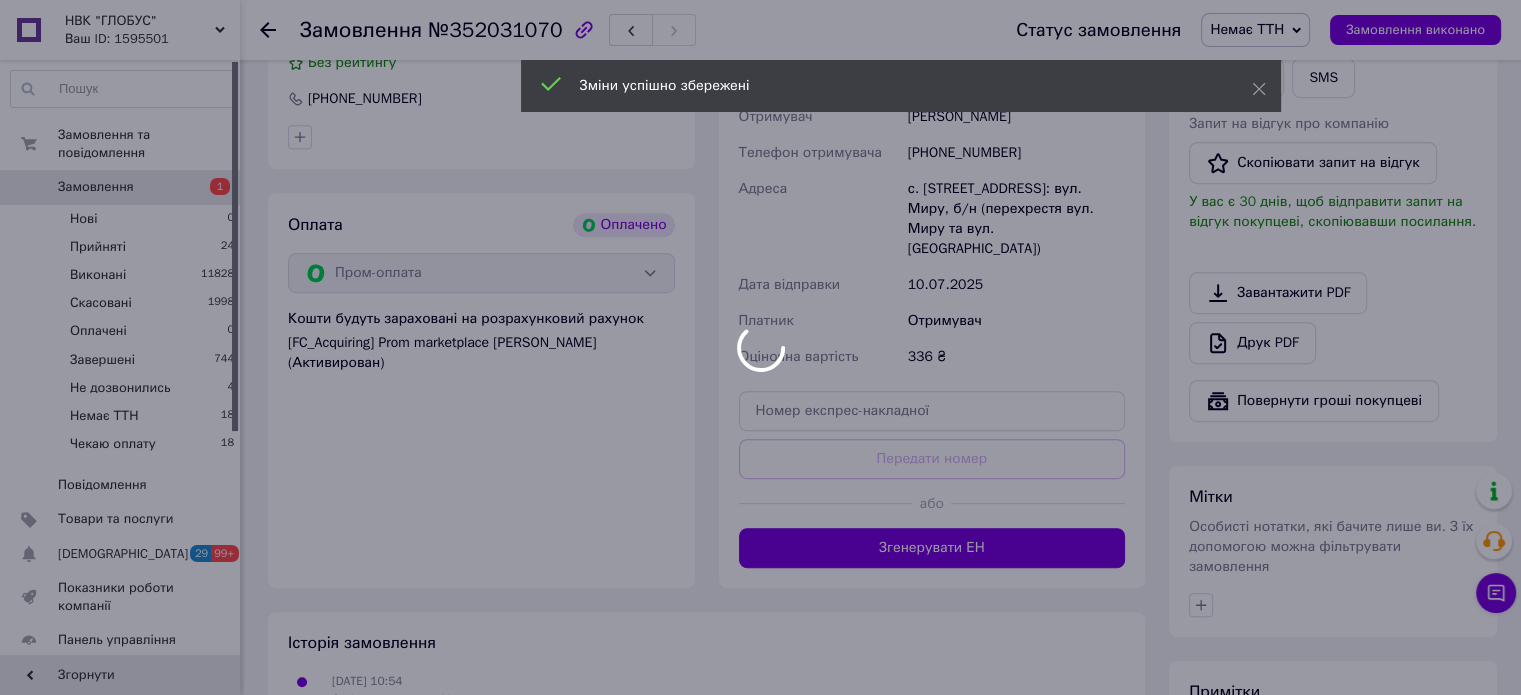 scroll, scrollTop: 1054, scrollLeft: 0, axis: vertical 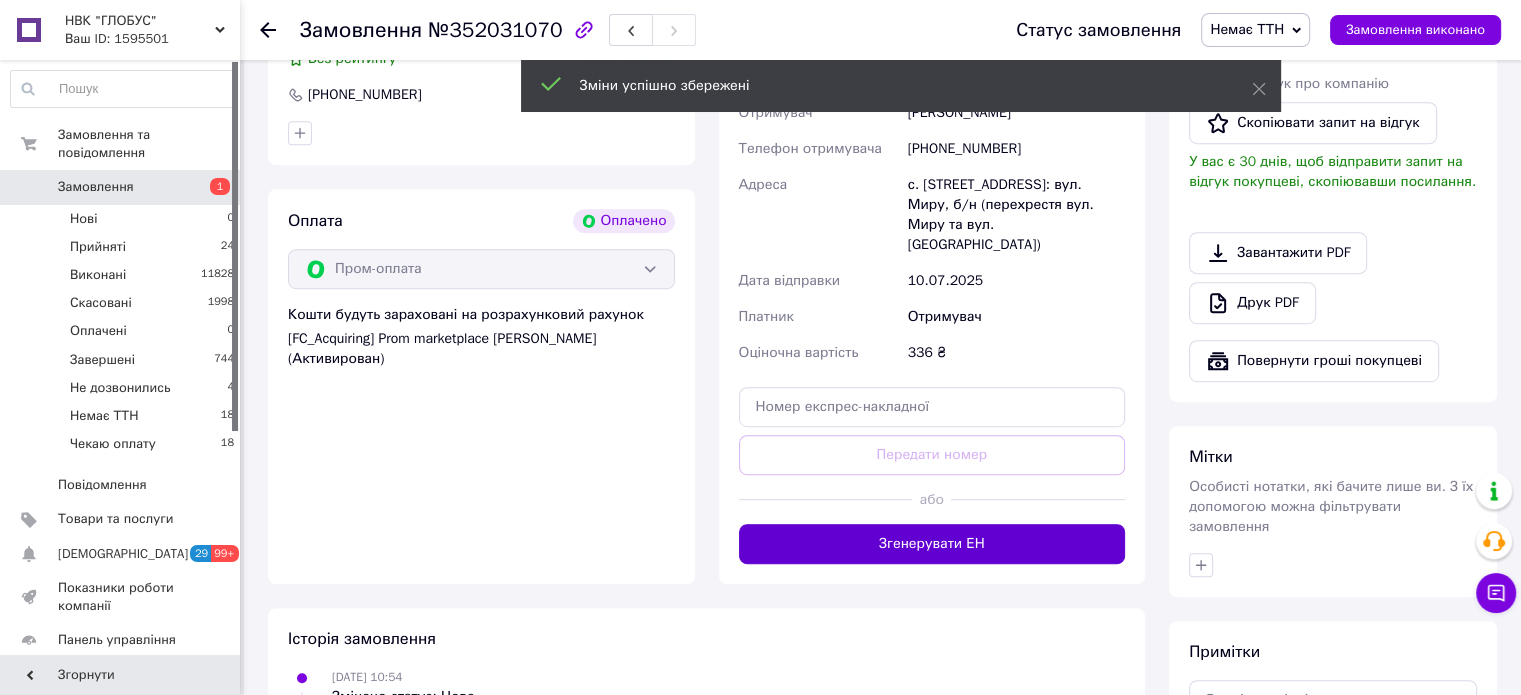 click on "Згенерувати ЕН" at bounding box center [932, 544] 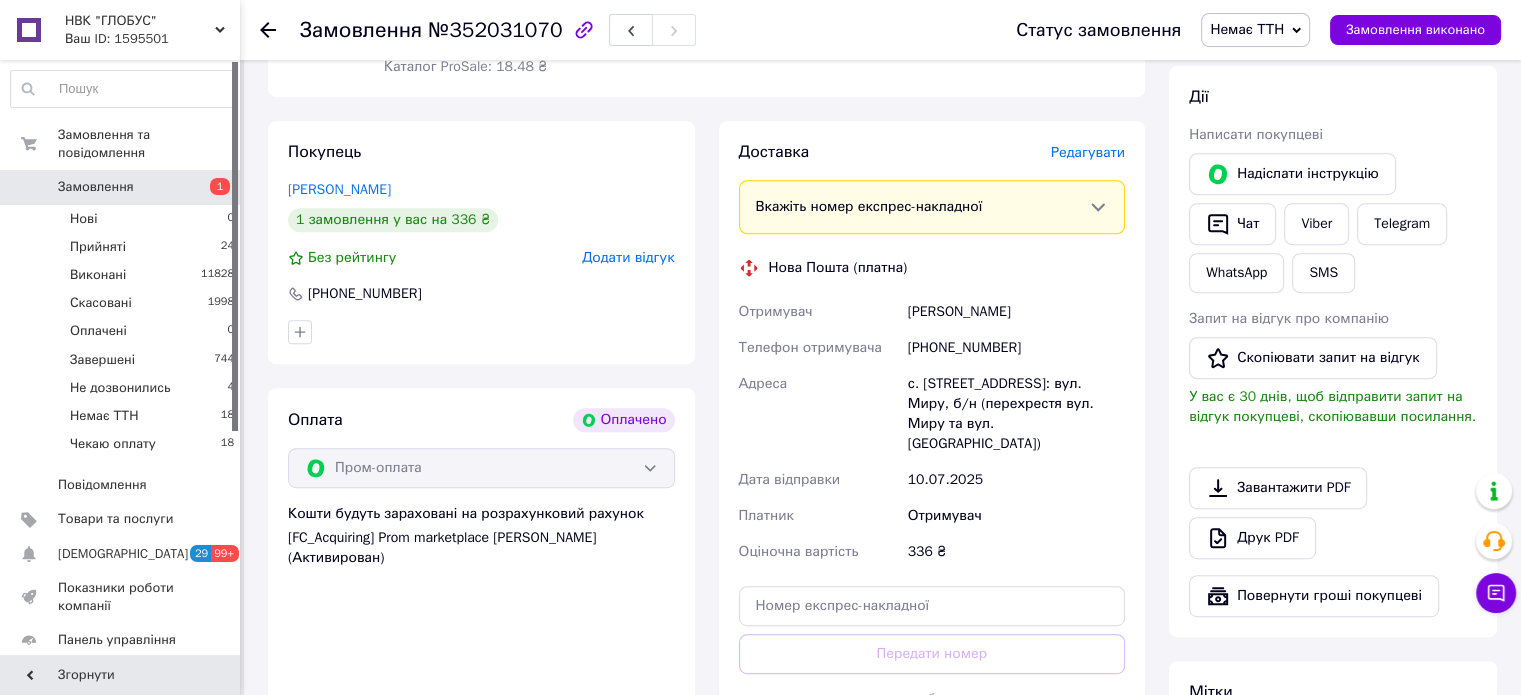 scroll, scrollTop: 854, scrollLeft: 0, axis: vertical 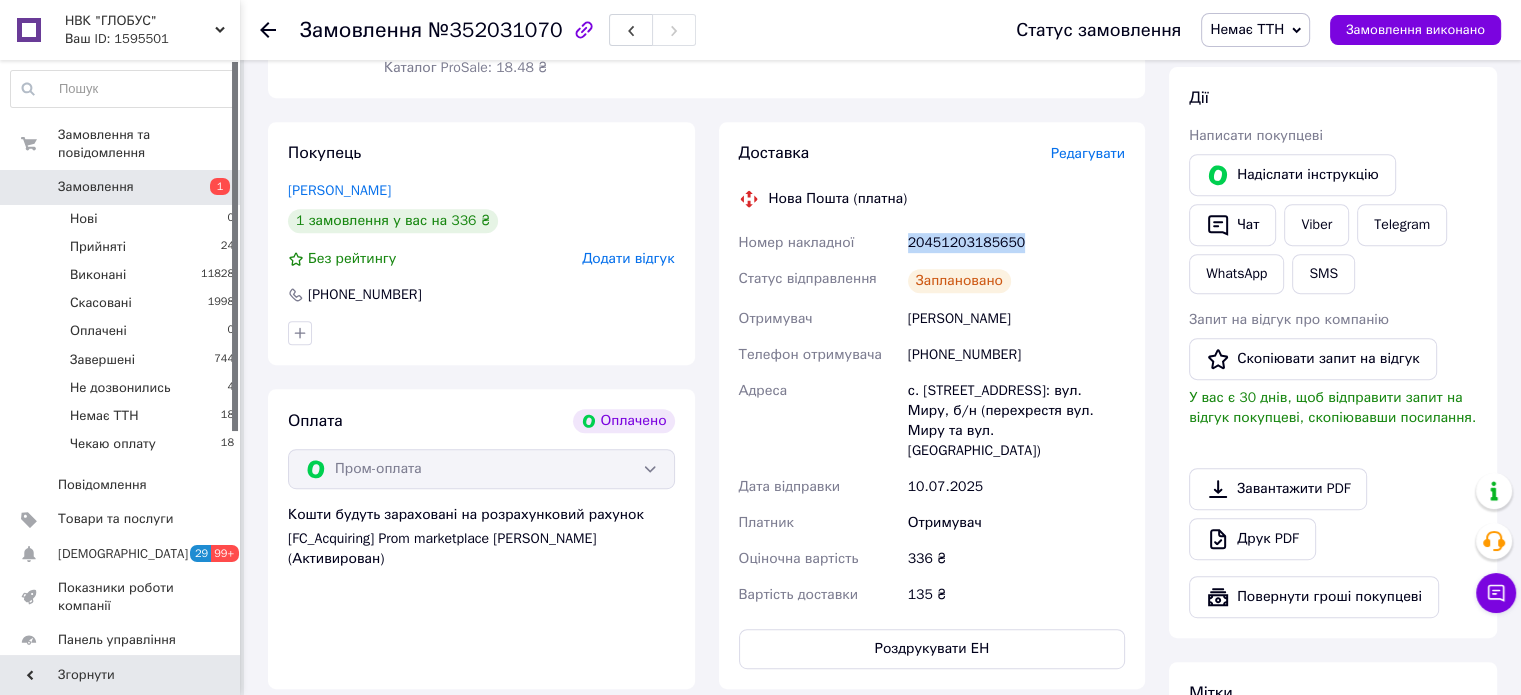drag, startPoint x: 1033, startPoint y: 236, endPoint x: 885, endPoint y: 251, distance: 148.7582 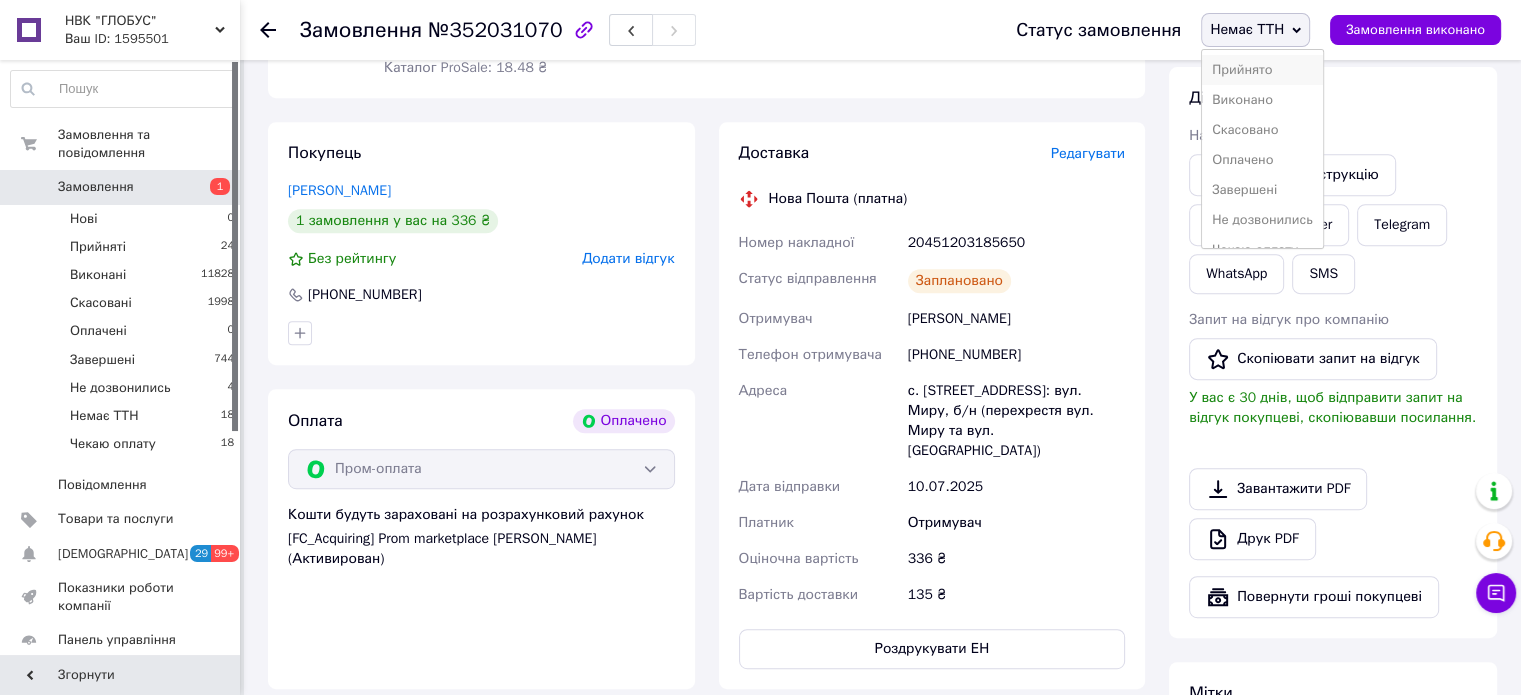 click on "Прийнято" at bounding box center [1262, 70] 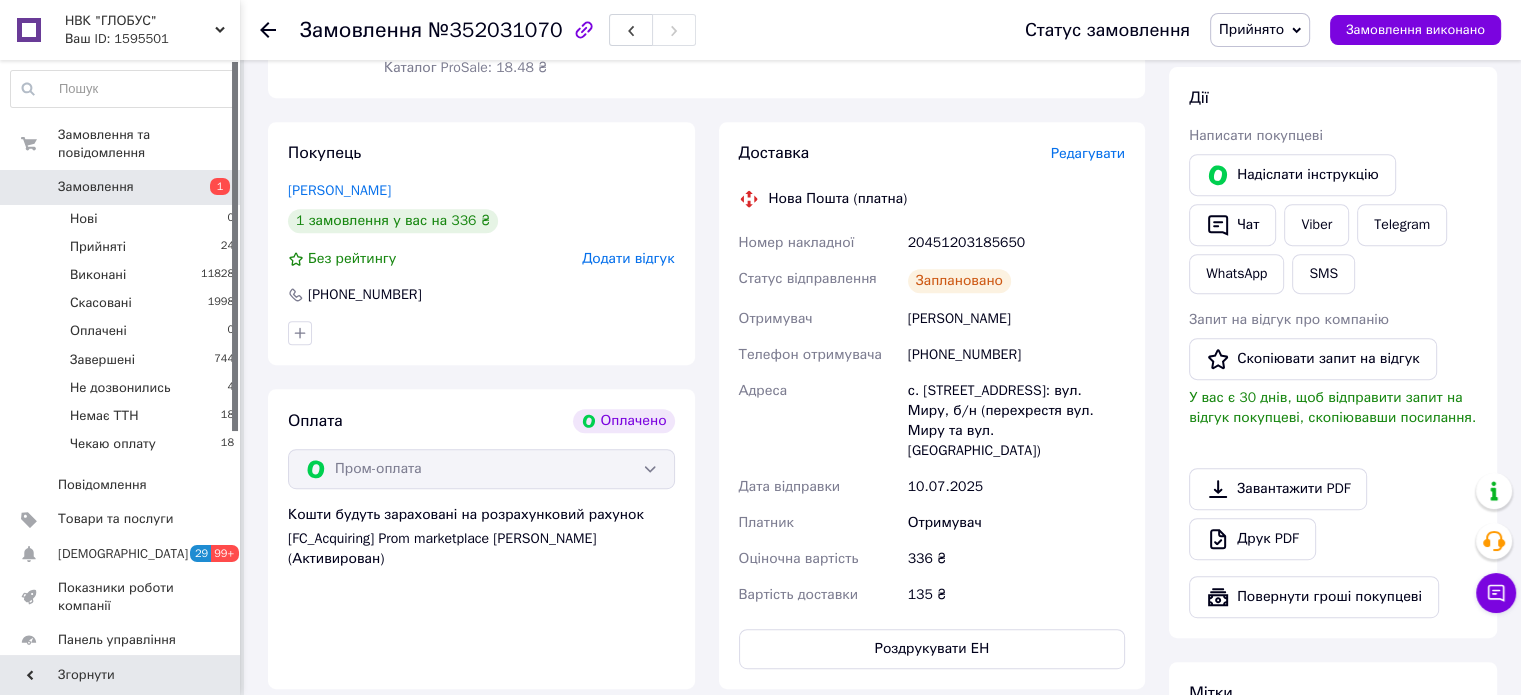 click 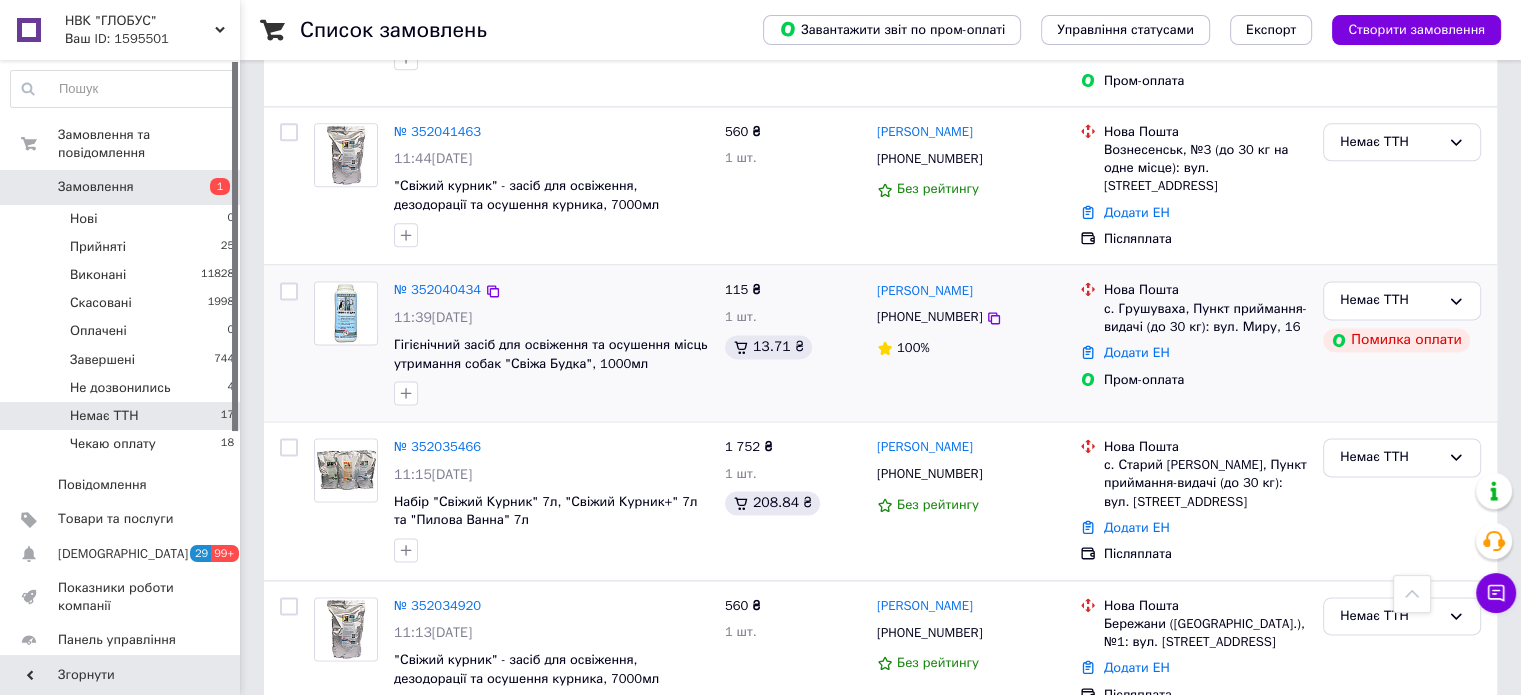 scroll, scrollTop: 2600, scrollLeft: 0, axis: vertical 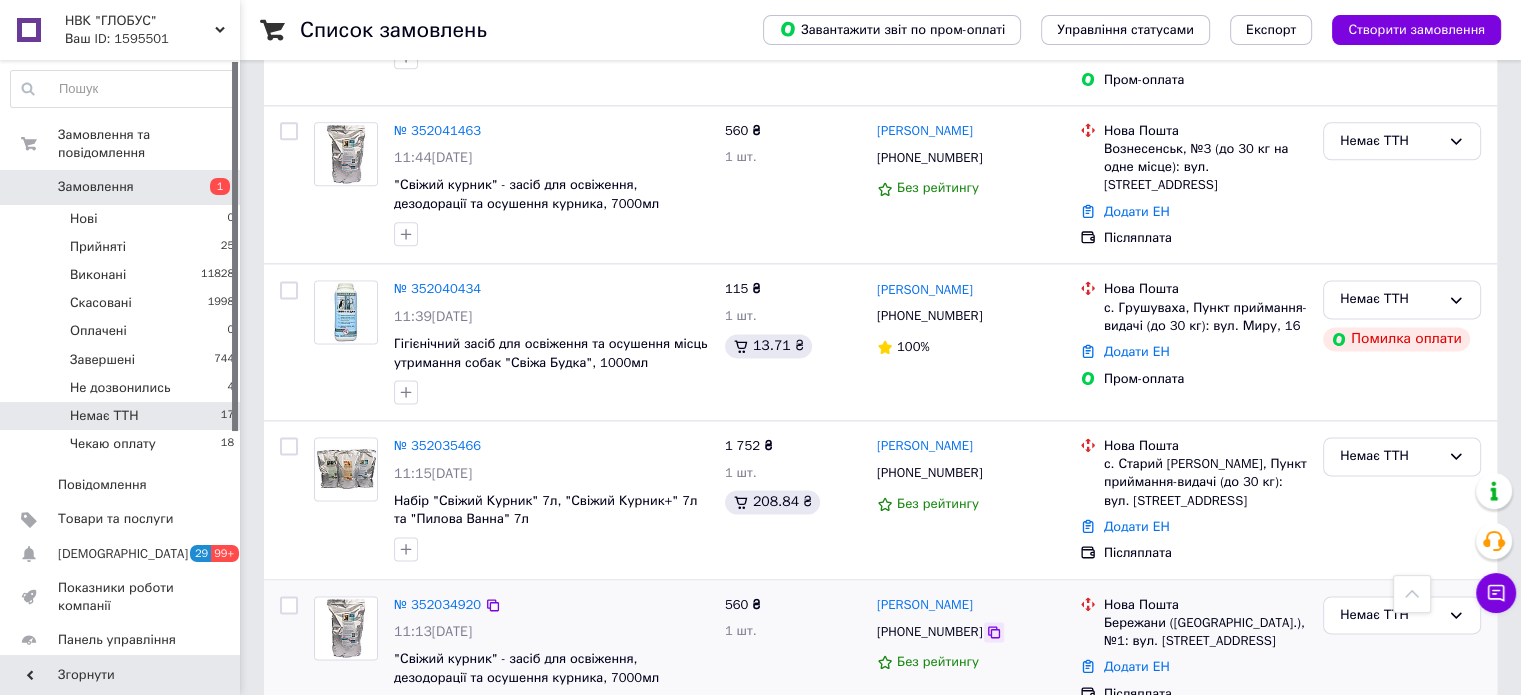 click 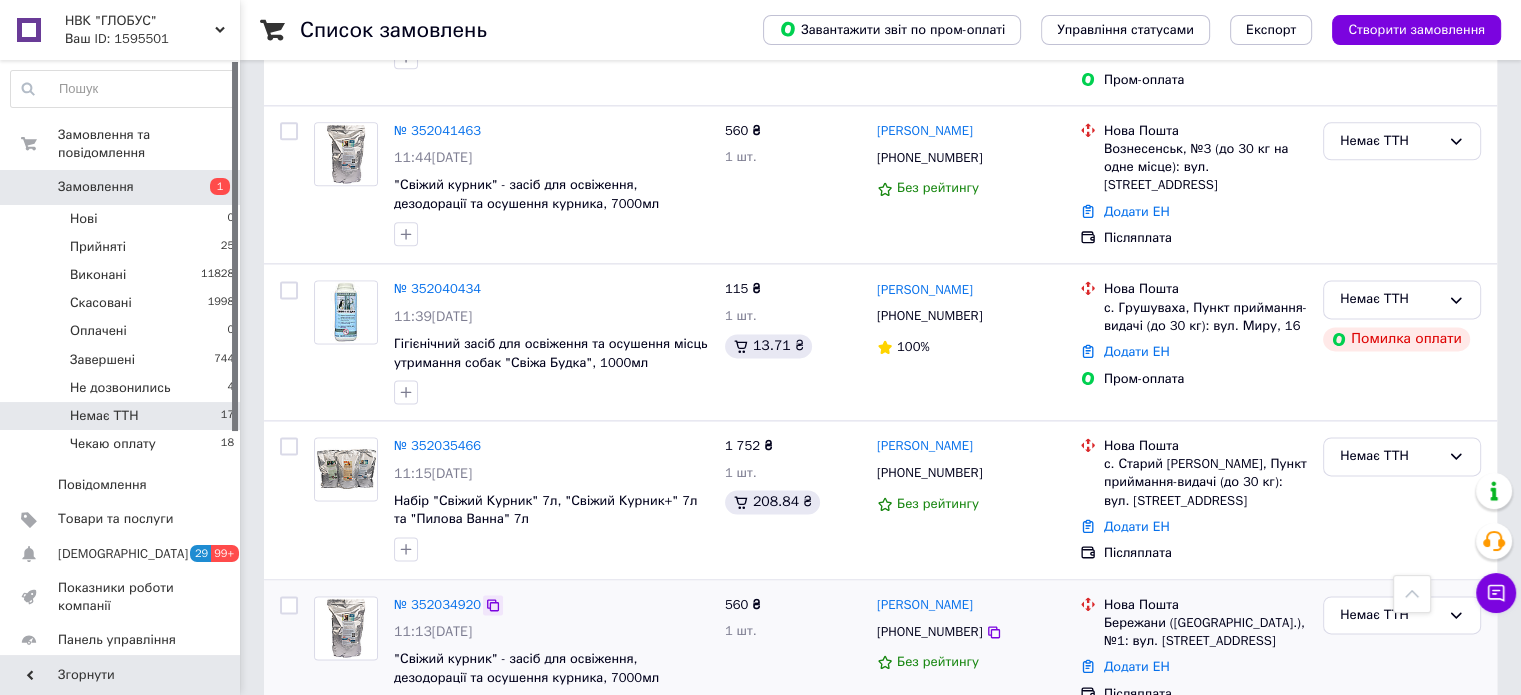 click 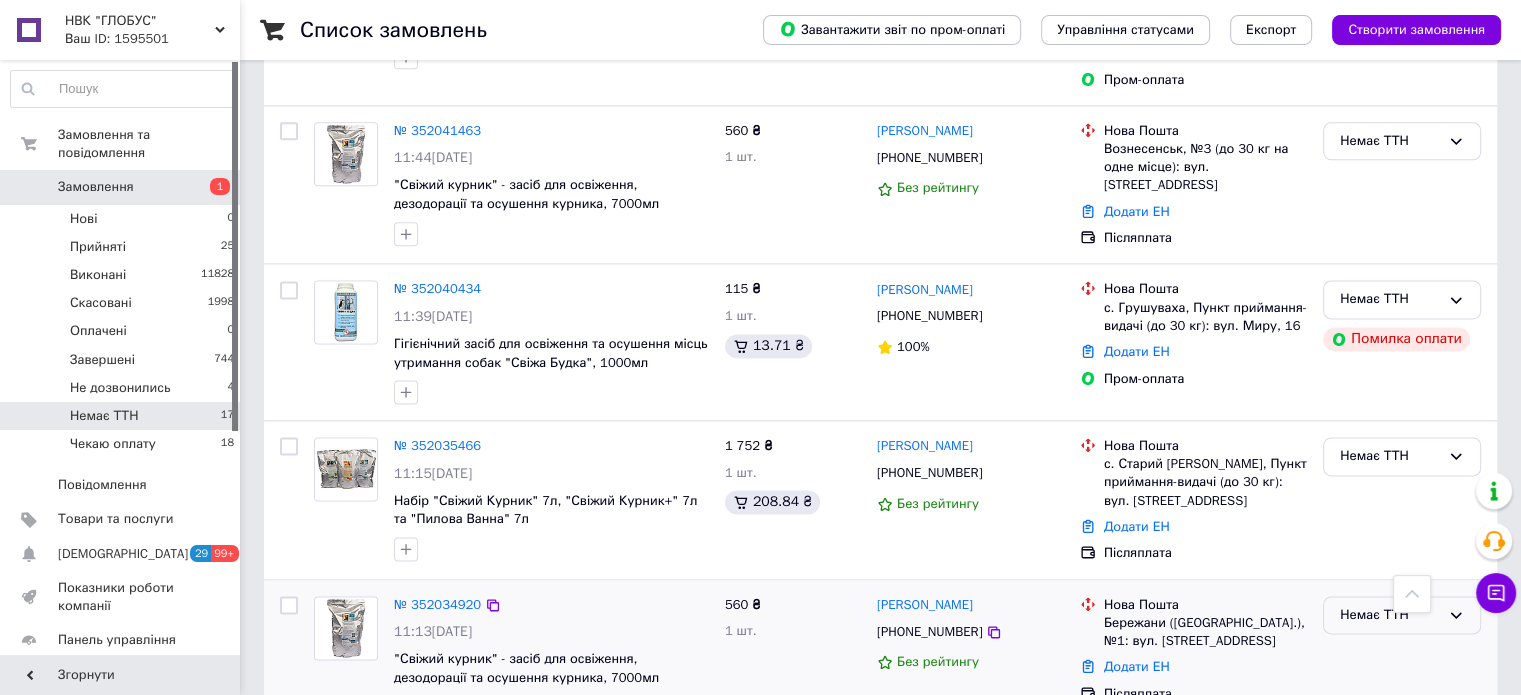 click on "Немає ТТН" at bounding box center [1390, 615] 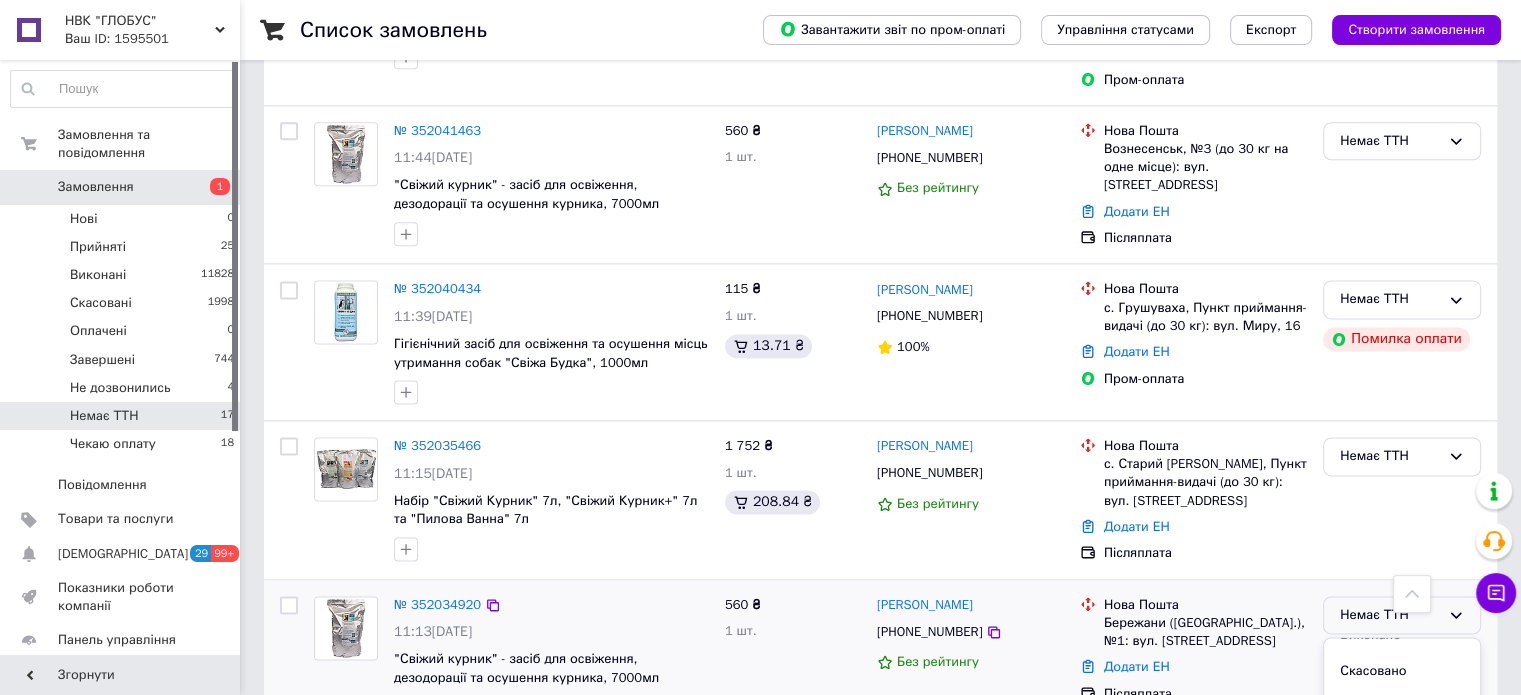 scroll, scrollTop: 90, scrollLeft: 0, axis: vertical 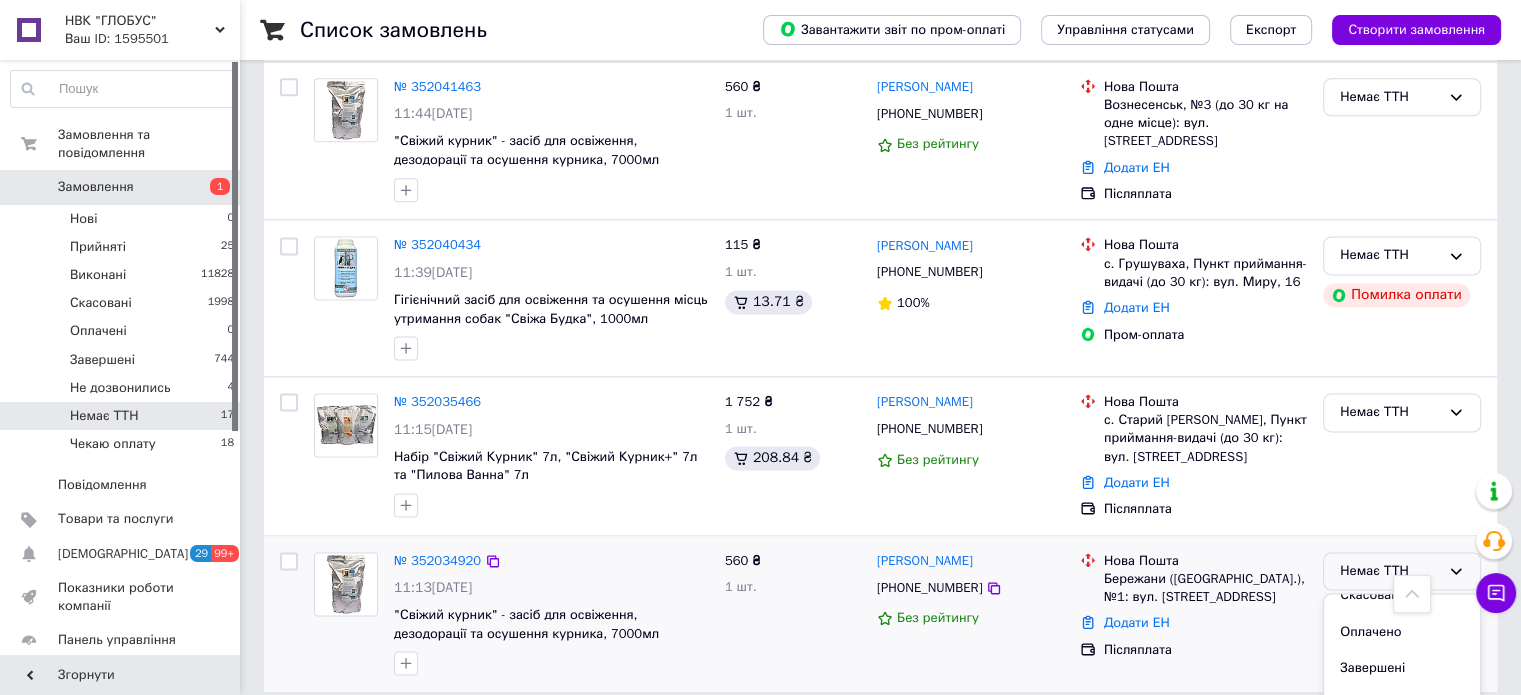 click on "Чекаю оплату" at bounding box center (1402, 742) 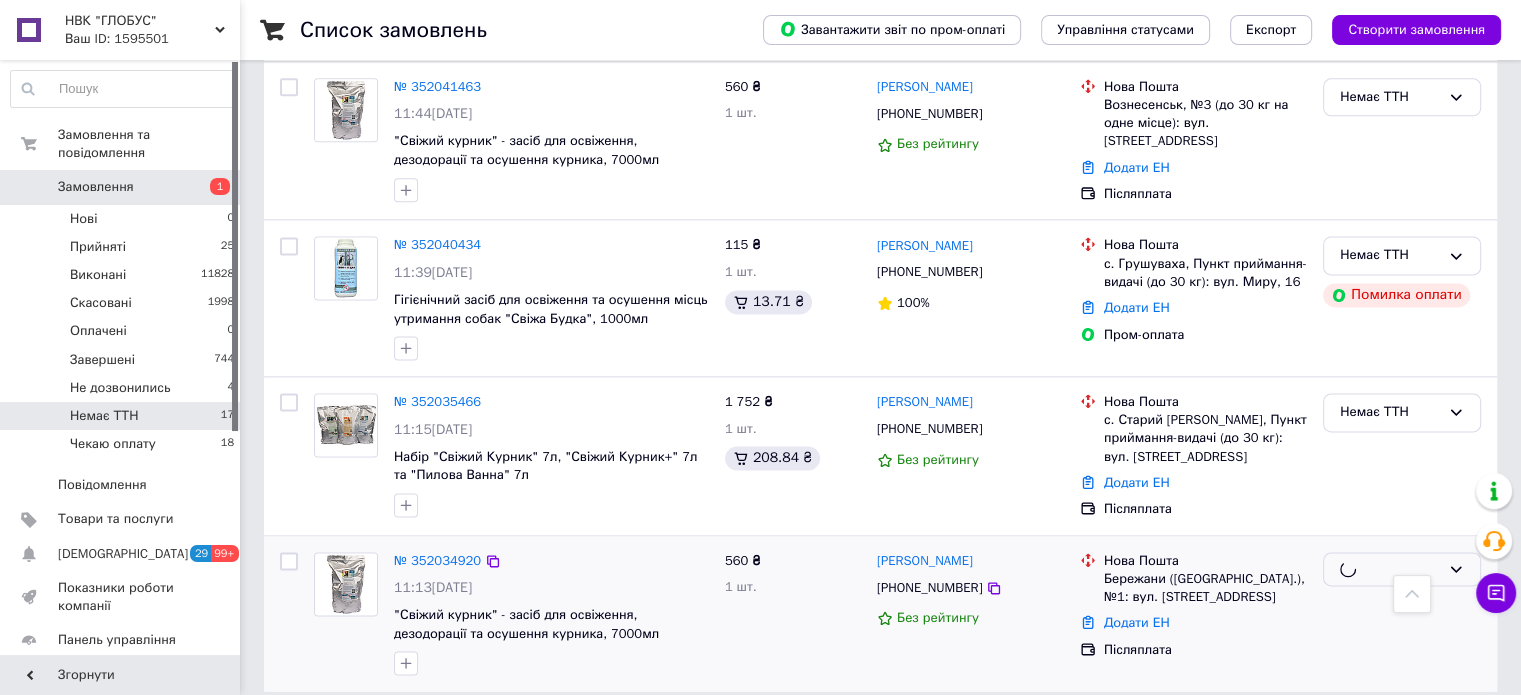 scroll, scrollTop: 2600, scrollLeft: 0, axis: vertical 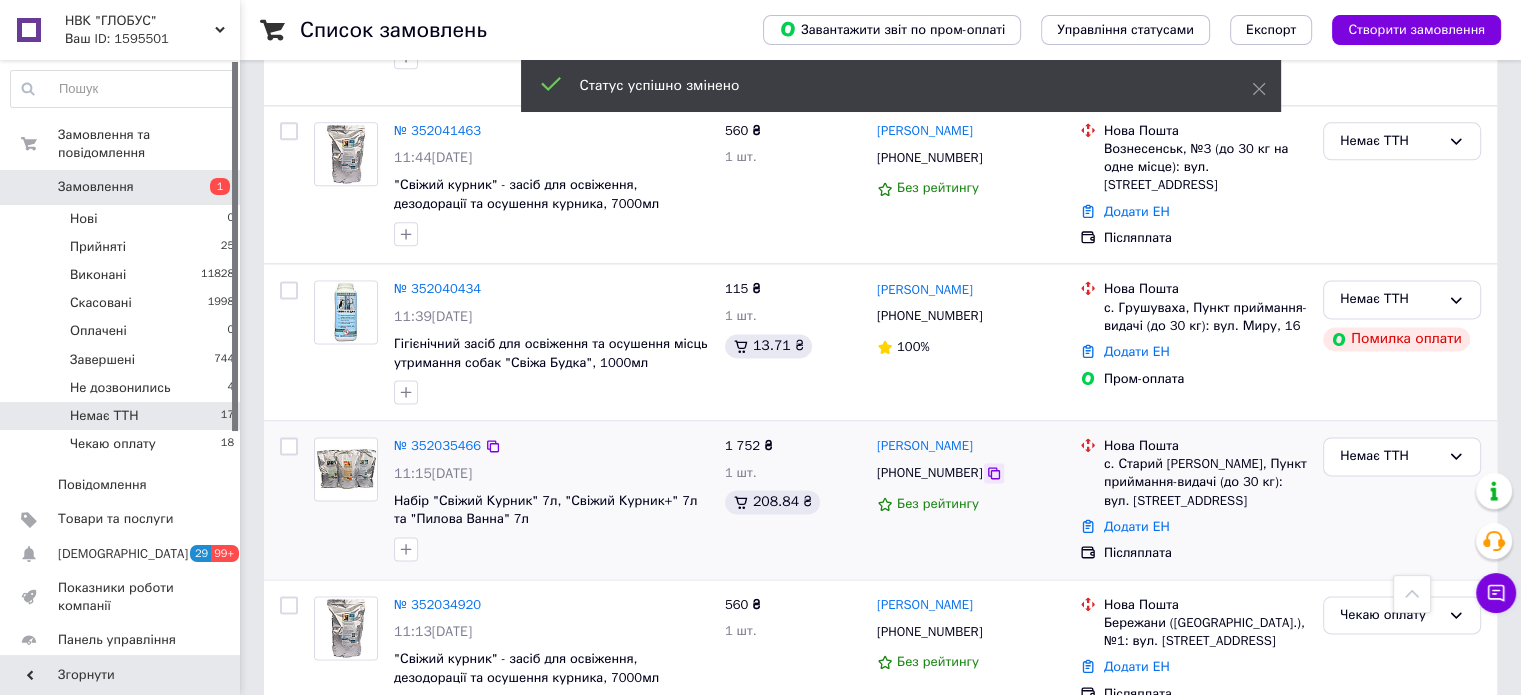 click 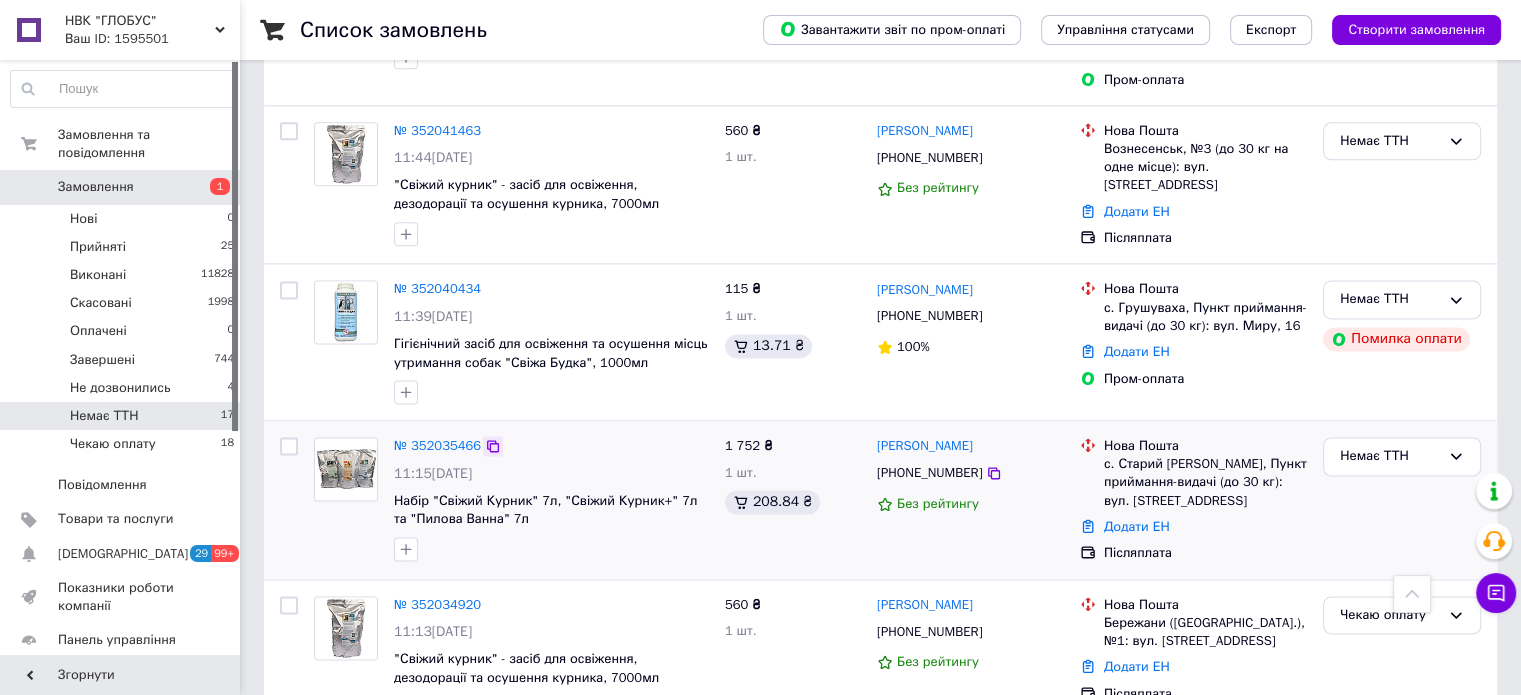 click 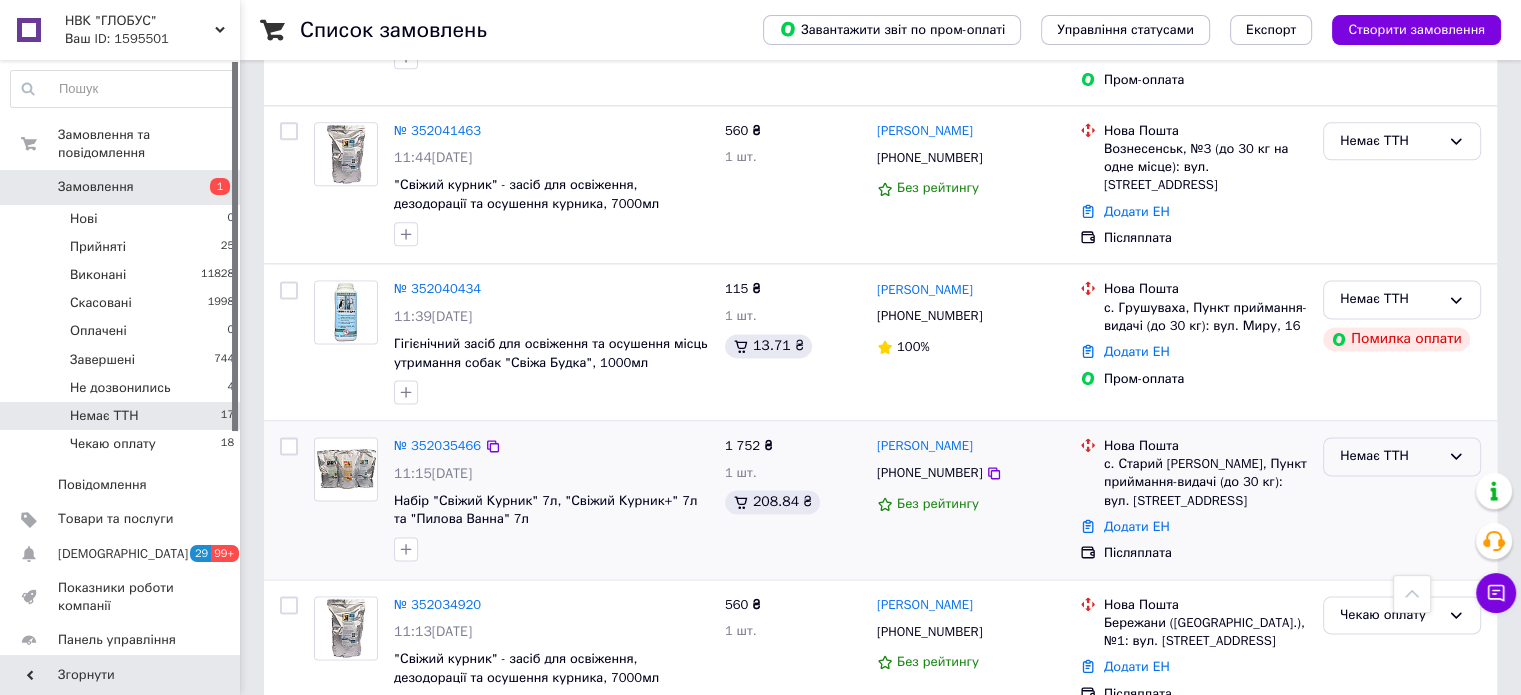 click on "Немає ТТН" at bounding box center (1402, 456) 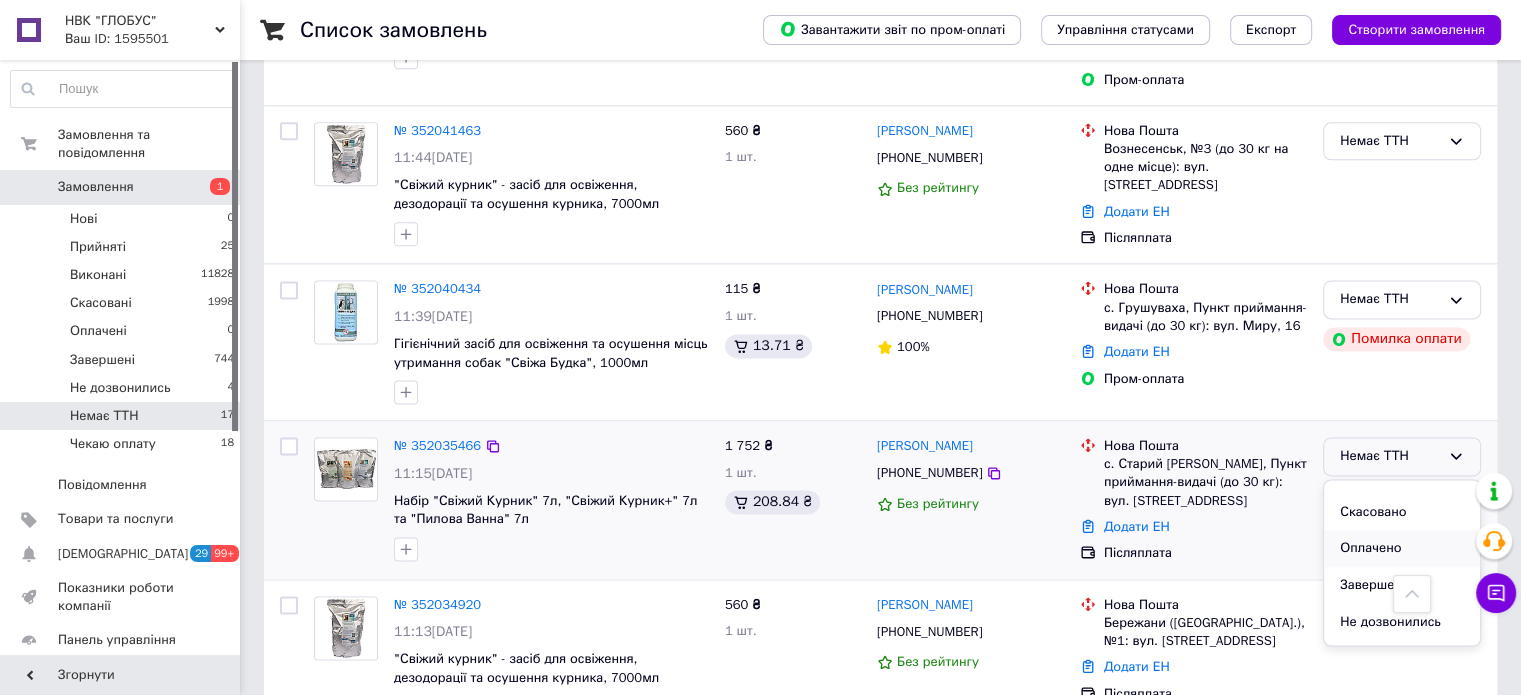 scroll, scrollTop: 90, scrollLeft: 0, axis: vertical 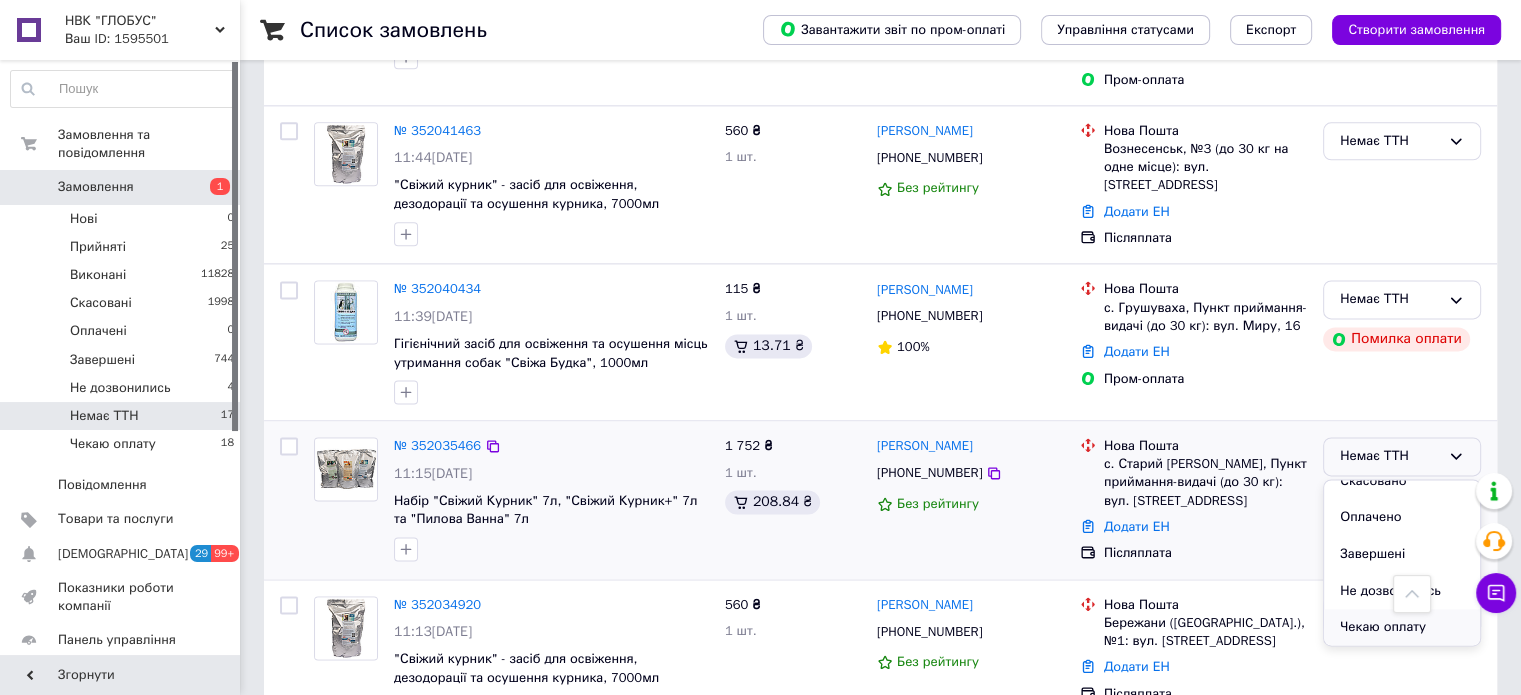 click on "Чекаю оплату" at bounding box center (1402, 627) 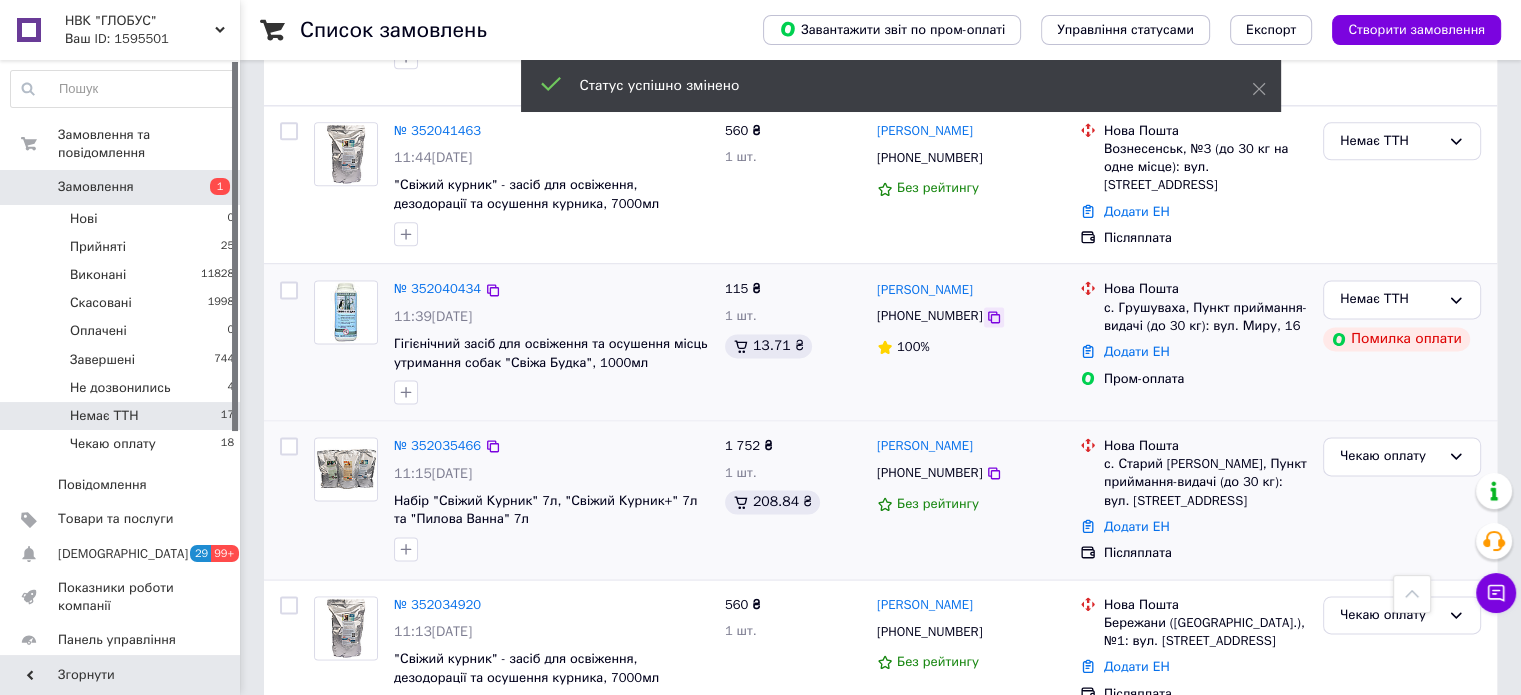 click 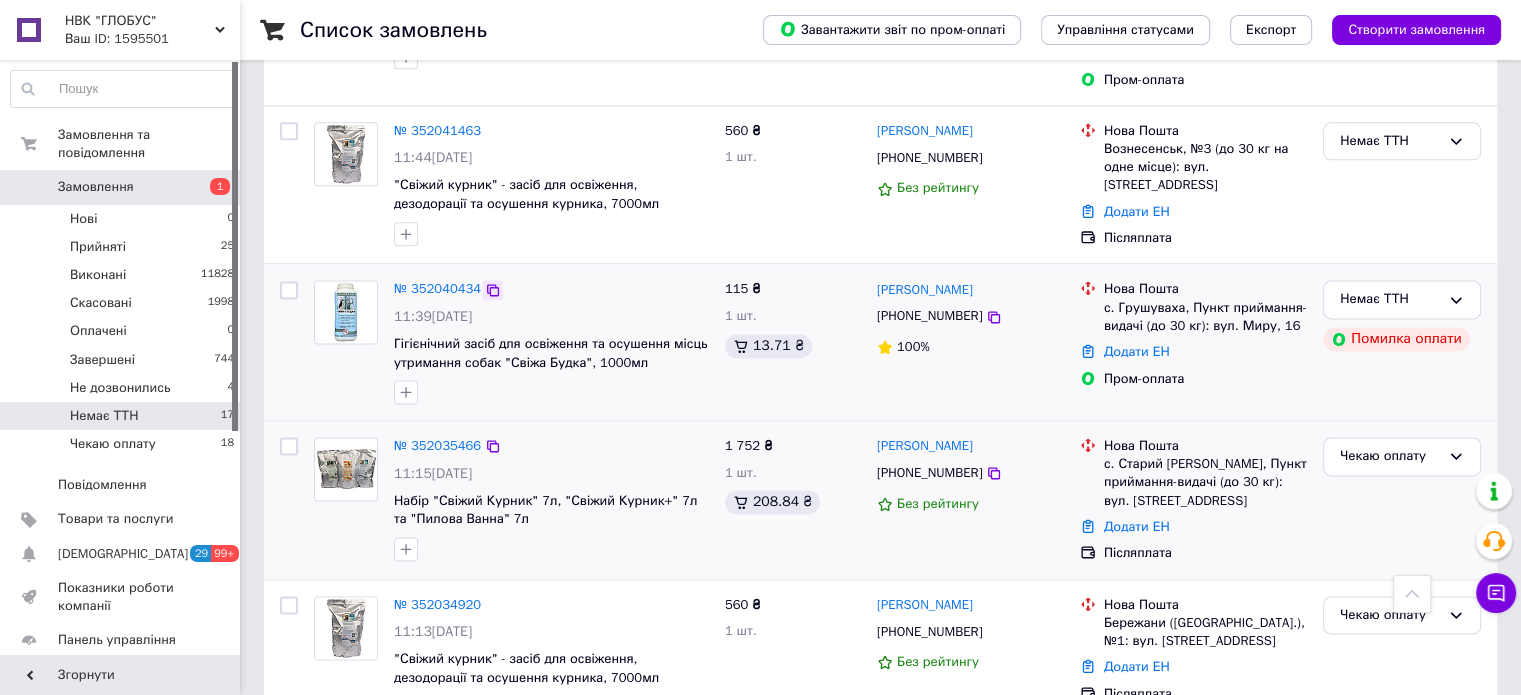 click 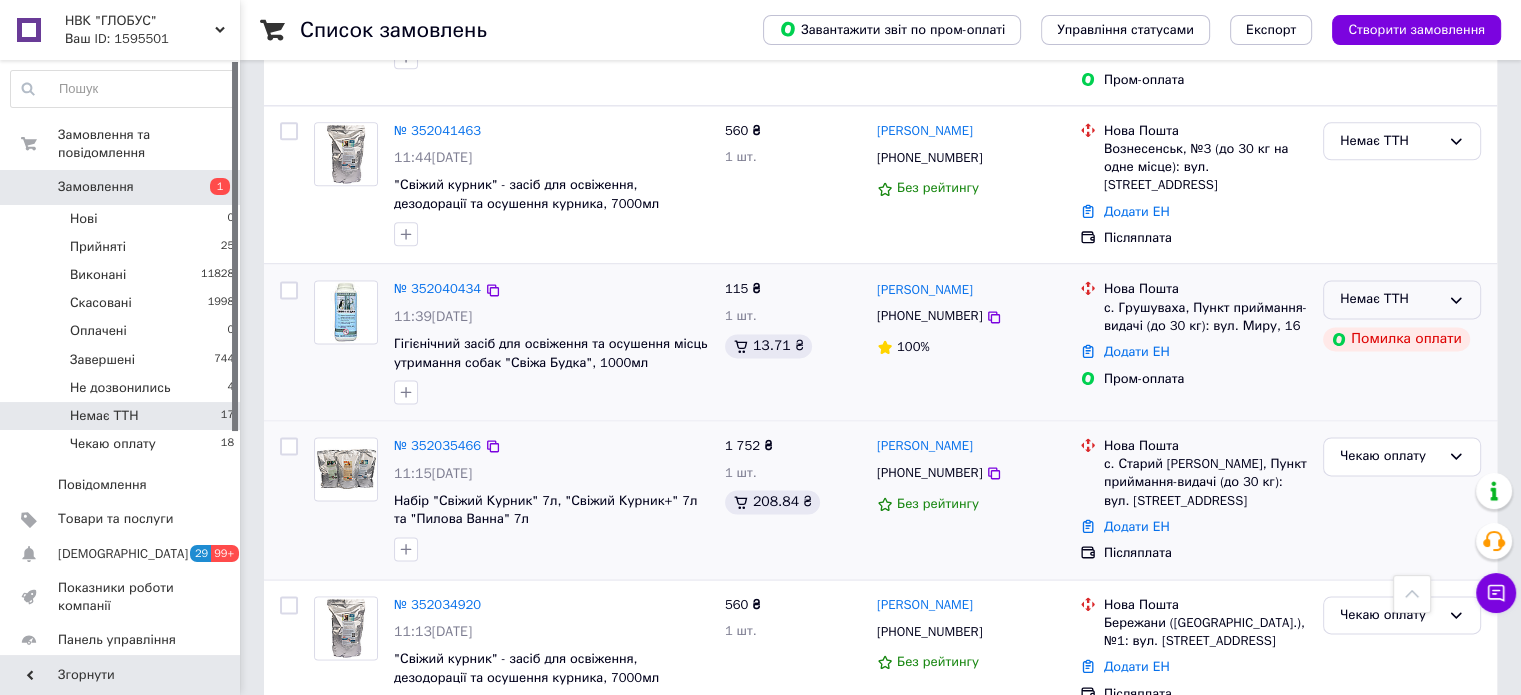 click on "Немає ТТН" at bounding box center (1402, 299) 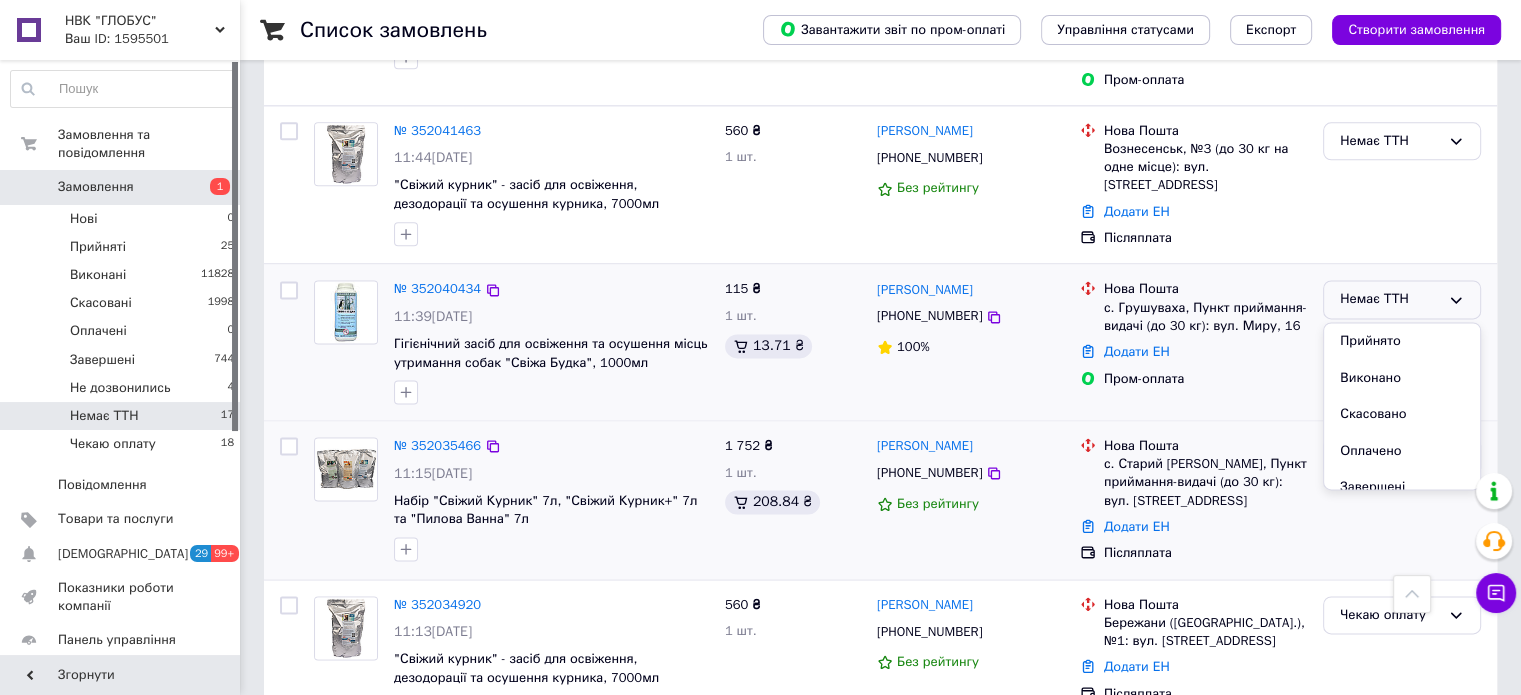 scroll, scrollTop: 90, scrollLeft: 0, axis: vertical 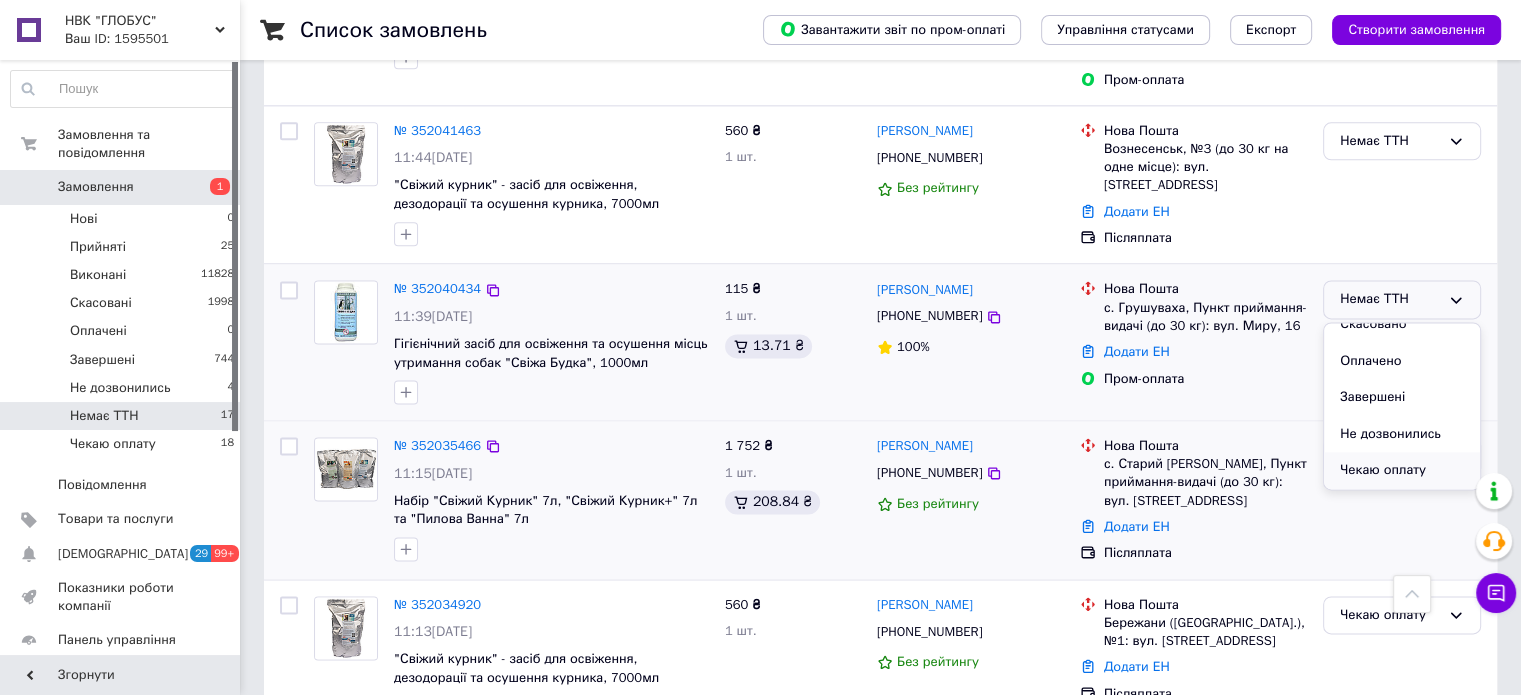 click on "Чекаю оплату" at bounding box center [1402, 470] 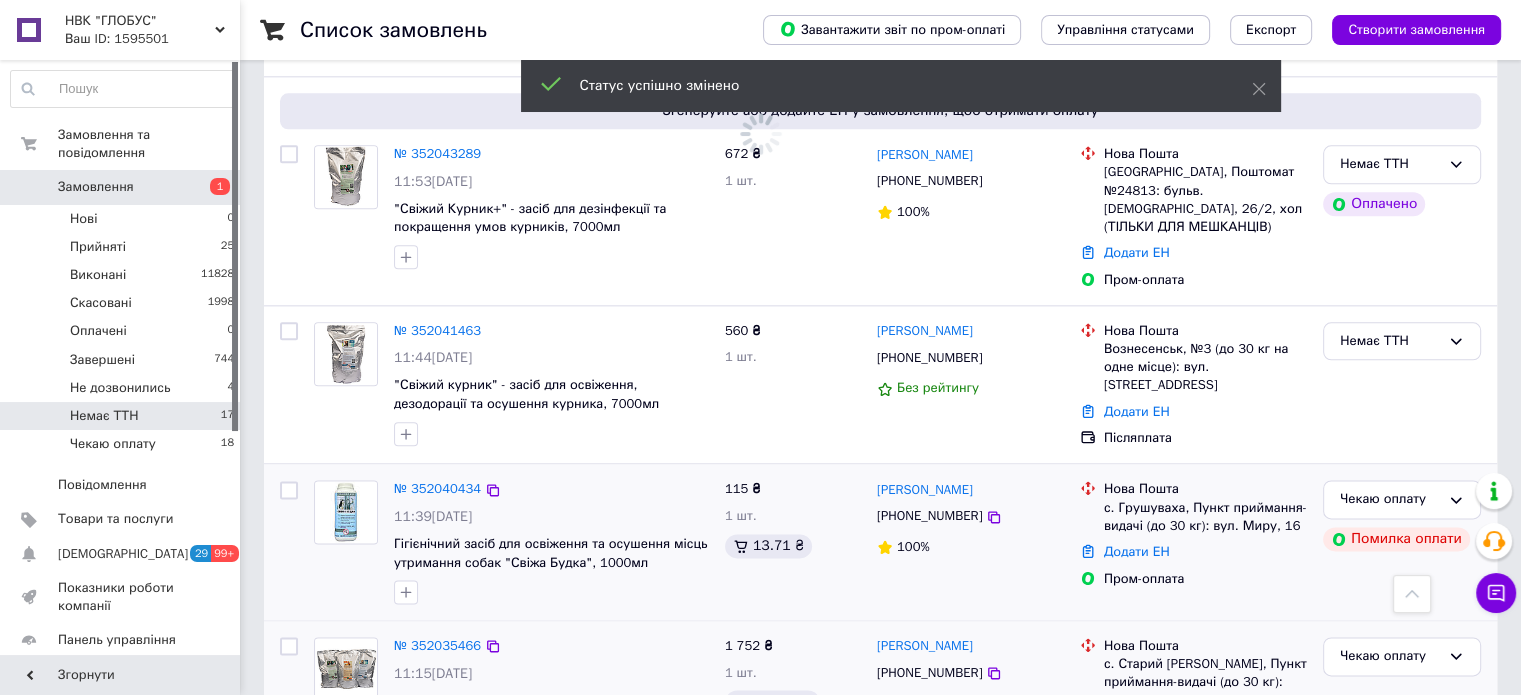 scroll, scrollTop: 2285, scrollLeft: 0, axis: vertical 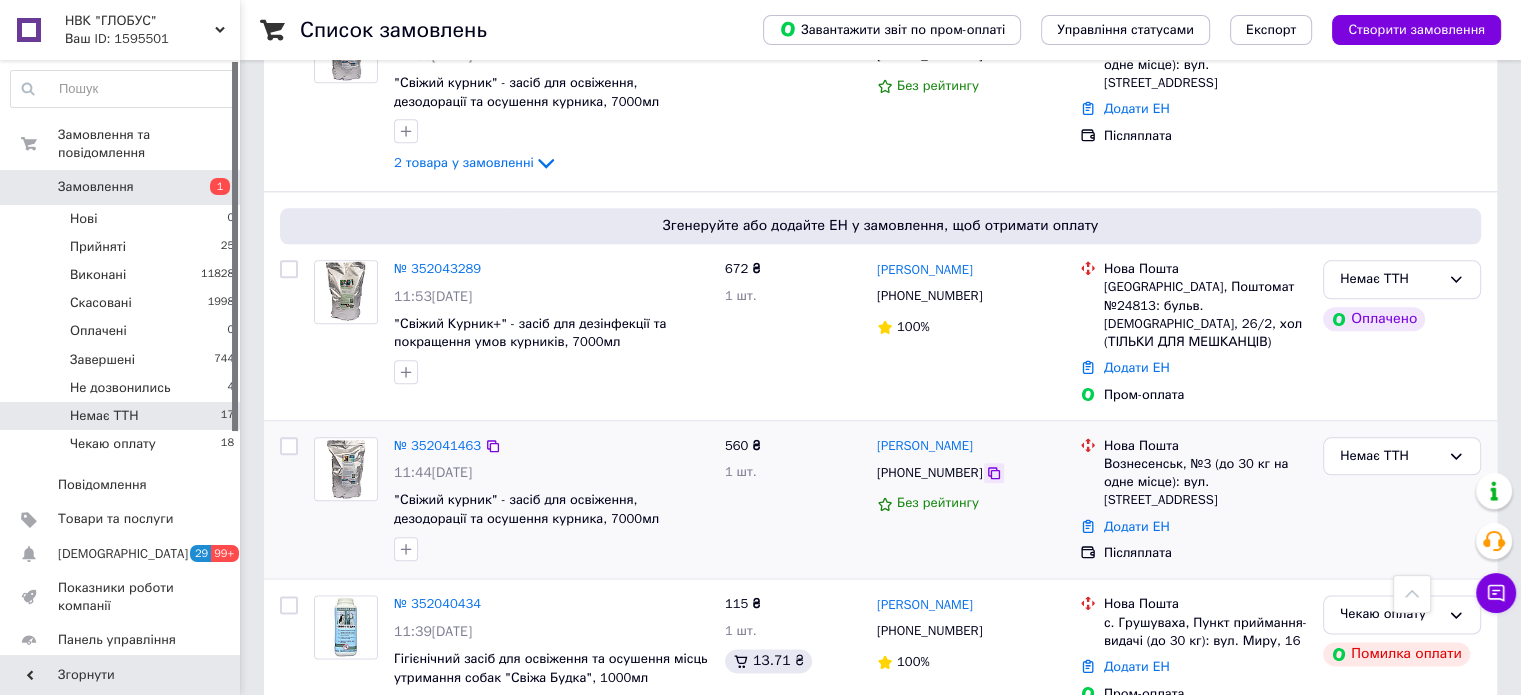 click 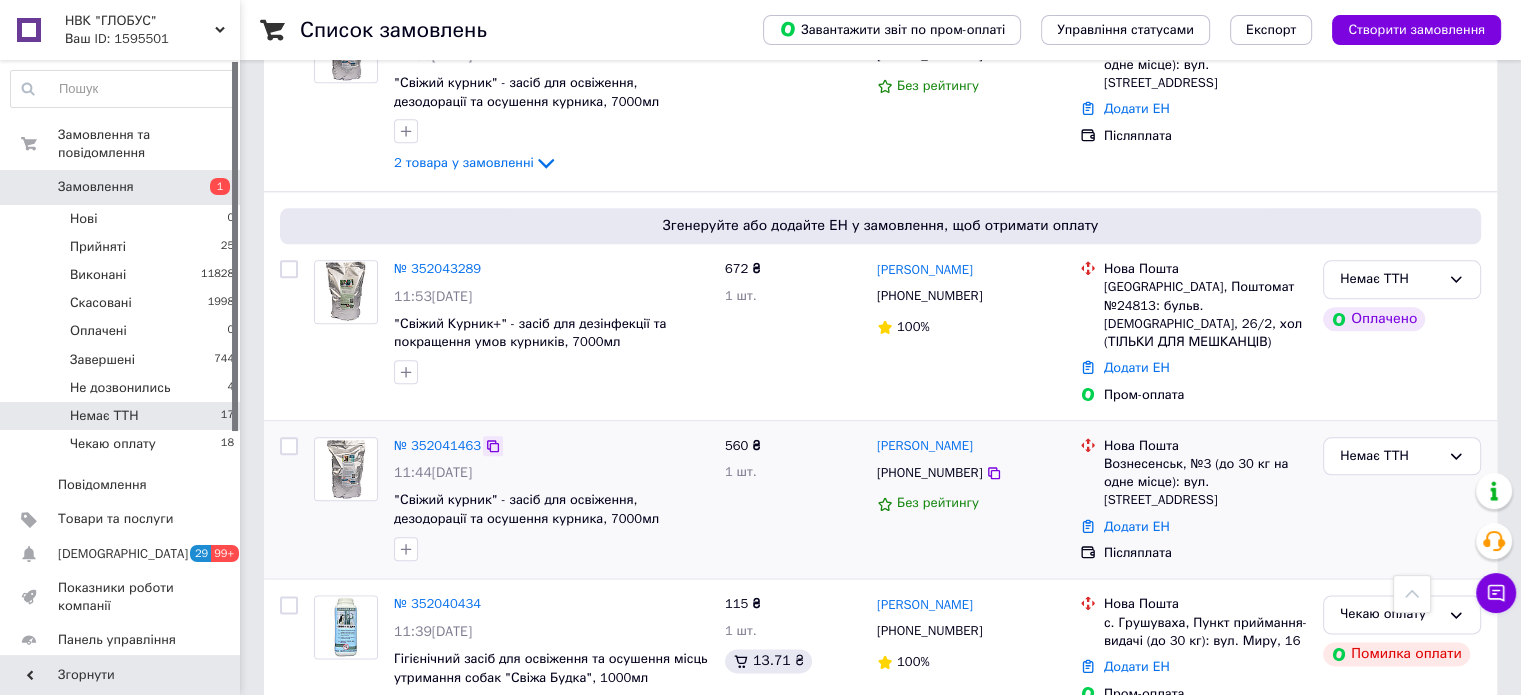 click 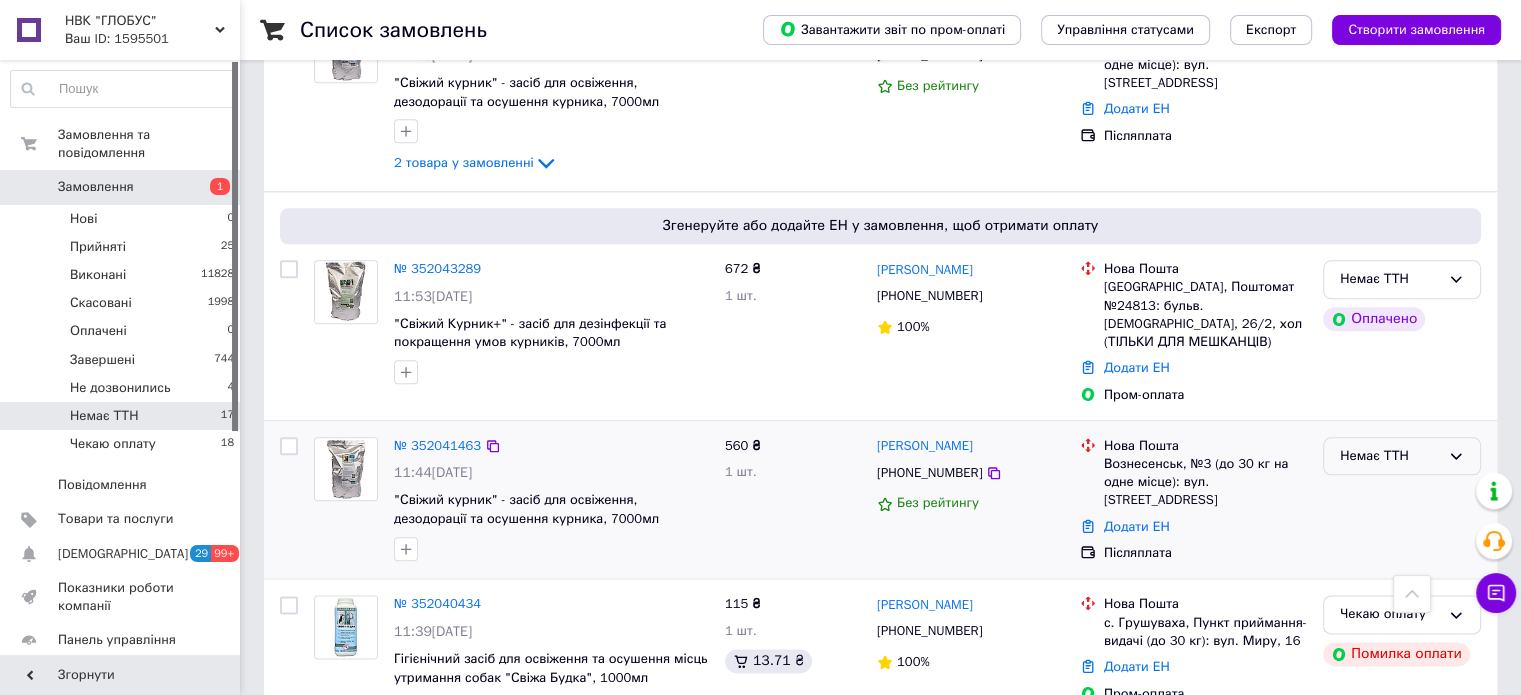 click on "Немає ТТН" at bounding box center [1402, 456] 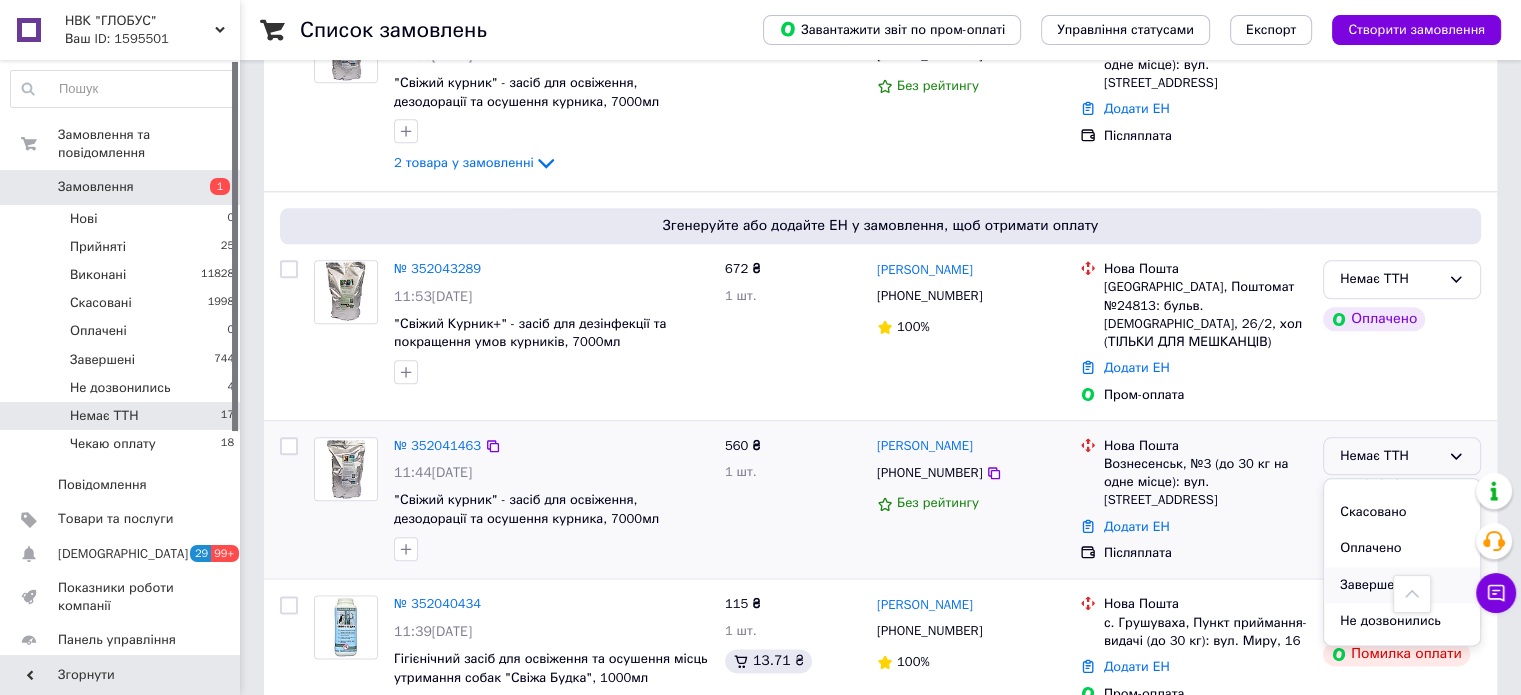 scroll, scrollTop: 90, scrollLeft: 0, axis: vertical 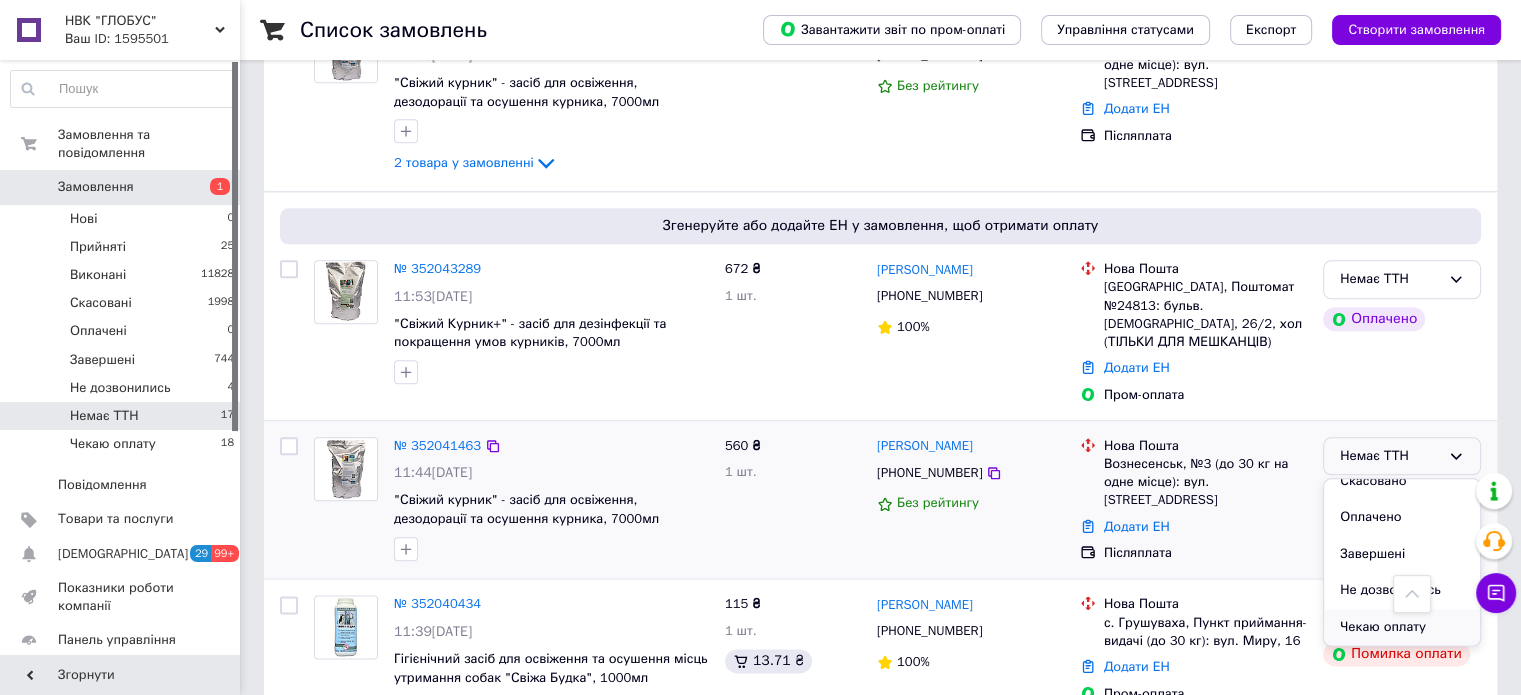 click on "Чекаю оплату" at bounding box center (1402, 627) 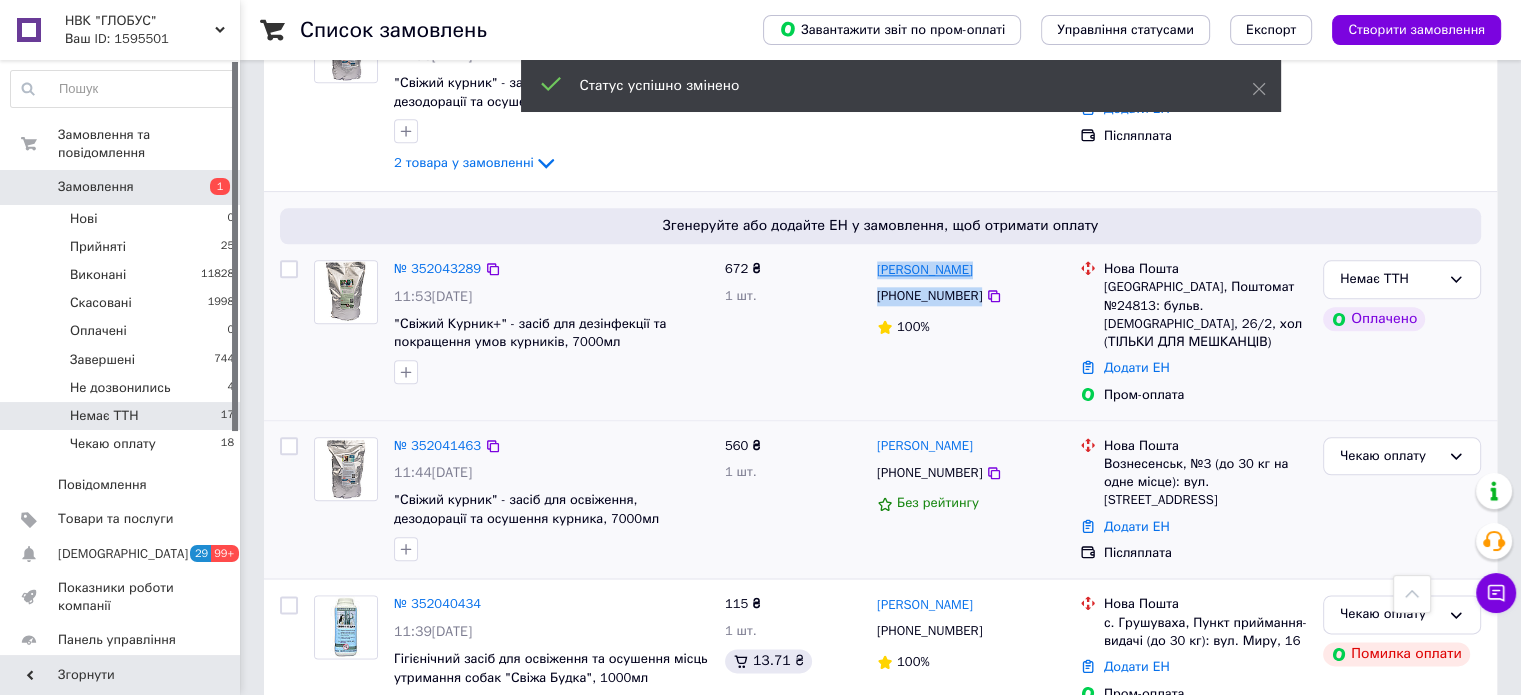 drag, startPoint x: 1011, startPoint y: 251, endPoint x: 879, endPoint y: 222, distance: 135.14807 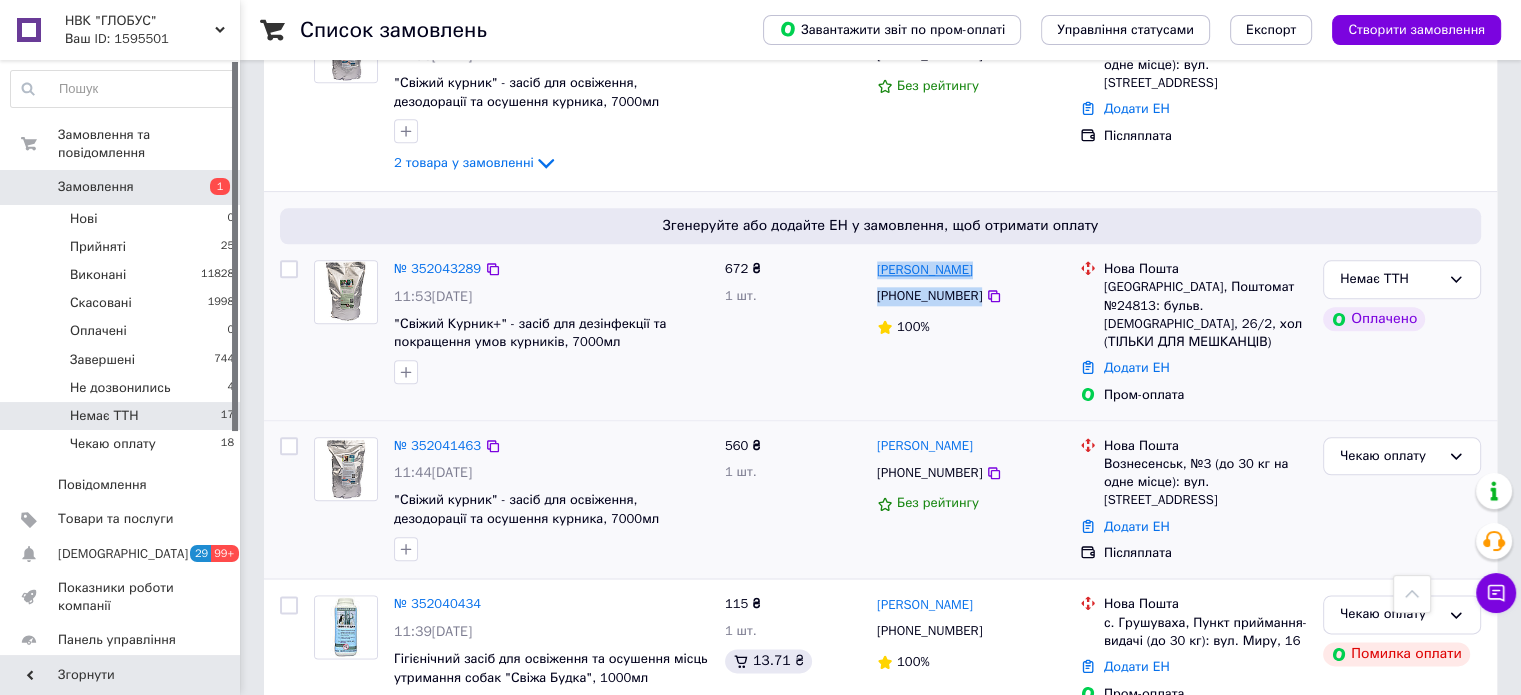 copy on "Ирина Баличева +380964752121" 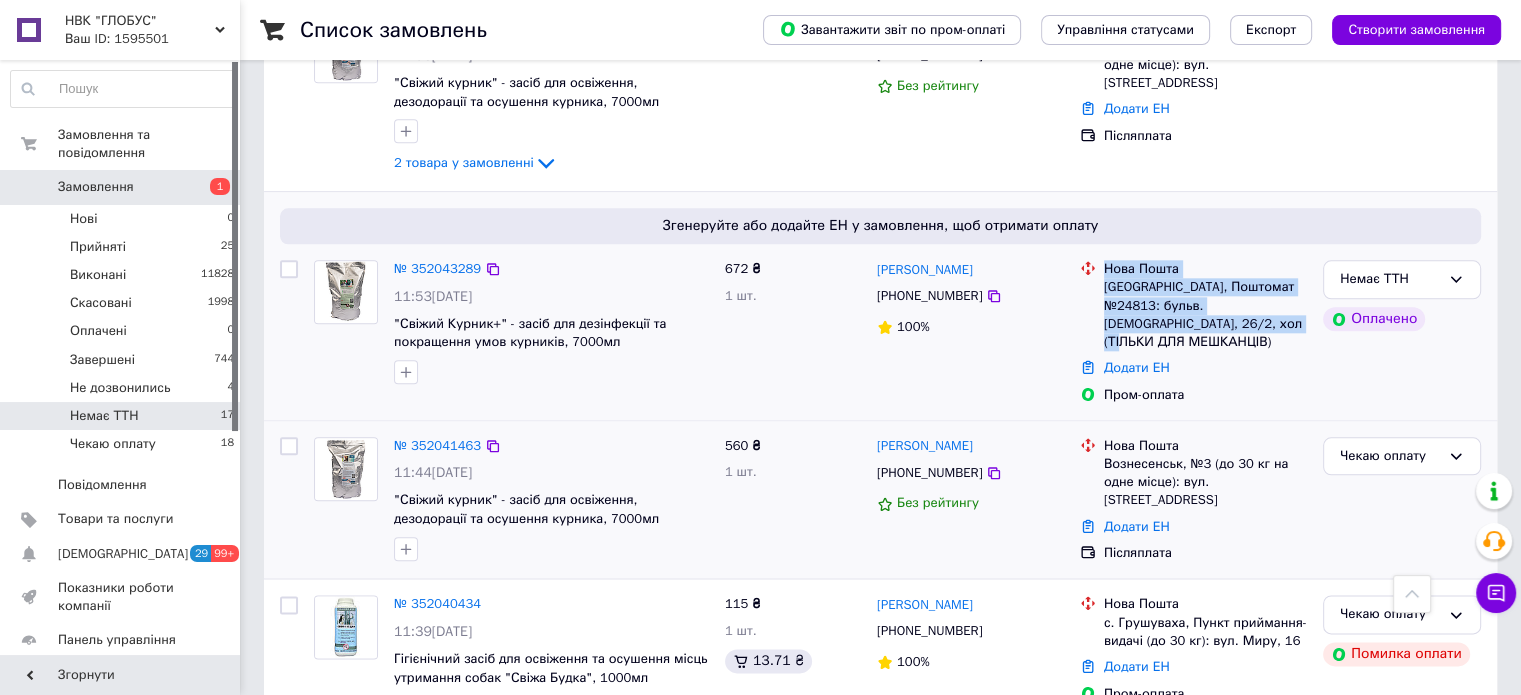 drag, startPoint x: 1220, startPoint y: 282, endPoint x: 1093, endPoint y: 233, distance: 136.12494 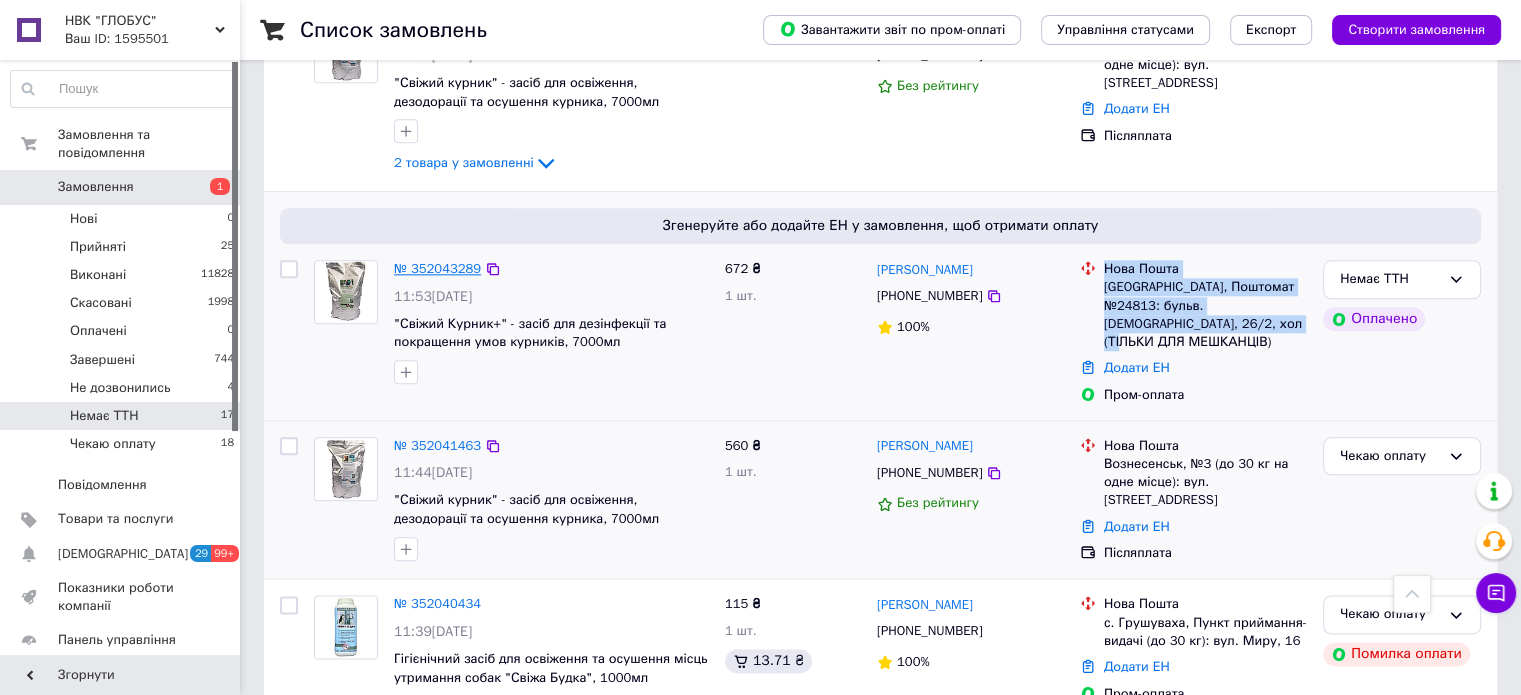 click on "№ 352043289" at bounding box center (437, 268) 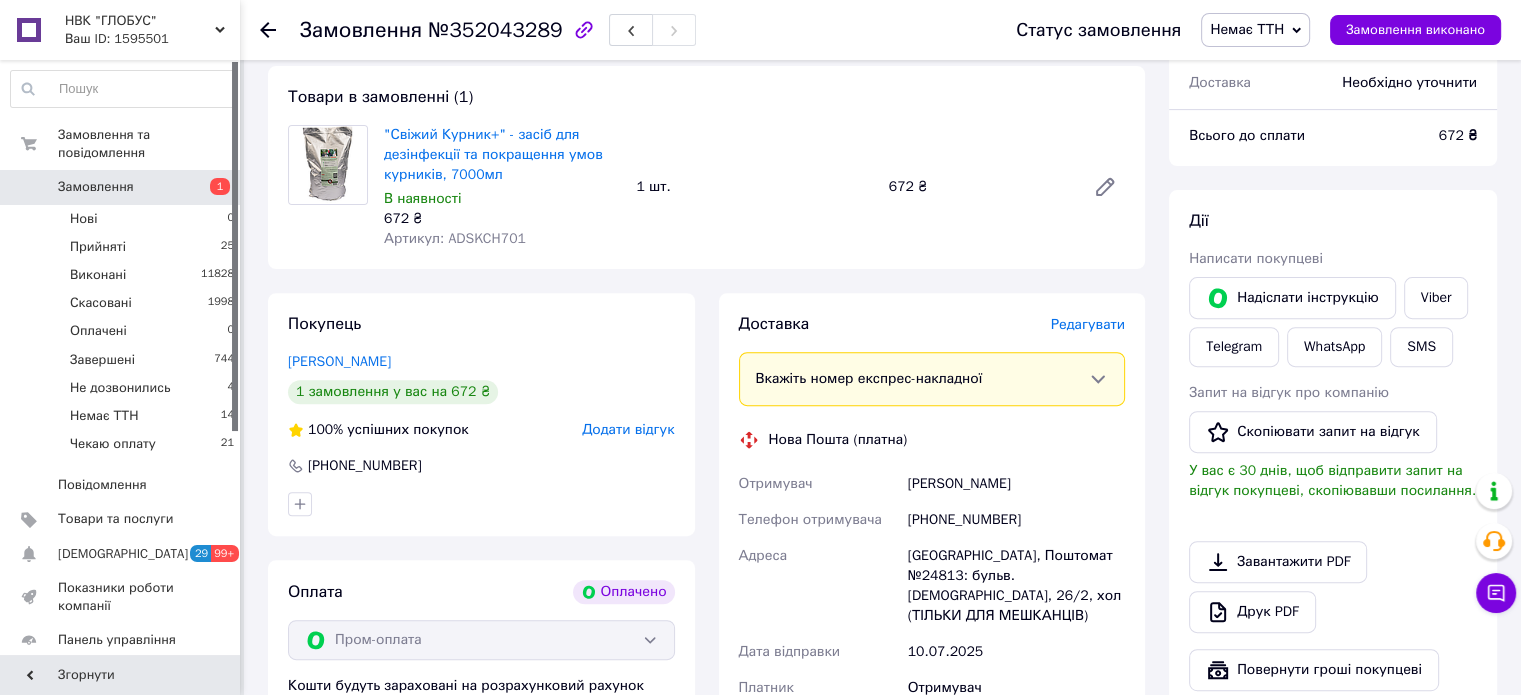 click on "Редагувати" at bounding box center (1088, 324) 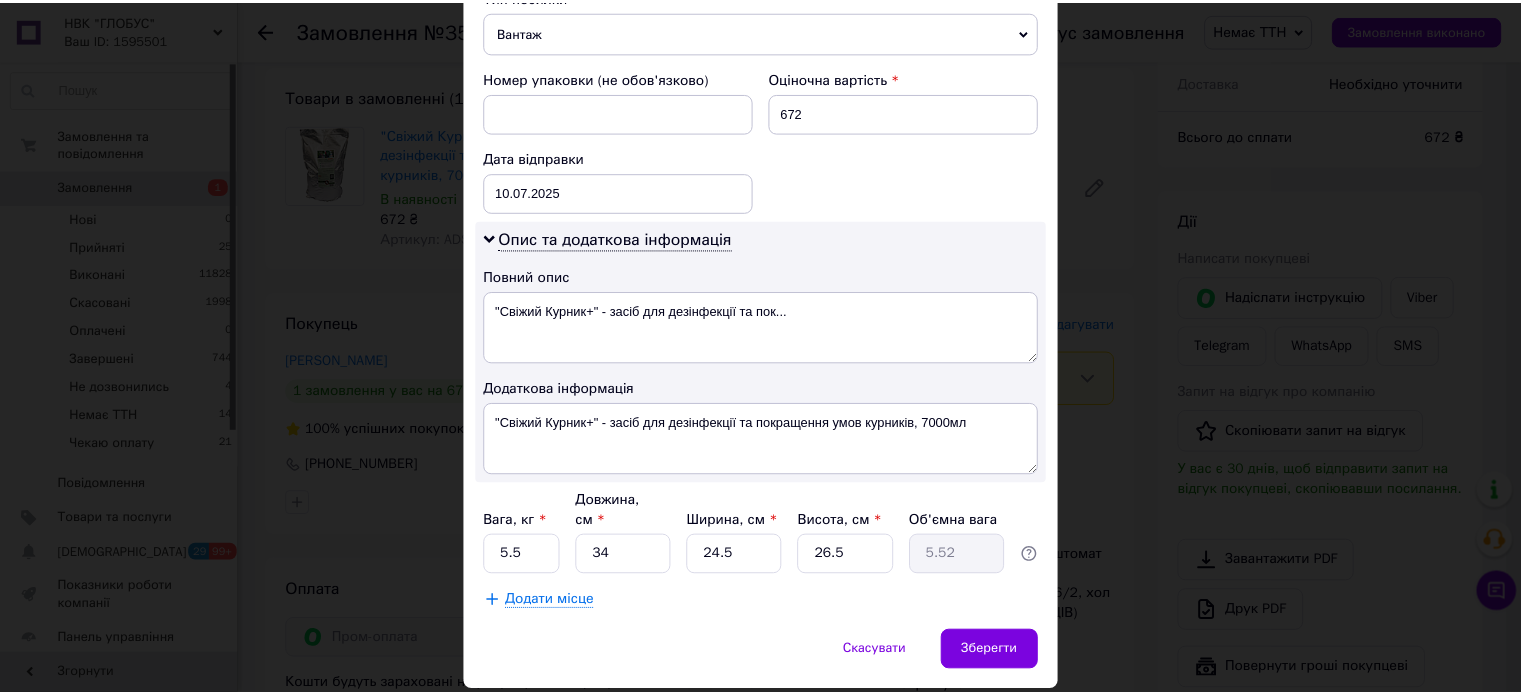scroll, scrollTop: 850, scrollLeft: 0, axis: vertical 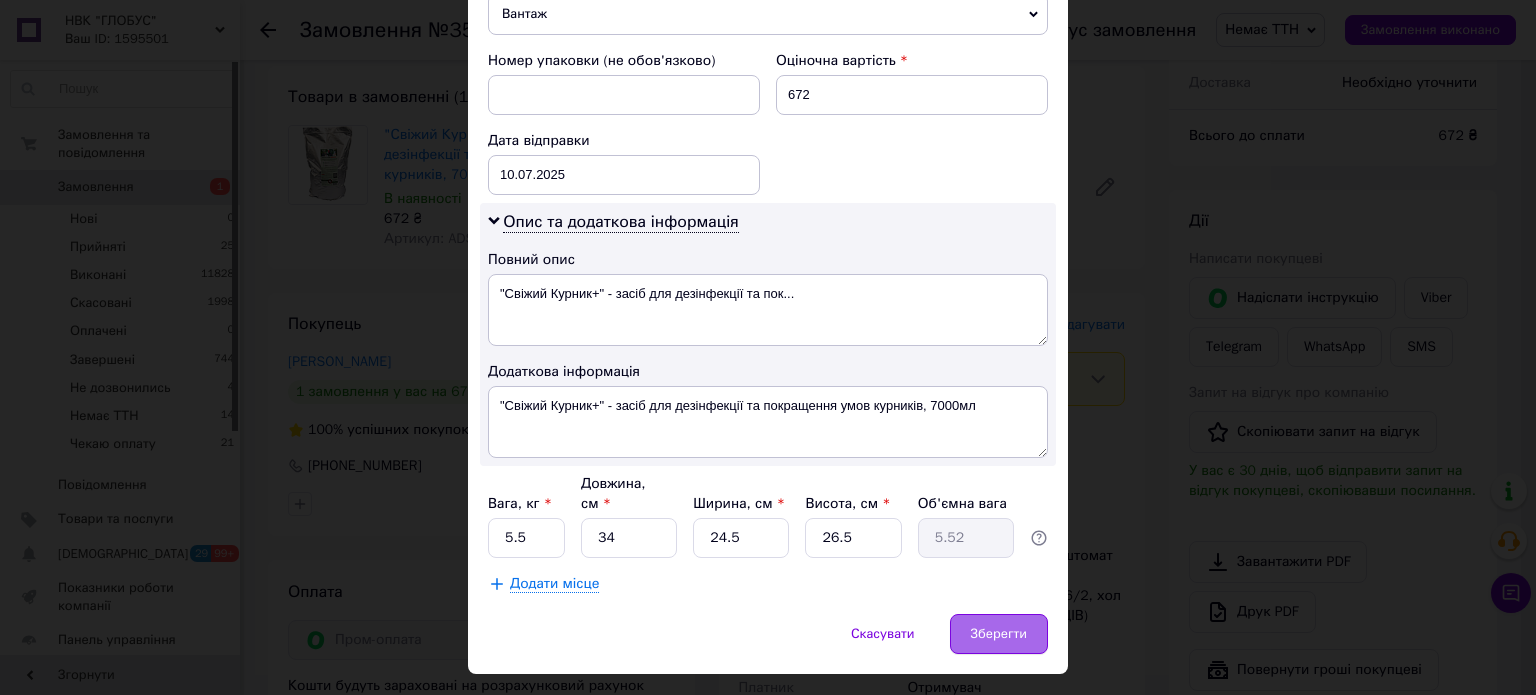 click on "Зберегти" at bounding box center [999, 634] 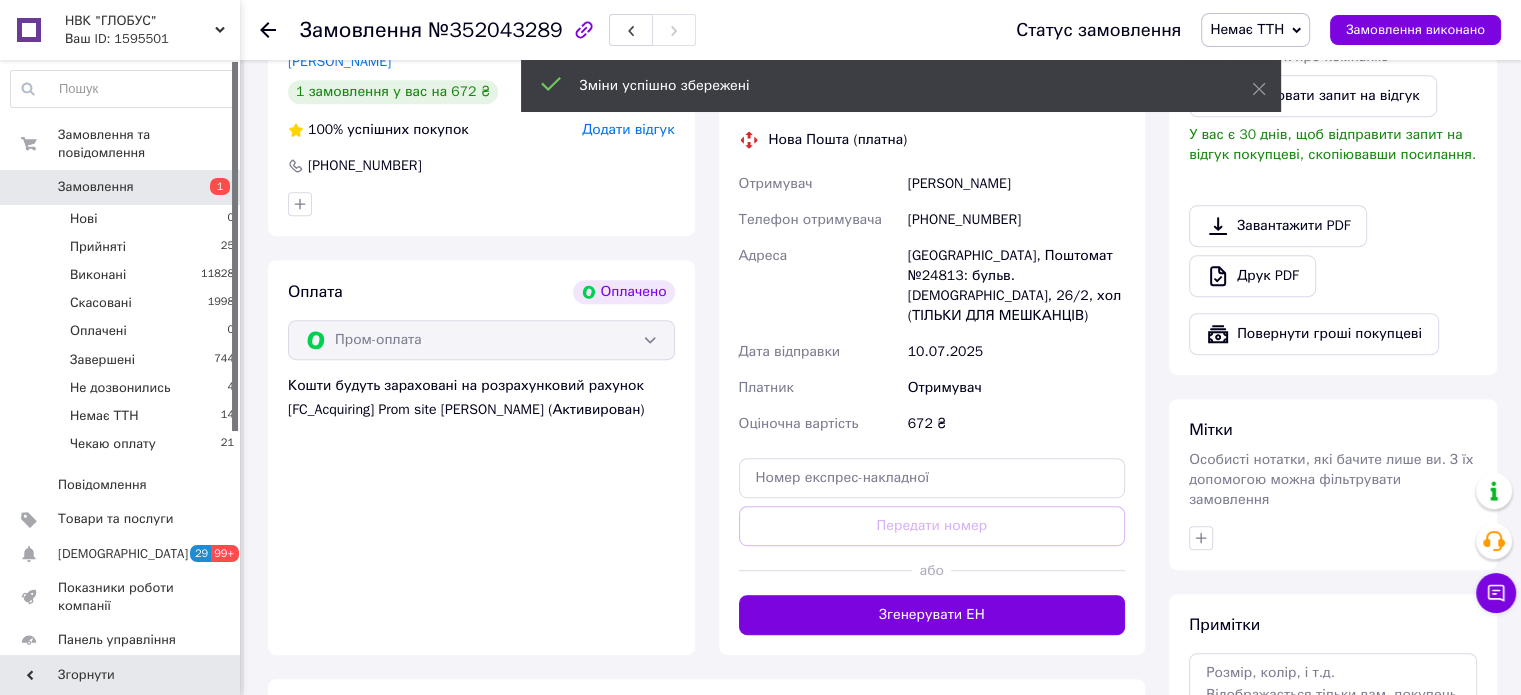 scroll, scrollTop: 1063, scrollLeft: 0, axis: vertical 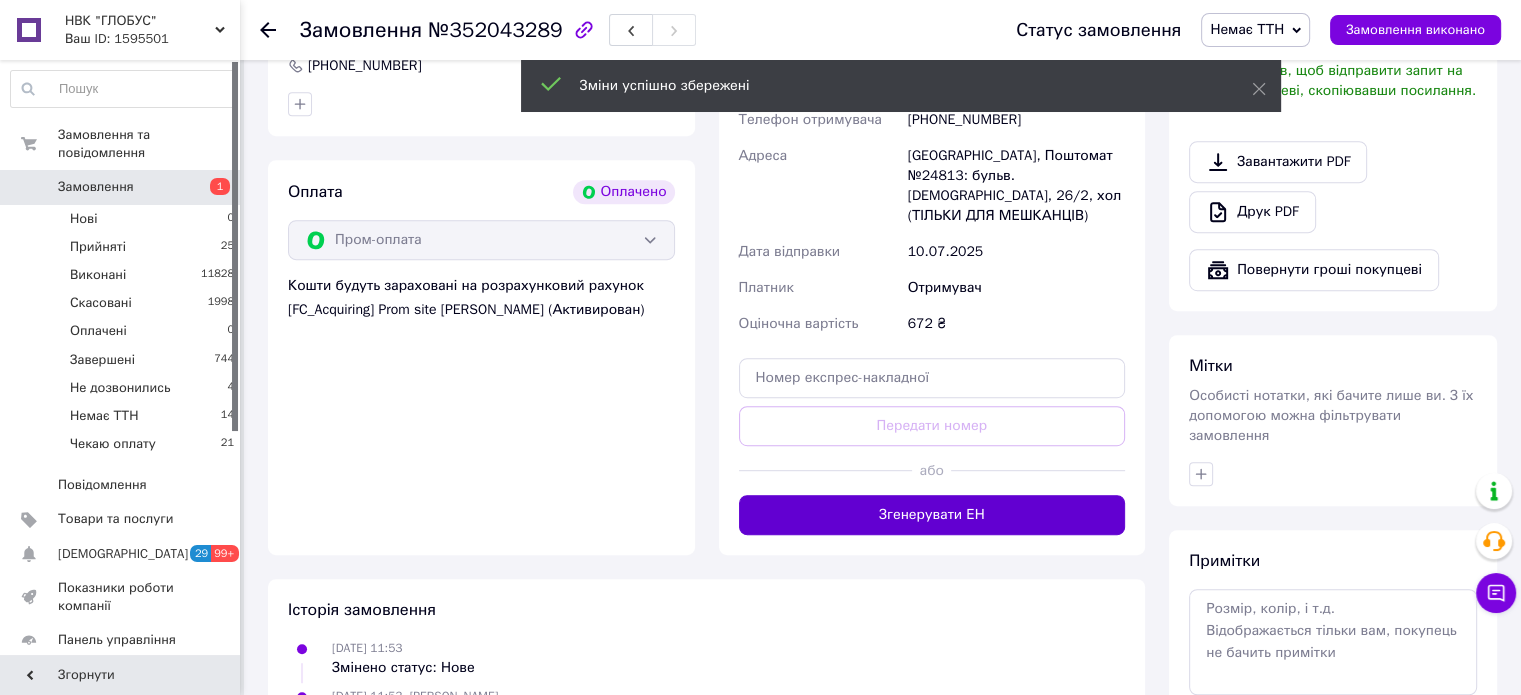 click on "Згенерувати ЕН" at bounding box center (932, 515) 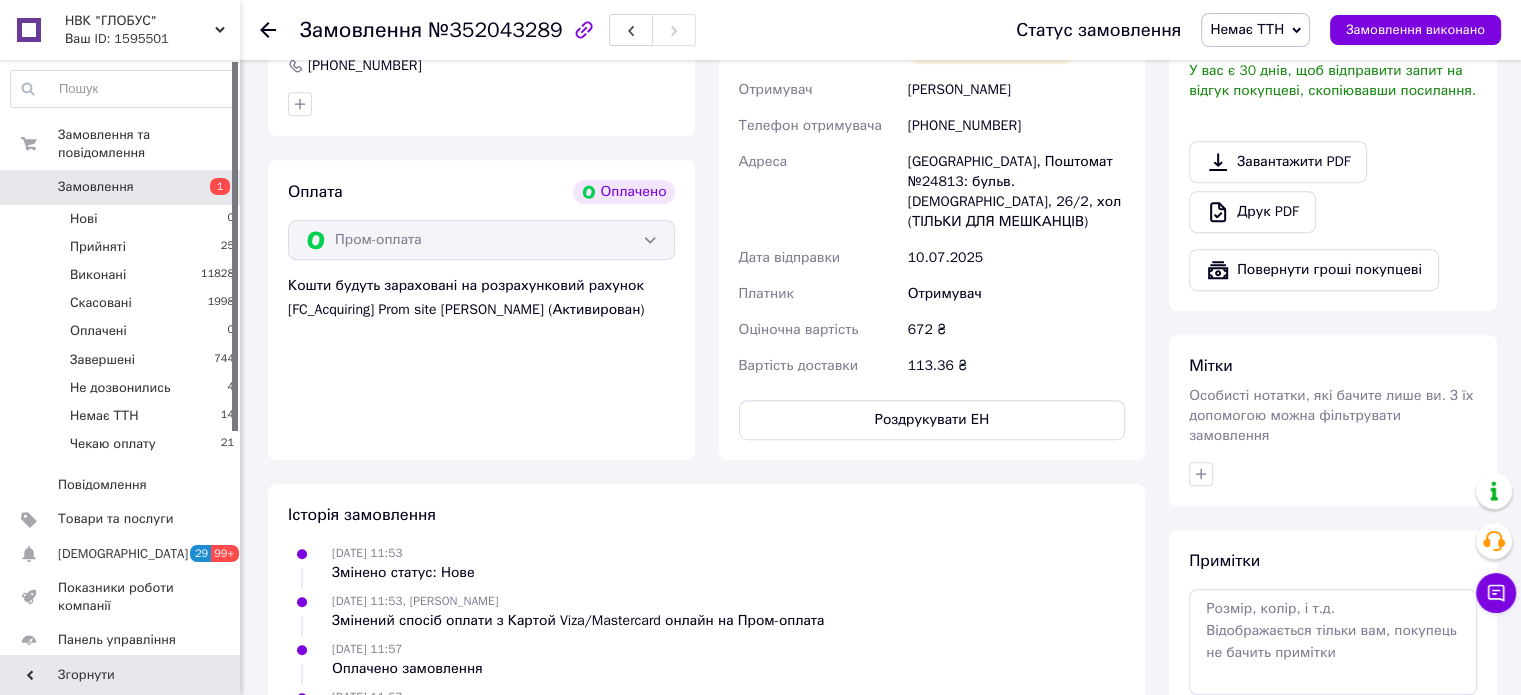 click on "Немає ТТН" at bounding box center [1247, 29] 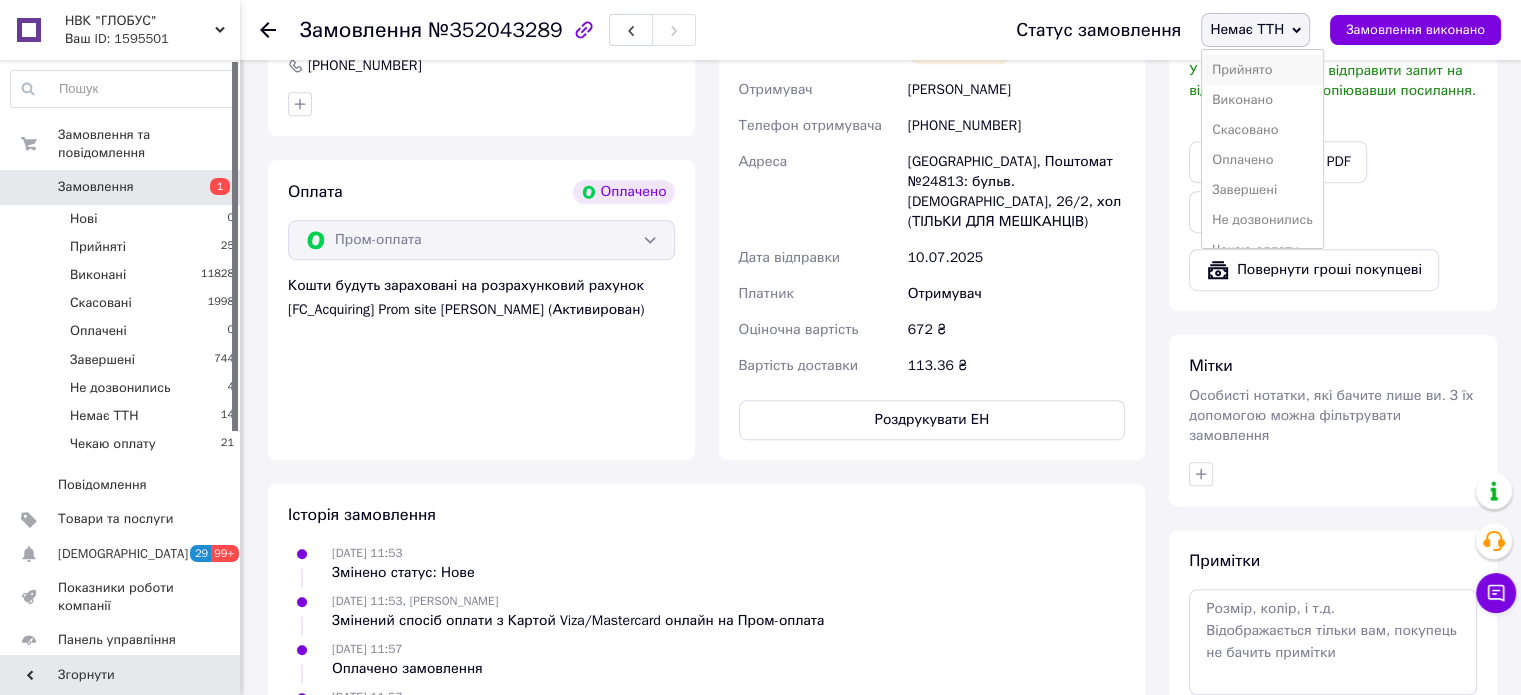 click on "Прийнято" at bounding box center [1262, 70] 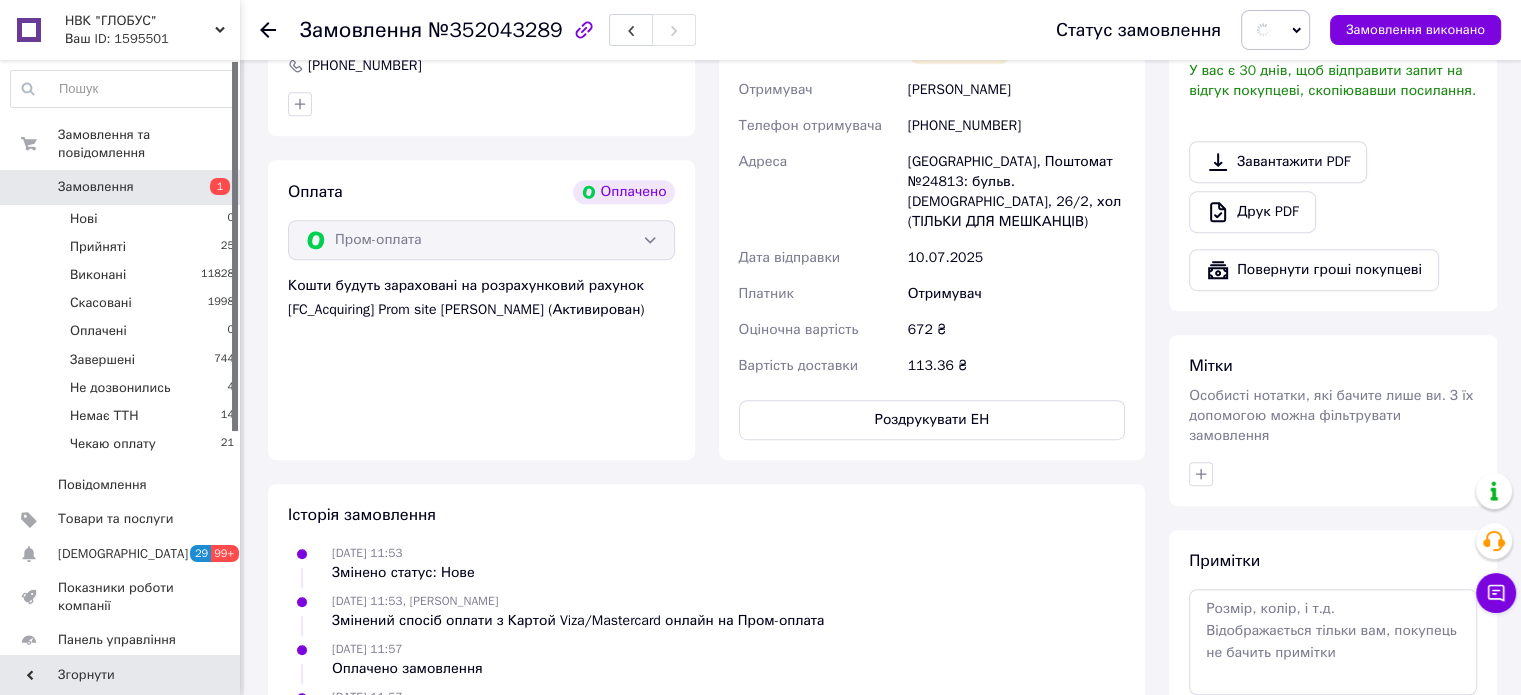 scroll, scrollTop: 863, scrollLeft: 0, axis: vertical 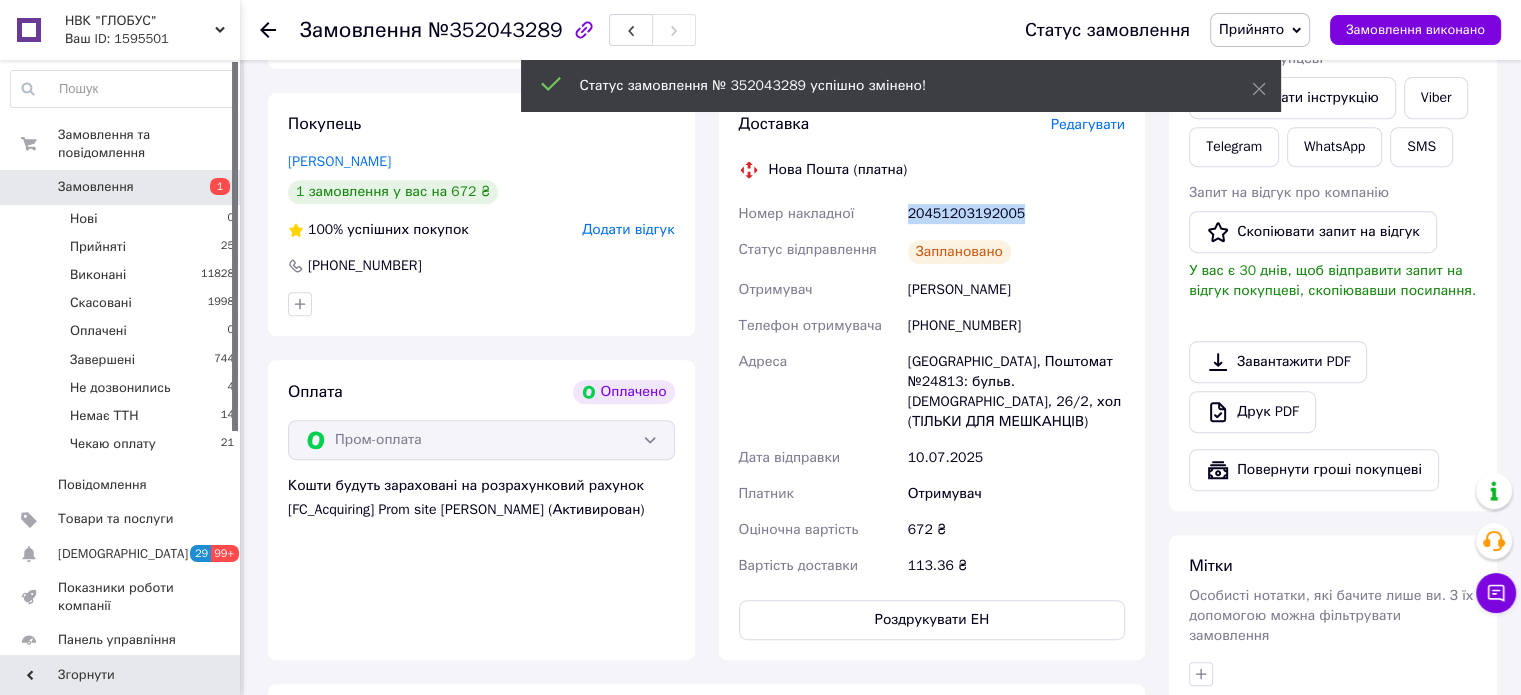 drag, startPoint x: 1035, startPoint y: 216, endPoint x: 880, endPoint y: 223, distance: 155.15799 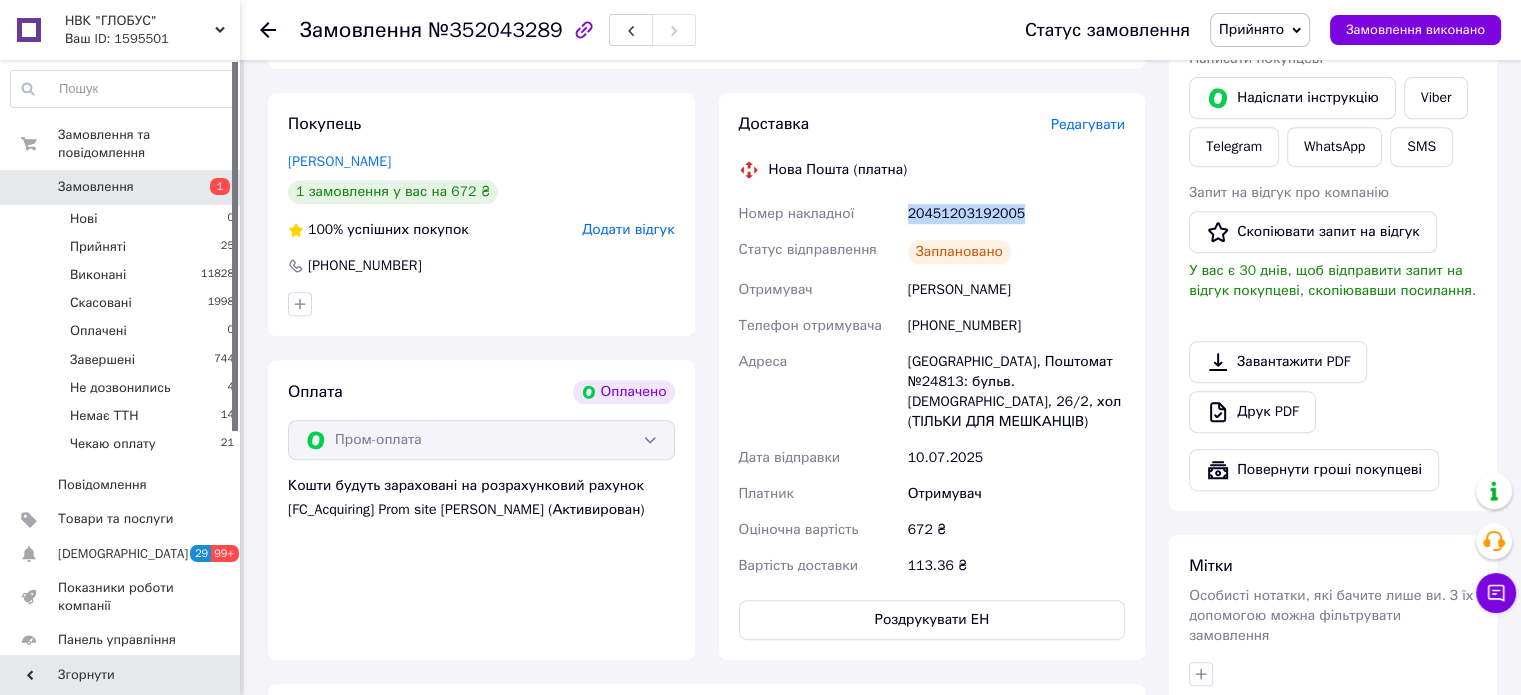 copy on "Номер накладної 20451203192005" 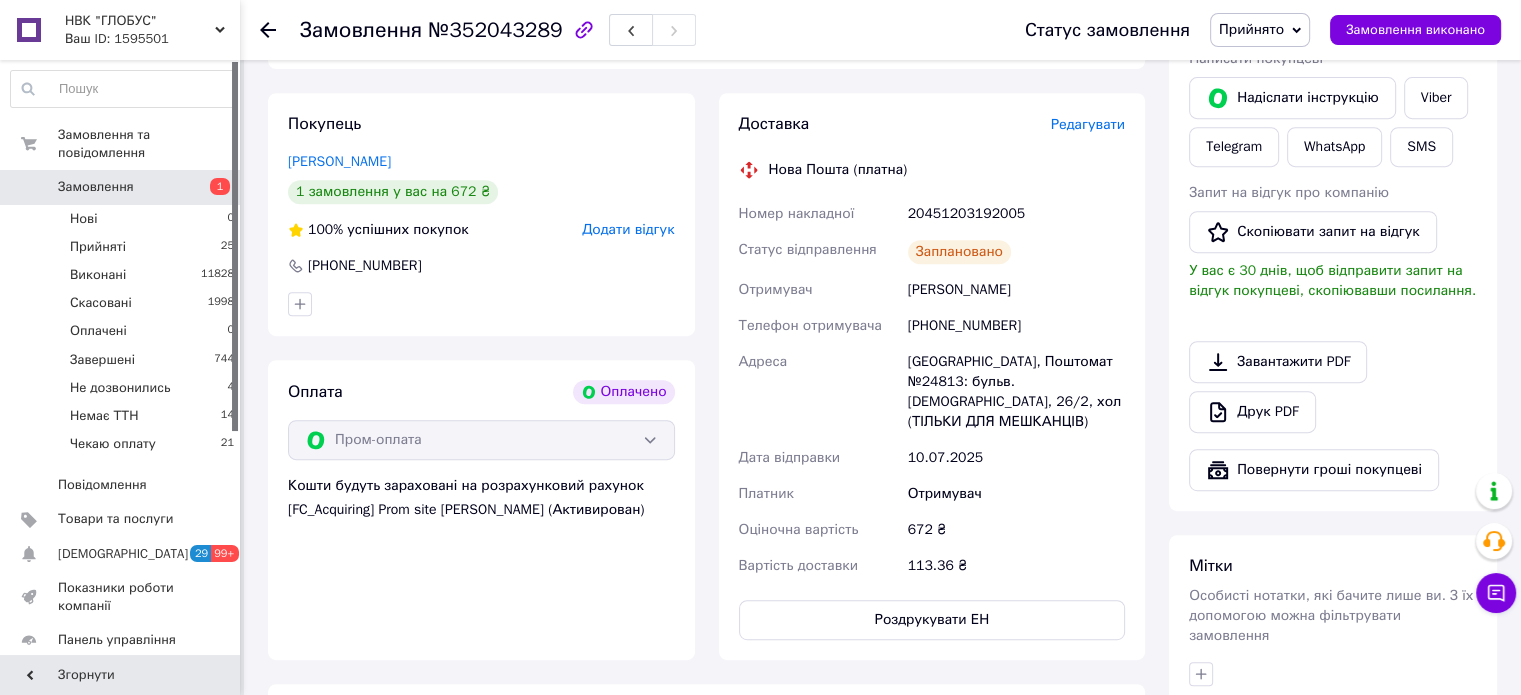 click 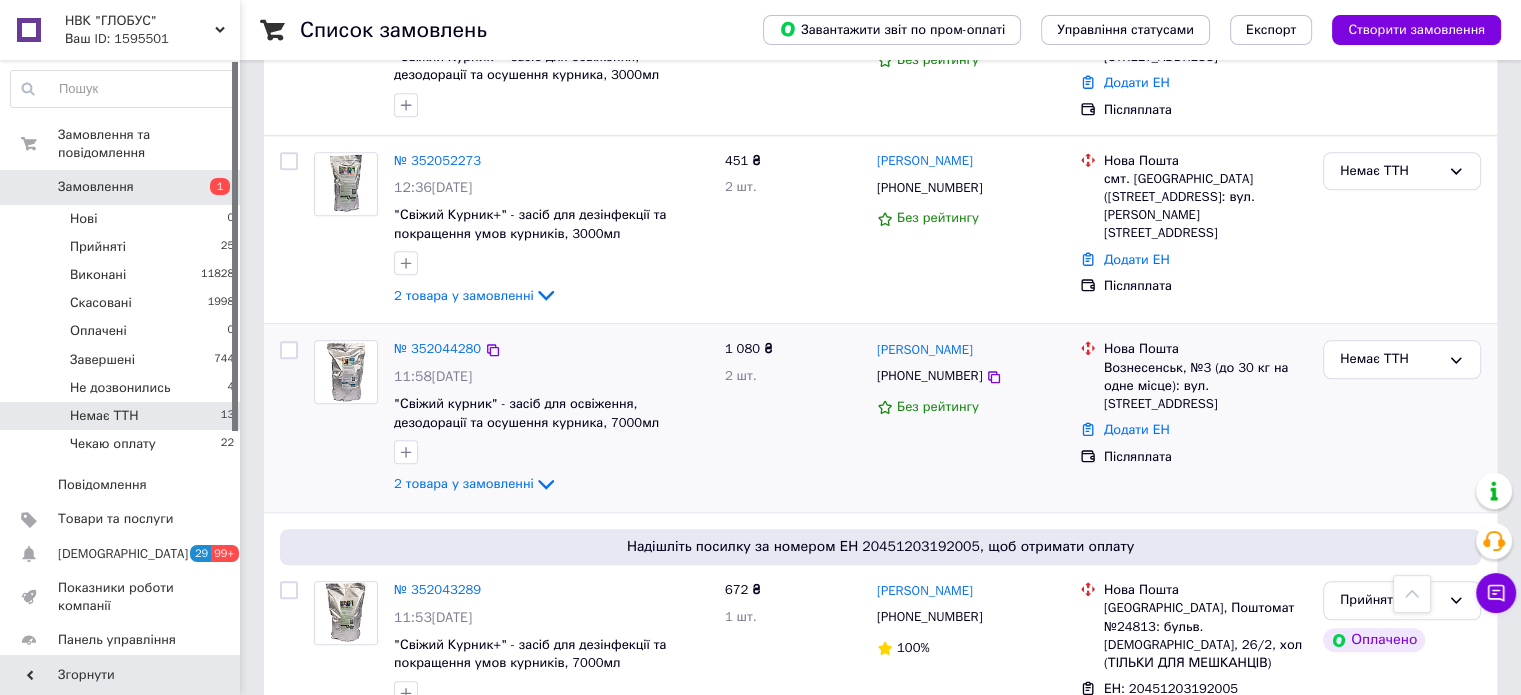 scroll, scrollTop: 2000, scrollLeft: 0, axis: vertical 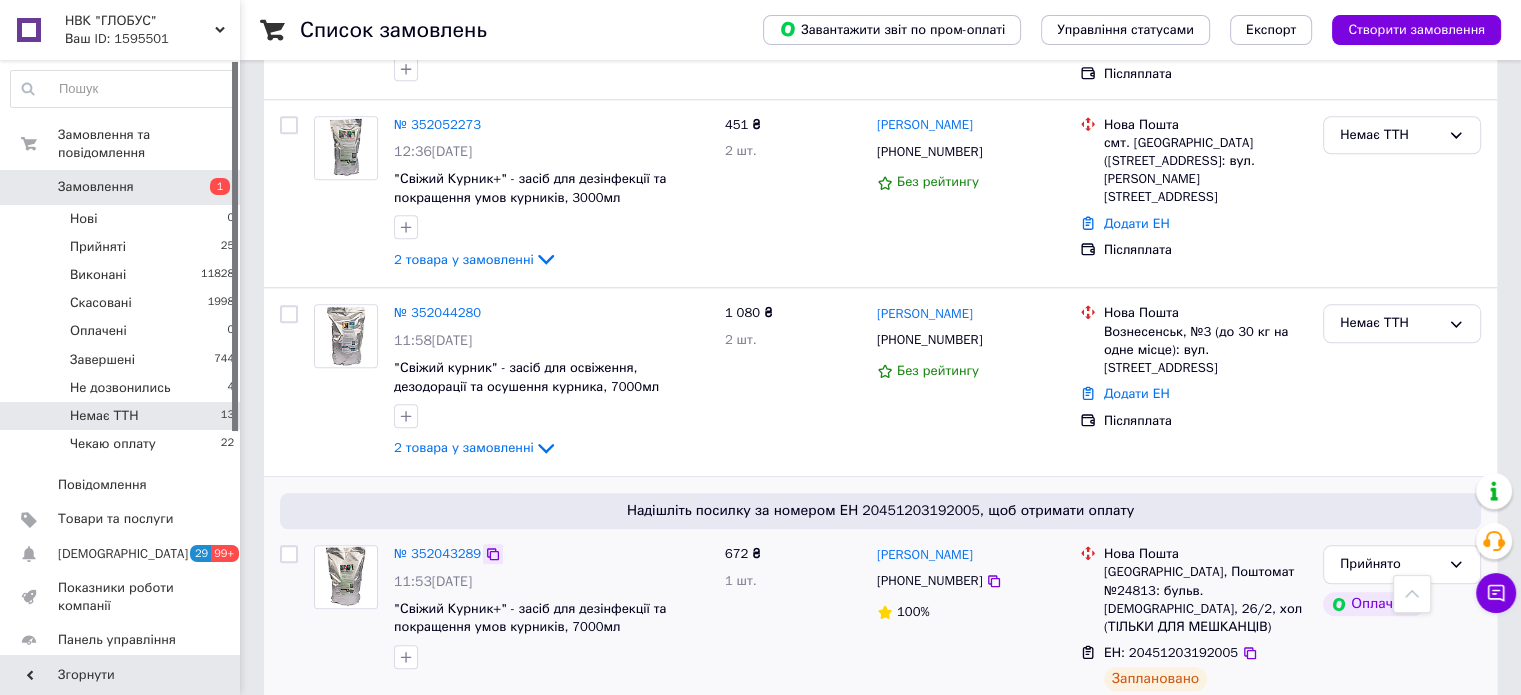 click 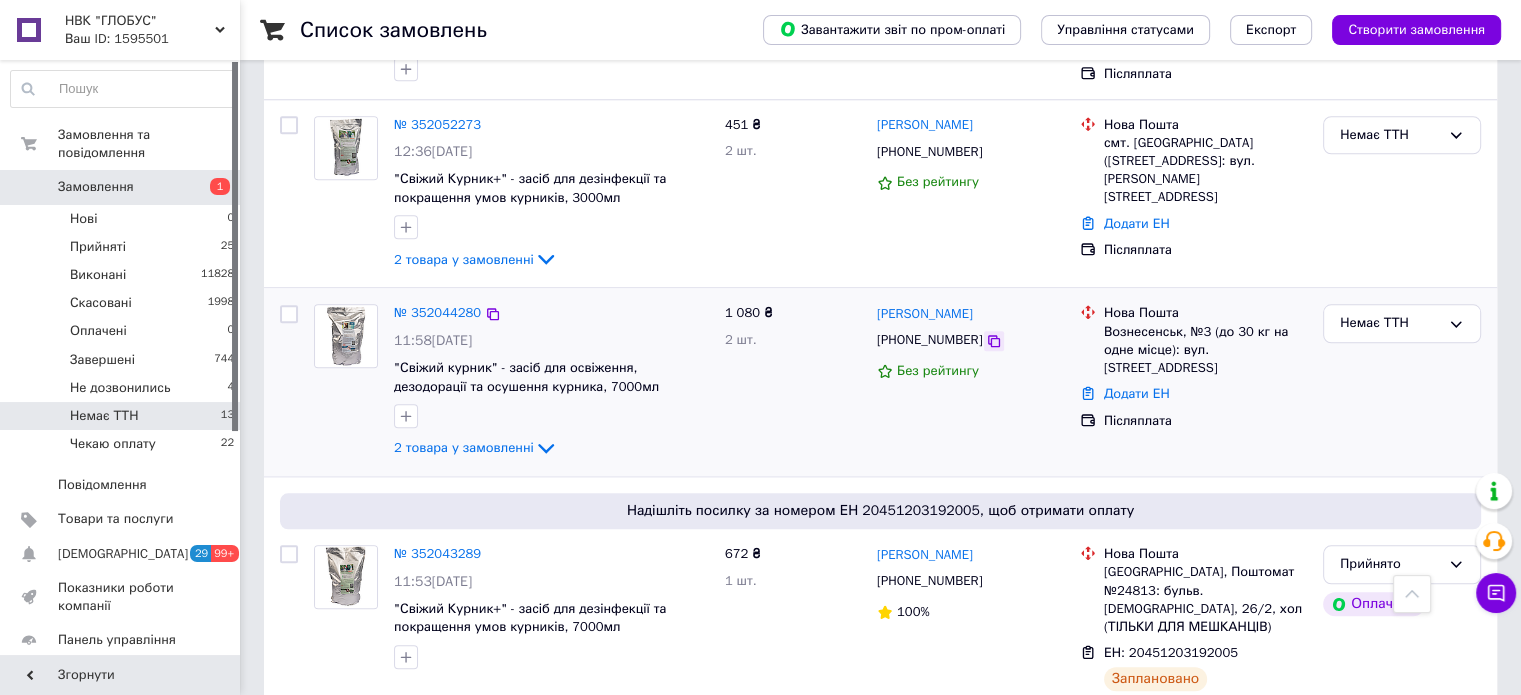 click 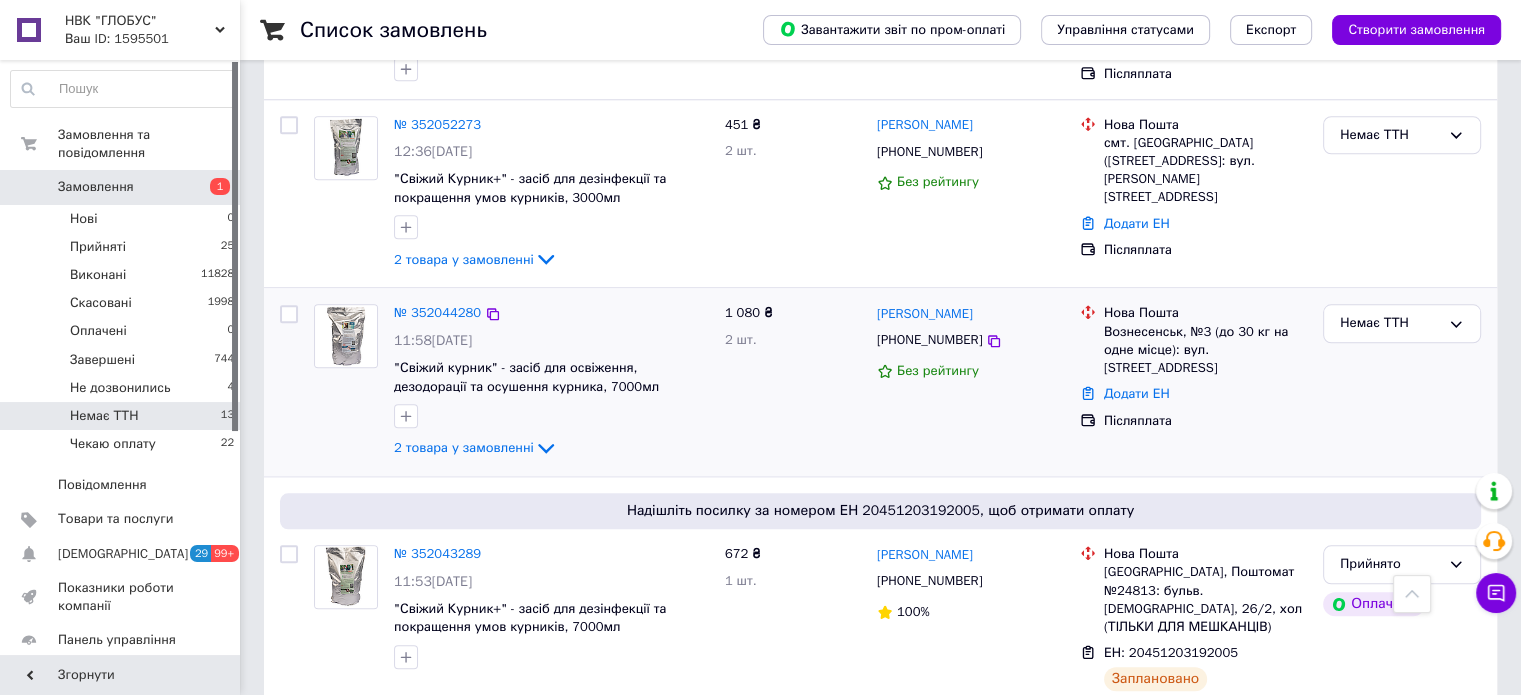 click at bounding box center [289, 382] 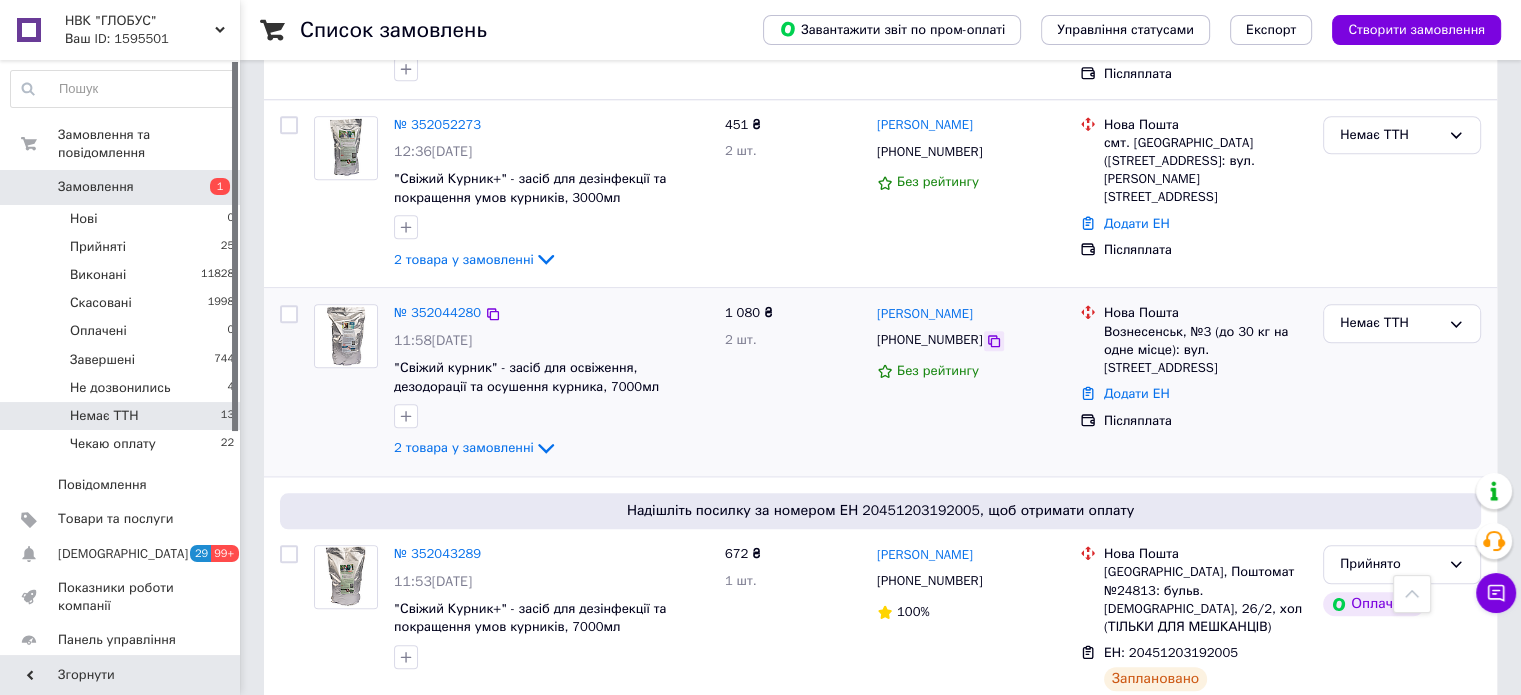 click 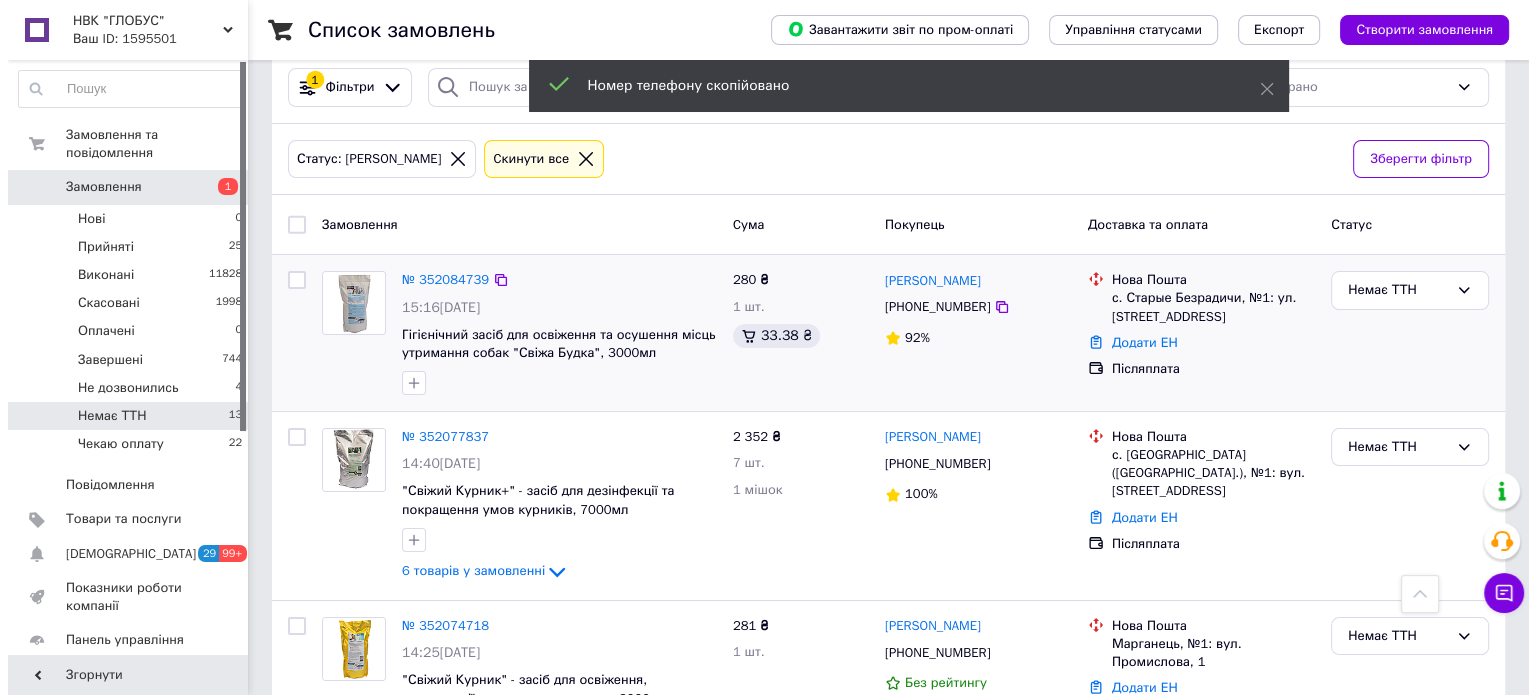 scroll, scrollTop: 0, scrollLeft: 0, axis: both 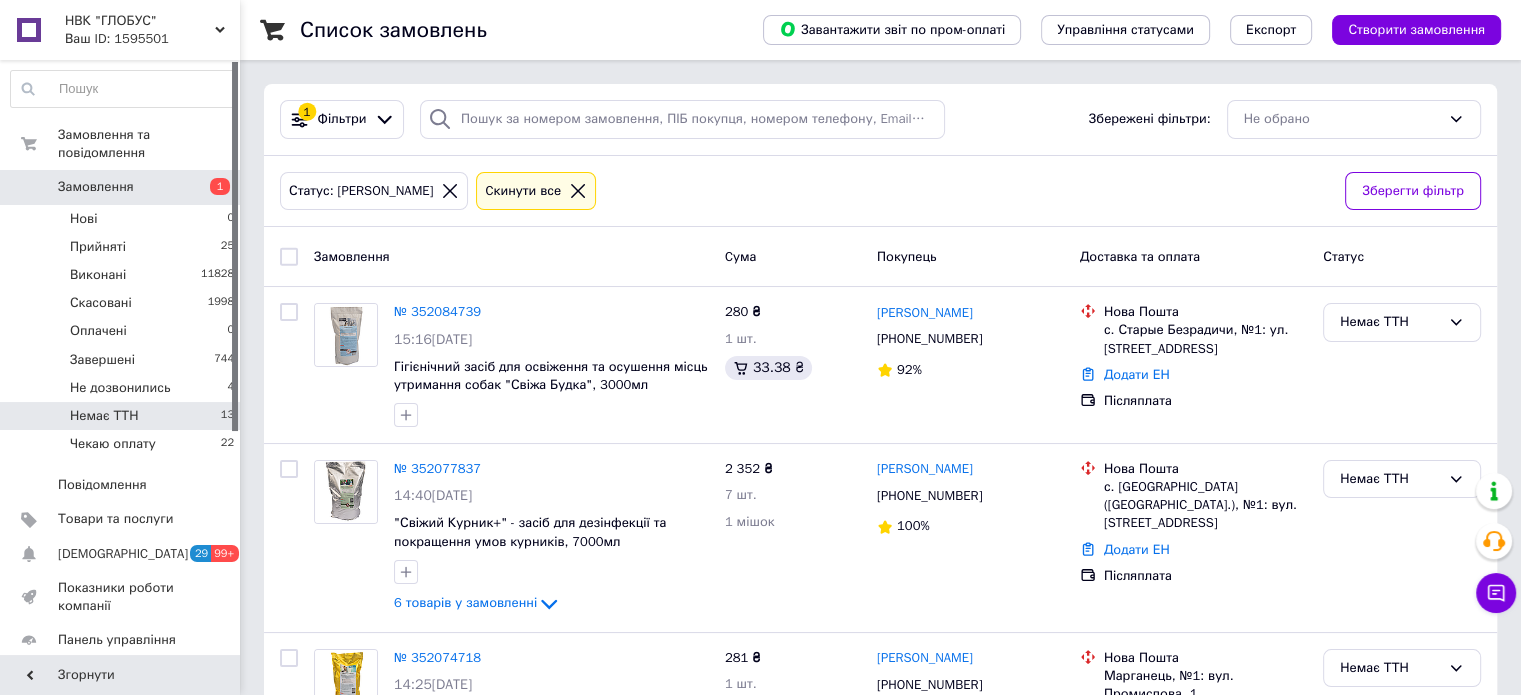 click at bounding box center [578, 191] 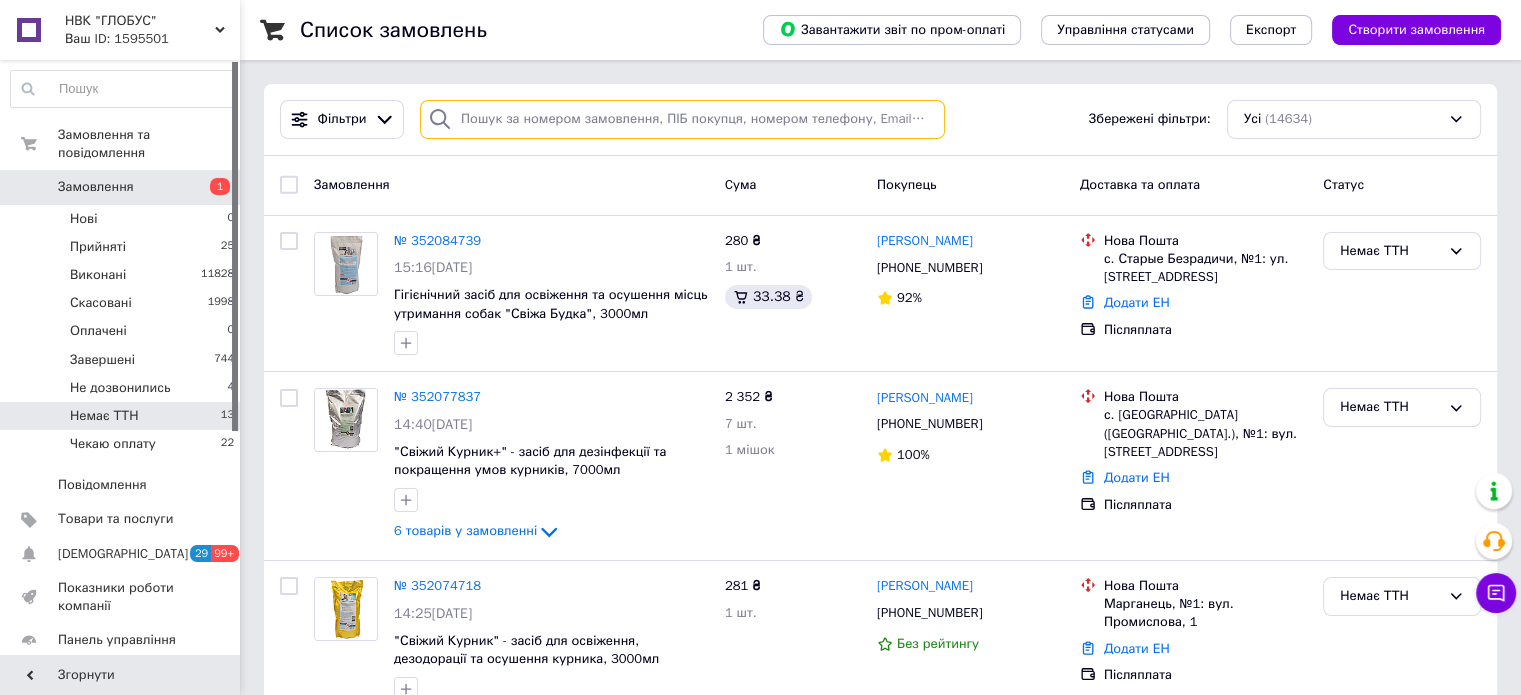 paste on "+380506110712" 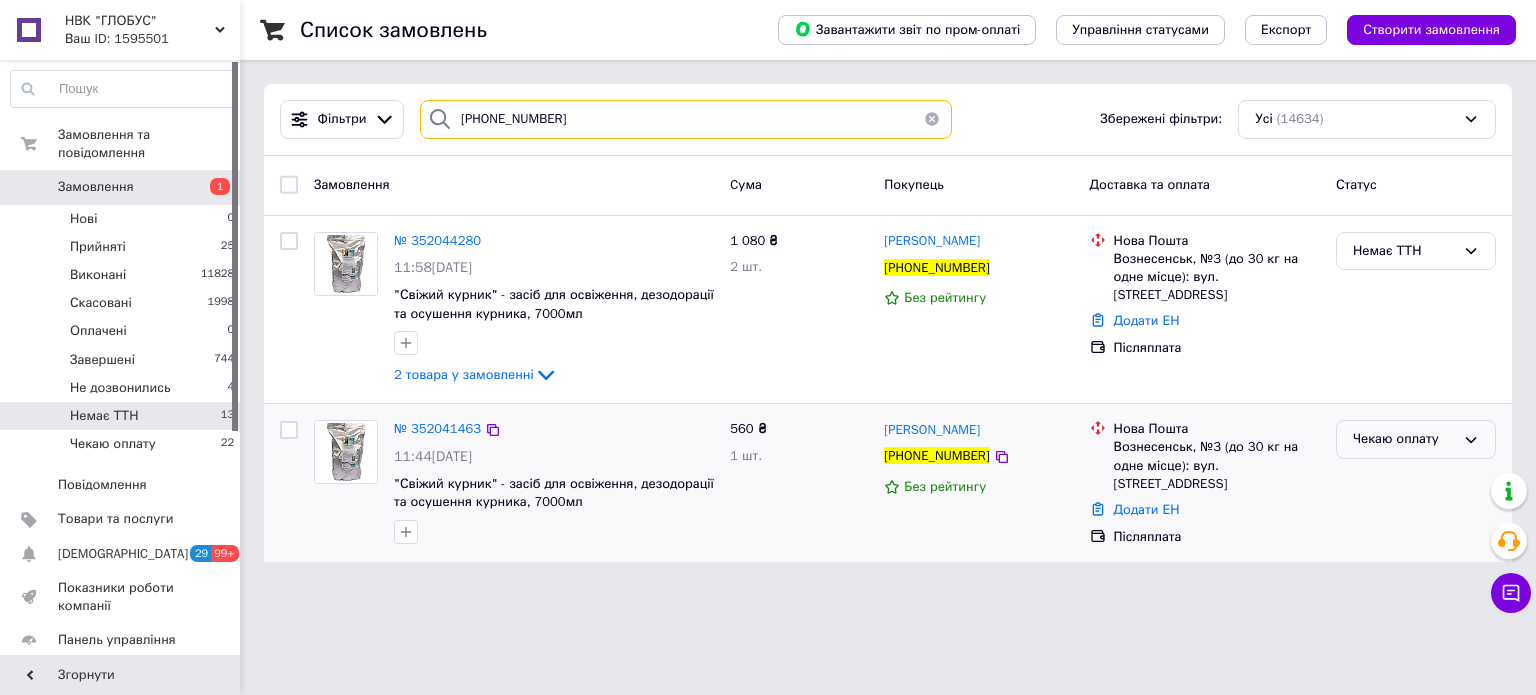 type on "+380506110712" 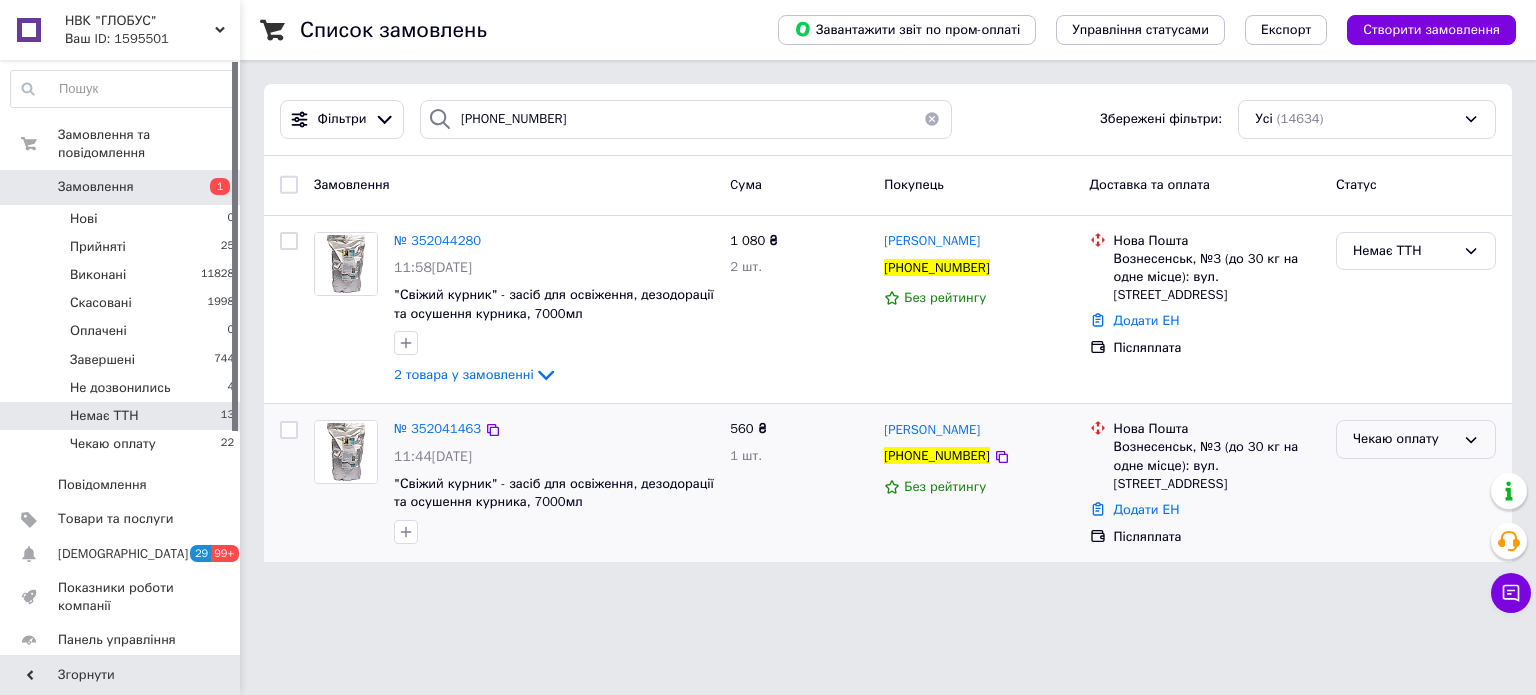 click on "Чекаю оплату" at bounding box center [1404, 439] 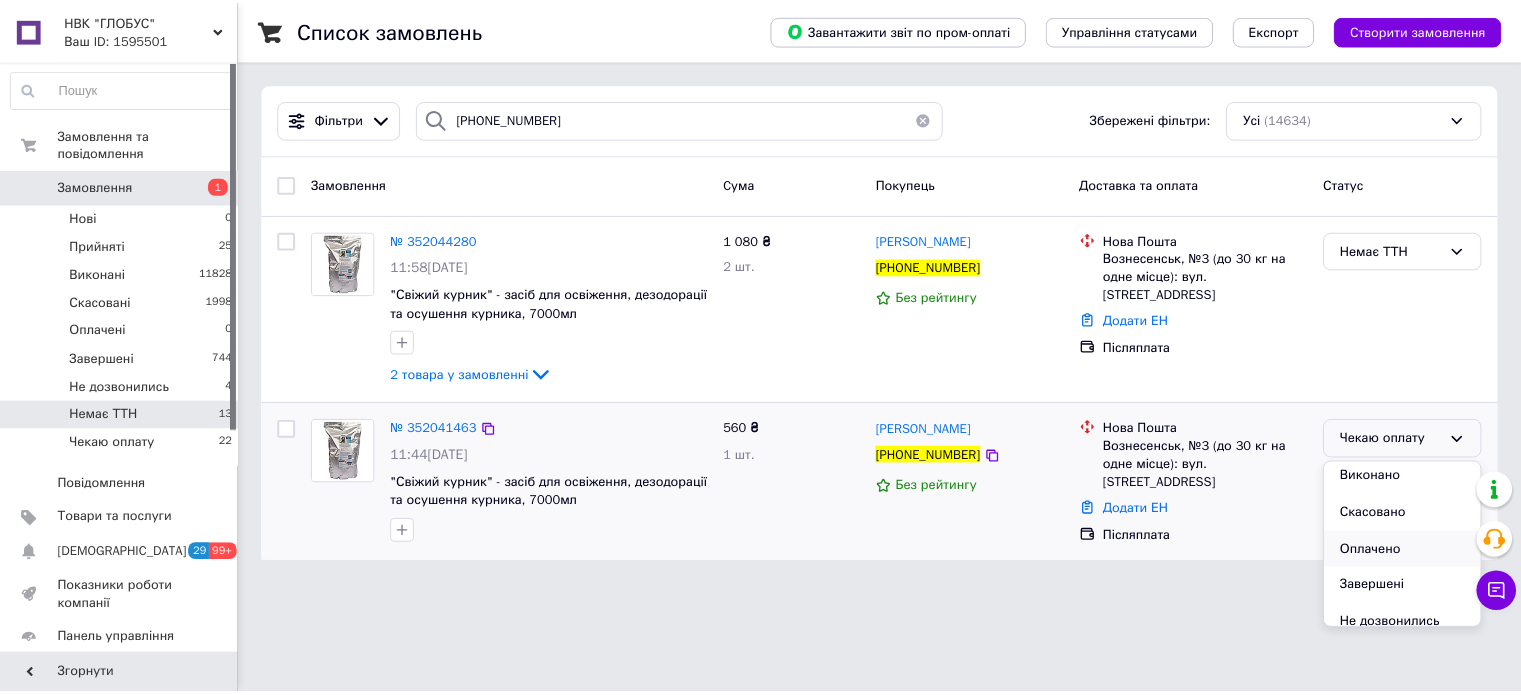 scroll, scrollTop: 0, scrollLeft: 0, axis: both 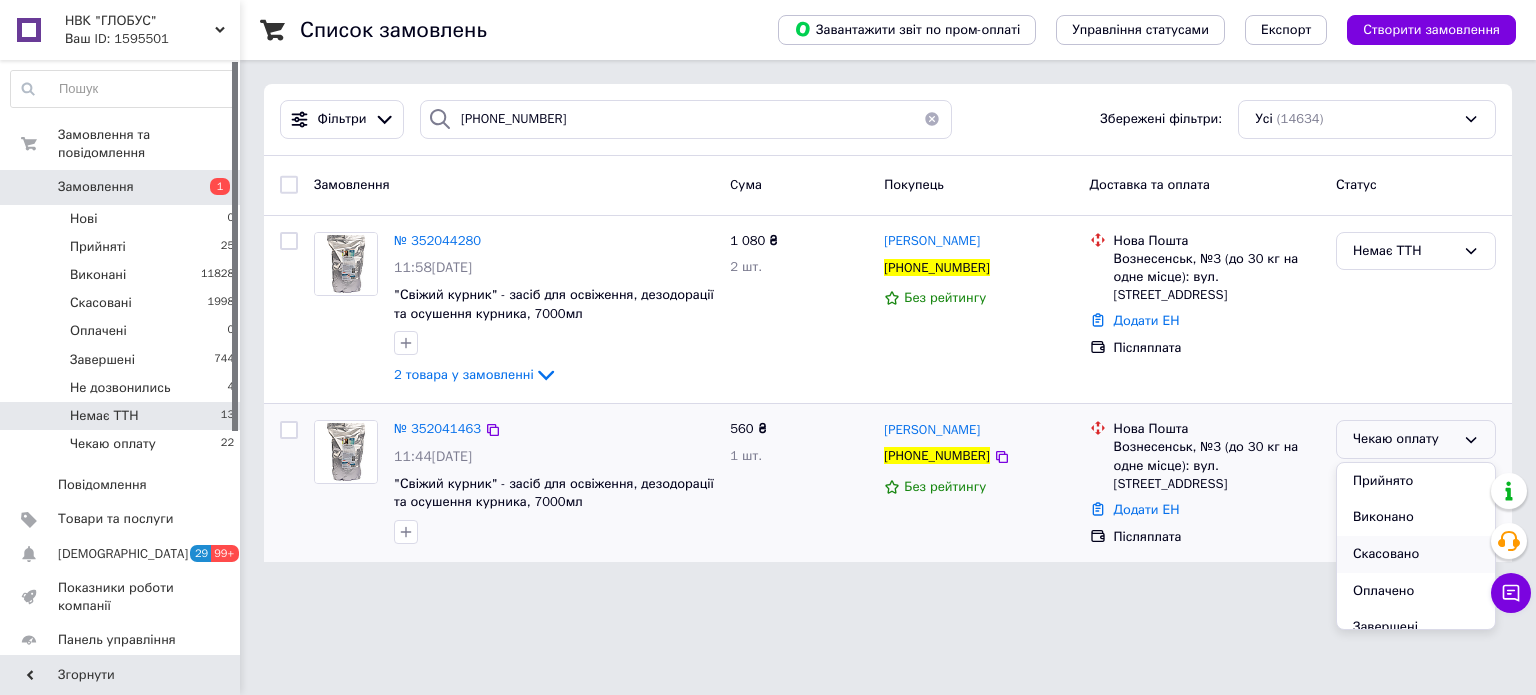 click on "Скасовано" at bounding box center (1416, 554) 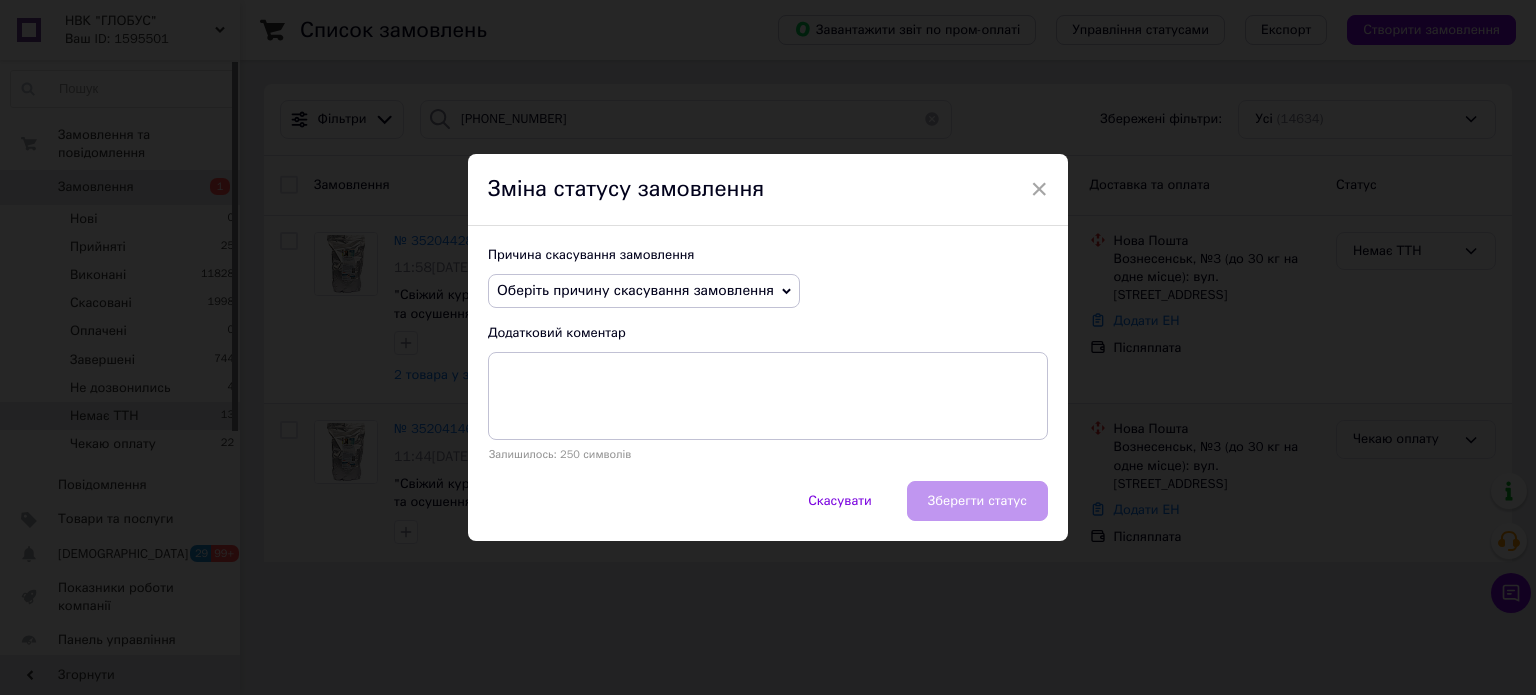 click on "Оберіть причину скасування замовлення" at bounding box center (635, 290) 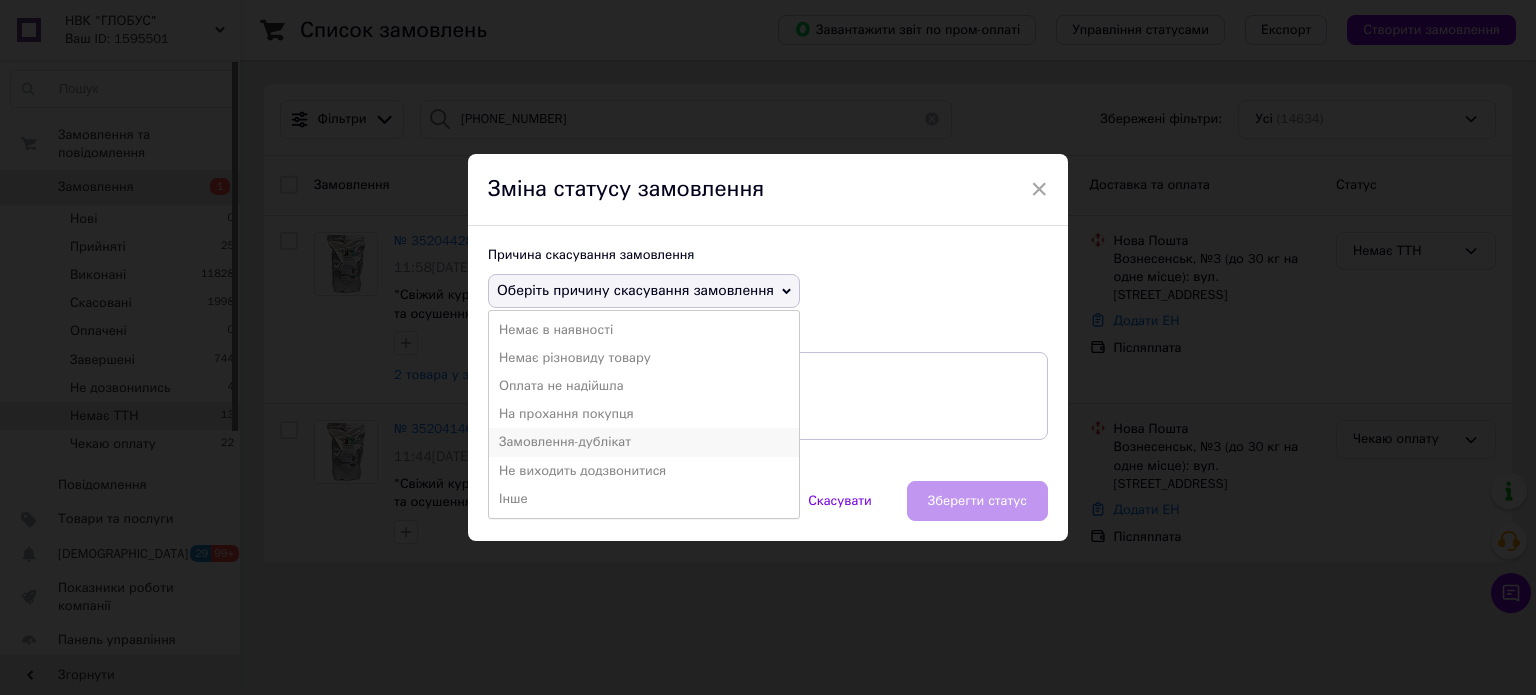 click on "Замовлення-дублікат" at bounding box center [644, 442] 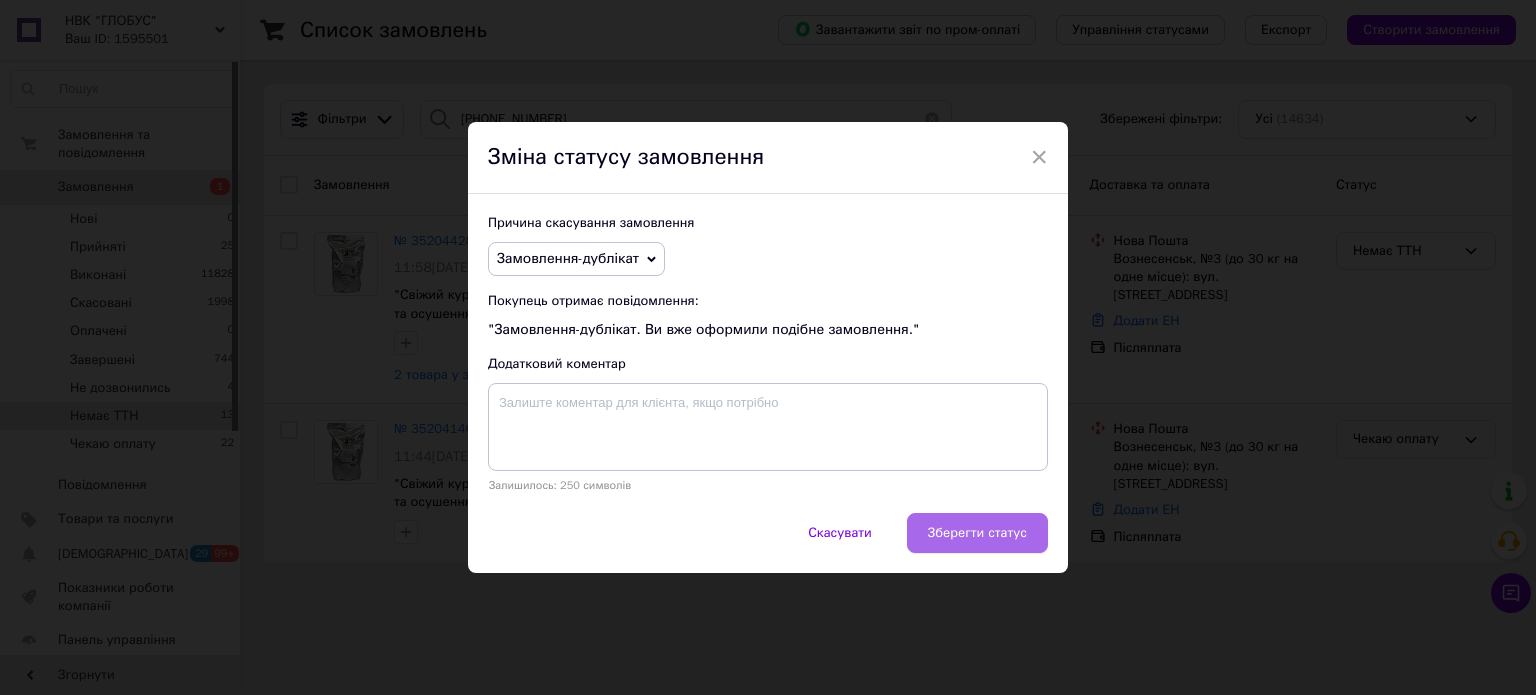 click on "Зберегти статус" at bounding box center (977, 533) 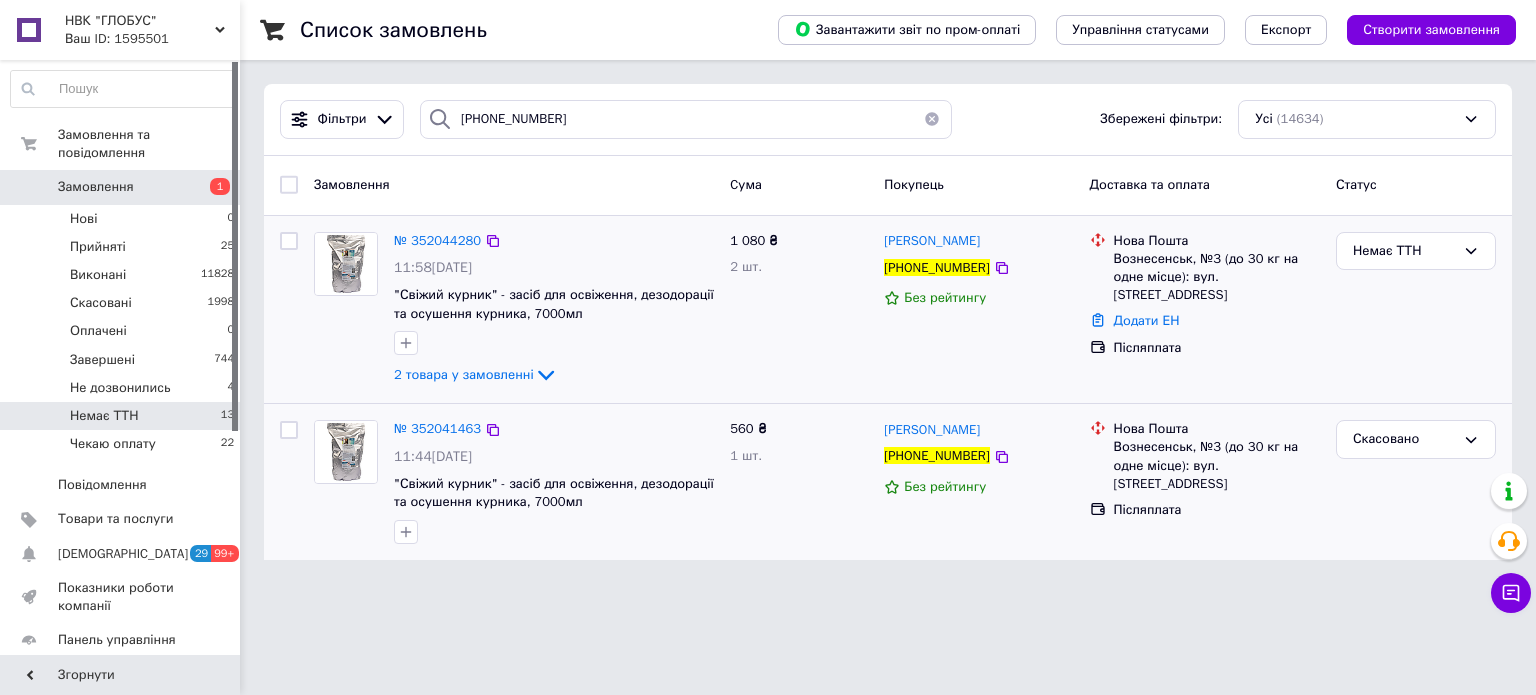 click on "2 товара у замовленні" 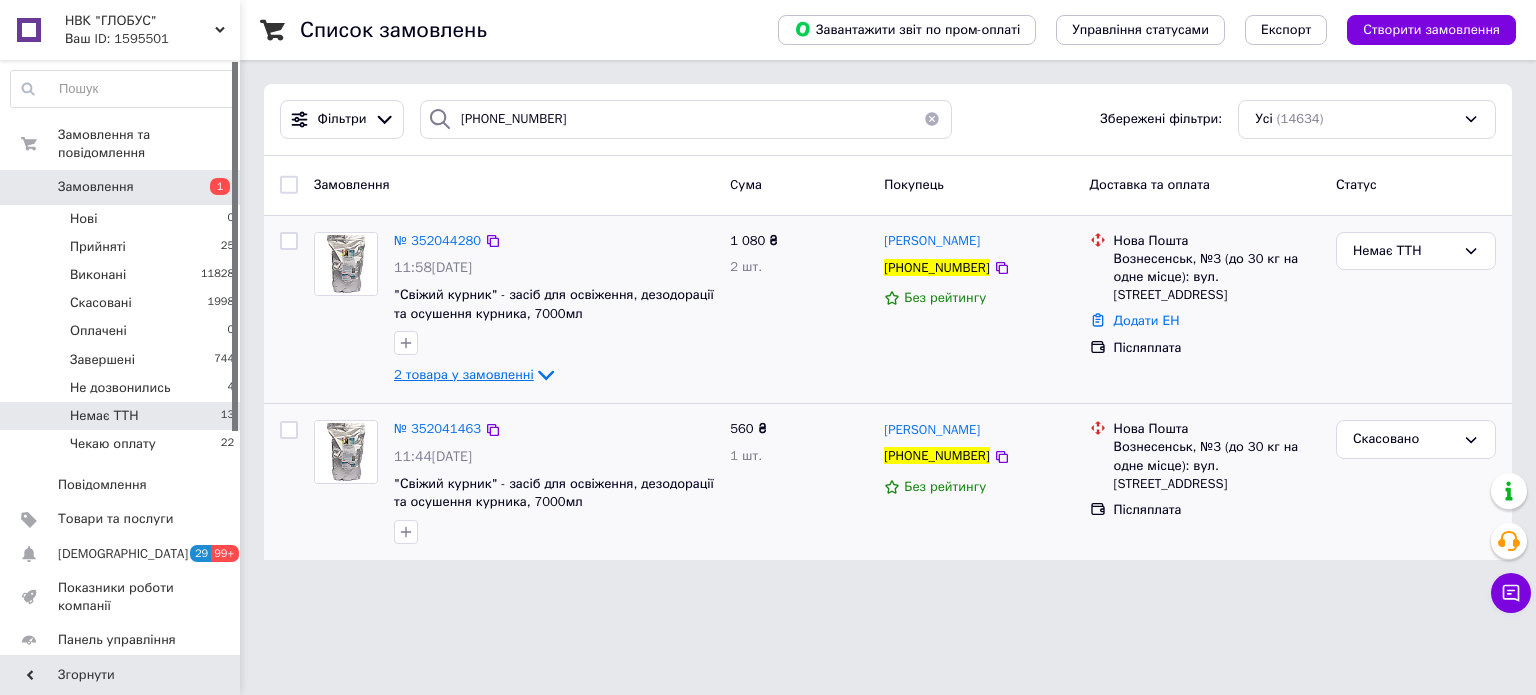 click on "2 товара у замовленні" at bounding box center [464, 374] 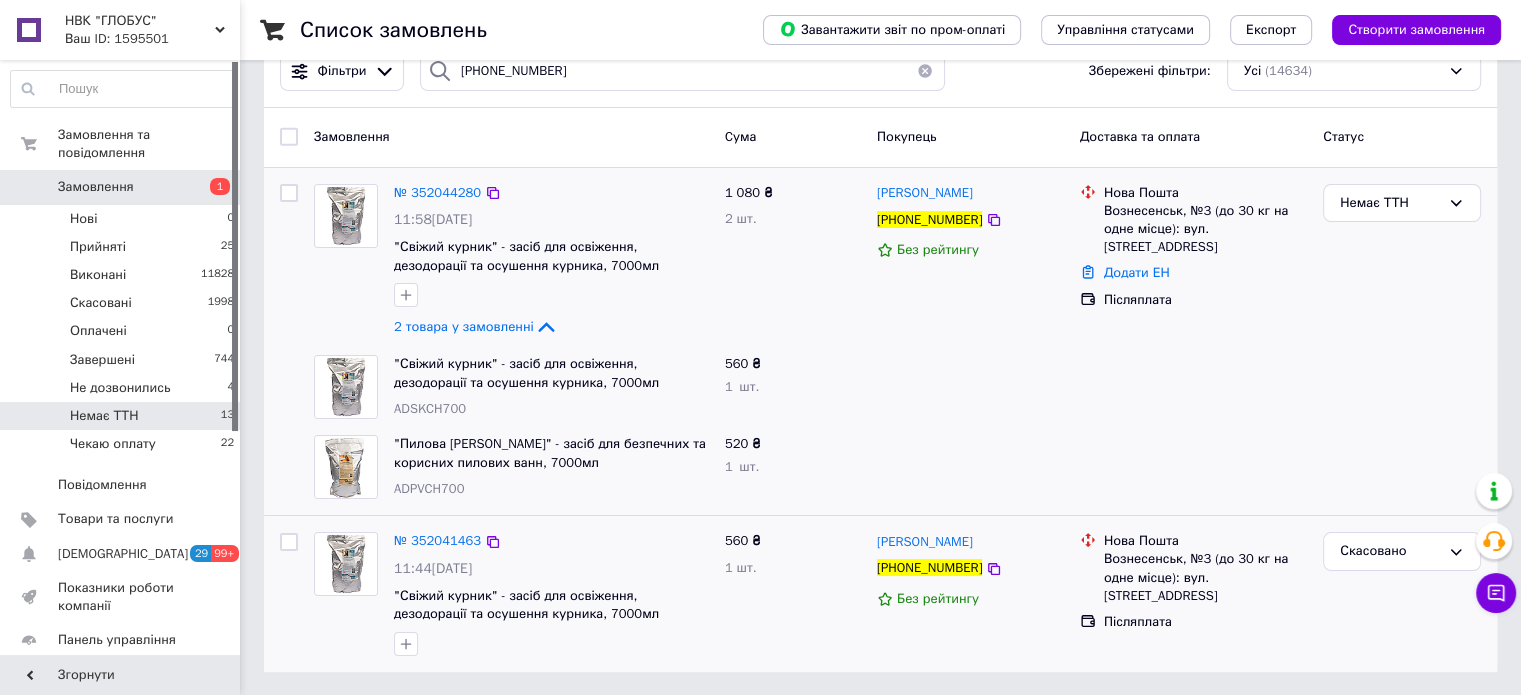 scroll, scrollTop: 0, scrollLeft: 0, axis: both 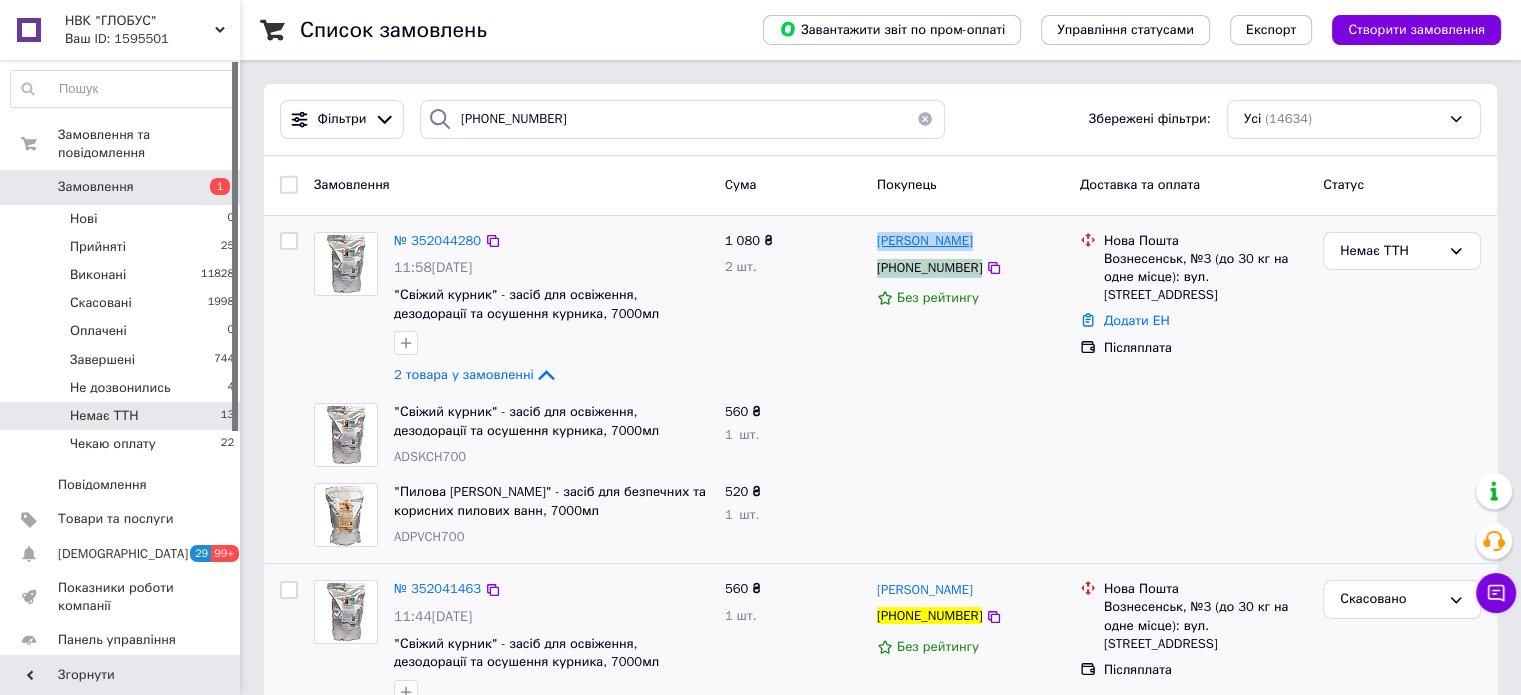 drag, startPoint x: 1003, startPoint y: 263, endPoint x: 880, endPoint y: 236, distance: 125.92855 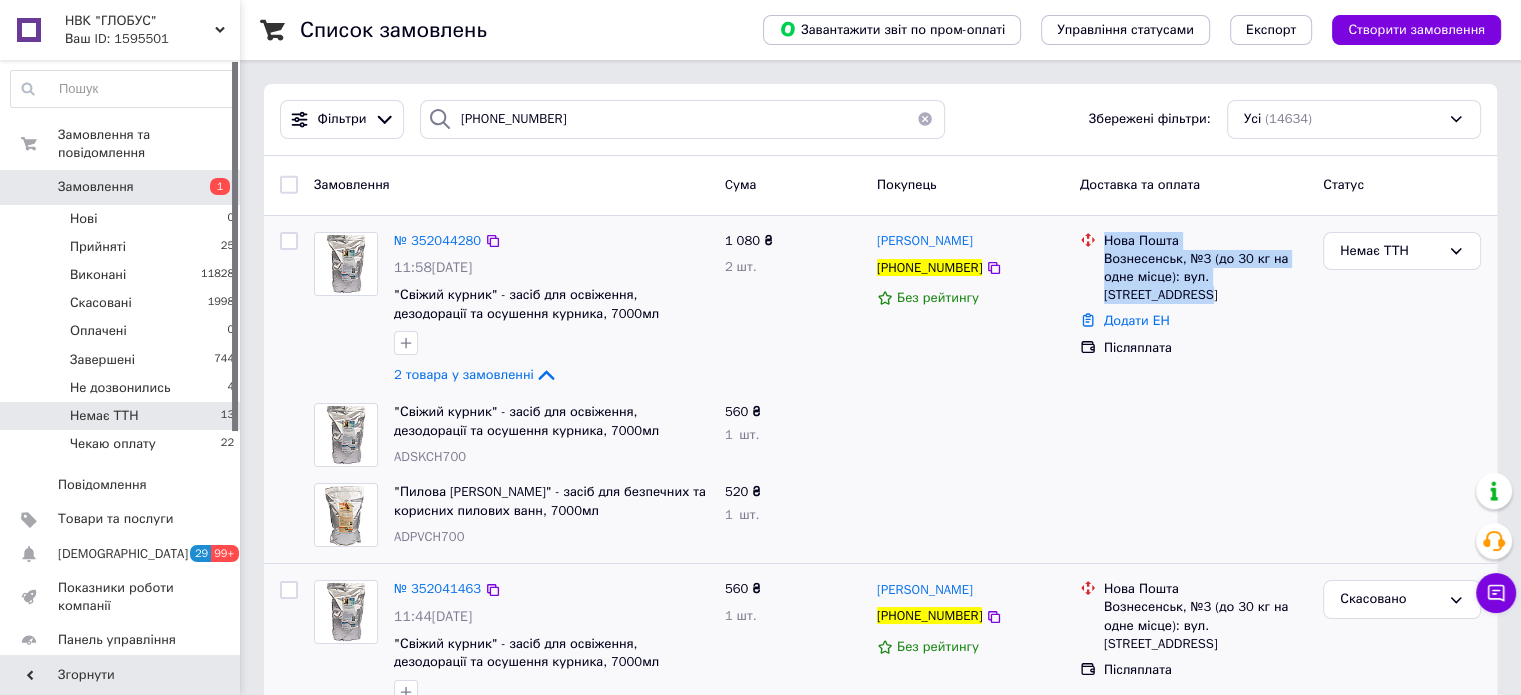 drag, startPoint x: 1281, startPoint y: 275, endPoint x: 1106, endPoint y: 236, distance: 179.29306 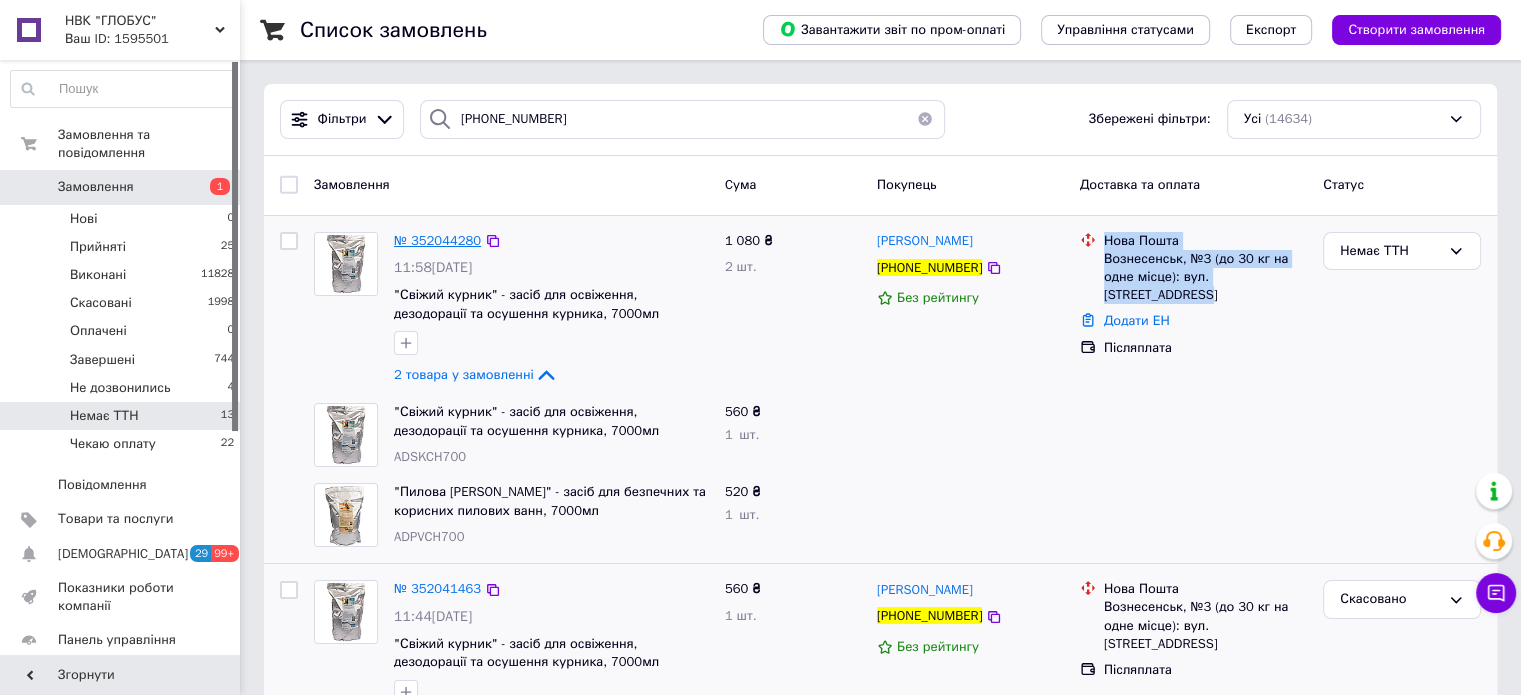click on "№ 352044280" at bounding box center [437, 240] 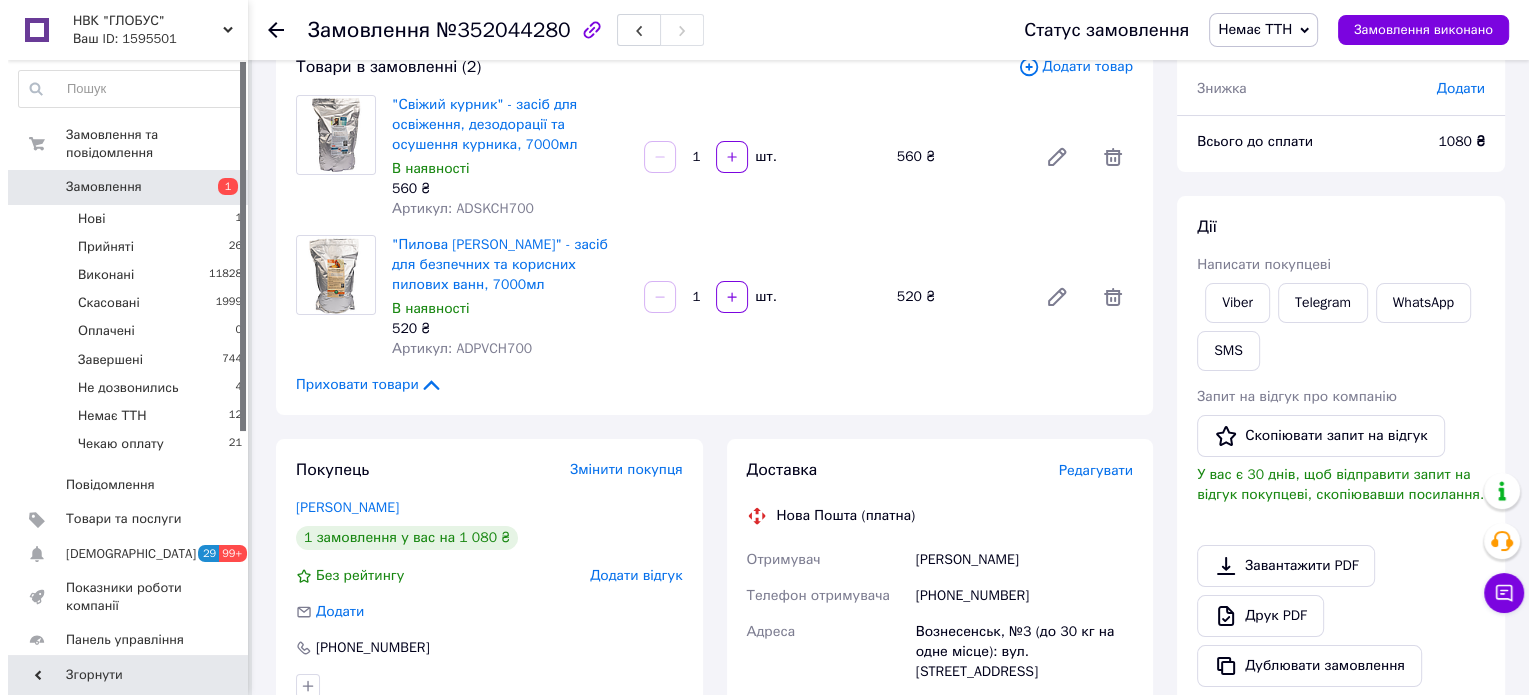 scroll, scrollTop: 300, scrollLeft: 0, axis: vertical 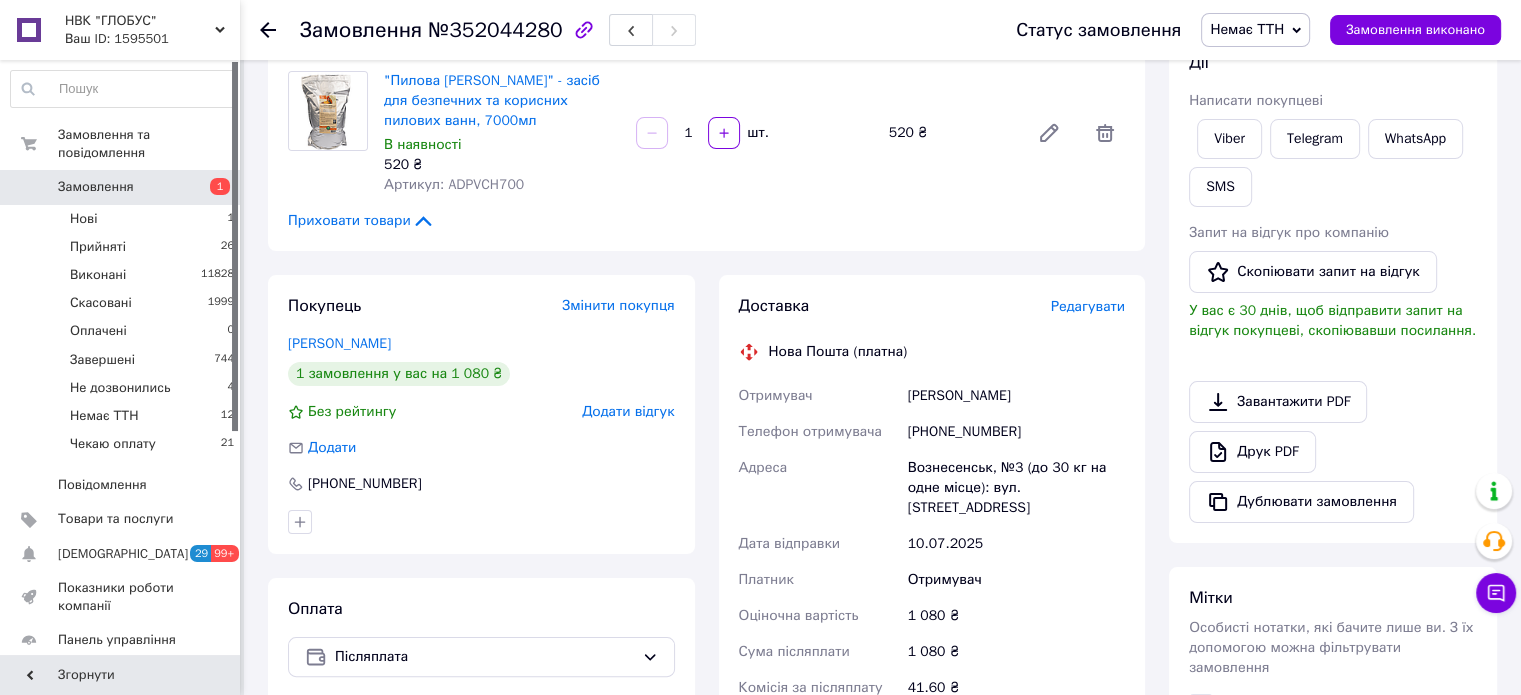 click on "Редагувати" at bounding box center (1088, 306) 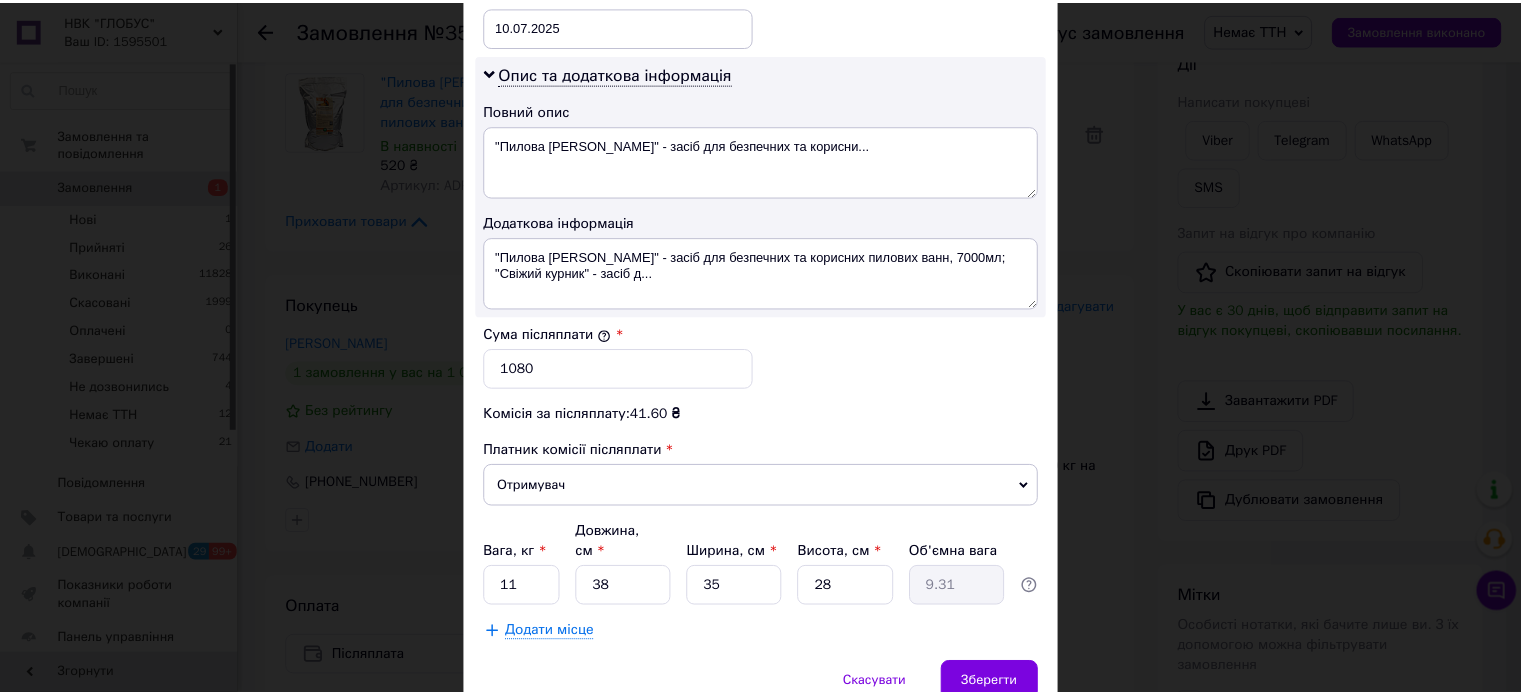 scroll, scrollTop: 1048, scrollLeft: 0, axis: vertical 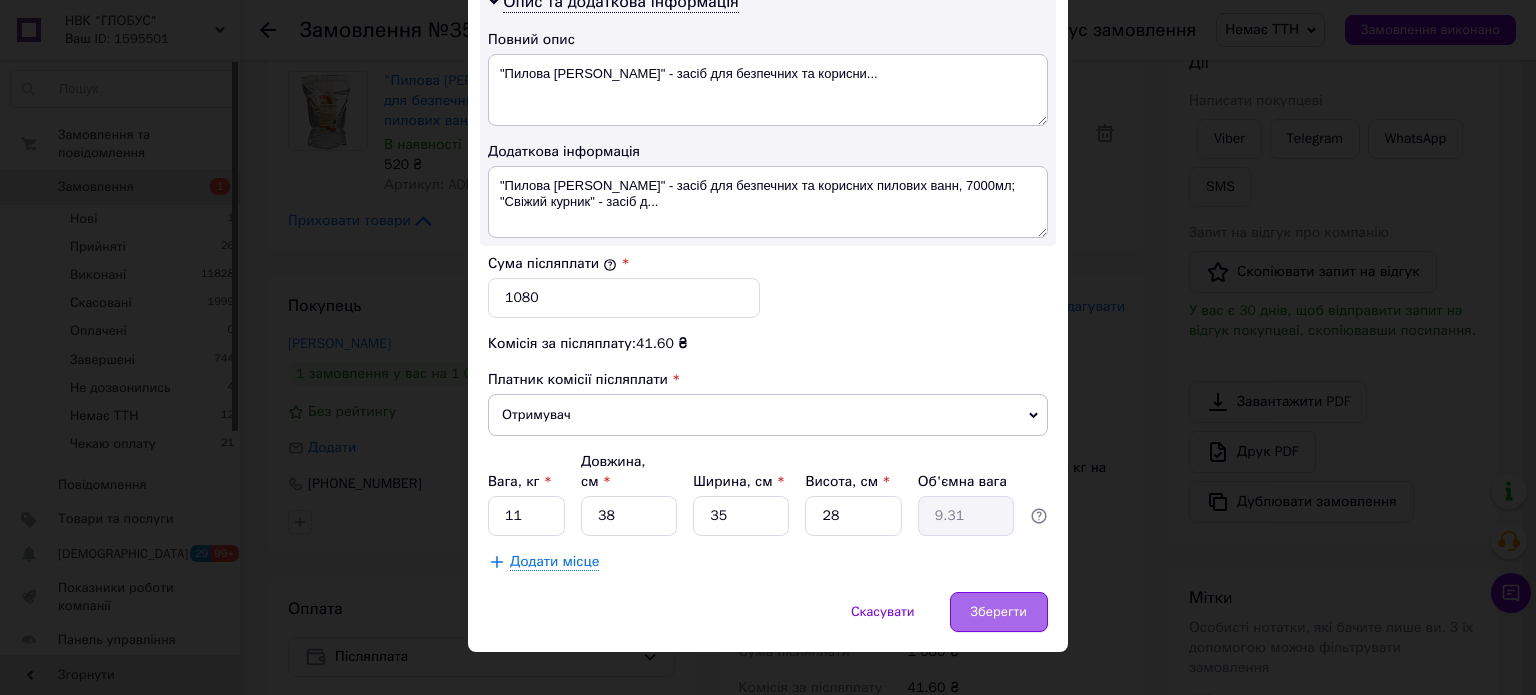 click on "Зберегти" at bounding box center (999, 612) 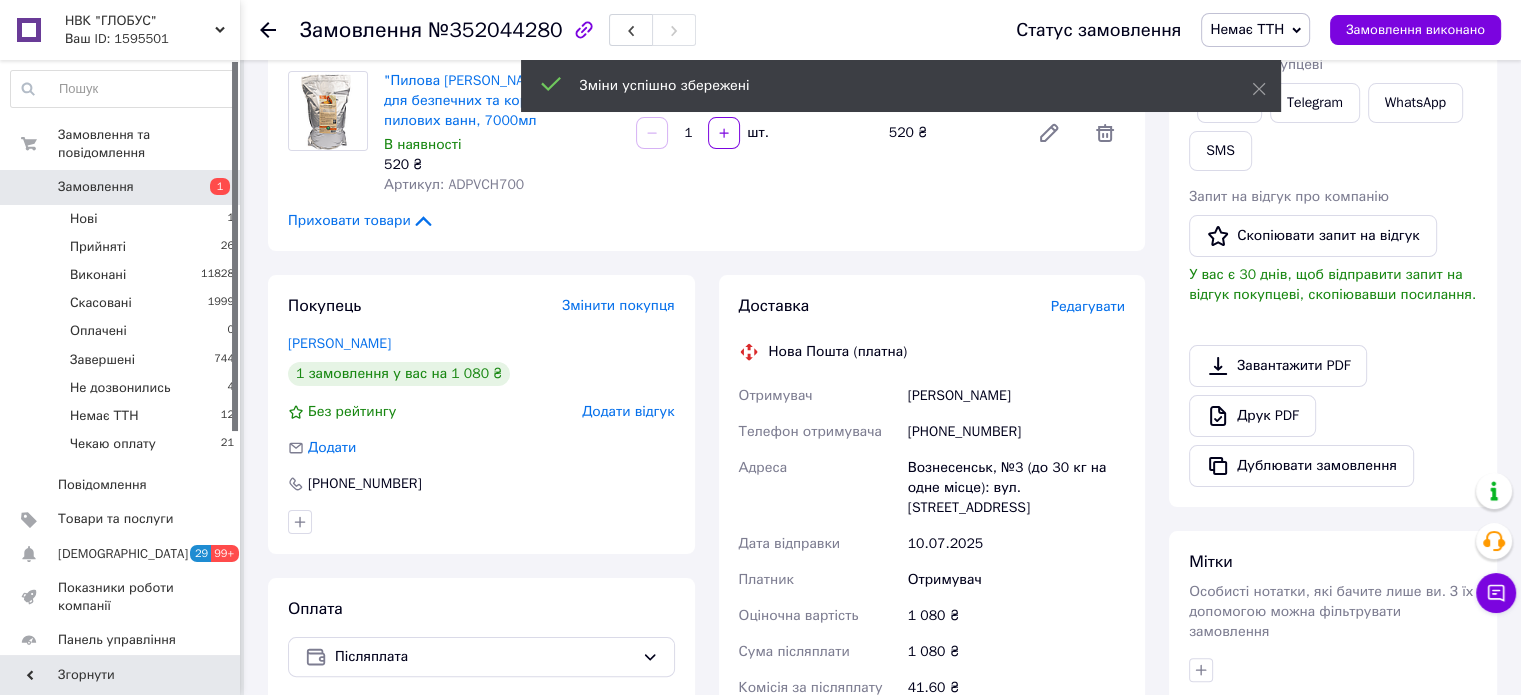 click on "Немає ТТН" at bounding box center [1255, 30] 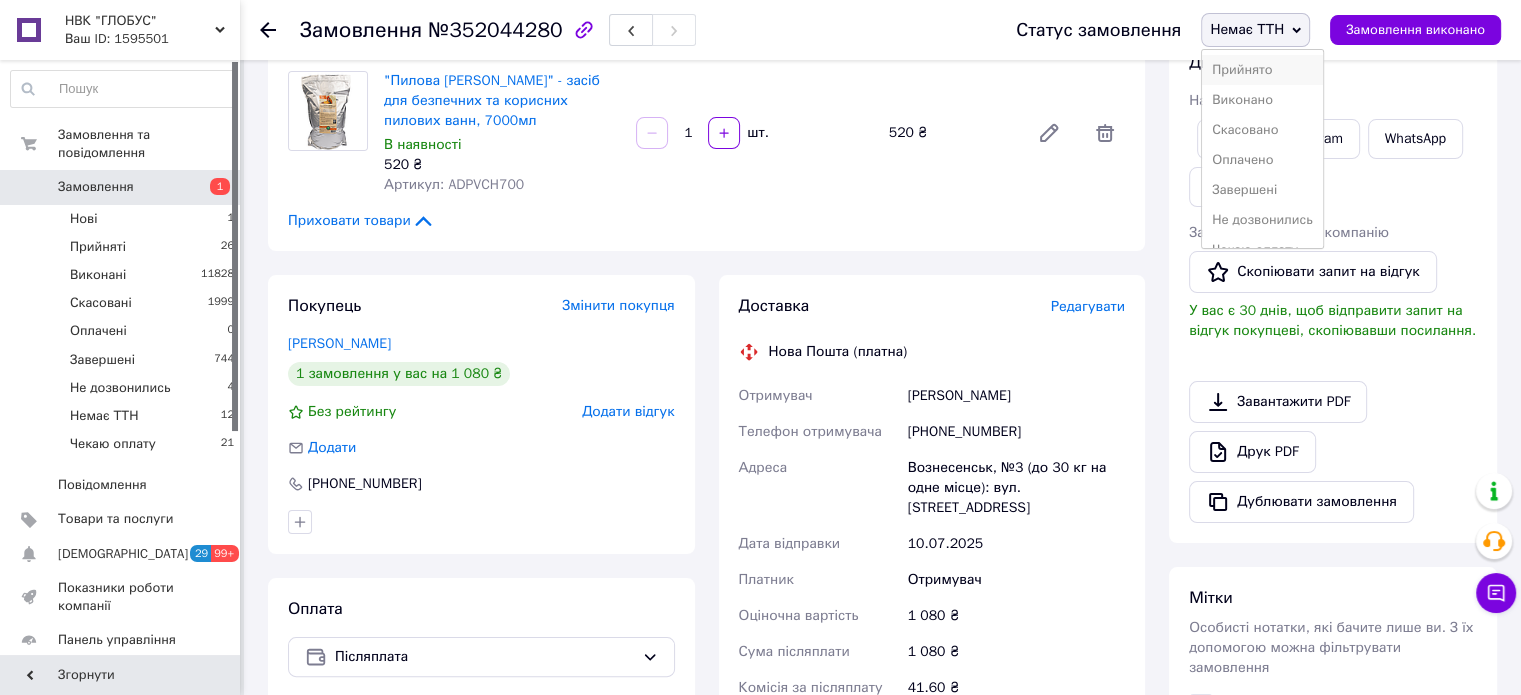 click on "Прийнято" at bounding box center [1262, 70] 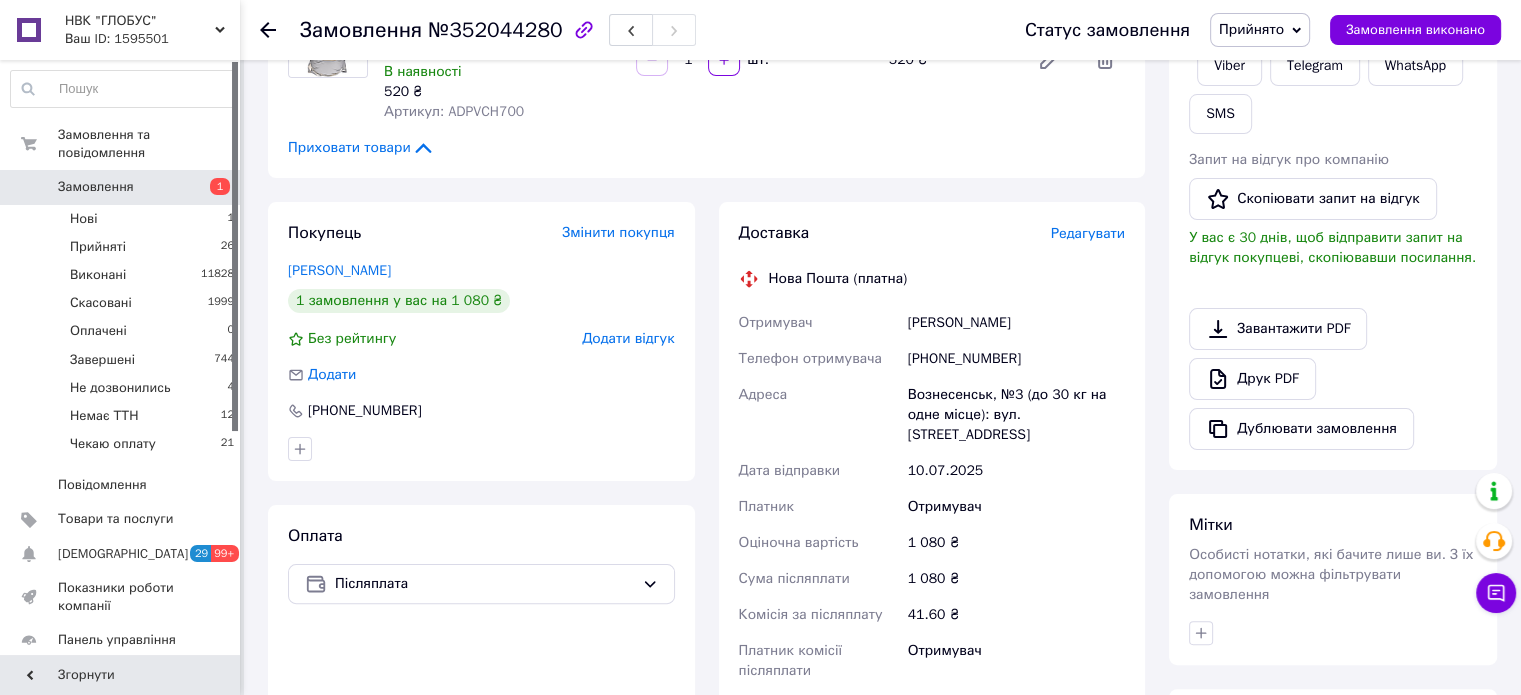 scroll, scrollTop: 700, scrollLeft: 0, axis: vertical 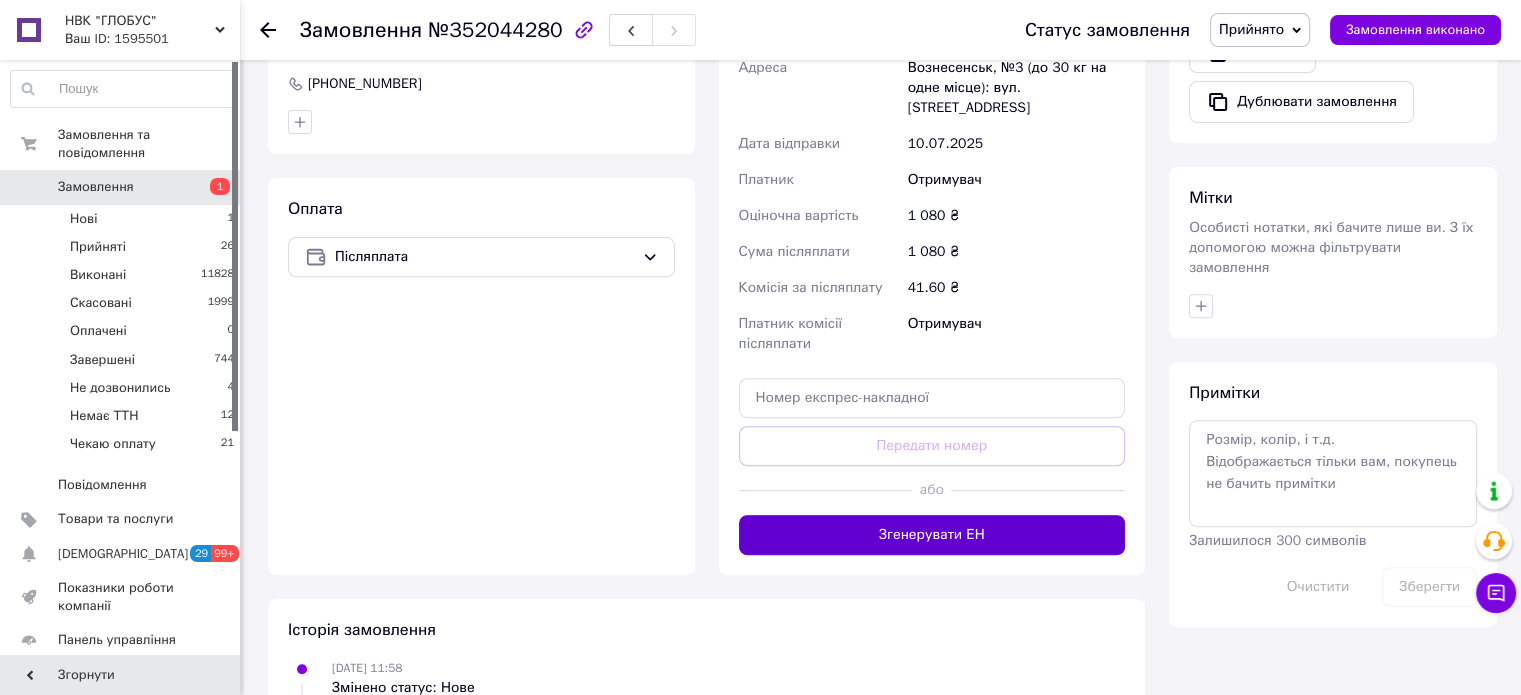 click on "Згенерувати ЕН" at bounding box center (932, 535) 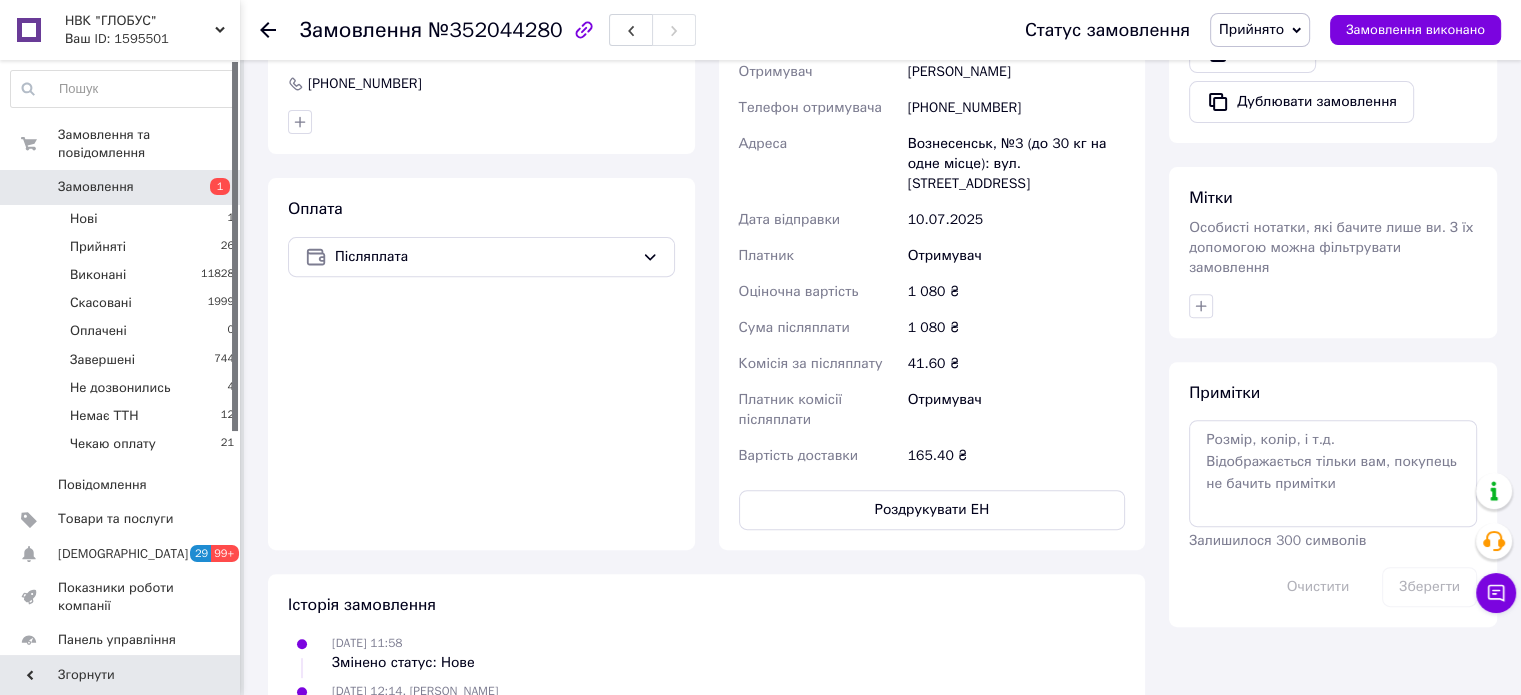 click 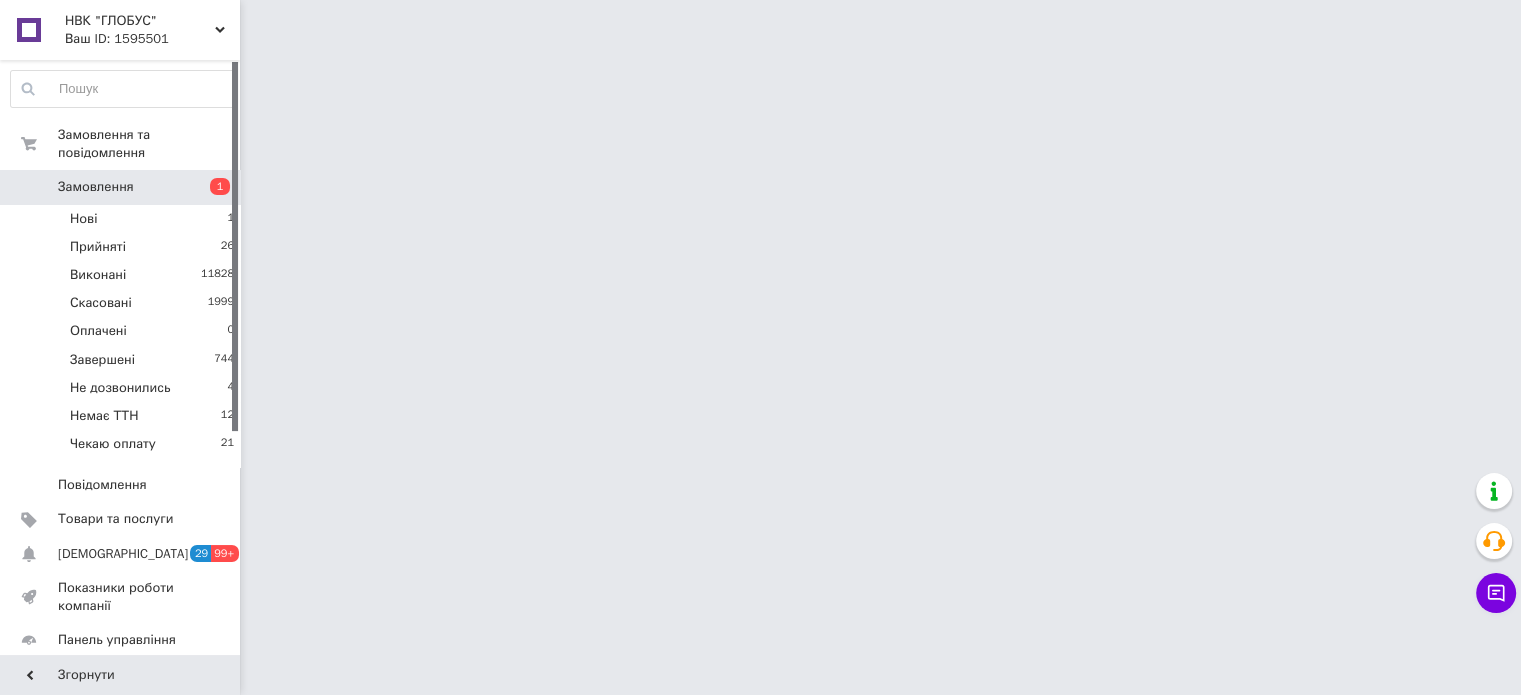 scroll, scrollTop: 0, scrollLeft: 0, axis: both 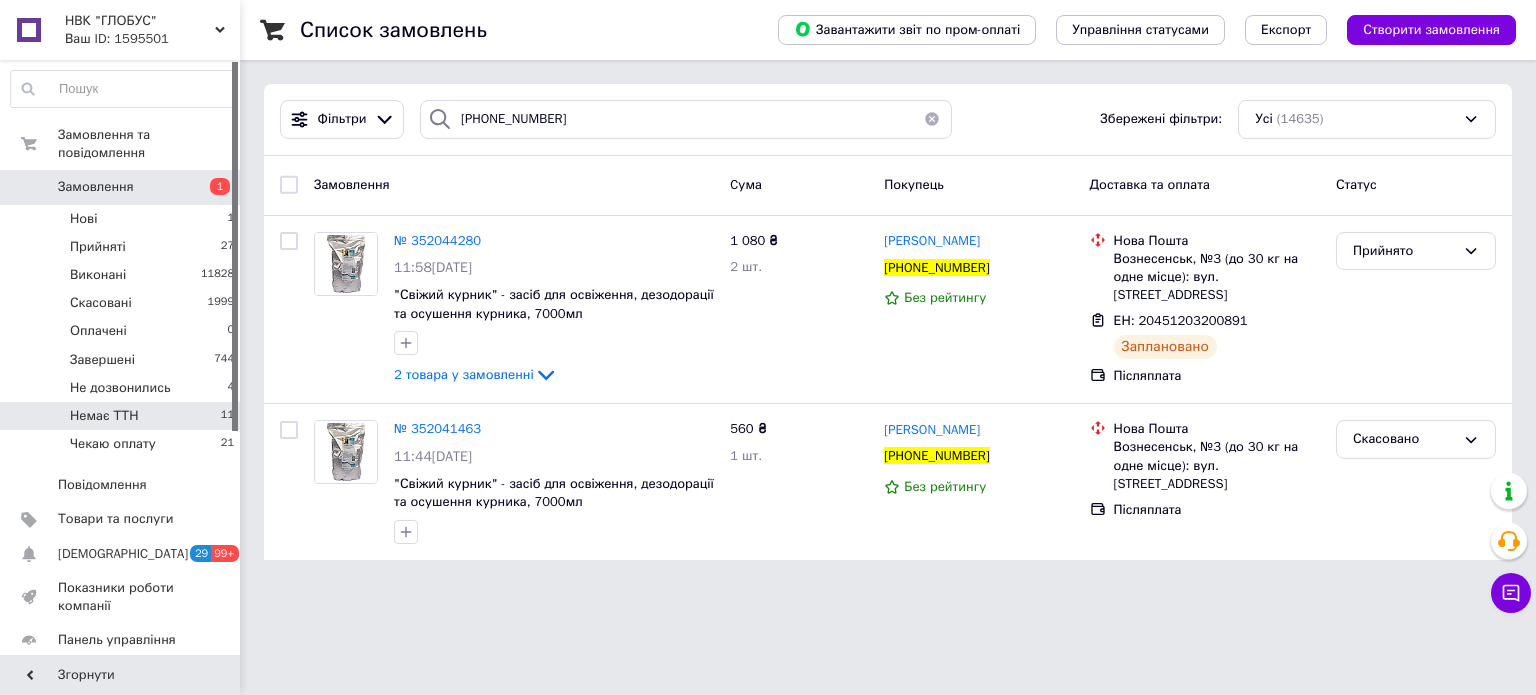 click on "Немає ТТН 11" at bounding box center [123, 416] 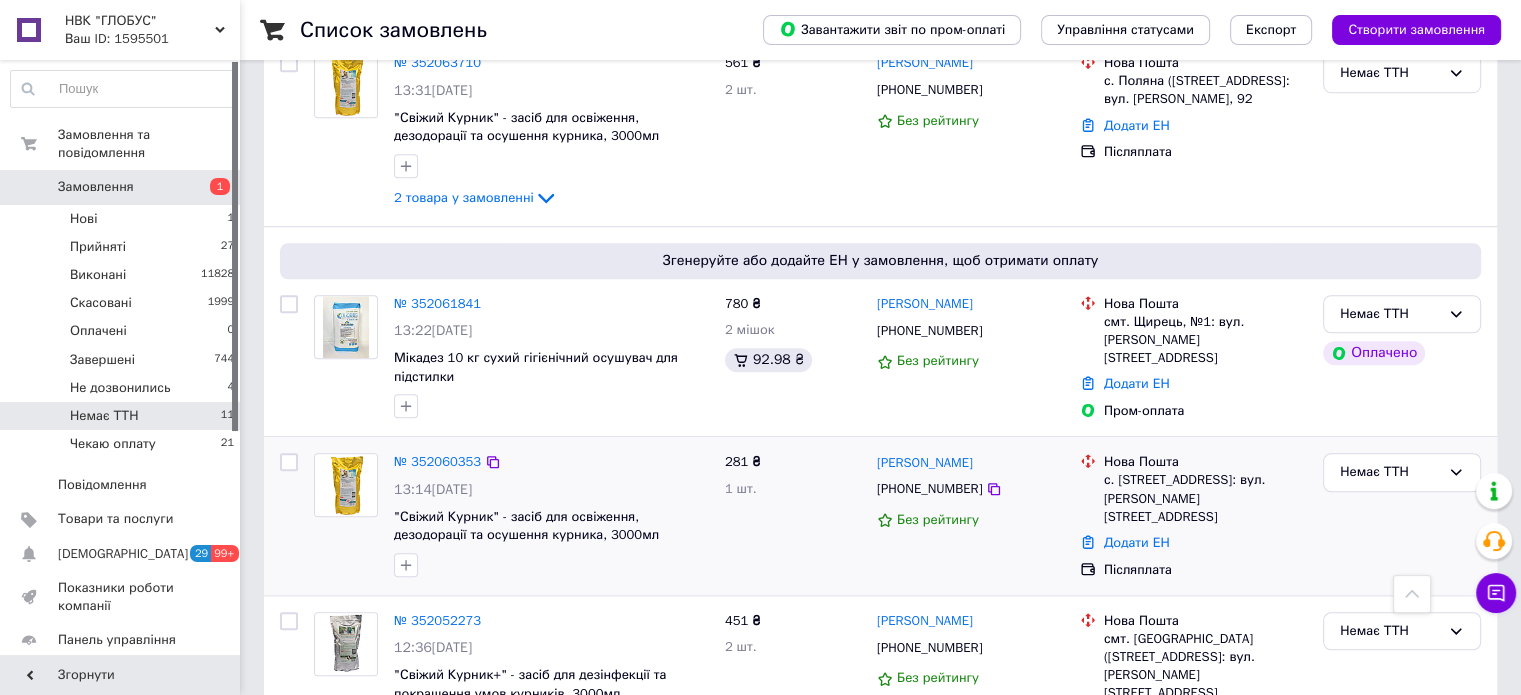 scroll, scrollTop: 1573, scrollLeft: 0, axis: vertical 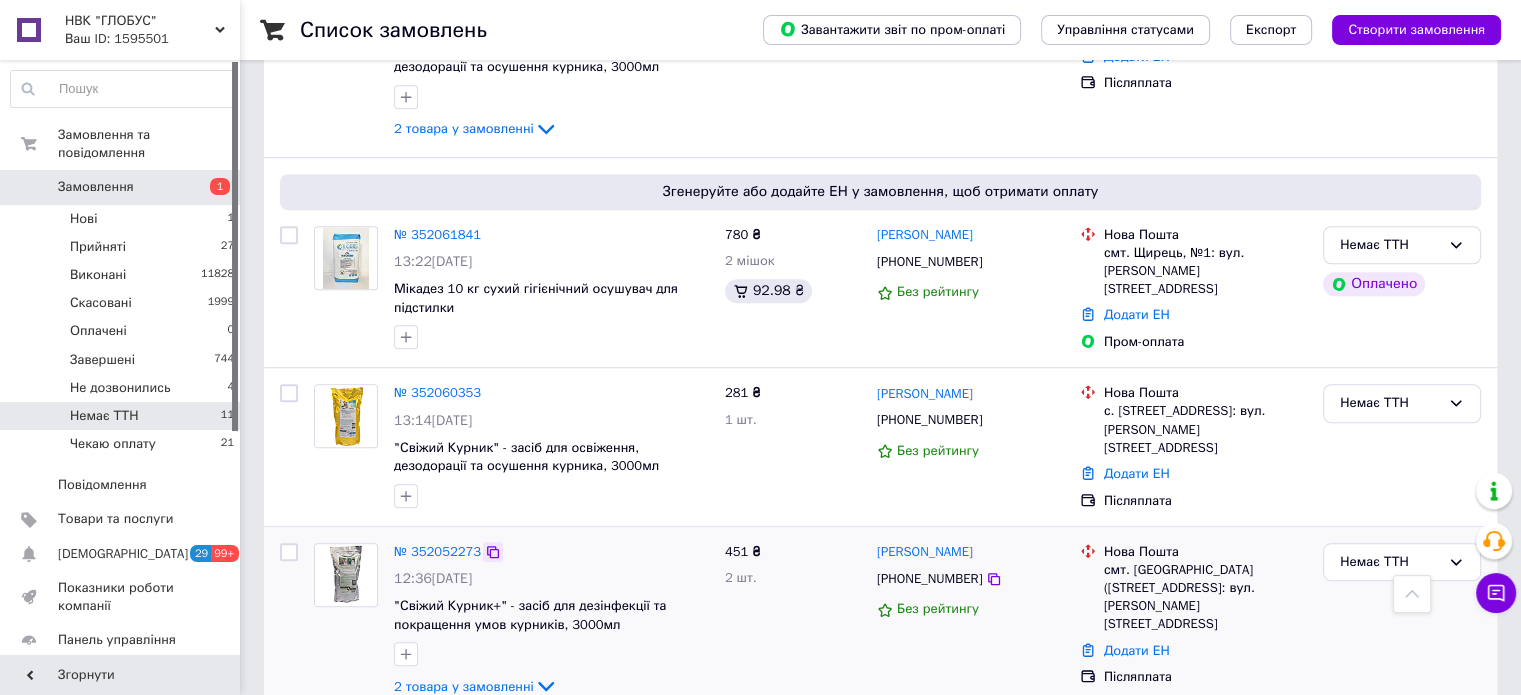 click 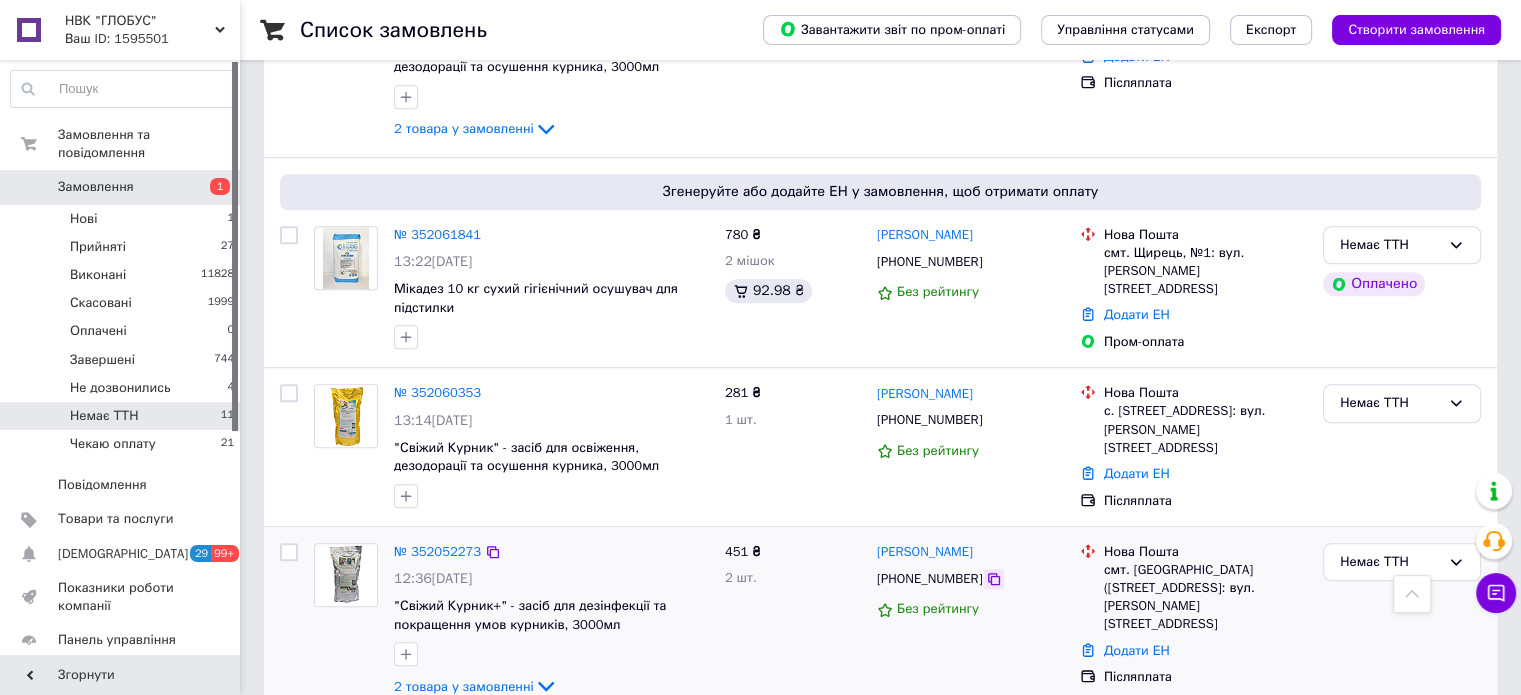 click 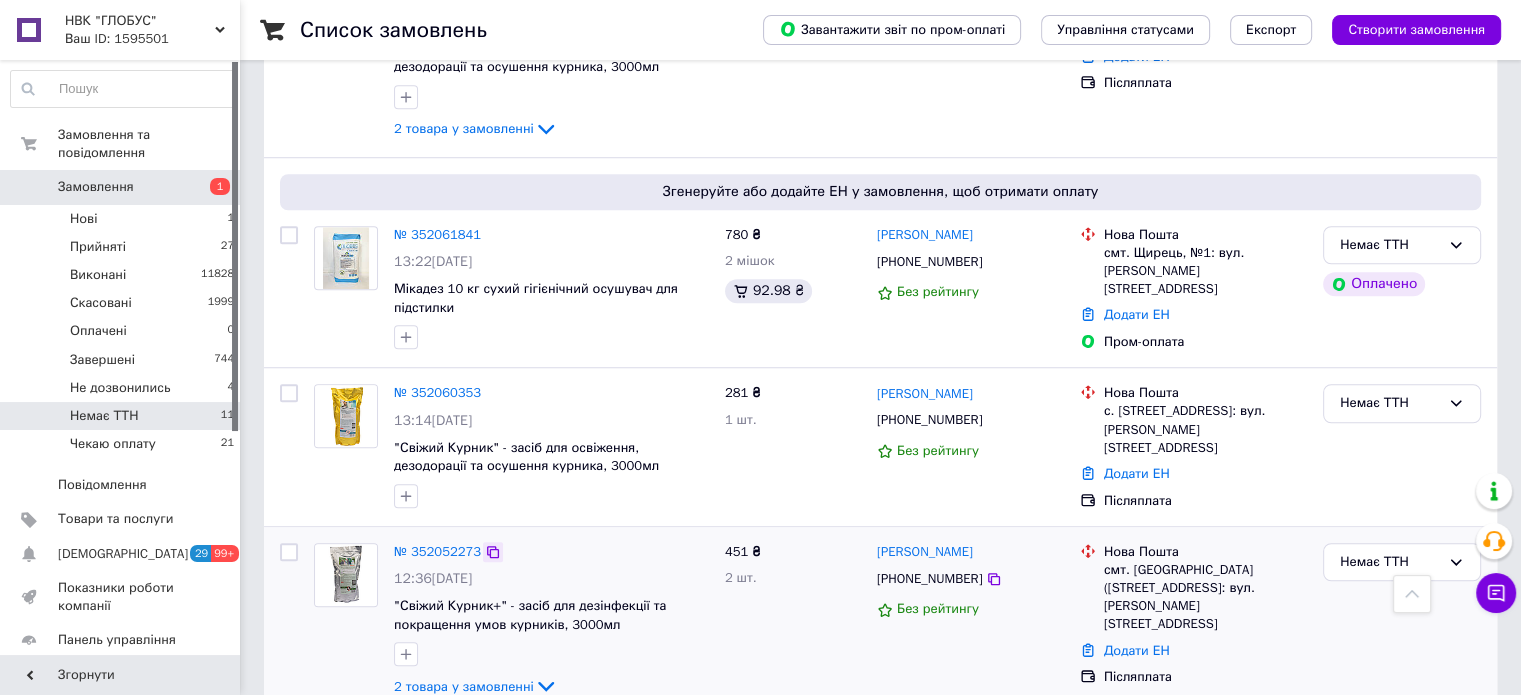click 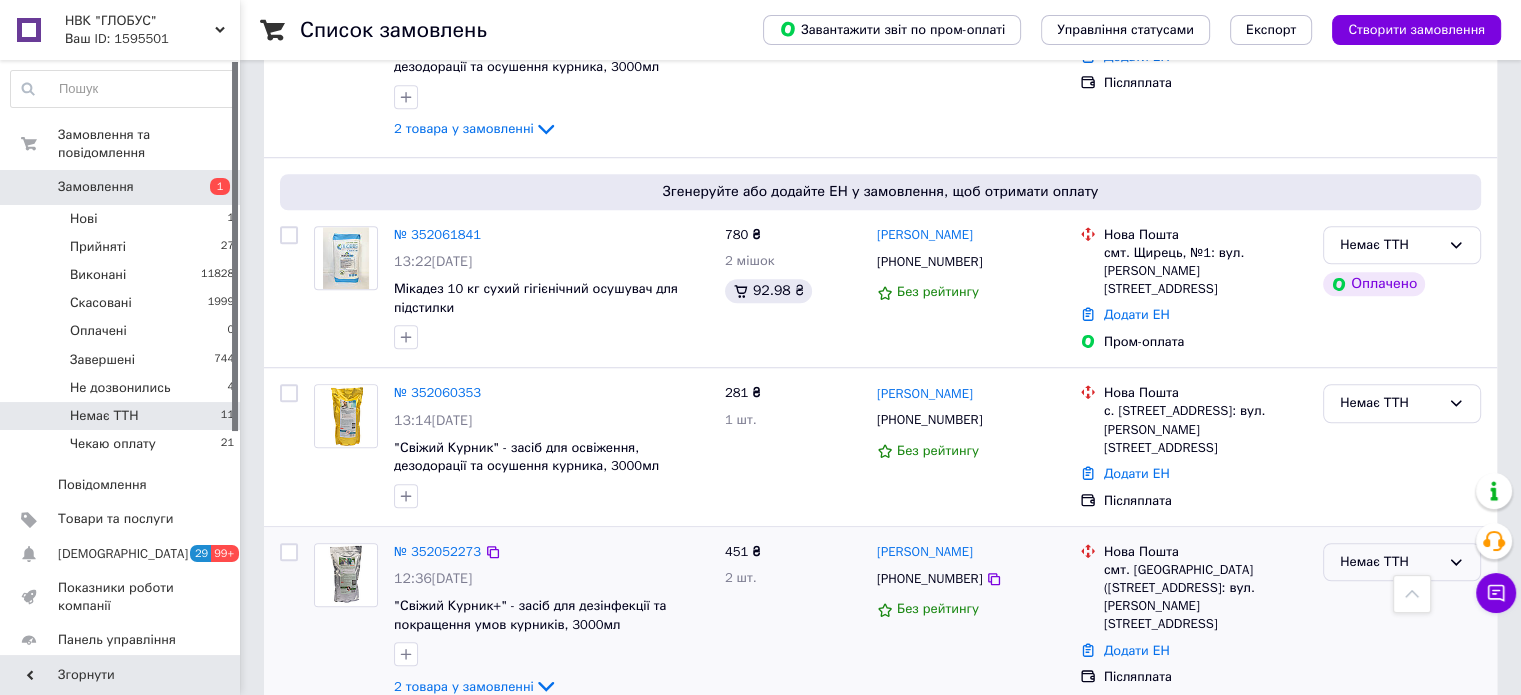 click on "Немає ТТН" at bounding box center [1390, 562] 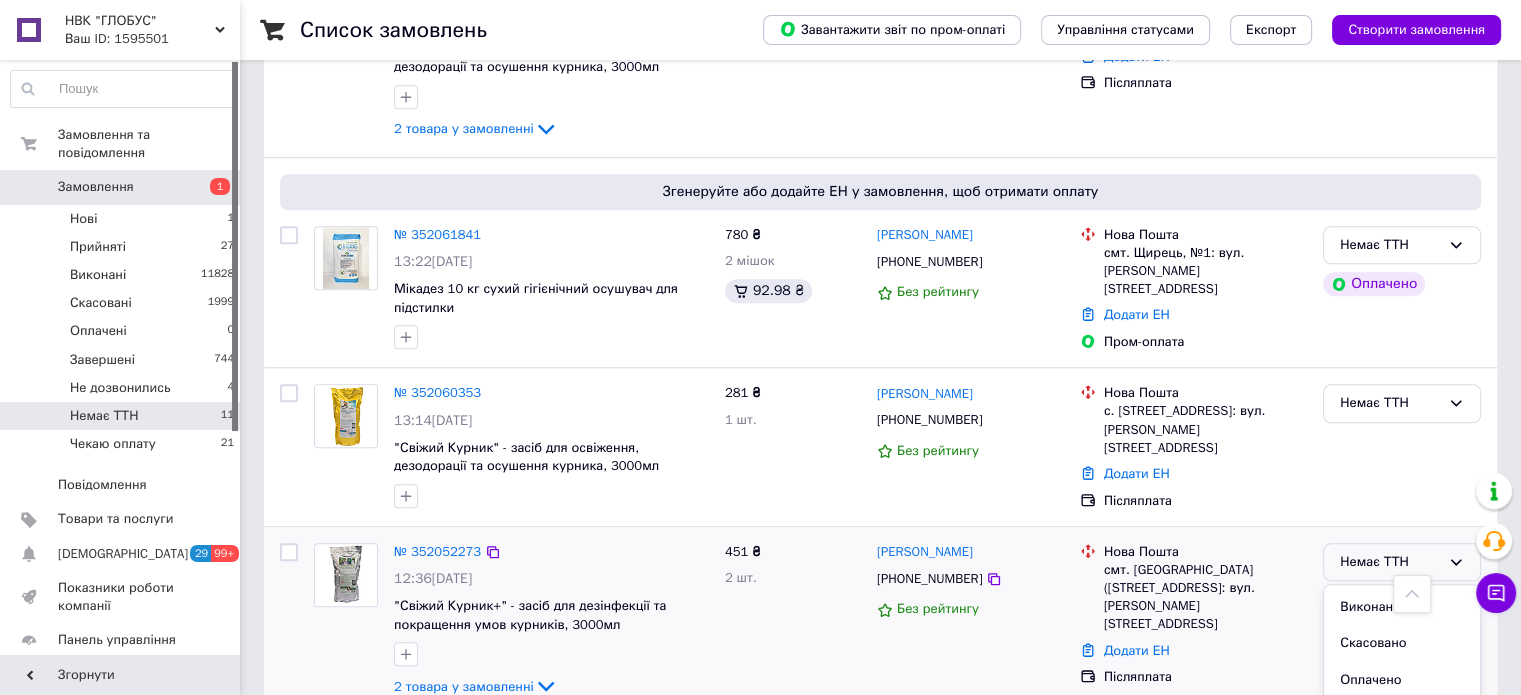 scroll, scrollTop: 90, scrollLeft: 0, axis: vertical 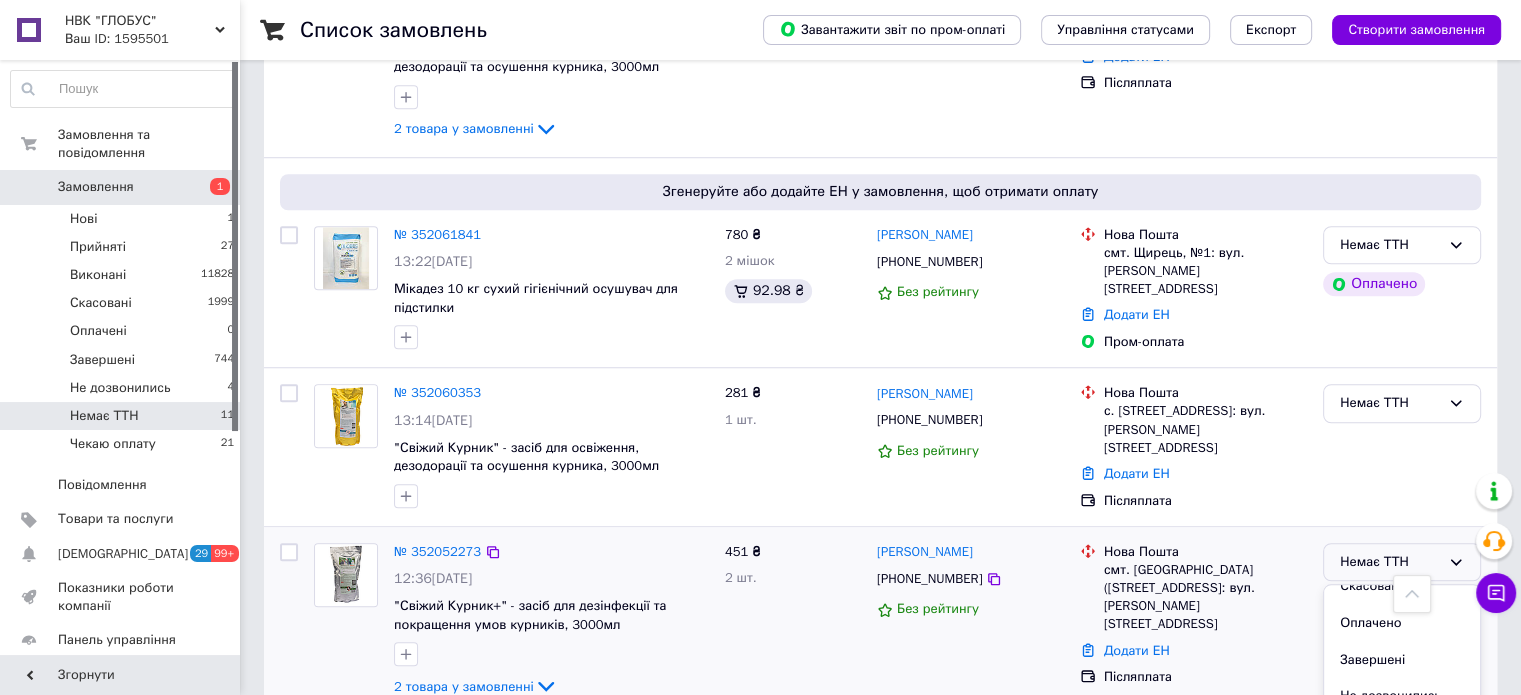 click on "Чекаю оплату" at bounding box center (1402, 733) 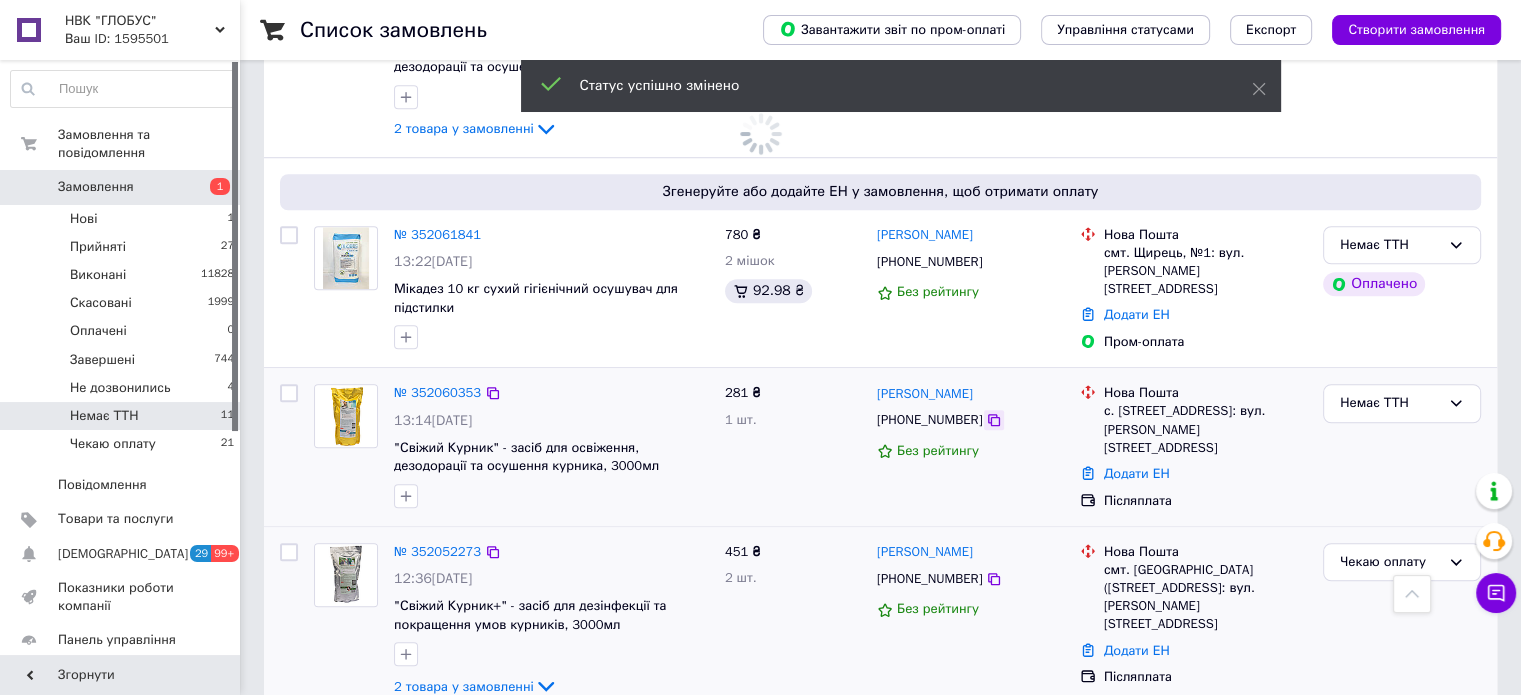 click 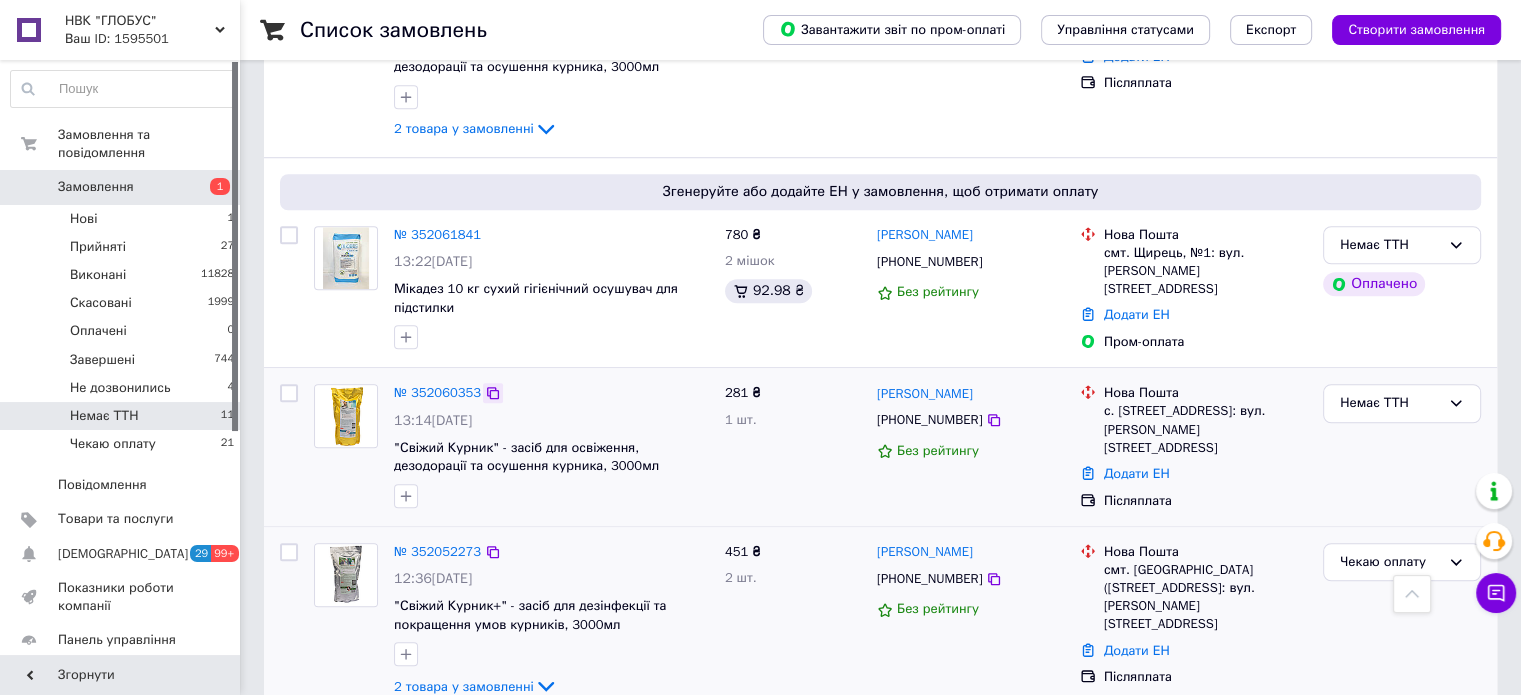 click 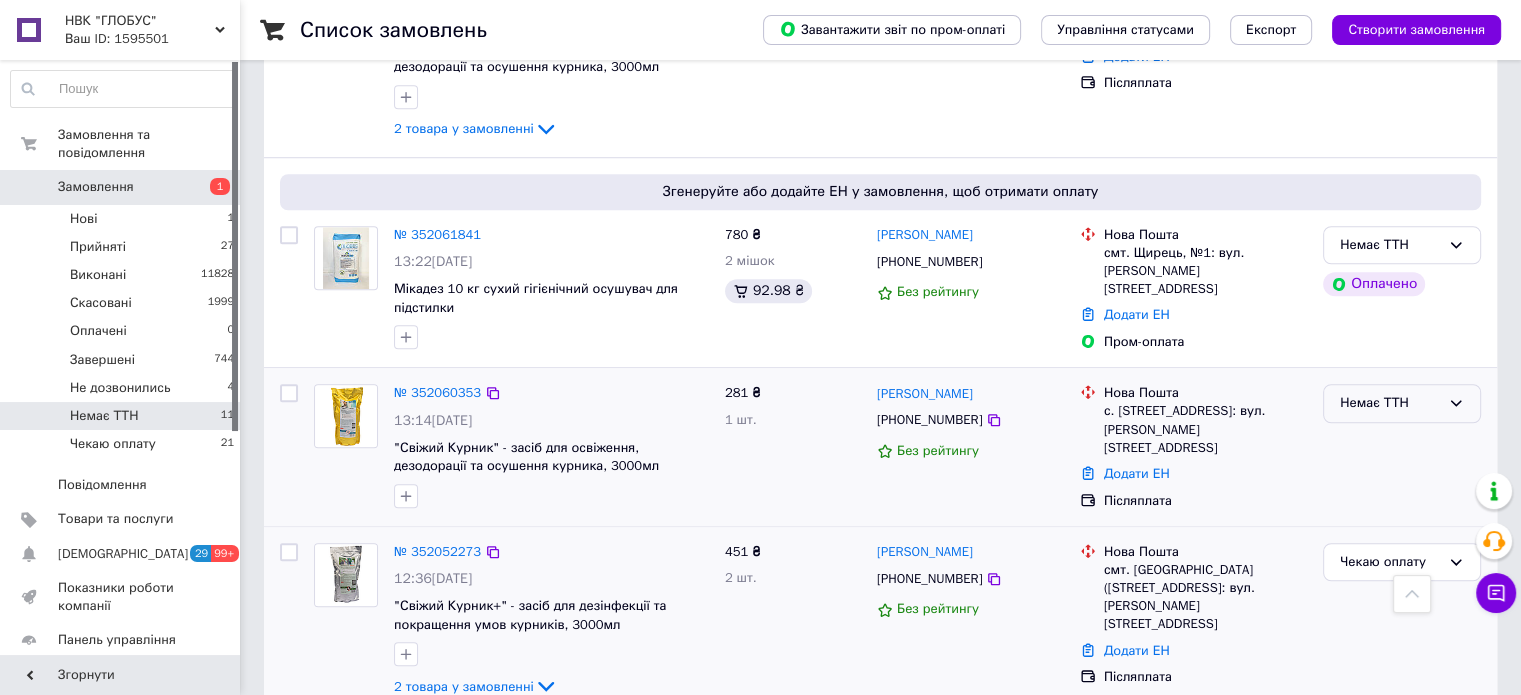 click on "Немає ТТН" at bounding box center [1390, 403] 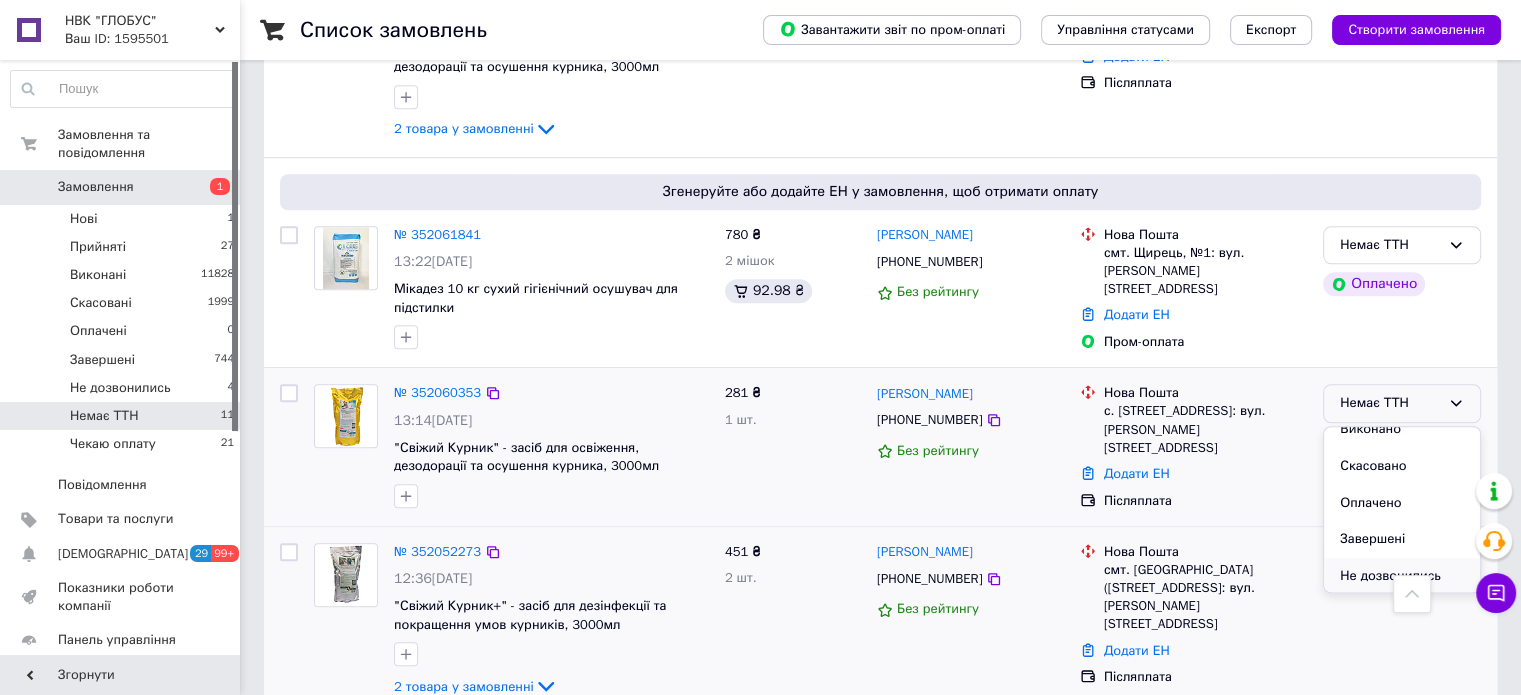 scroll, scrollTop: 90, scrollLeft: 0, axis: vertical 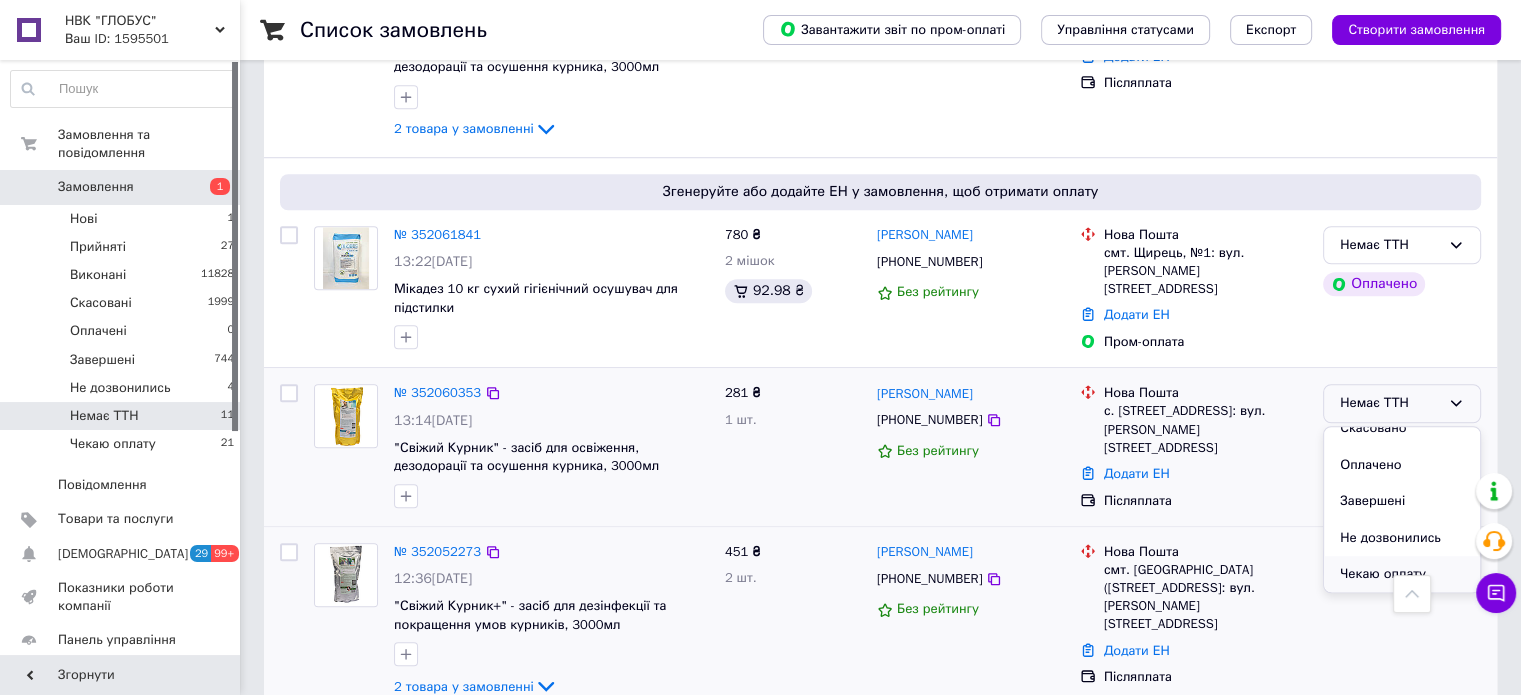 click on "Чекаю оплату" at bounding box center [1402, 574] 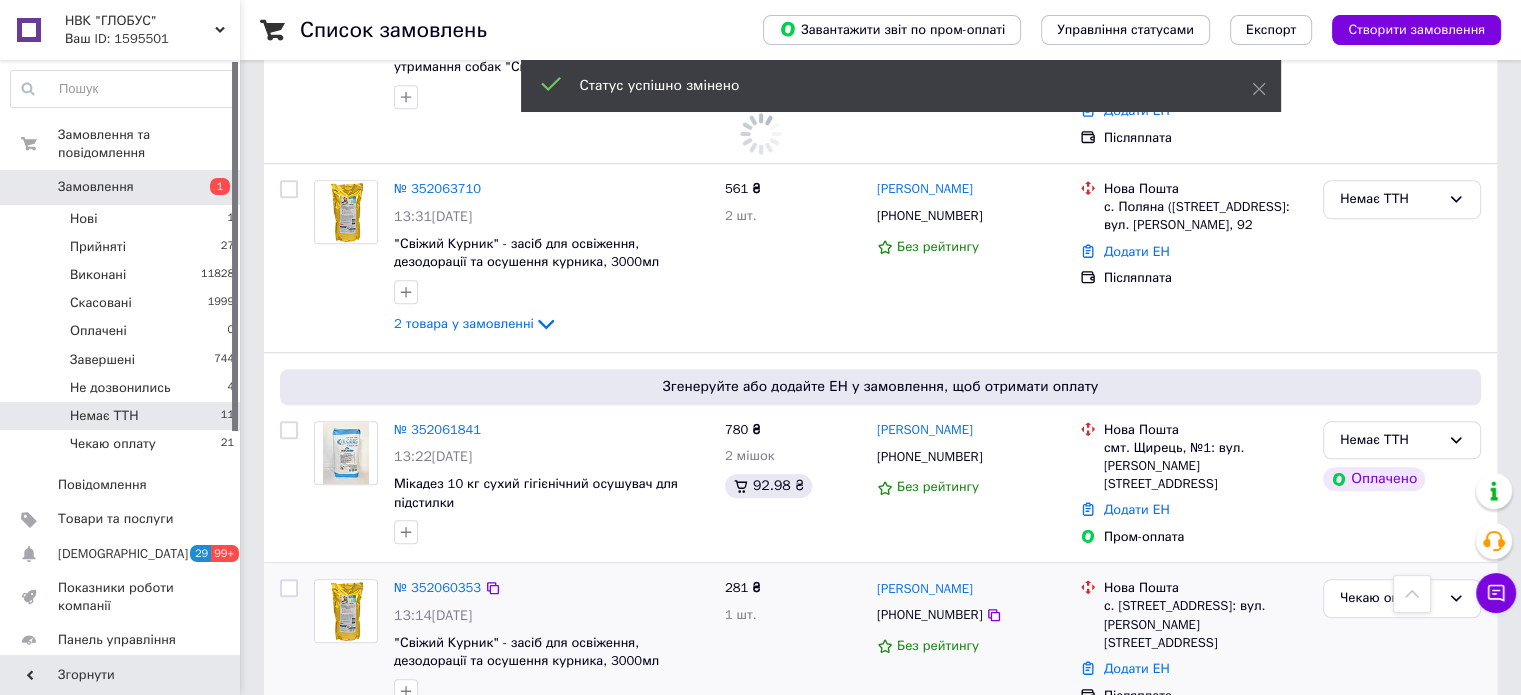 scroll, scrollTop: 1373, scrollLeft: 0, axis: vertical 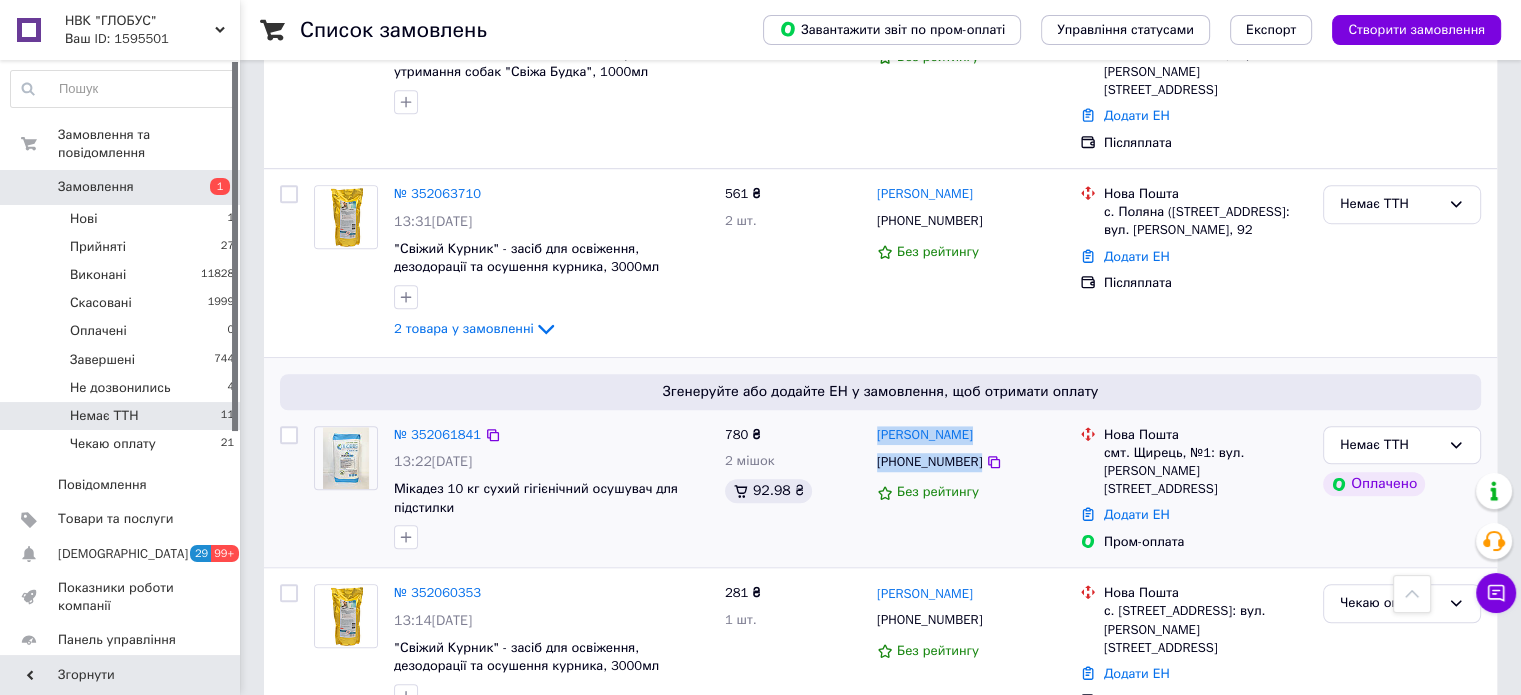 drag, startPoint x: 1003, startPoint y: 417, endPoint x: 868, endPoint y: 401, distance: 135.94484 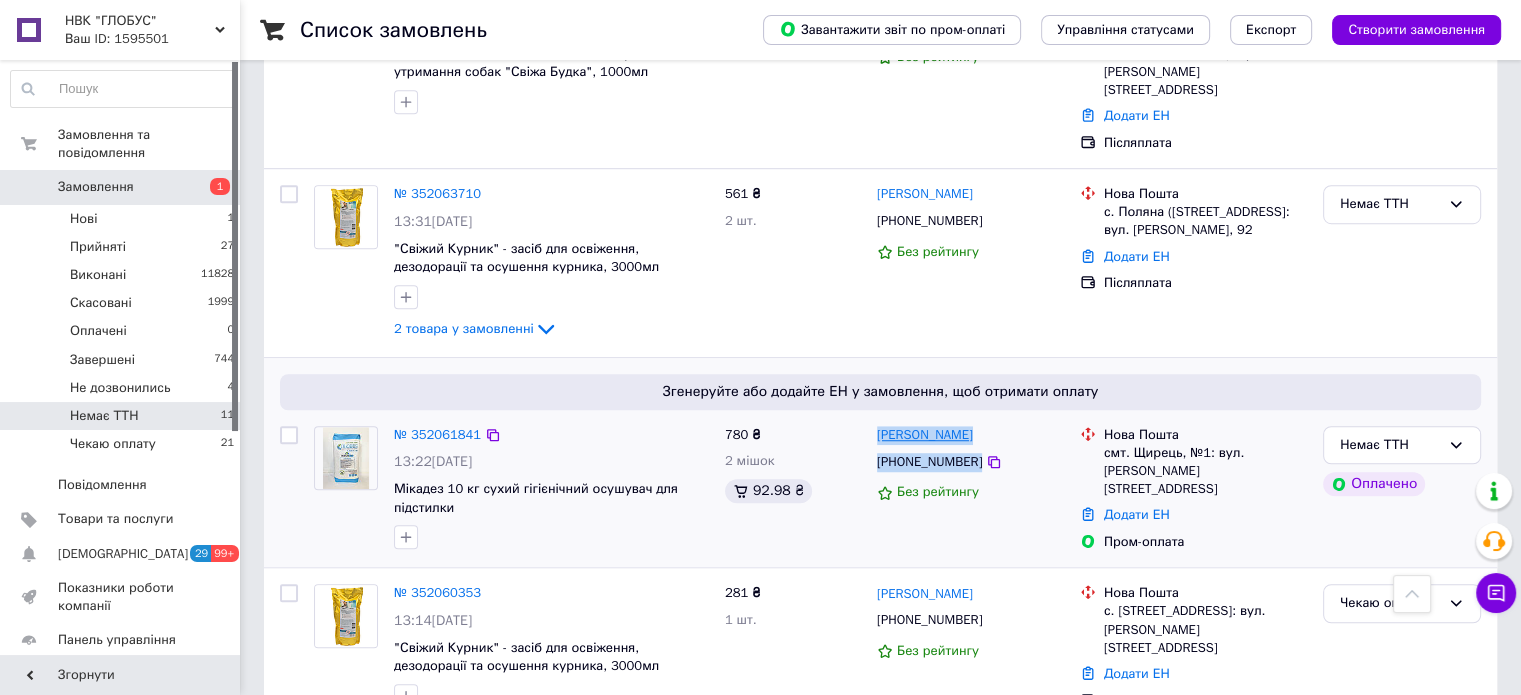 copy on "Виктор Ищук +380686746367" 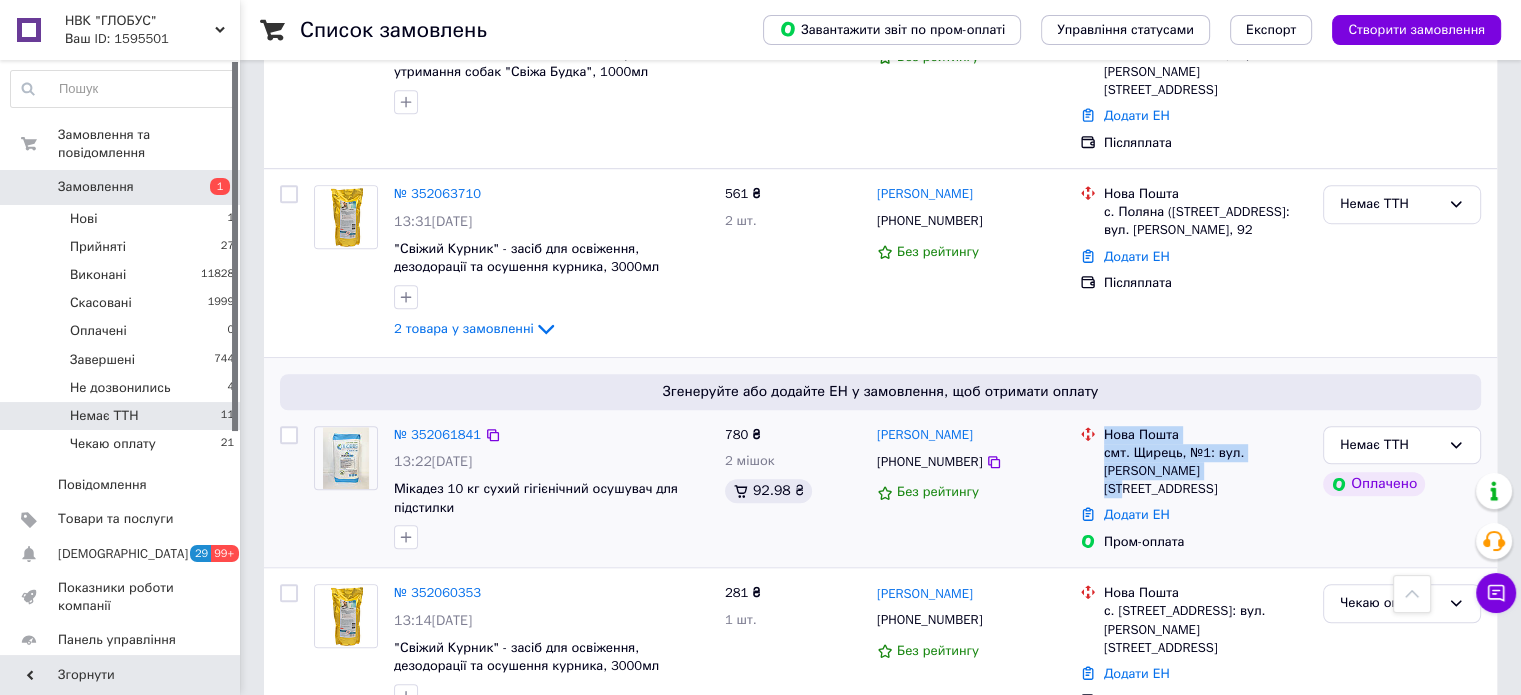 drag, startPoint x: 1219, startPoint y: 429, endPoint x: 1104, endPoint y: 392, distance: 120.805626 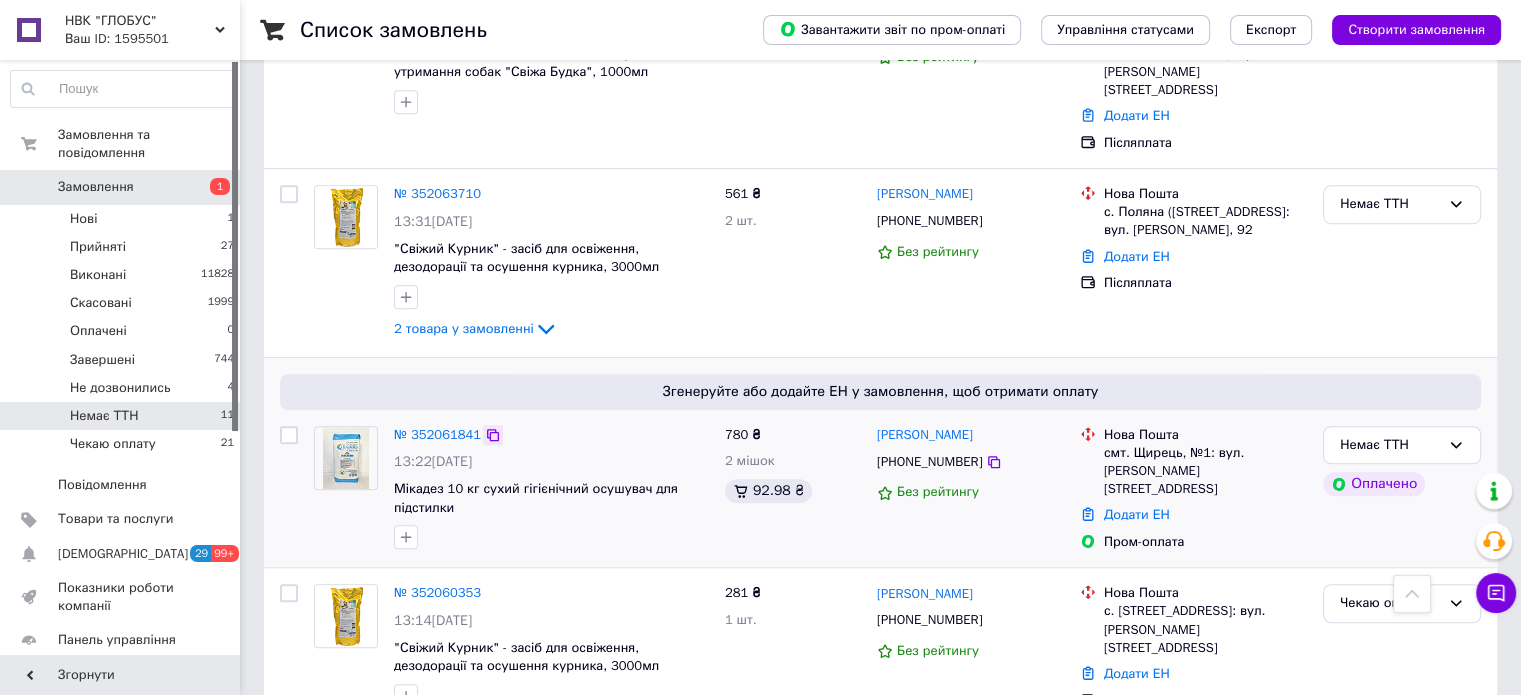 click at bounding box center (493, 435) 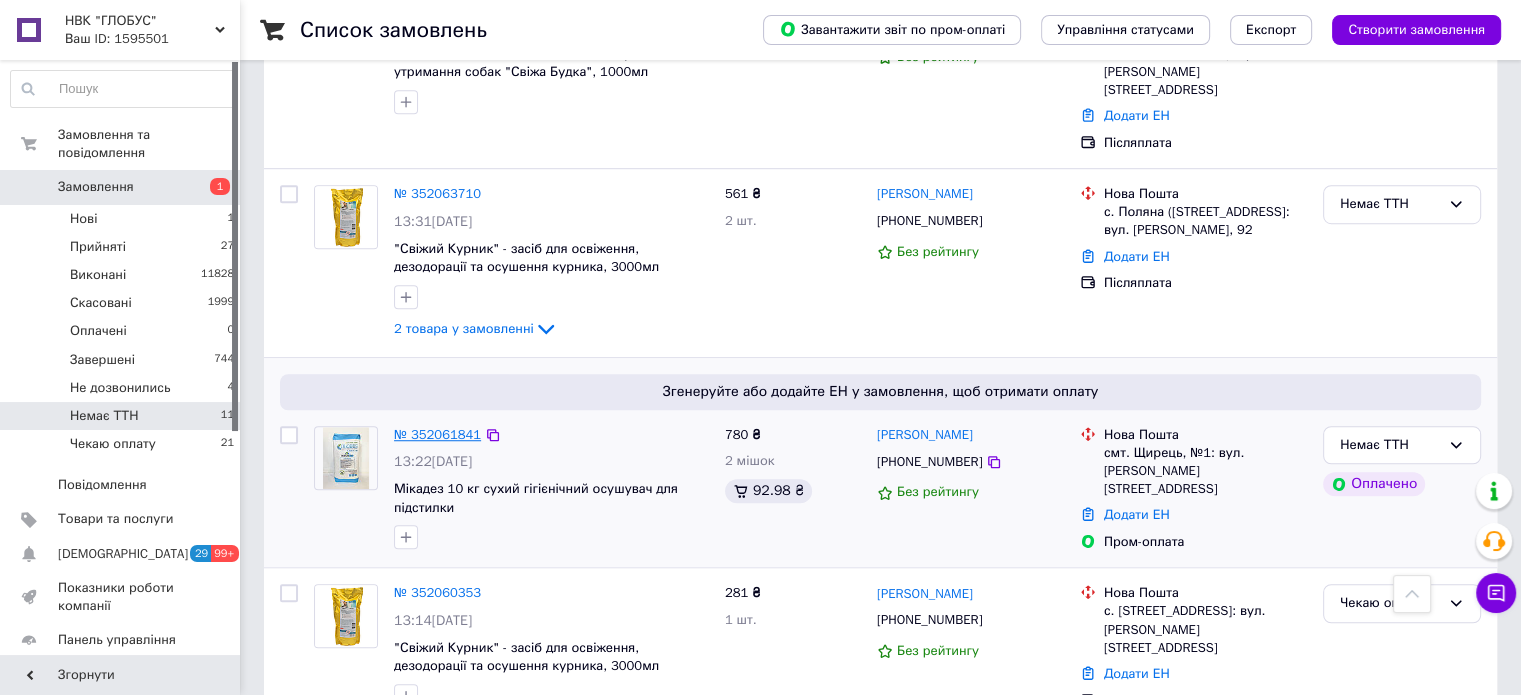 click on "№ 352061841" at bounding box center (437, 434) 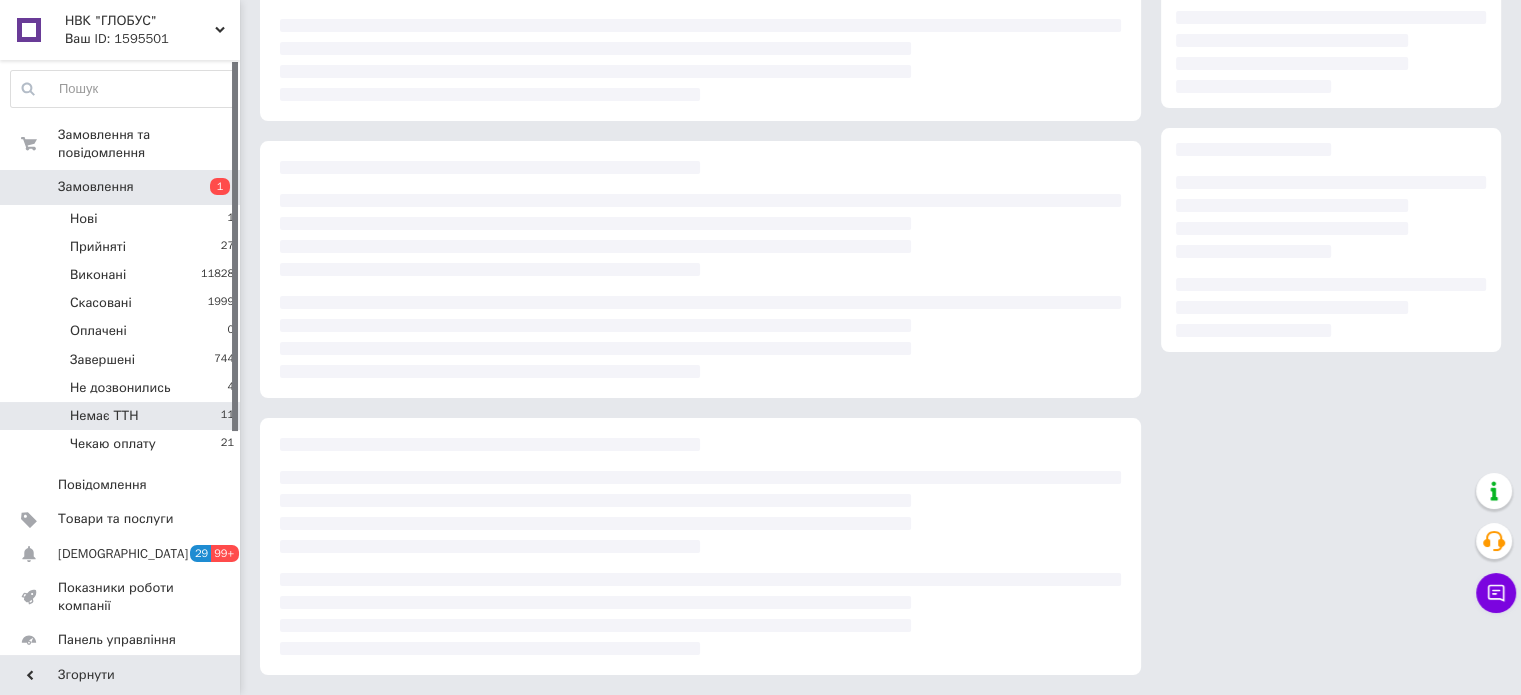scroll, scrollTop: 219, scrollLeft: 0, axis: vertical 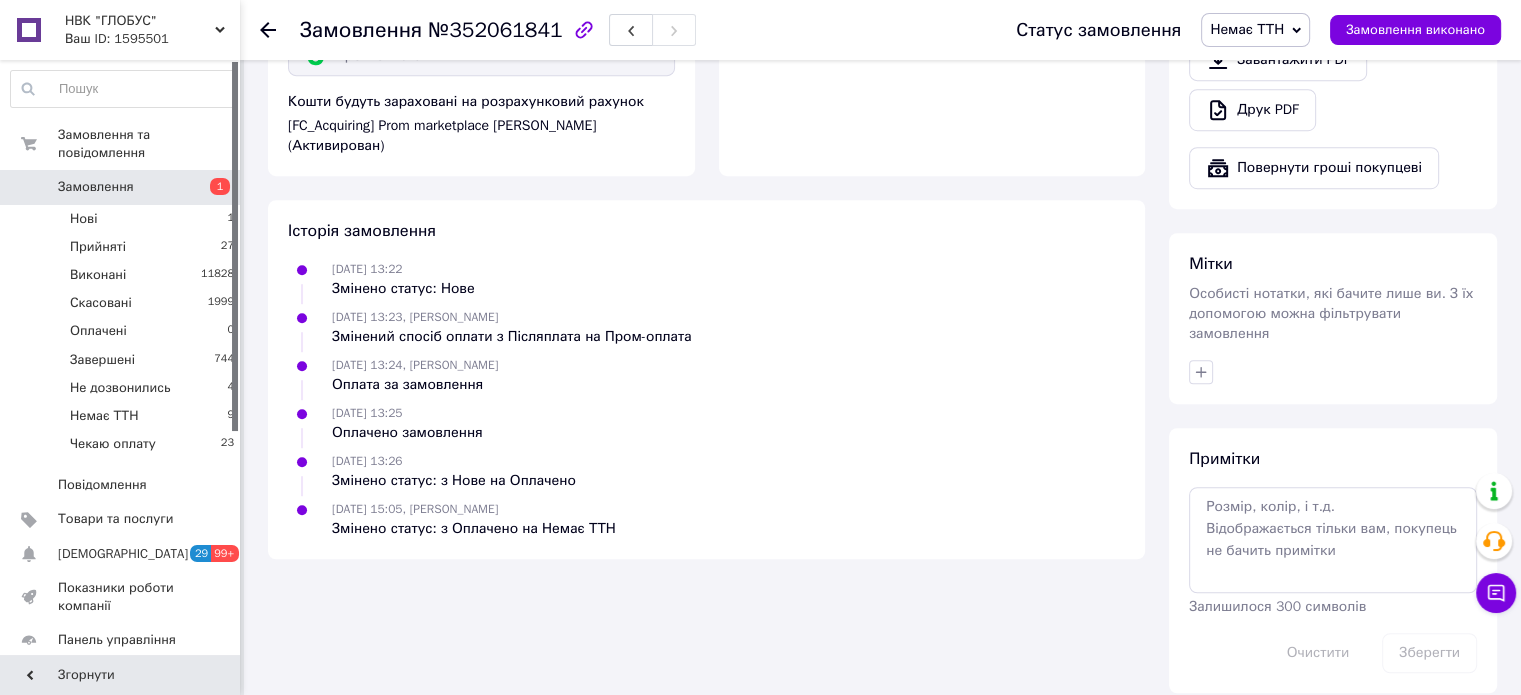 click on "Немає ТТН" at bounding box center (1247, 29) 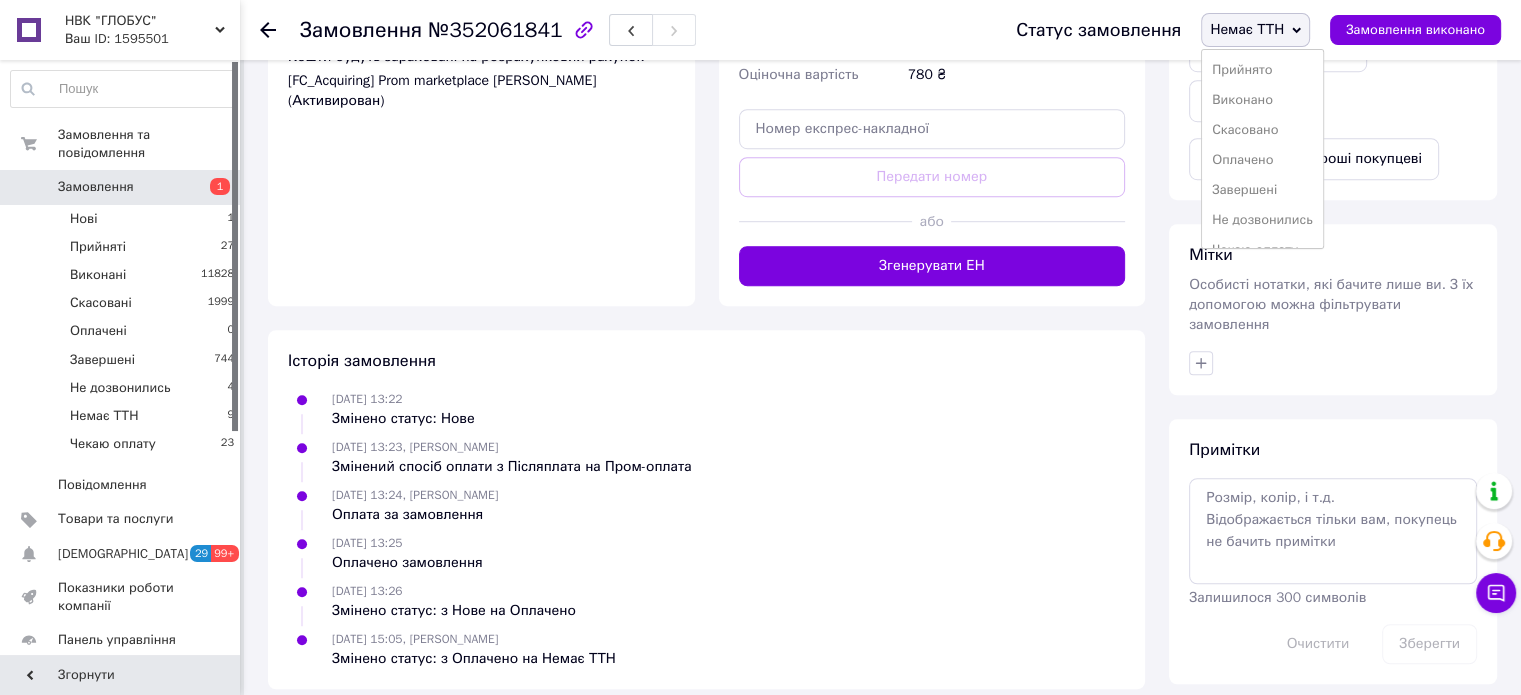 click on "Прийнято" at bounding box center [1262, 70] 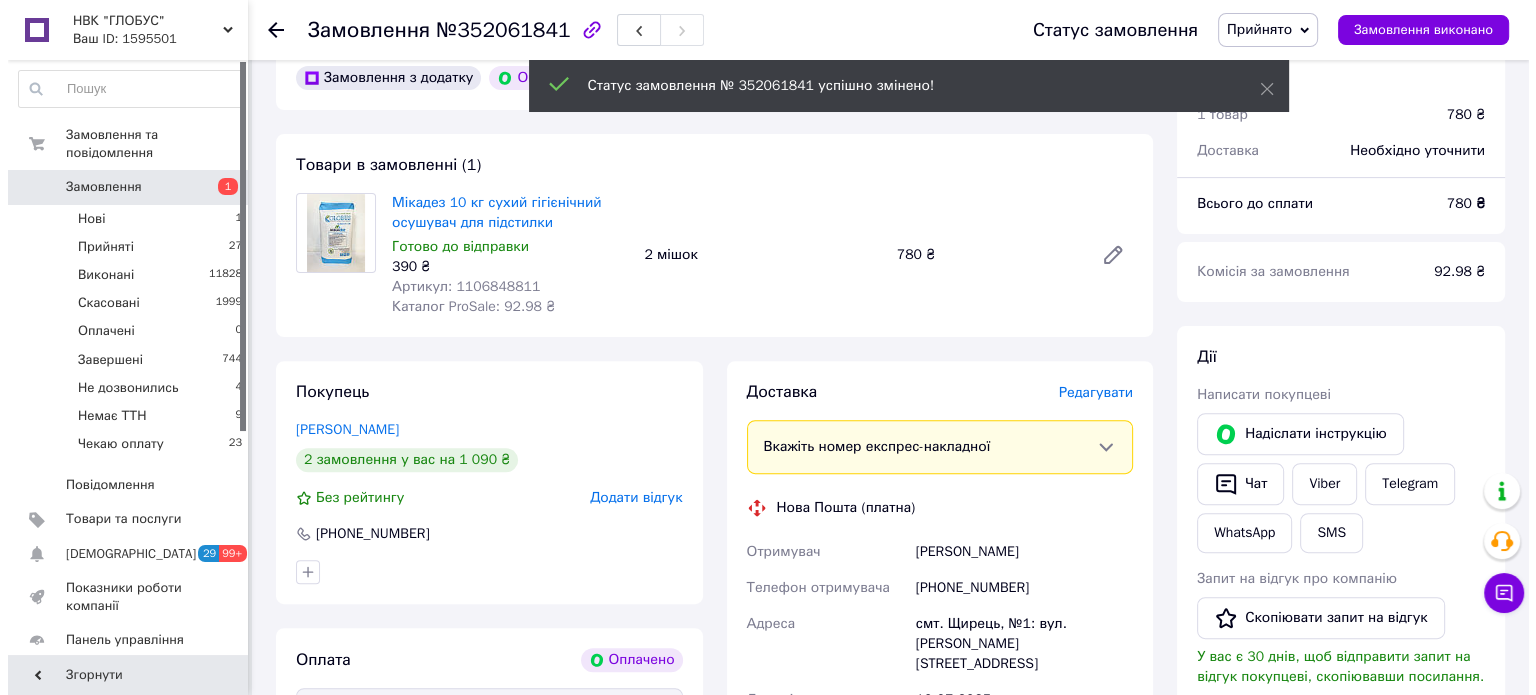scroll, scrollTop: 592, scrollLeft: 0, axis: vertical 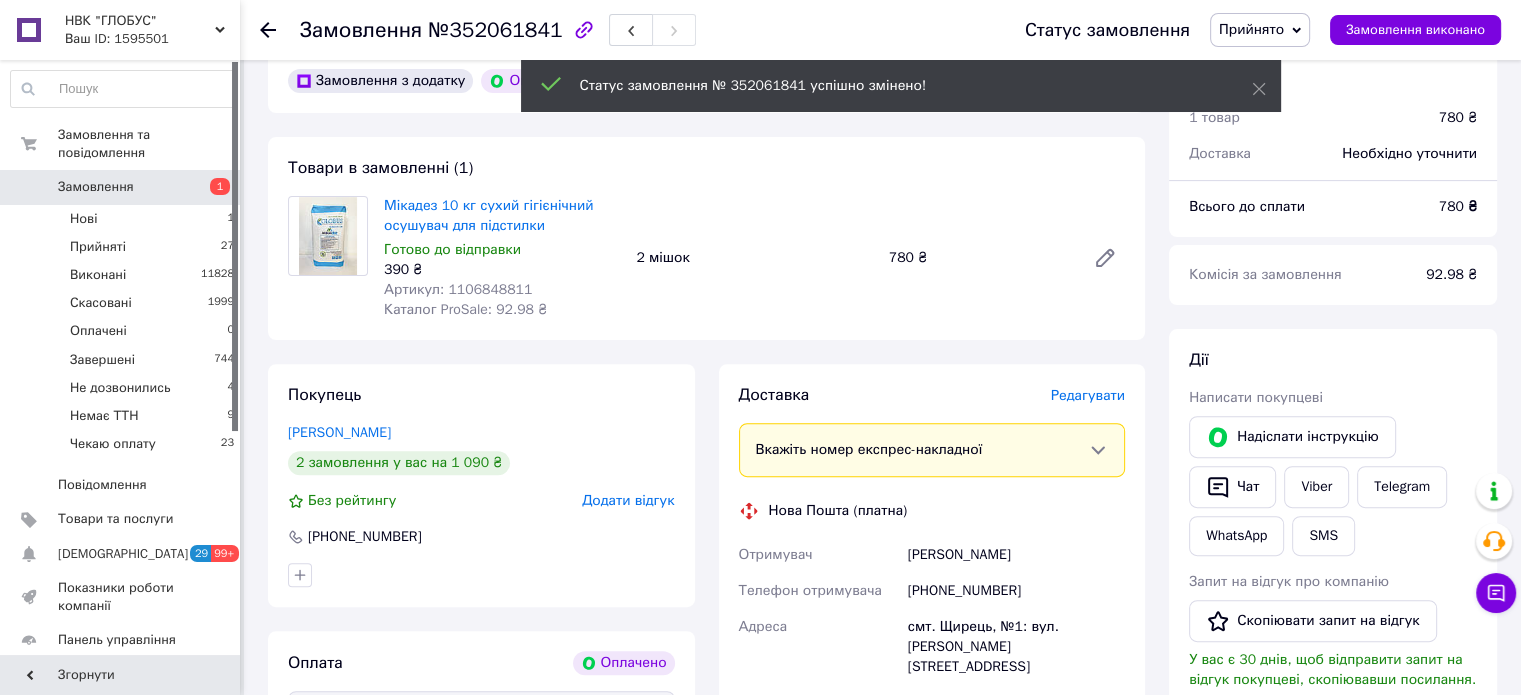 click on "Редагувати" at bounding box center (1088, 395) 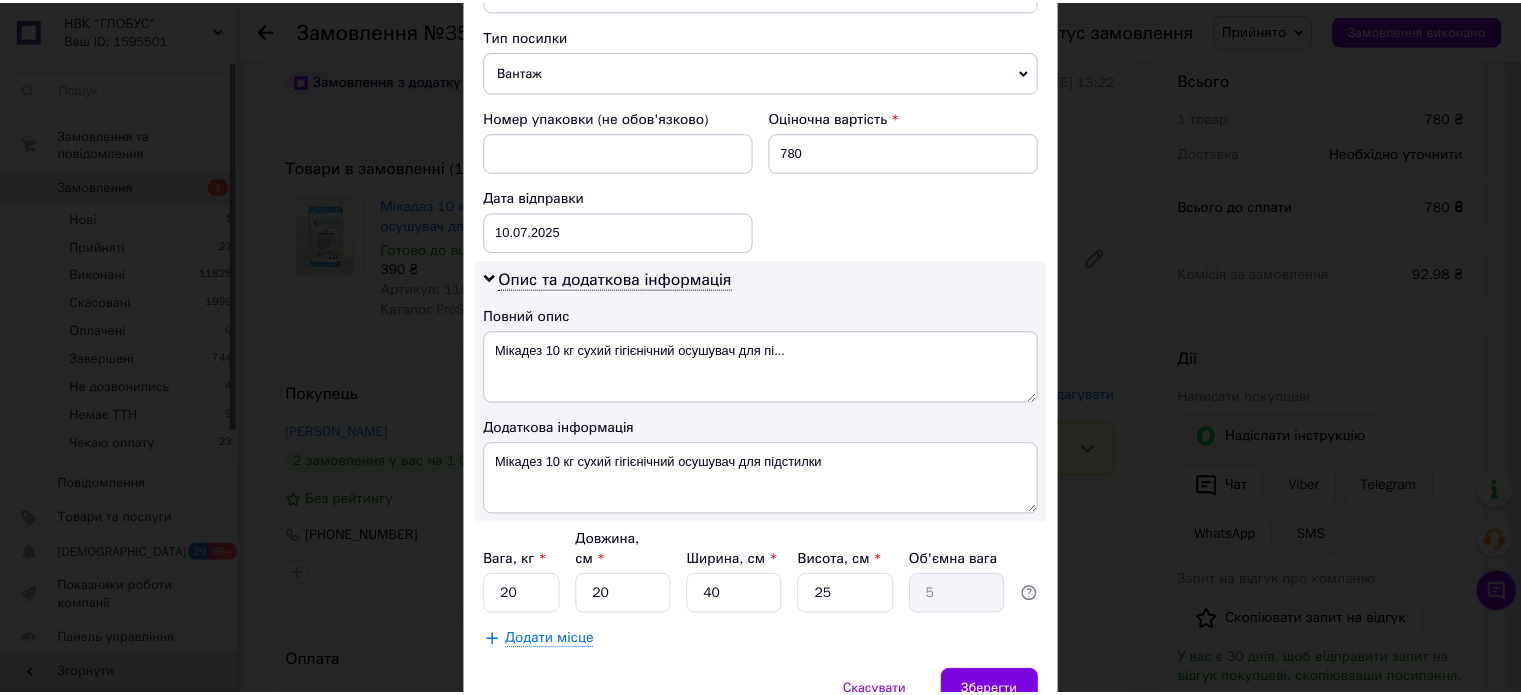 scroll, scrollTop: 850, scrollLeft: 0, axis: vertical 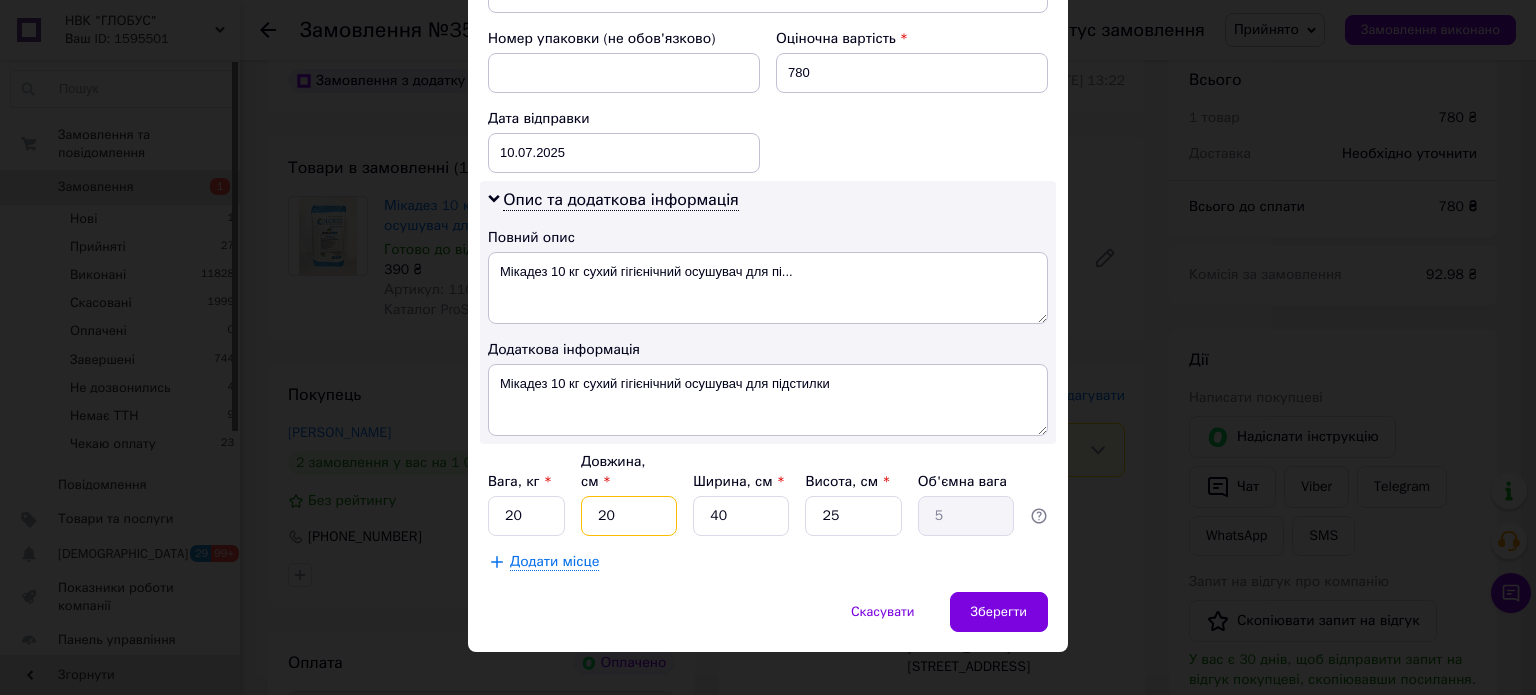 click on "20" at bounding box center (629, 516) 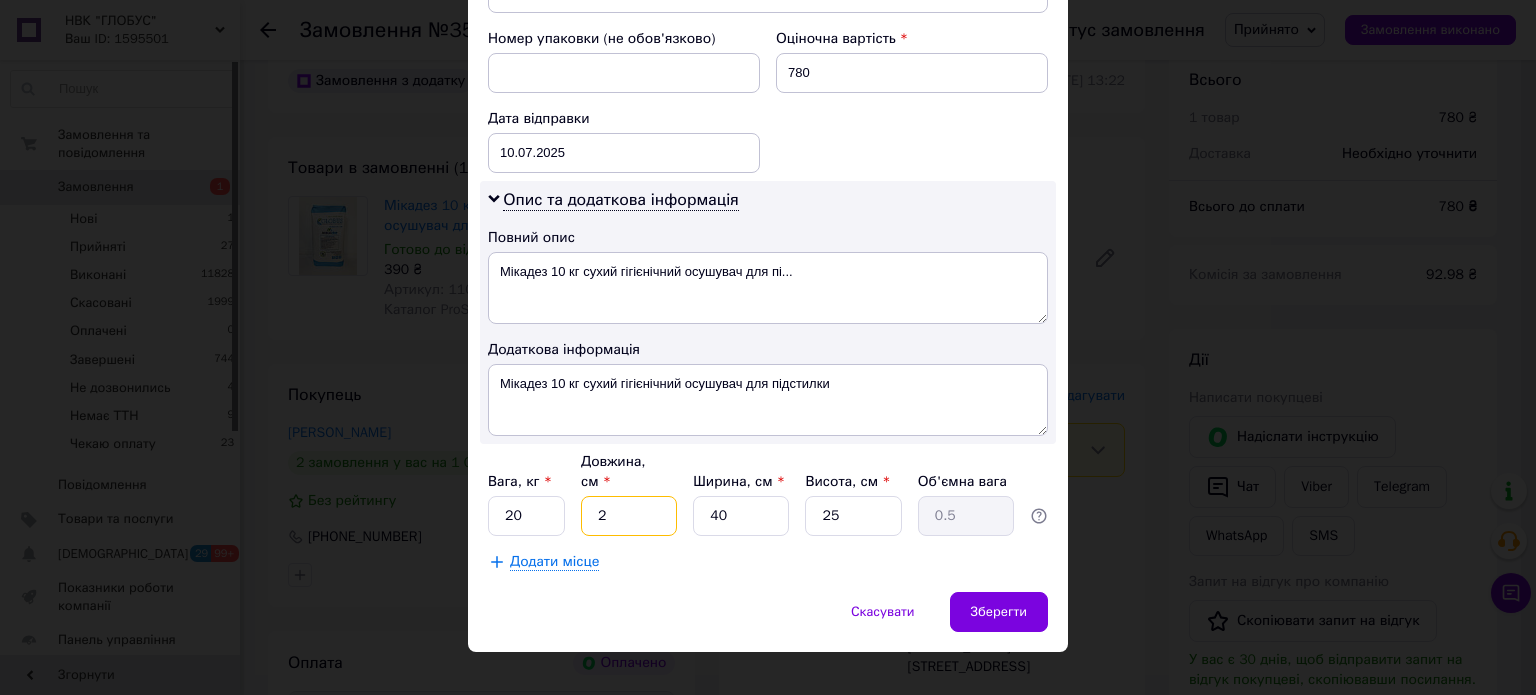 type 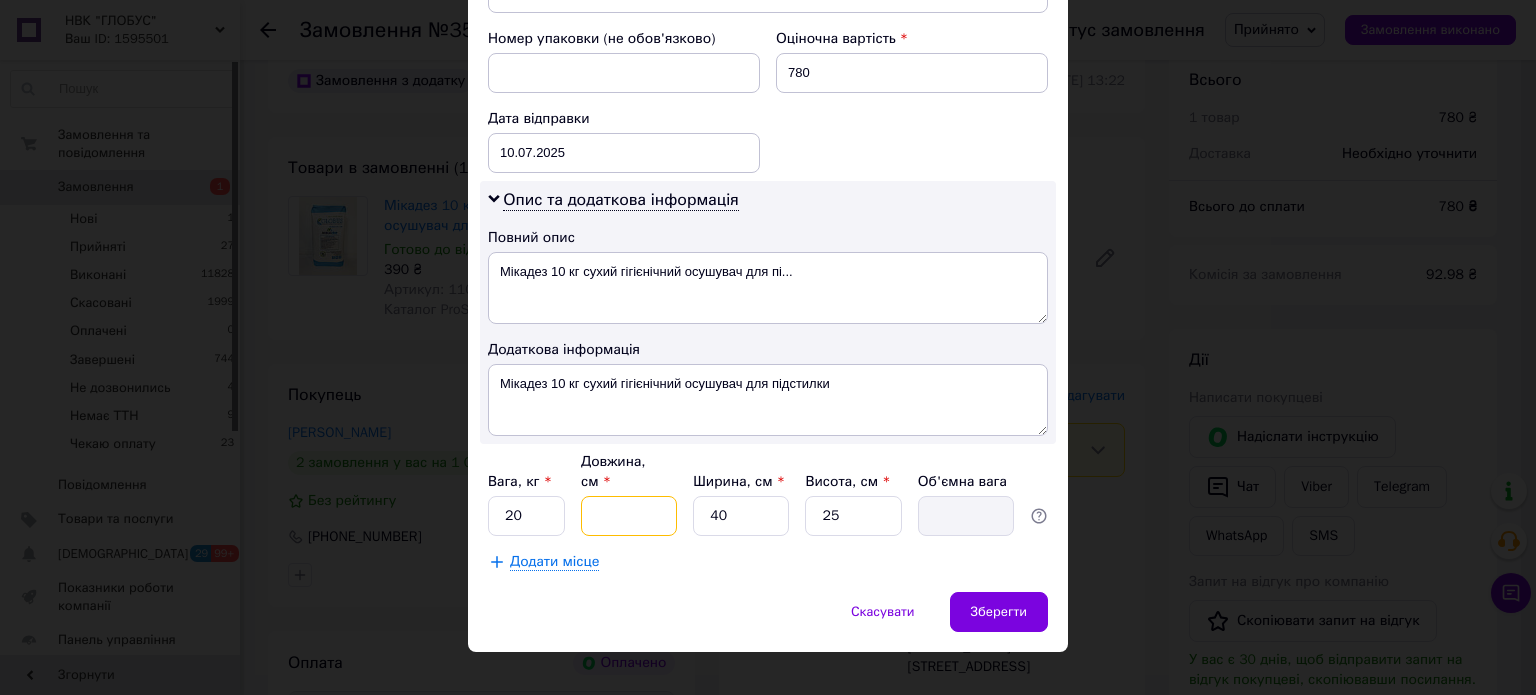 type on "4" 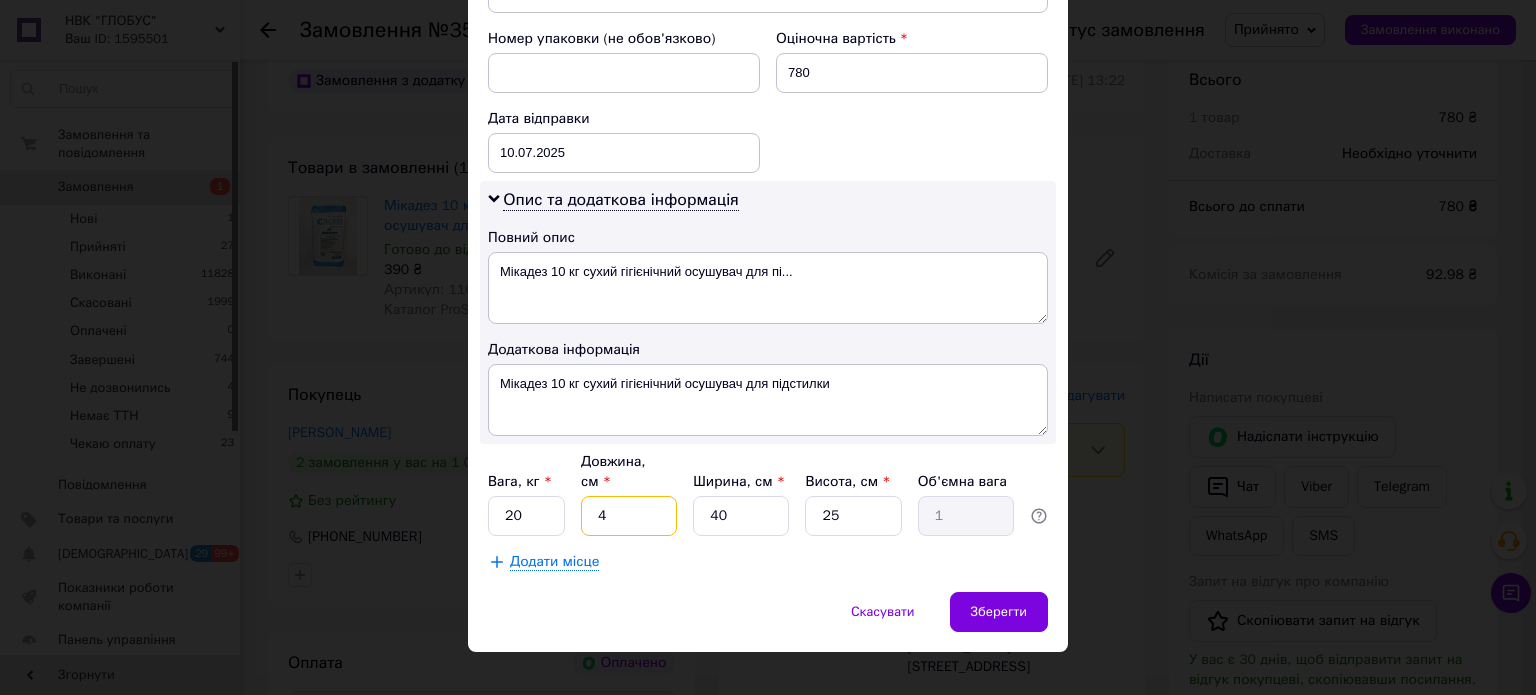 type on "40" 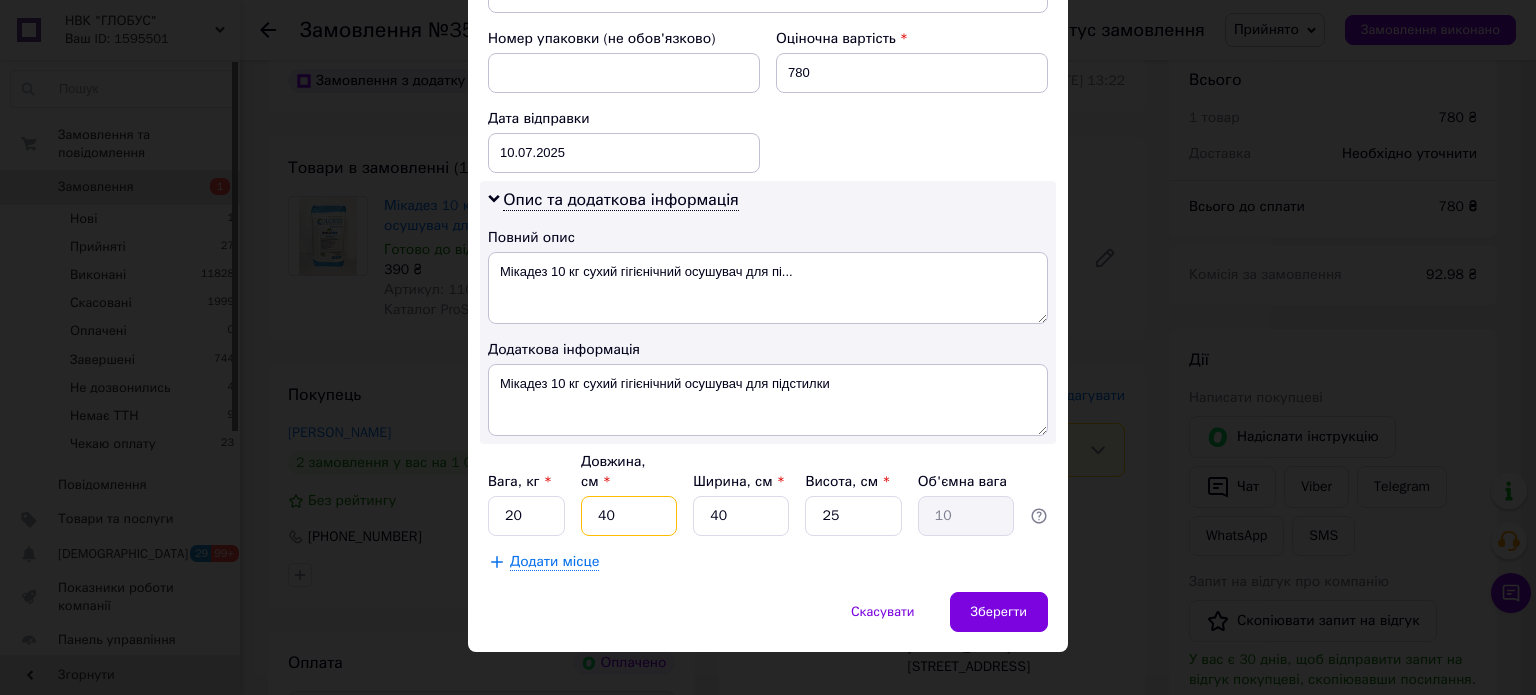 type on "40" 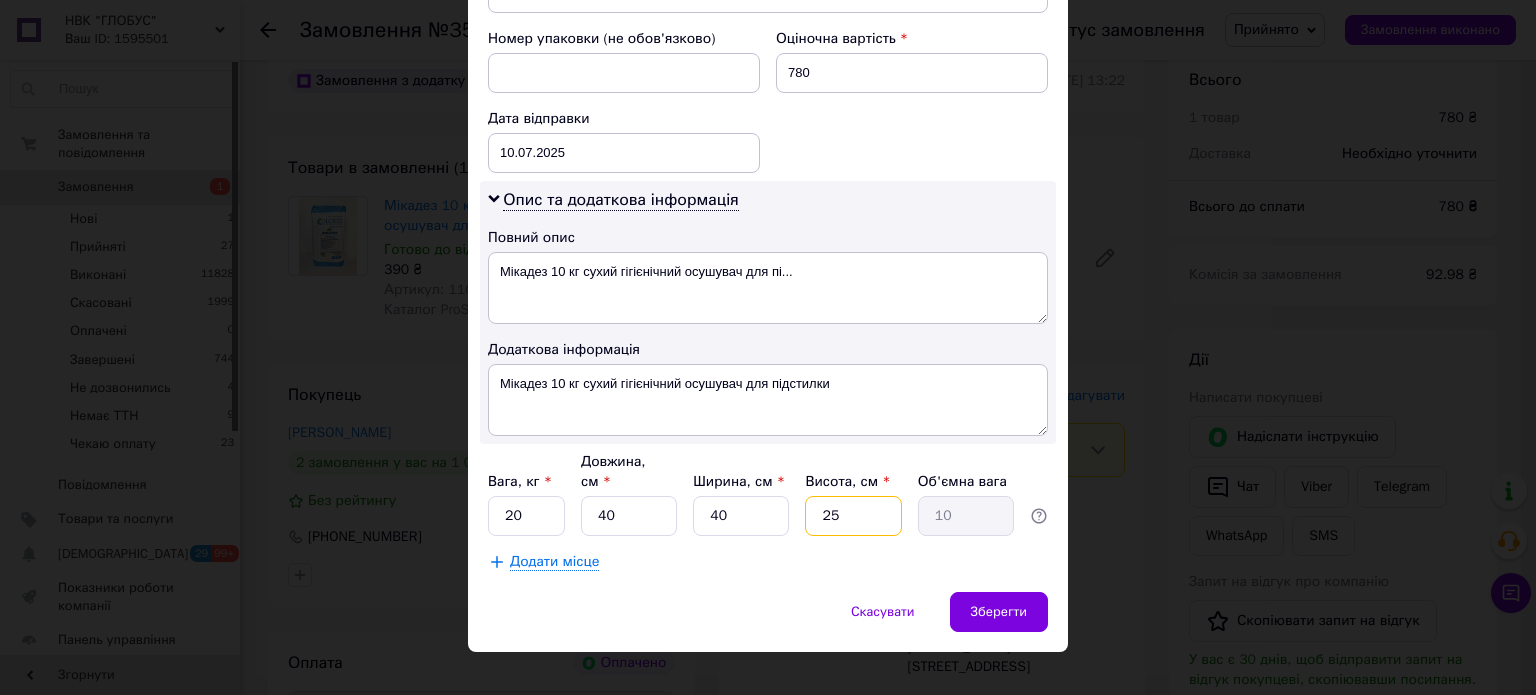 click on "25" at bounding box center (853, 516) 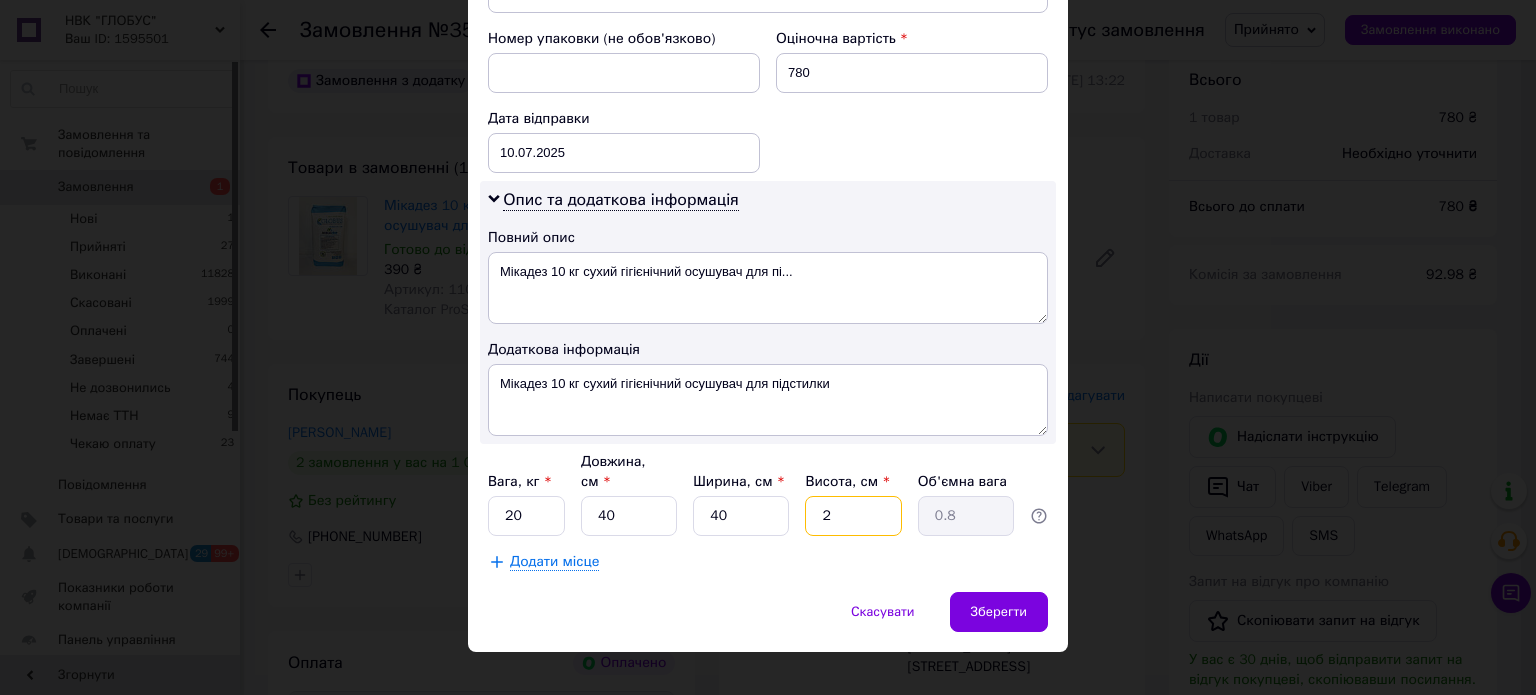 type 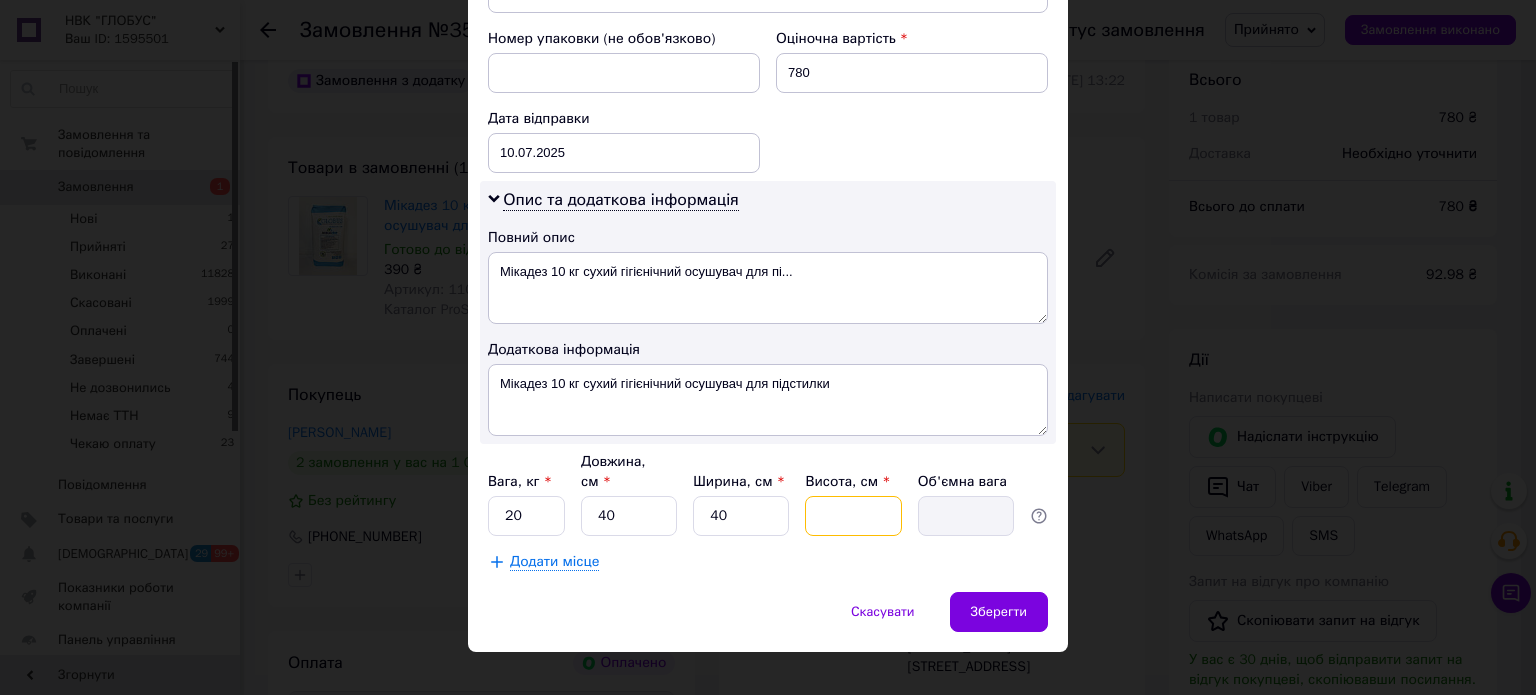 type on "3" 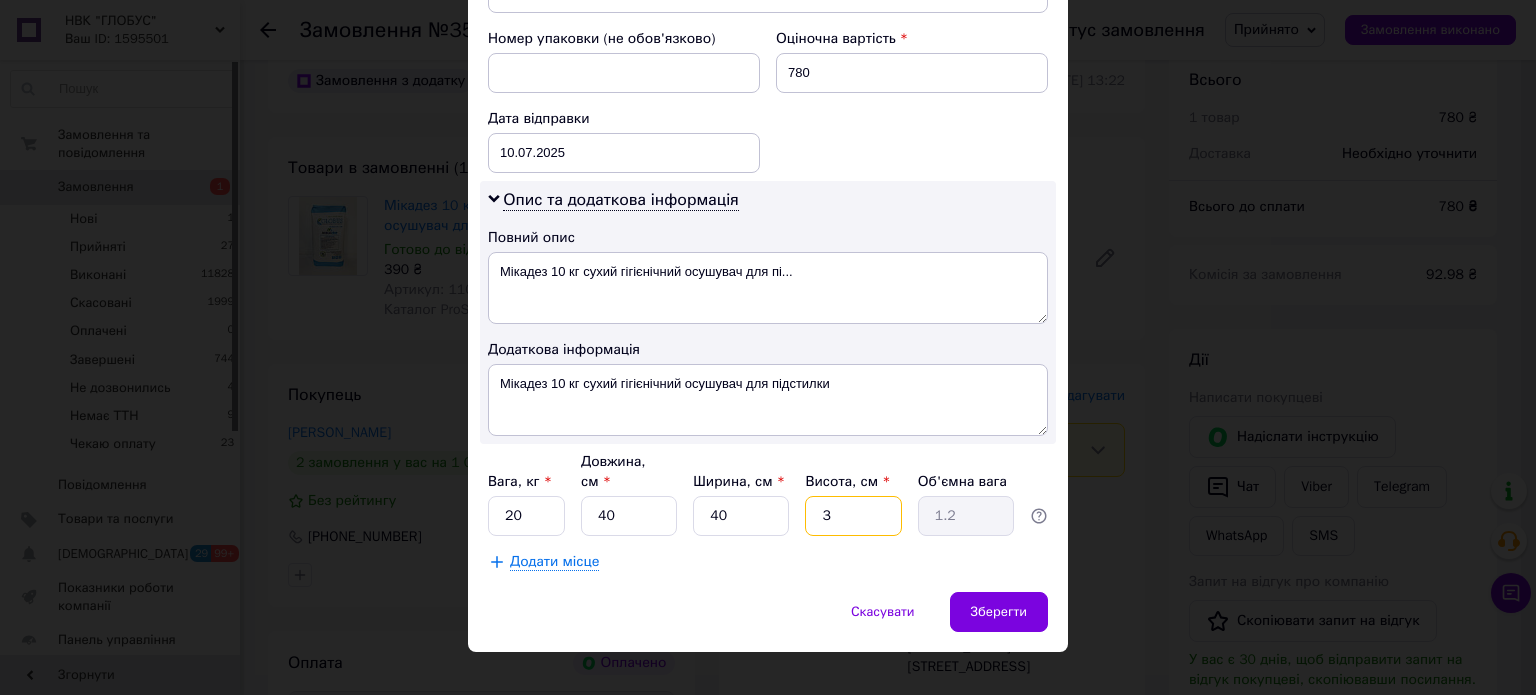 type on "36" 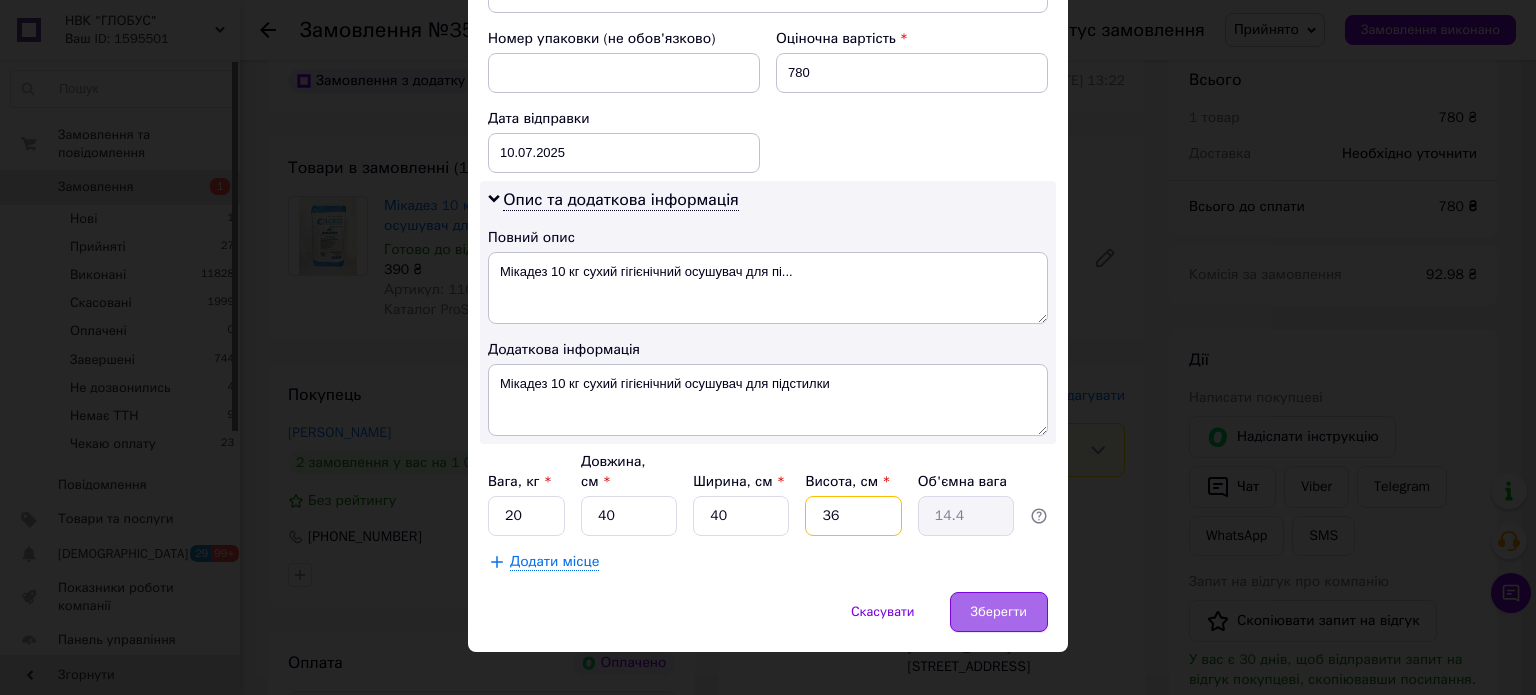 type on "36" 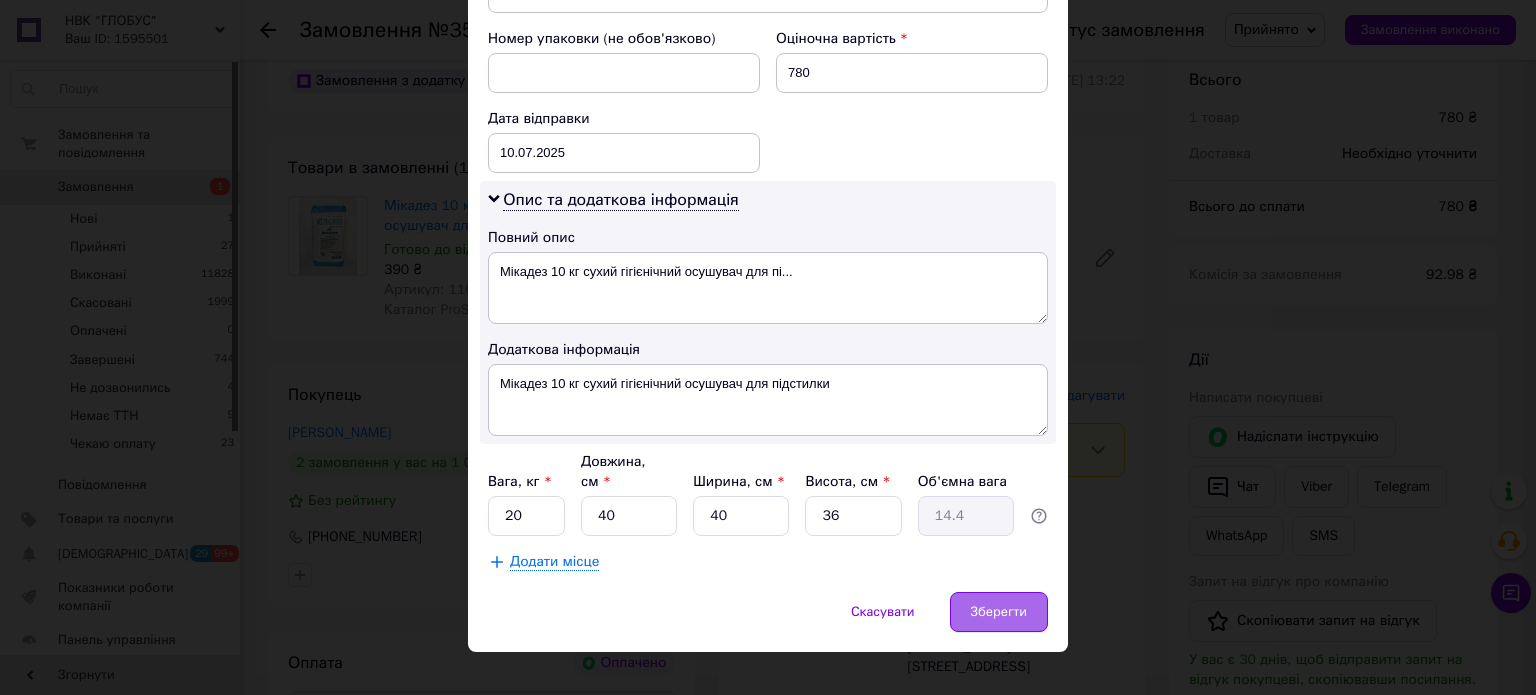 click on "Зберегти" at bounding box center [999, 612] 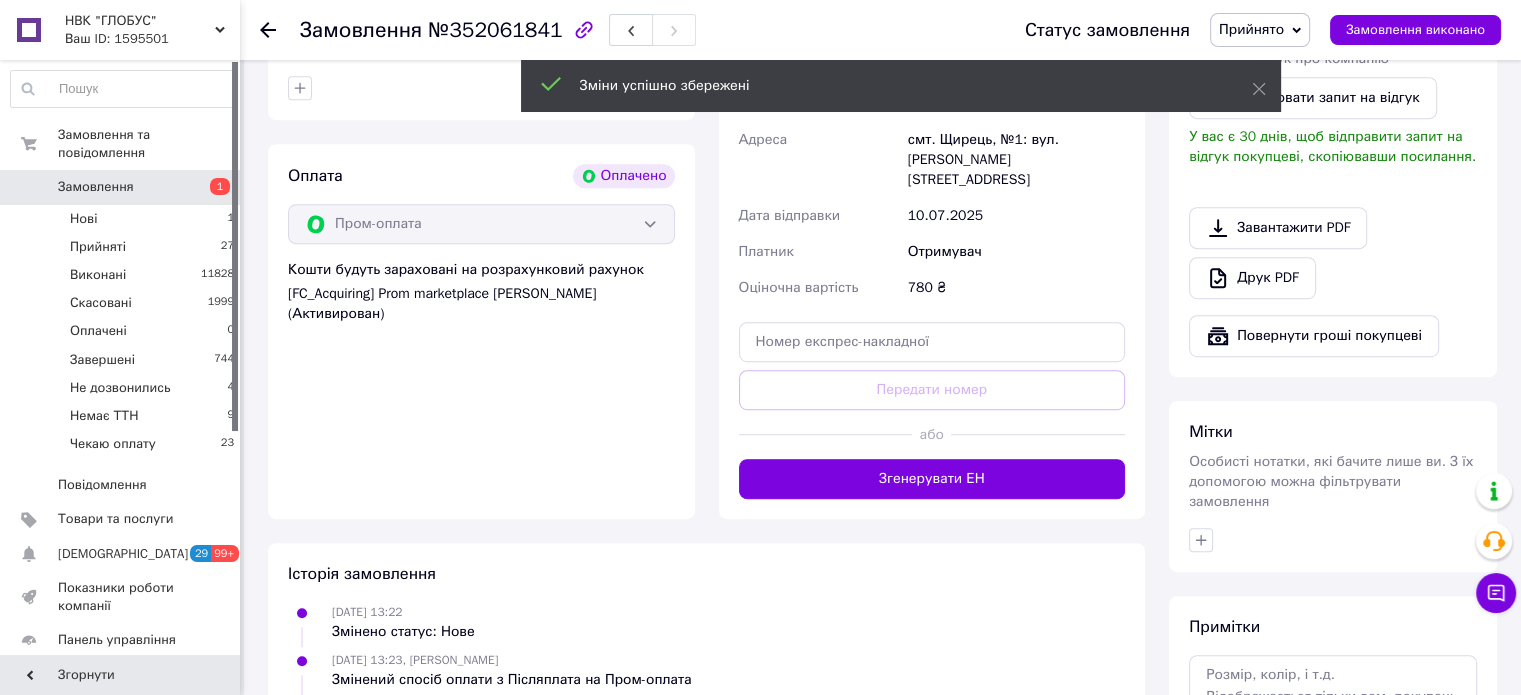 scroll, scrollTop: 1092, scrollLeft: 0, axis: vertical 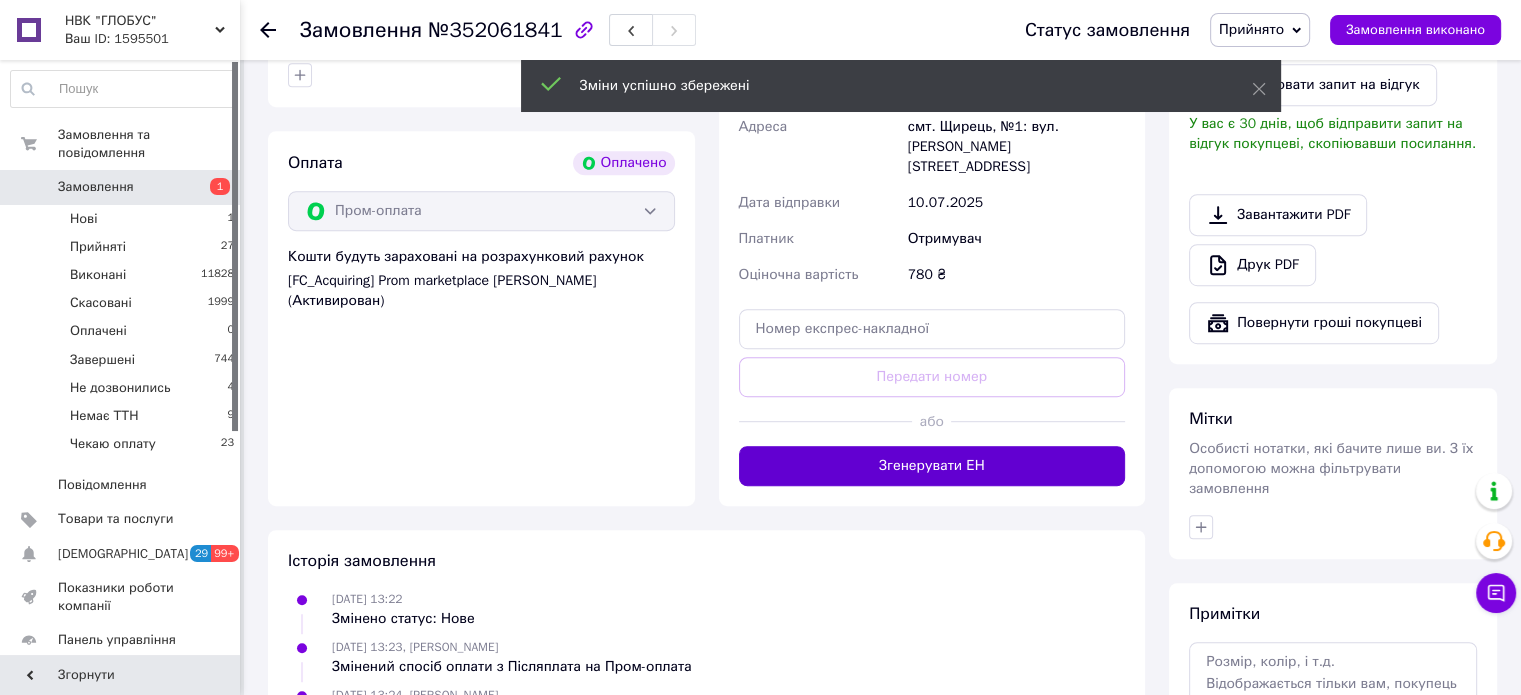 click on "Згенерувати ЕН" at bounding box center [932, 466] 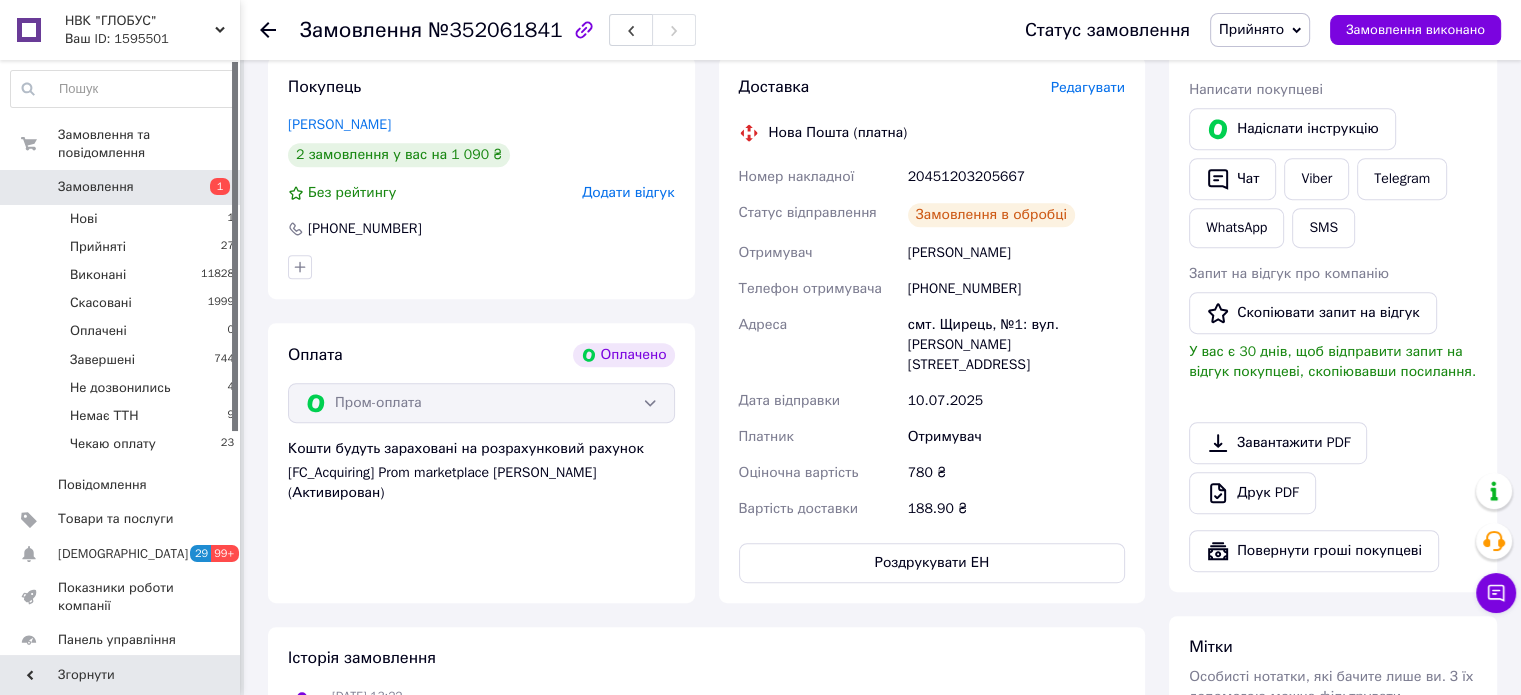 scroll, scrollTop: 892, scrollLeft: 0, axis: vertical 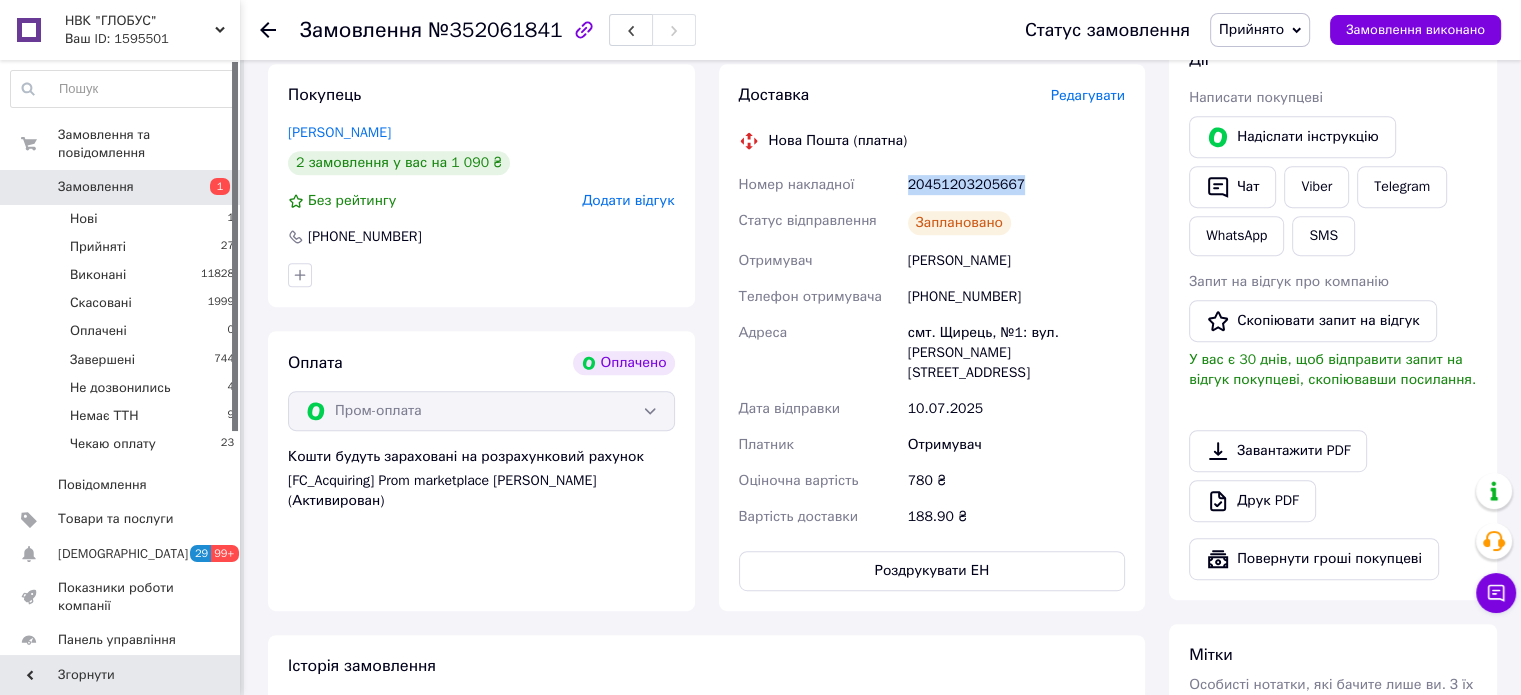 drag, startPoint x: 1015, startPoint y: 193, endPoint x: 897, endPoint y: 199, distance: 118.15244 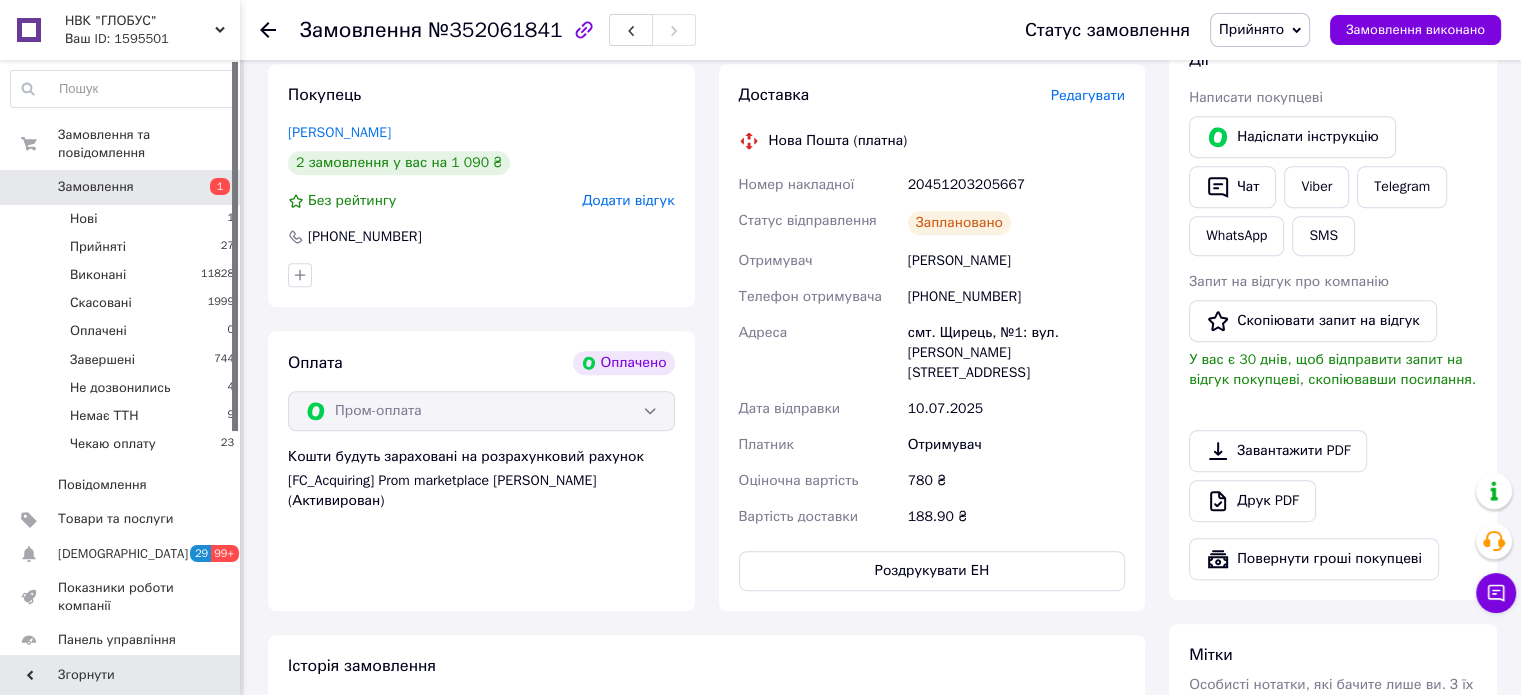 click 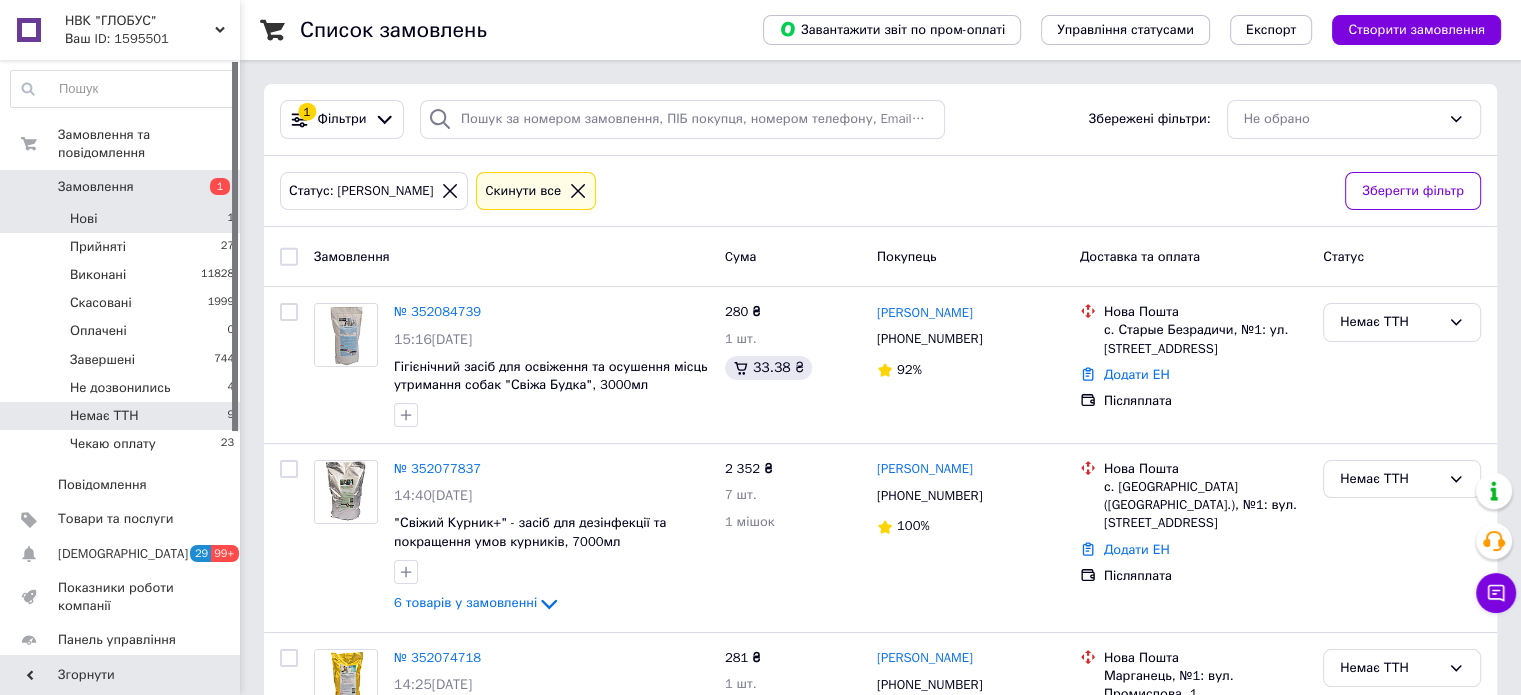 click on "Нові 1" at bounding box center (123, 219) 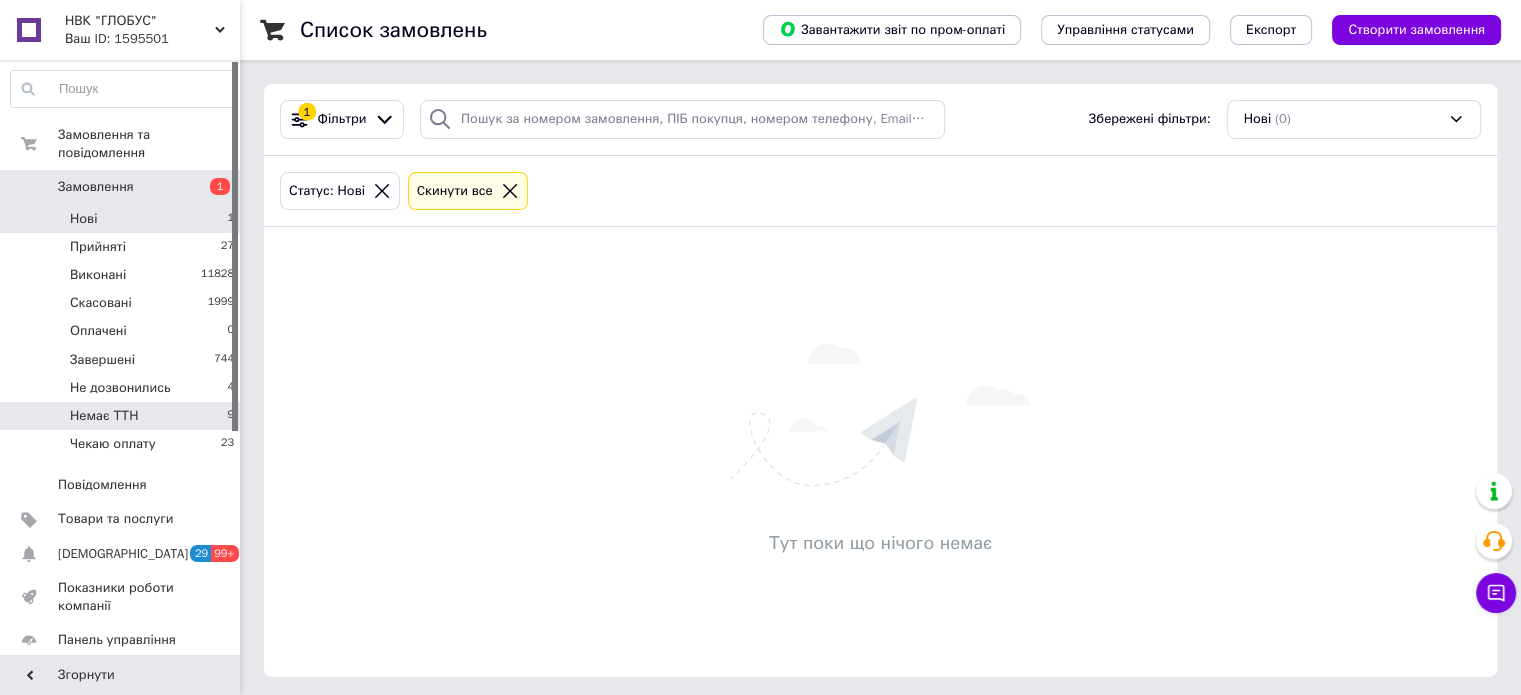 click on "Немає ТТН 9" at bounding box center [123, 416] 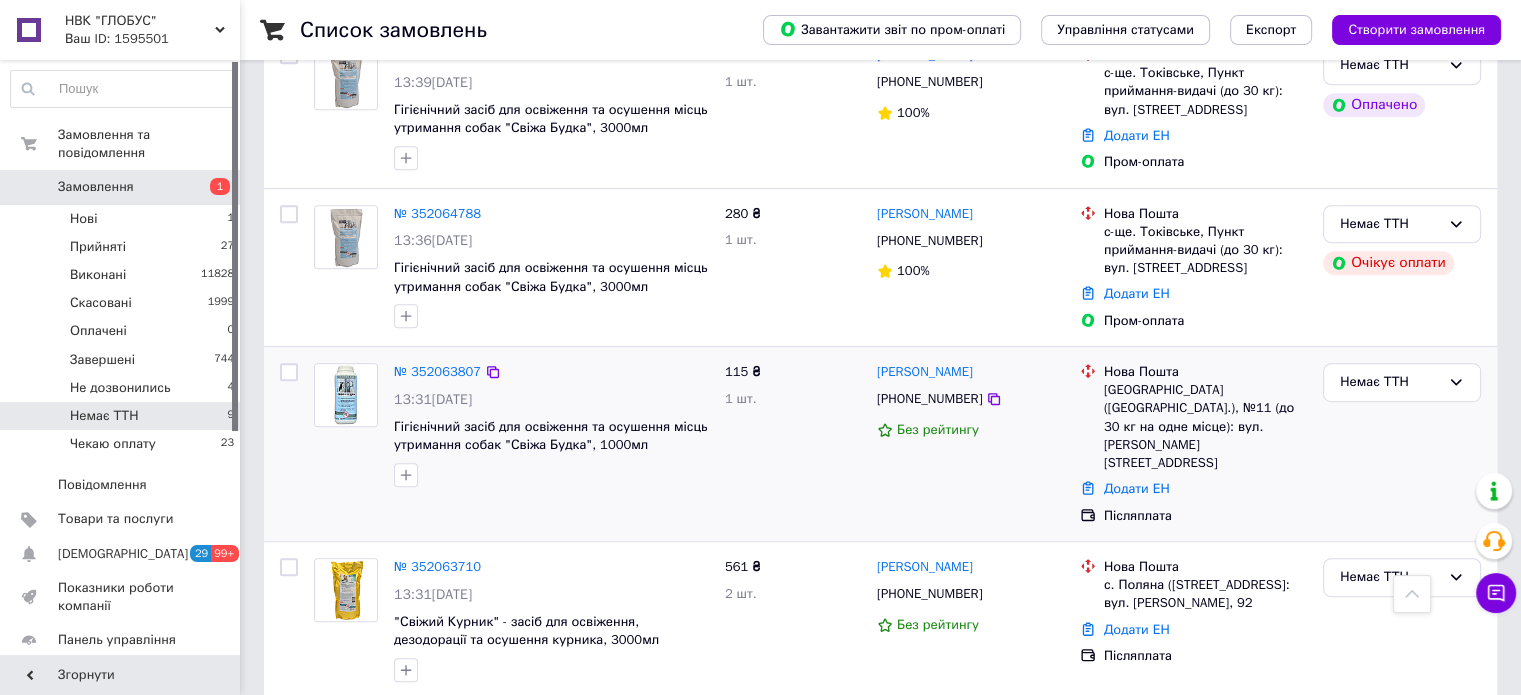 scroll, scrollTop: 1020, scrollLeft: 0, axis: vertical 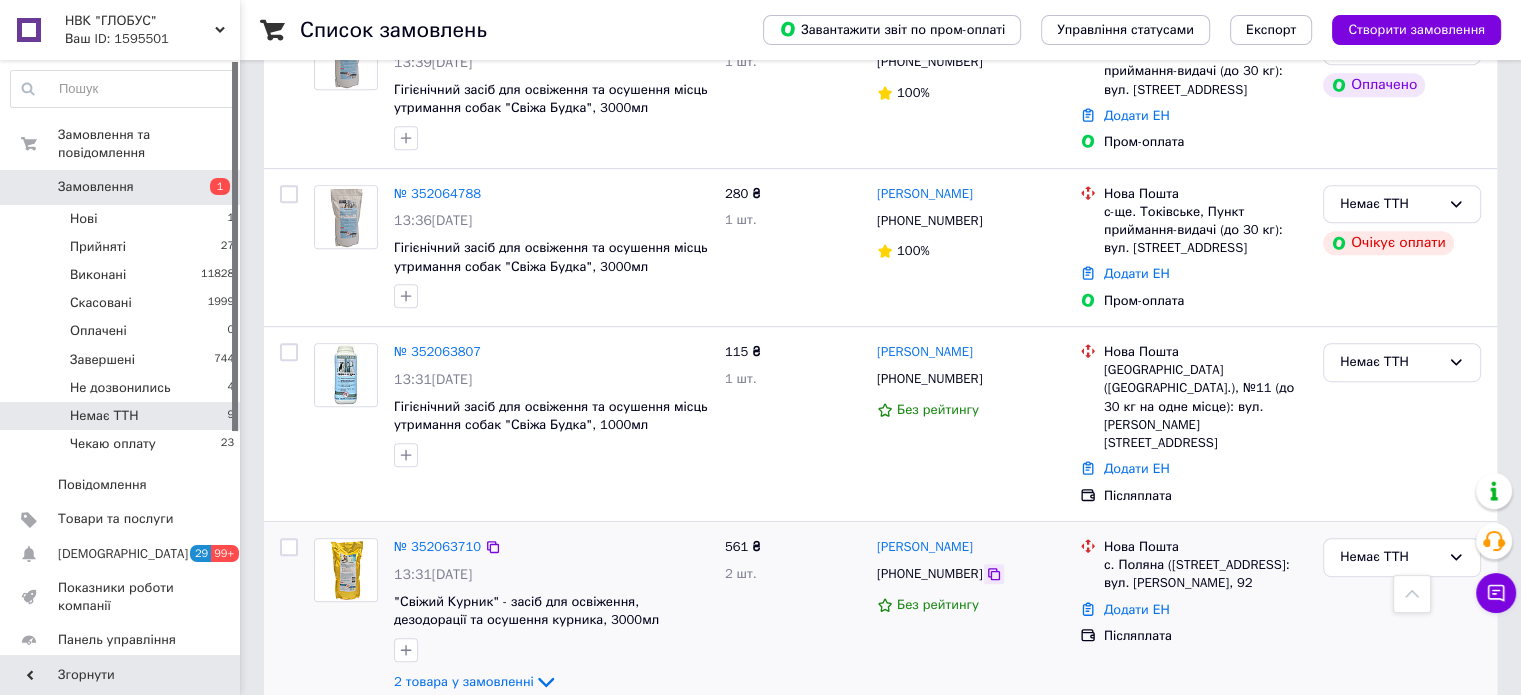 click 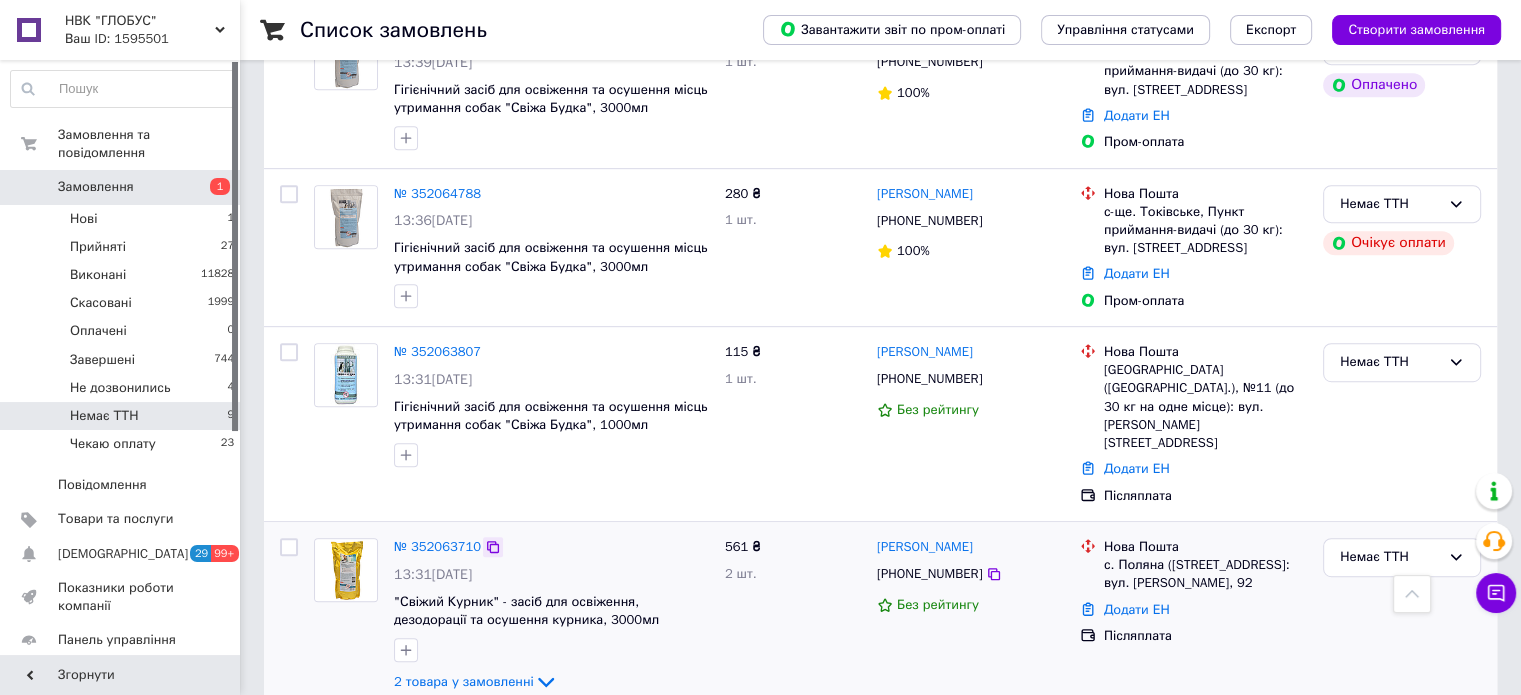 click 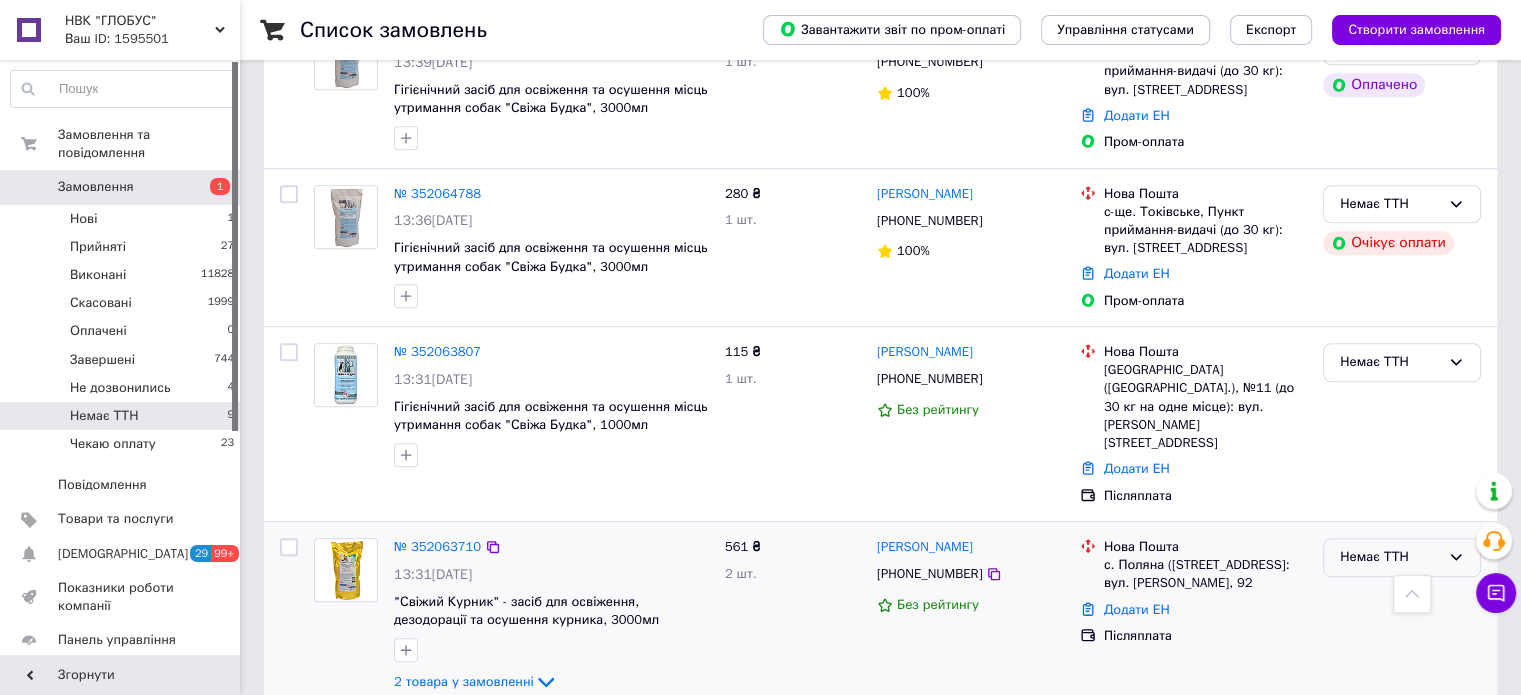 click on "Немає ТТН" at bounding box center [1390, 557] 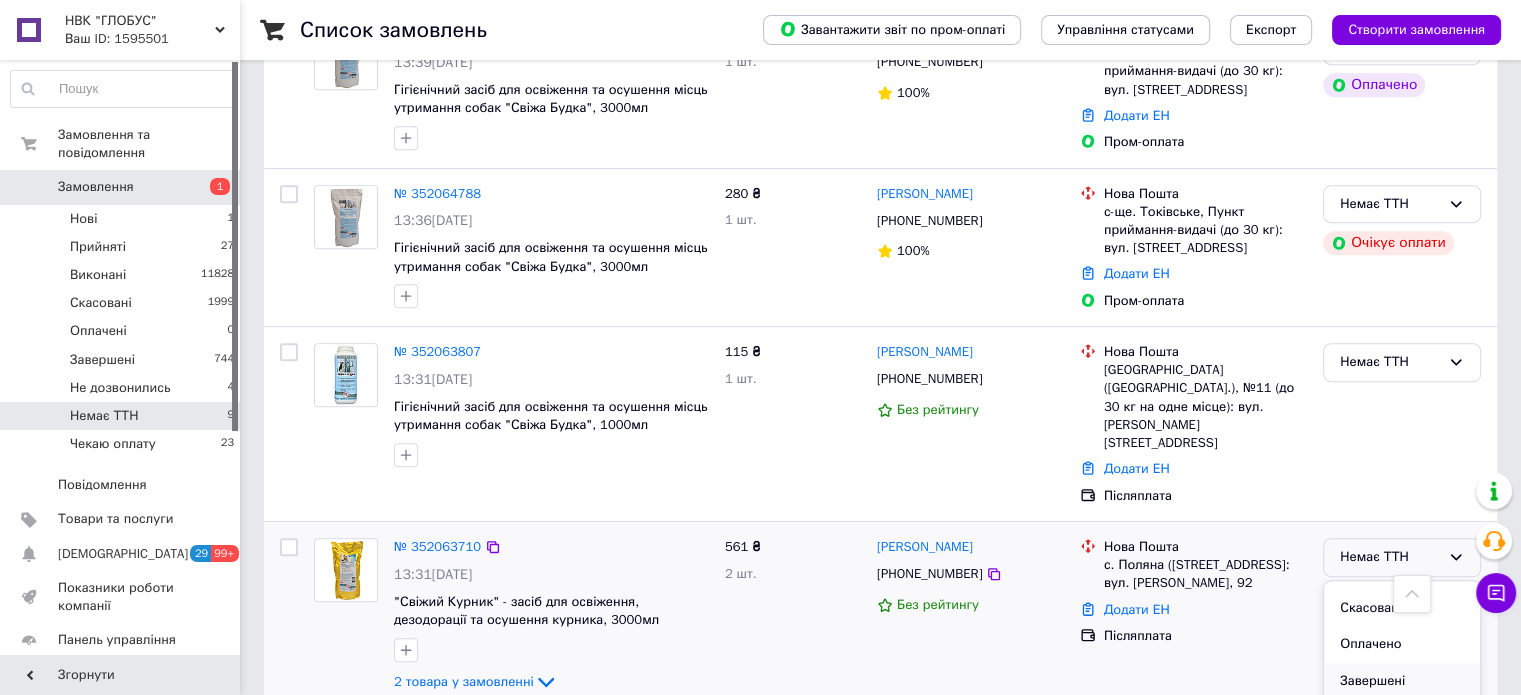 scroll, scrollTop: 90, scrollLeft: 0, axis: vertical 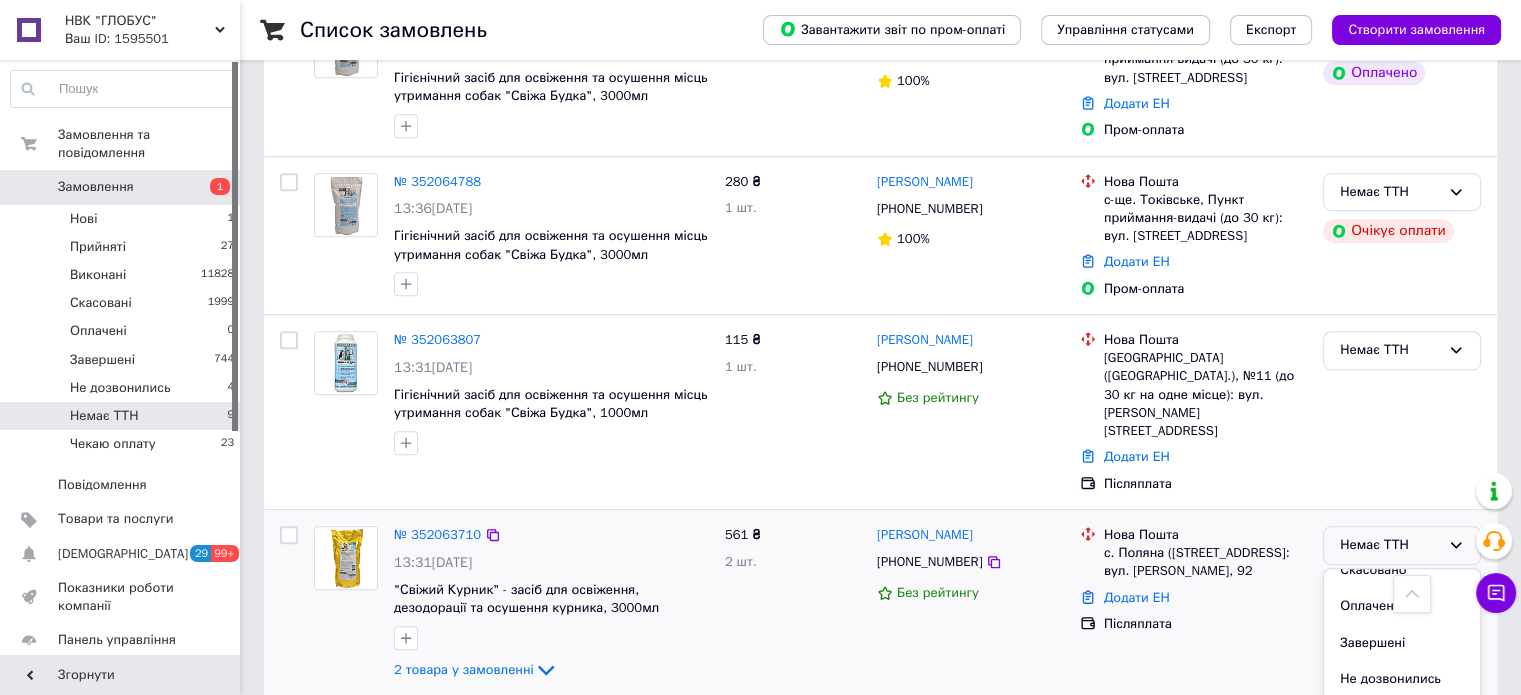 click on "Чекаю оплату" at bounding box center [1402, 716] 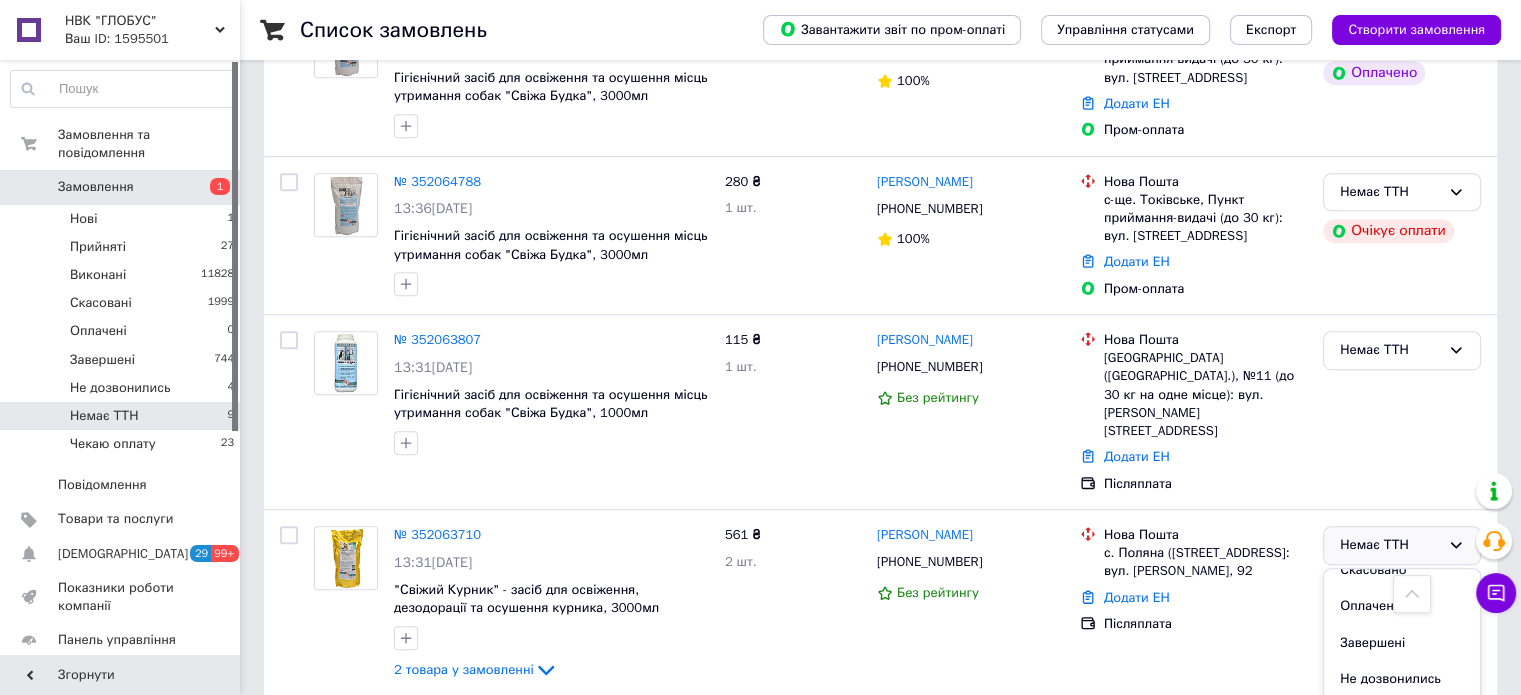 scroll, scrollTop: 1020, scrollLeft: 0, axis: vertical 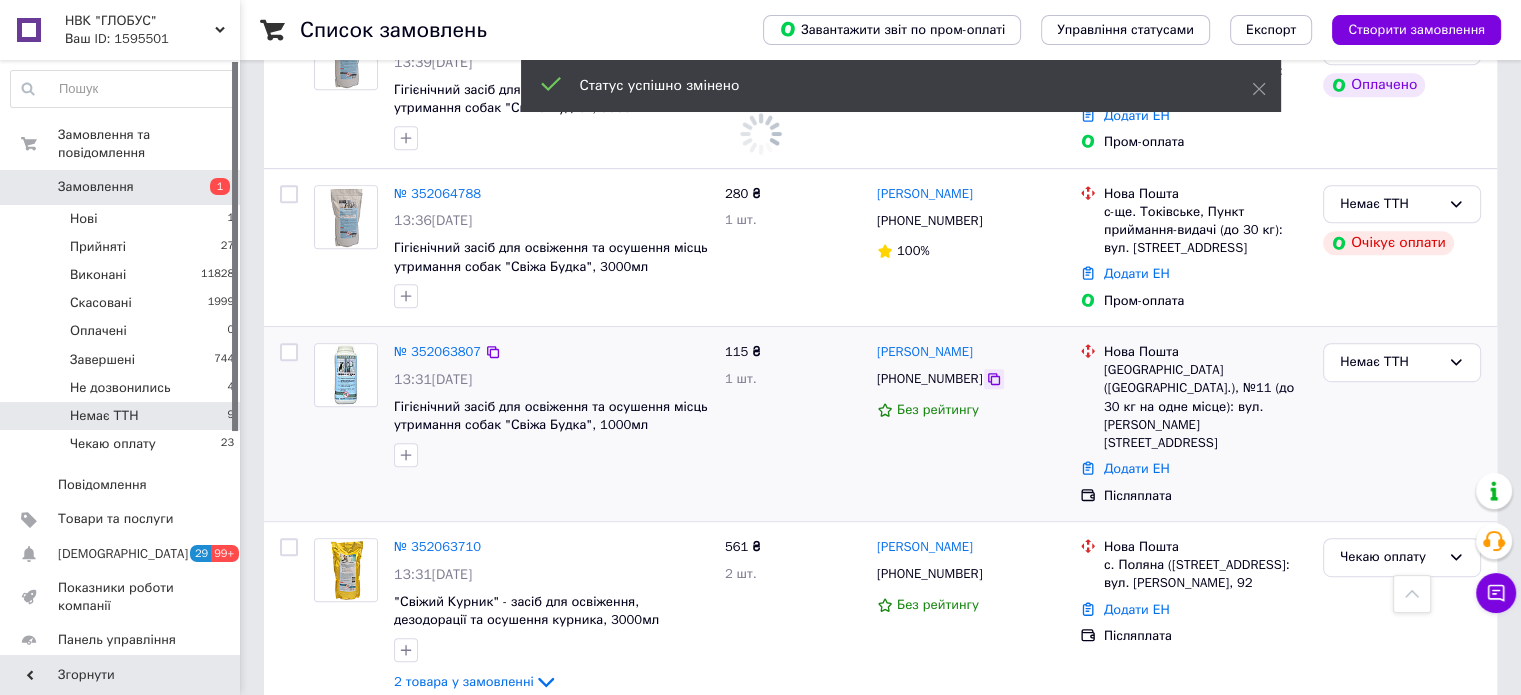 click 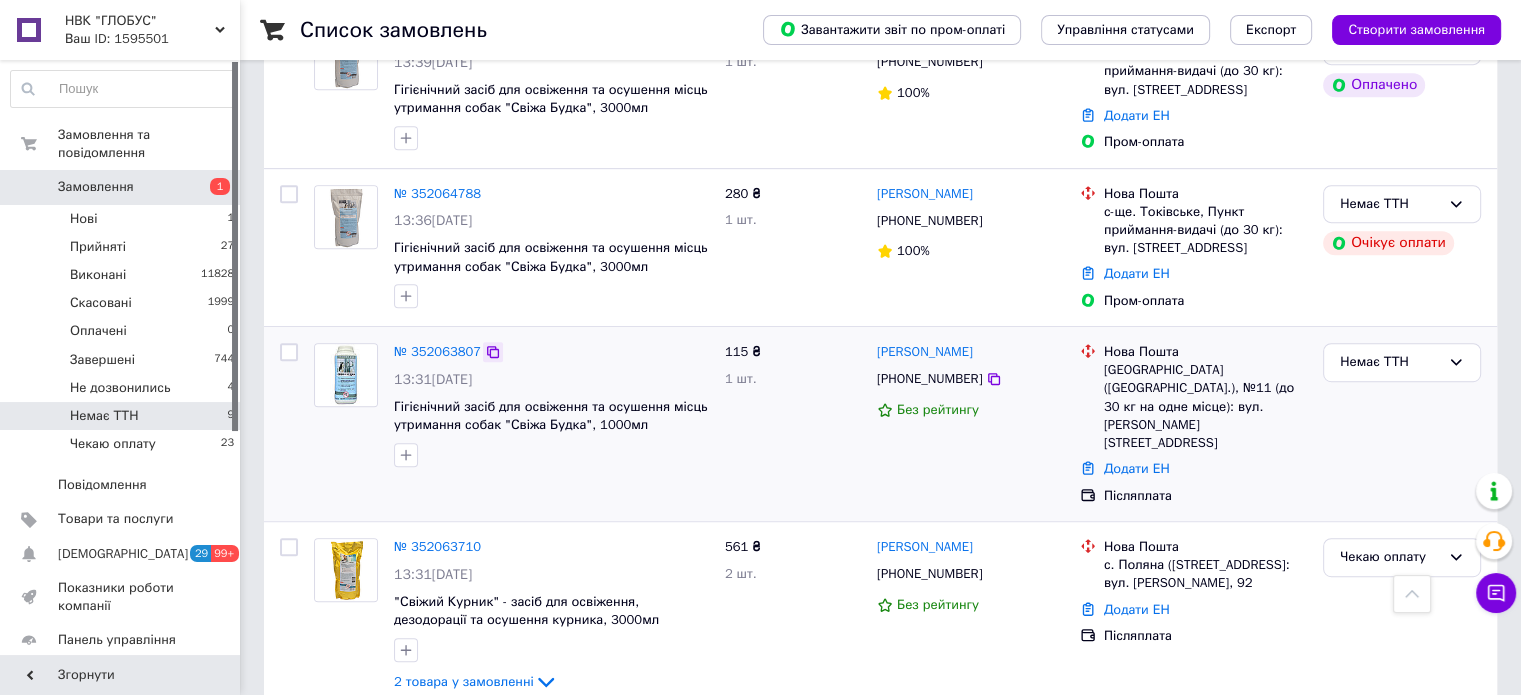 click 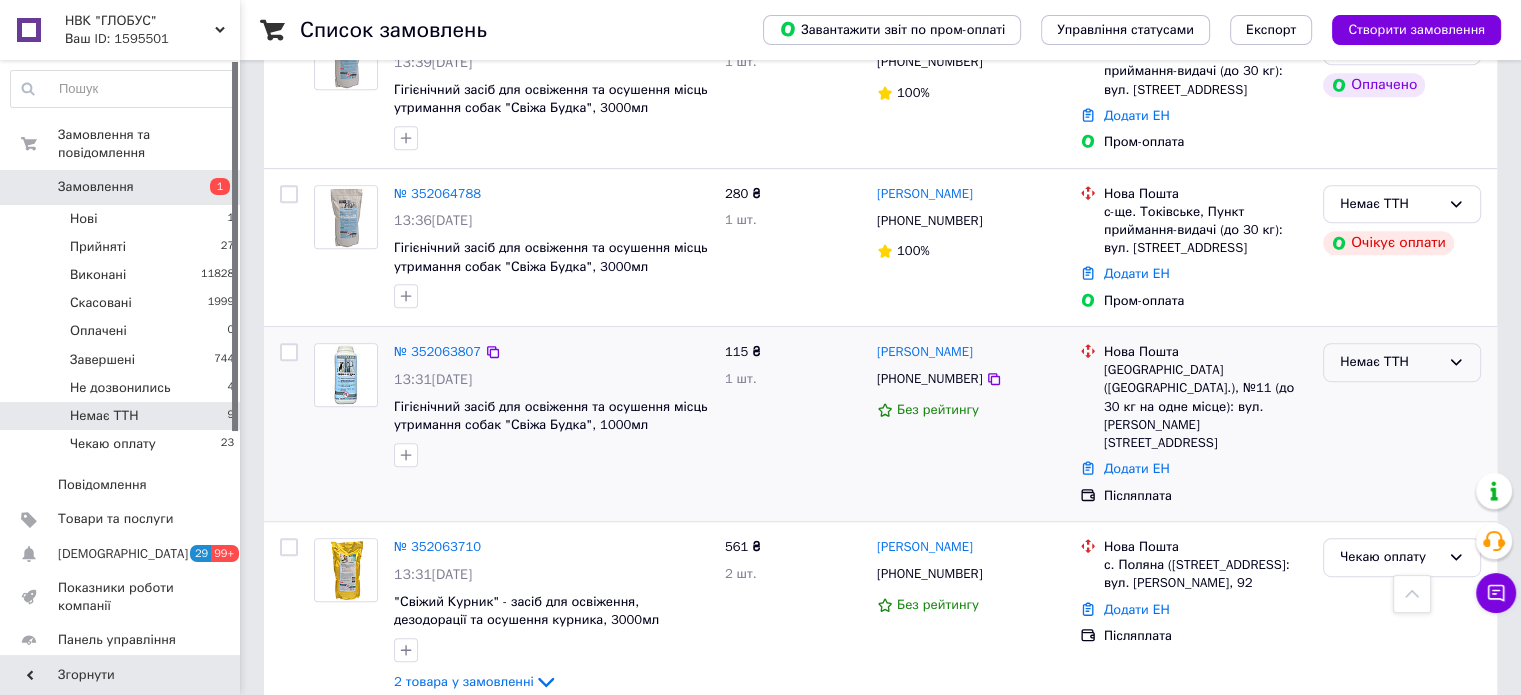 click on "Немає ТТН" at bounding box center [1402, 362] 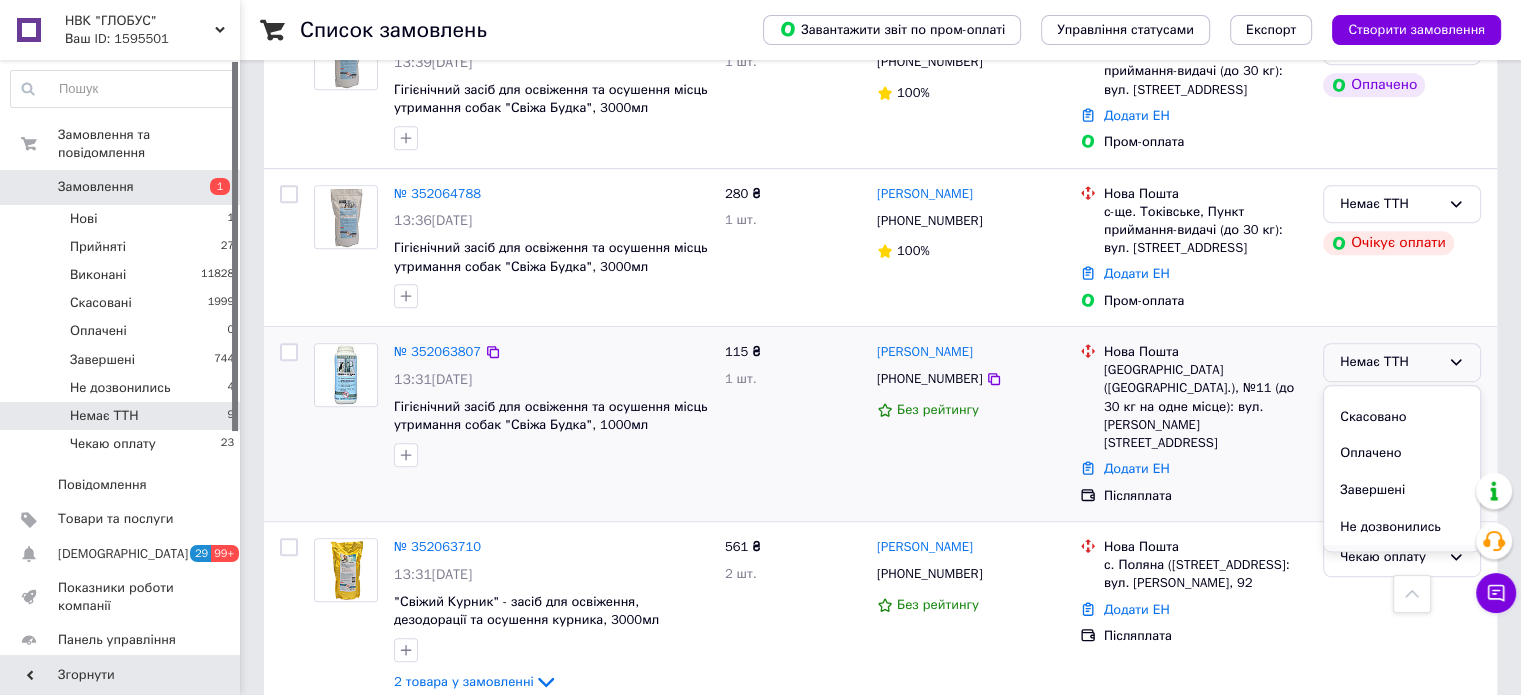 scroll, scrollTop: 90, scrollLeft: 0, axis: vertical 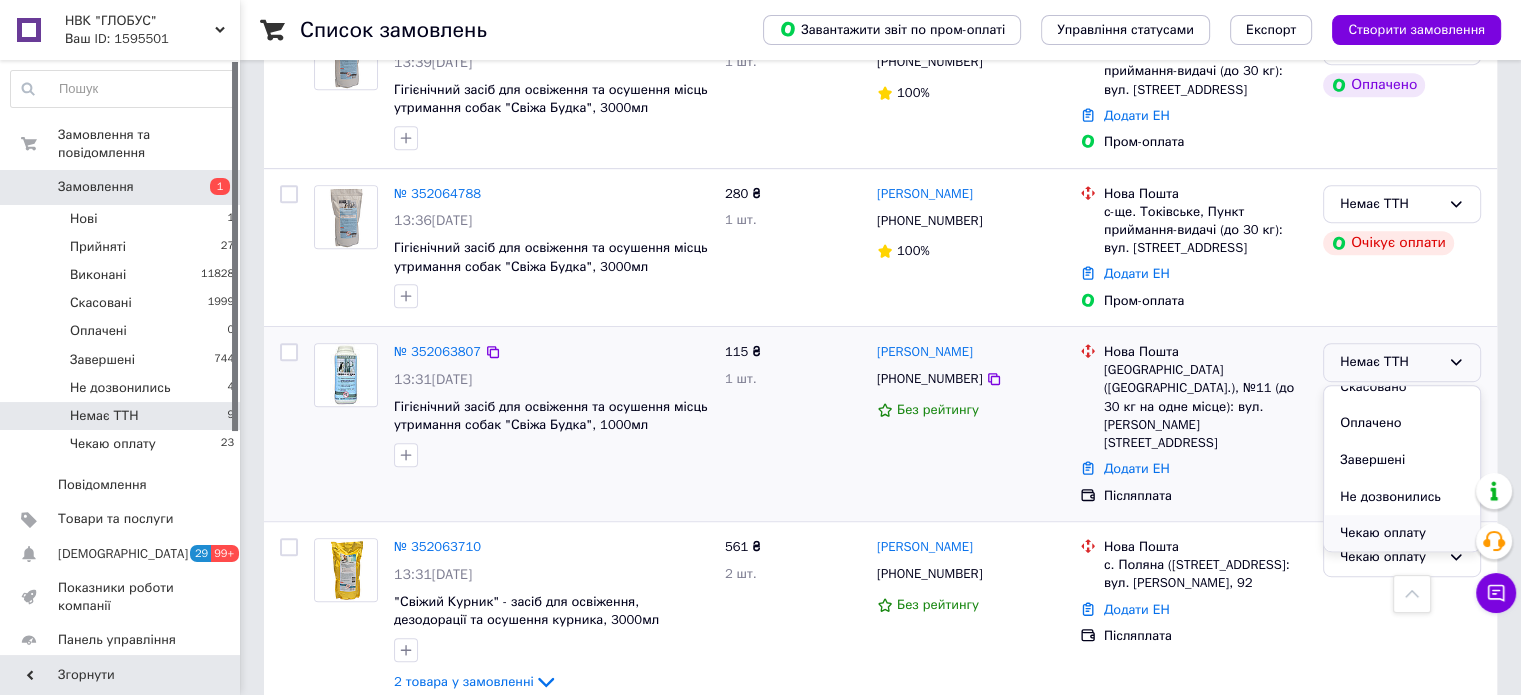 click on "Чекаю оплату" at bounding box center [1402, 533] 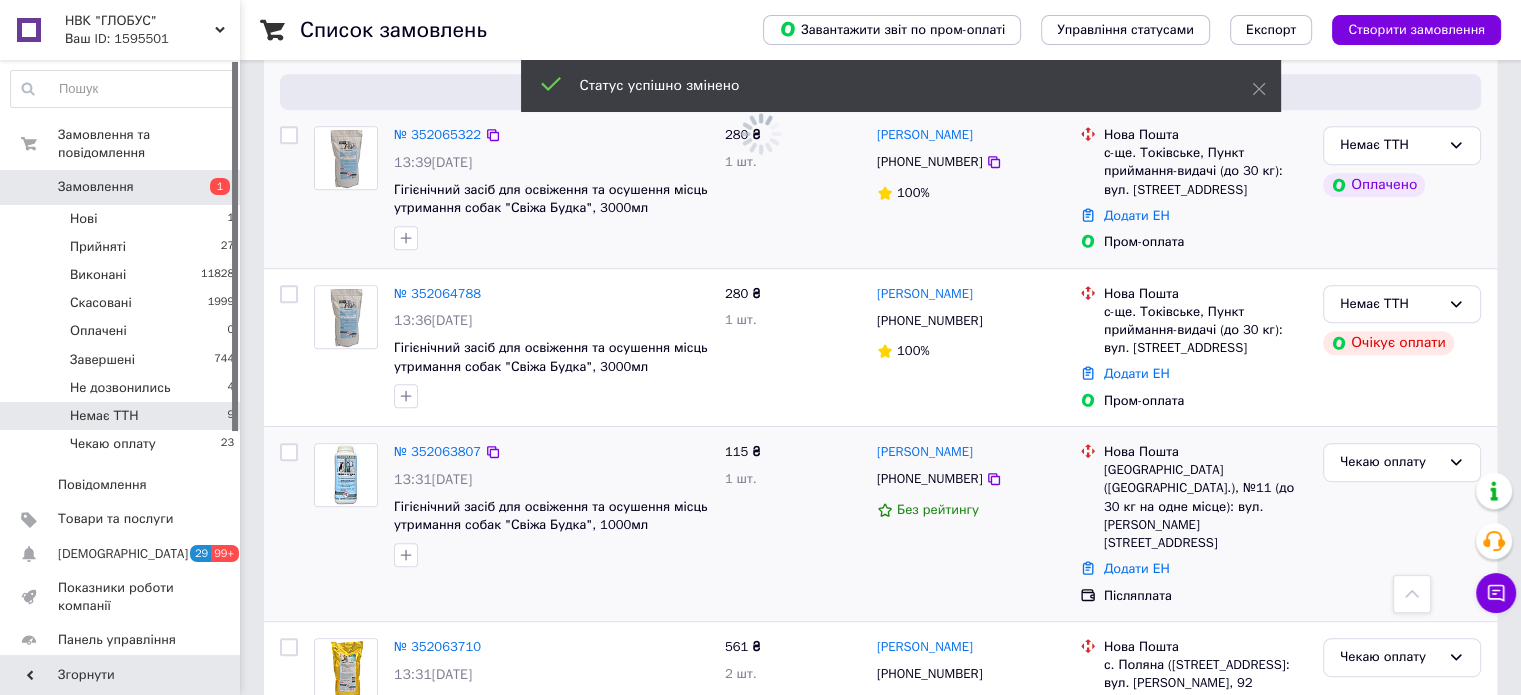 scroll, scrollTop: 831, scrollLeft: 0, axis: vertical 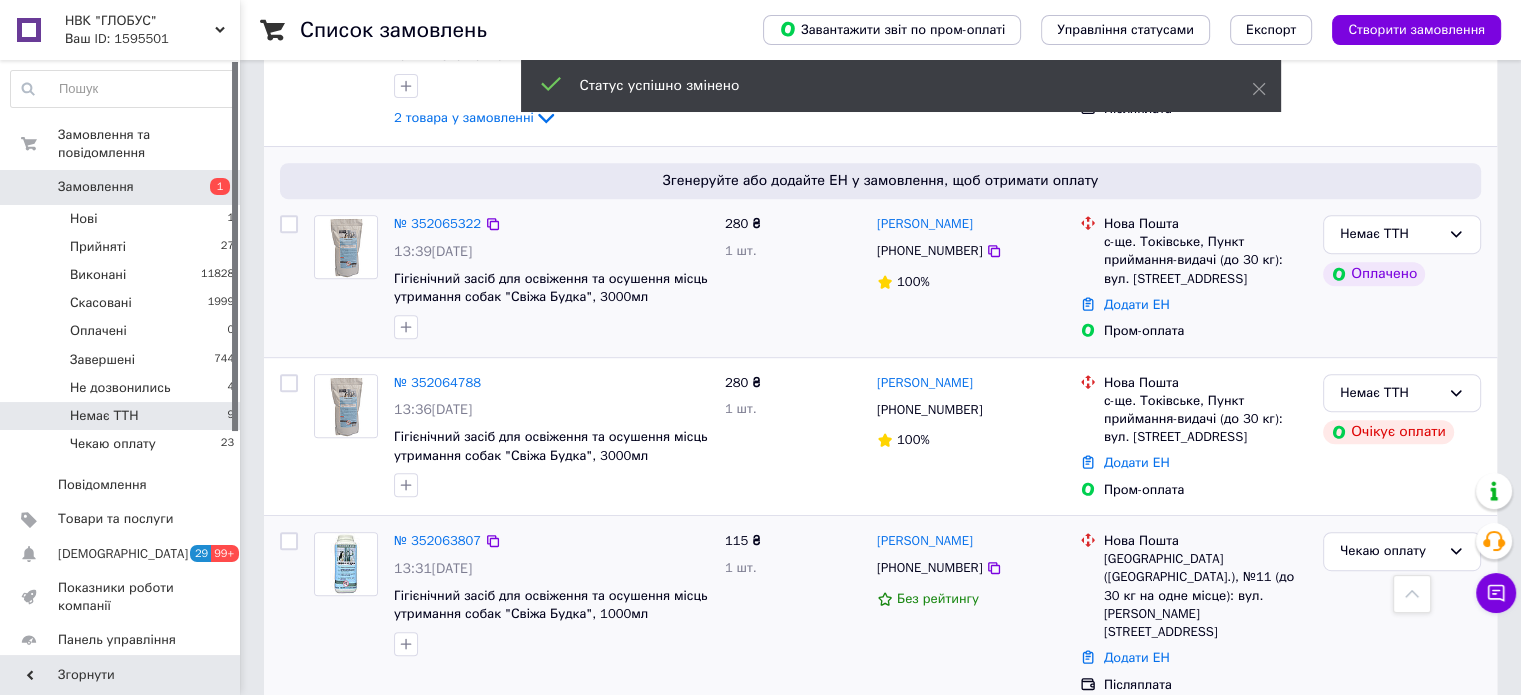 click on "Вєра Гайдук +380677652701 100%" at bounding box center [970, 278] 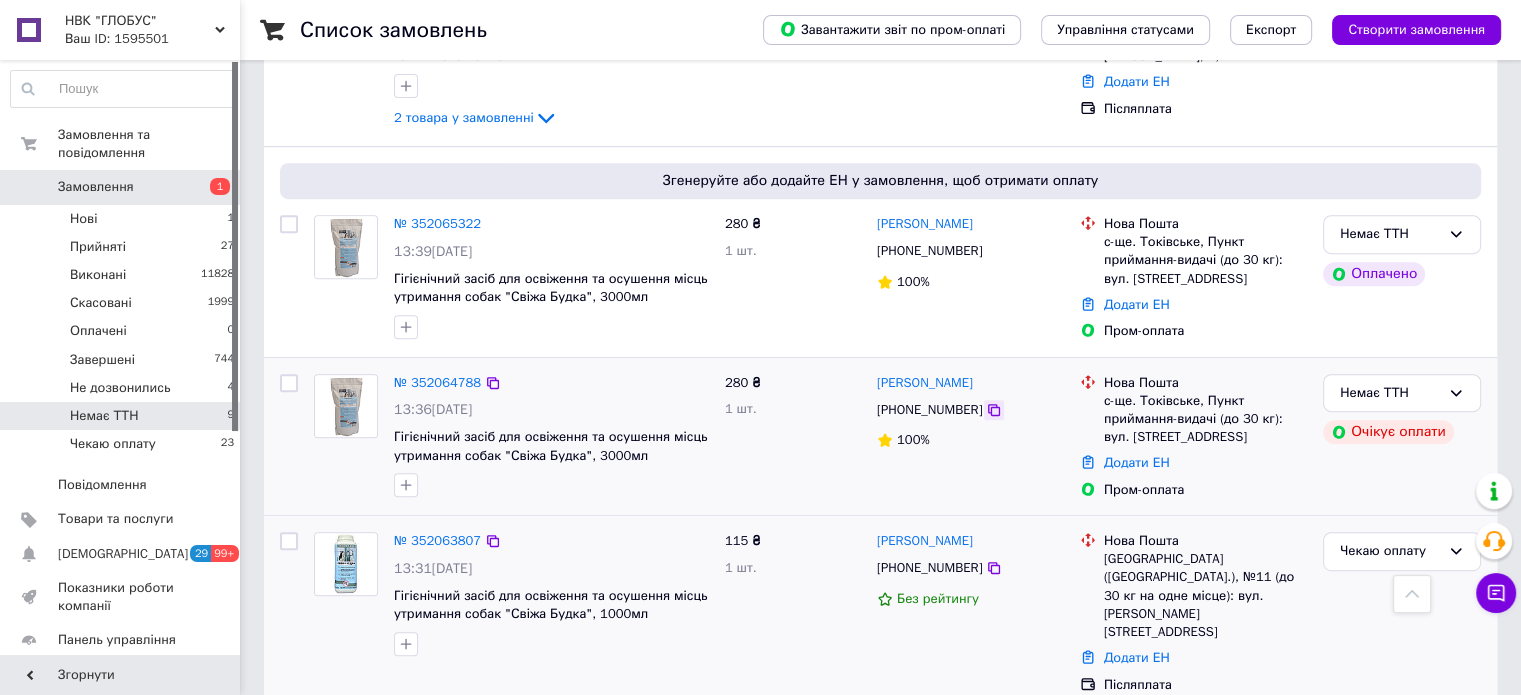 click 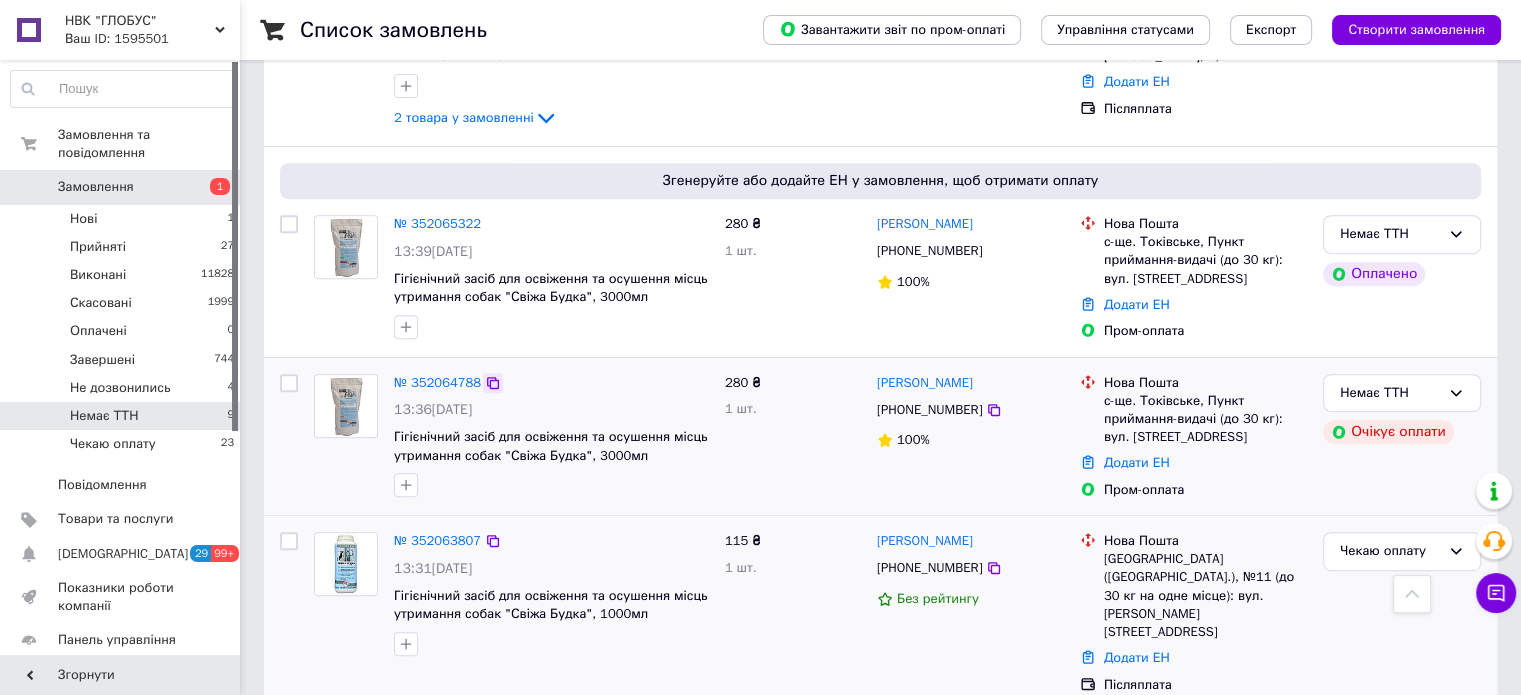 click 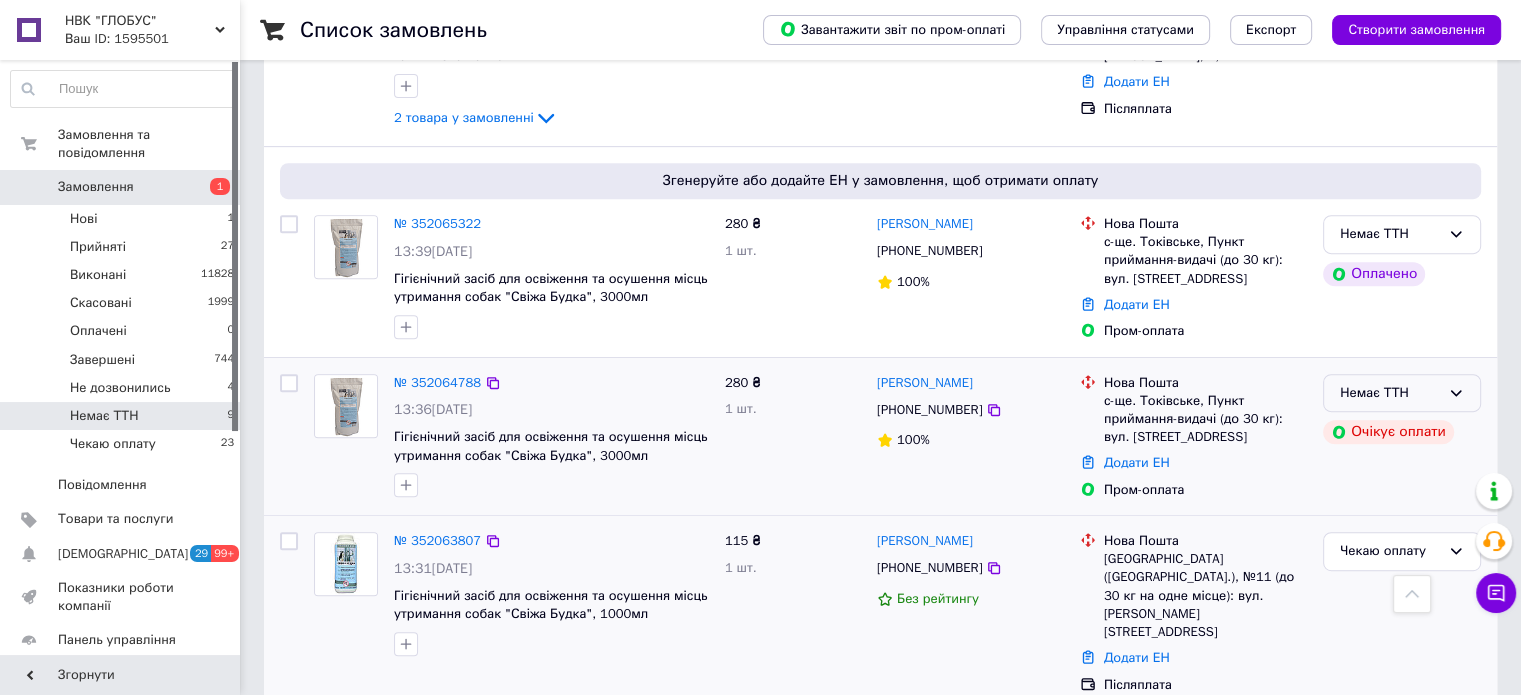 click 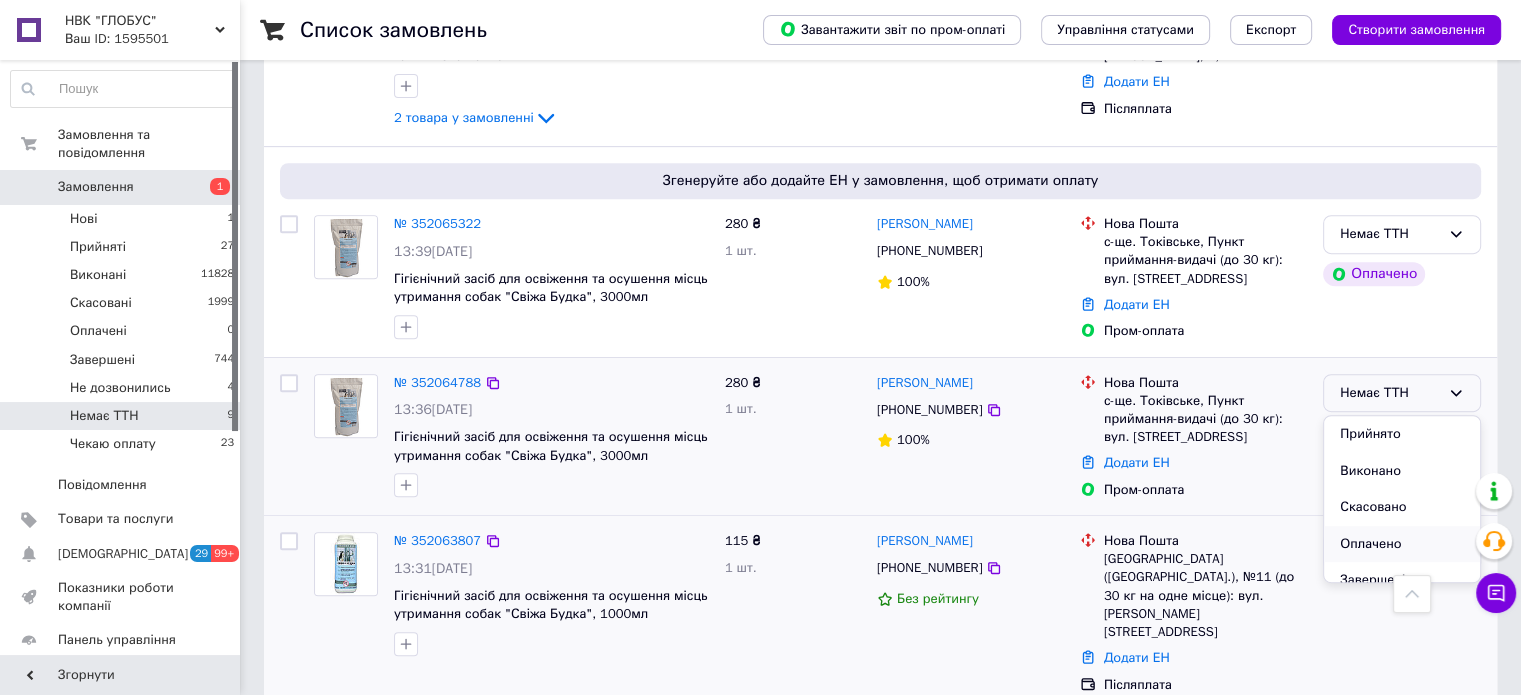 scroll, scrollTop: 90, scrollLeft: 0, axis: vertical 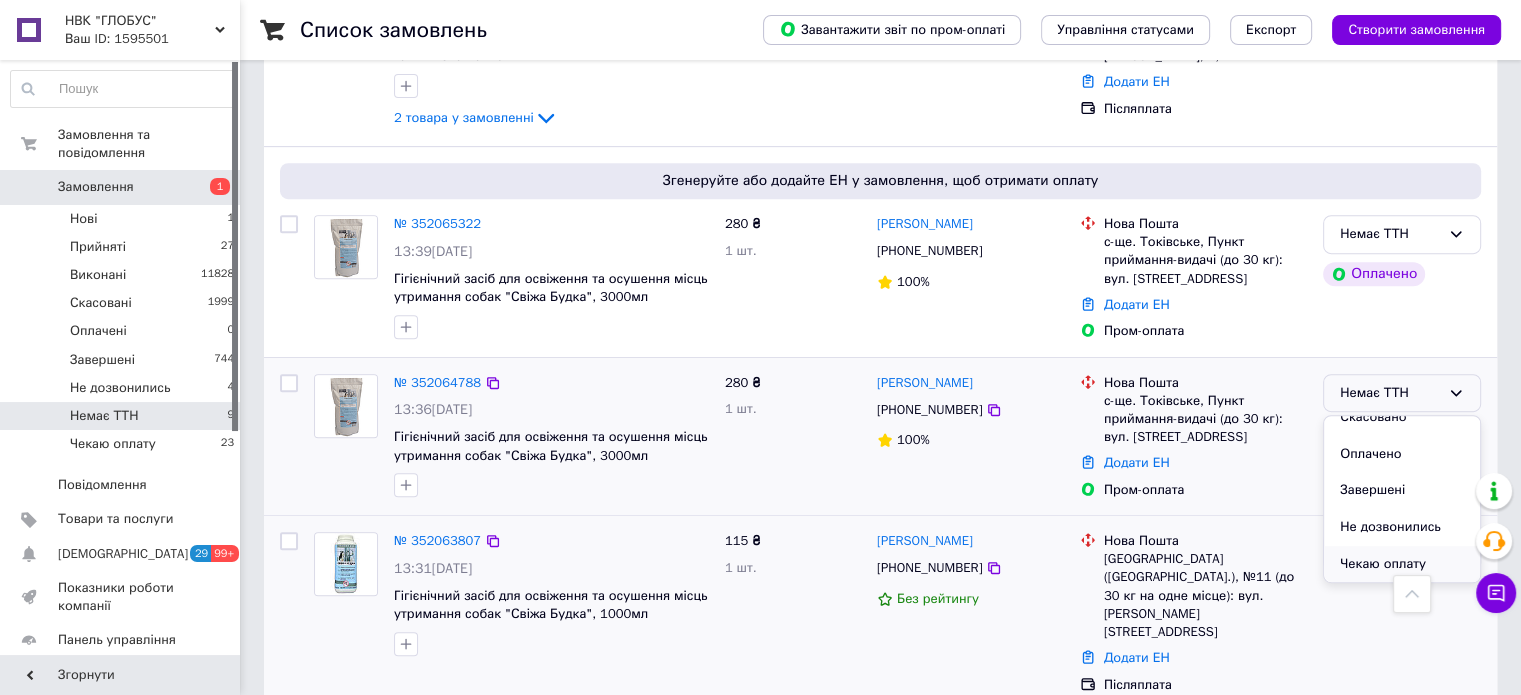 click on "Чекаю оплату" at bounding box center [1402, 564] 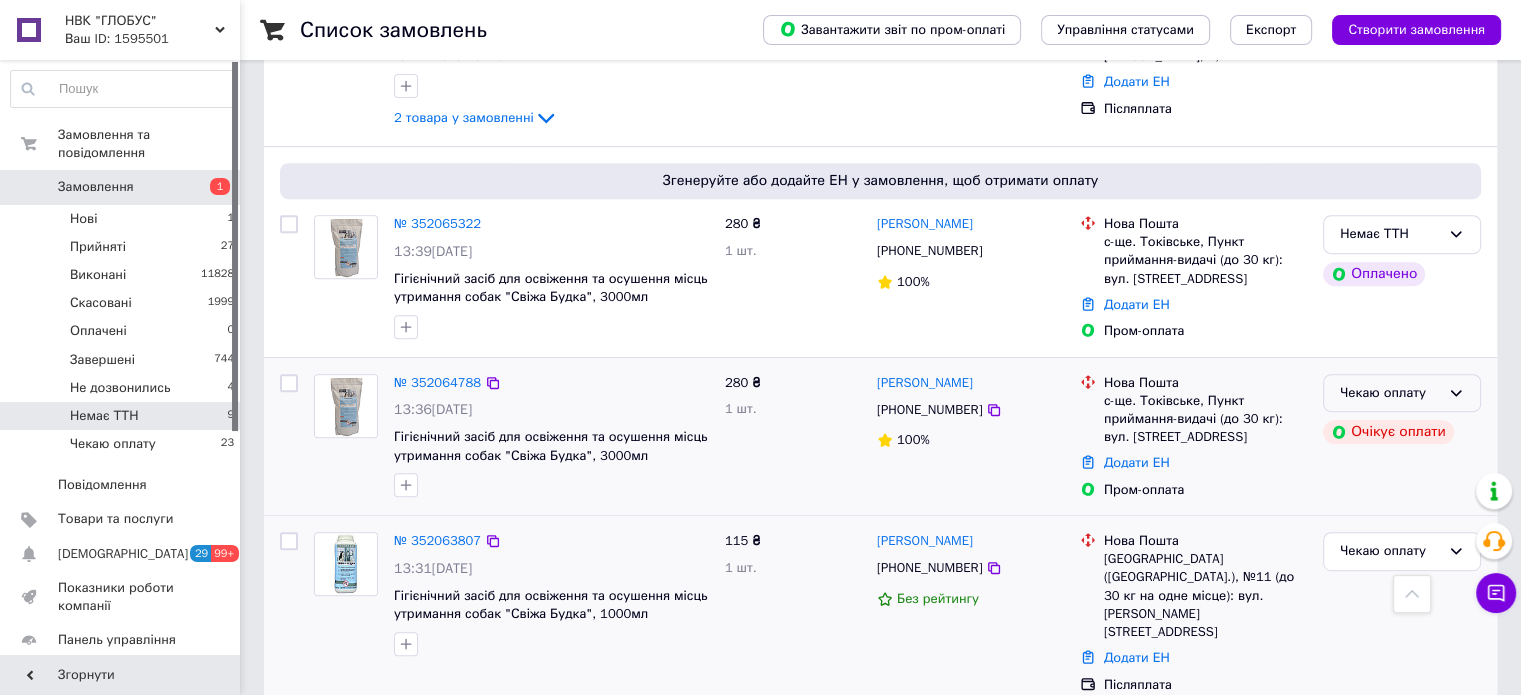 click 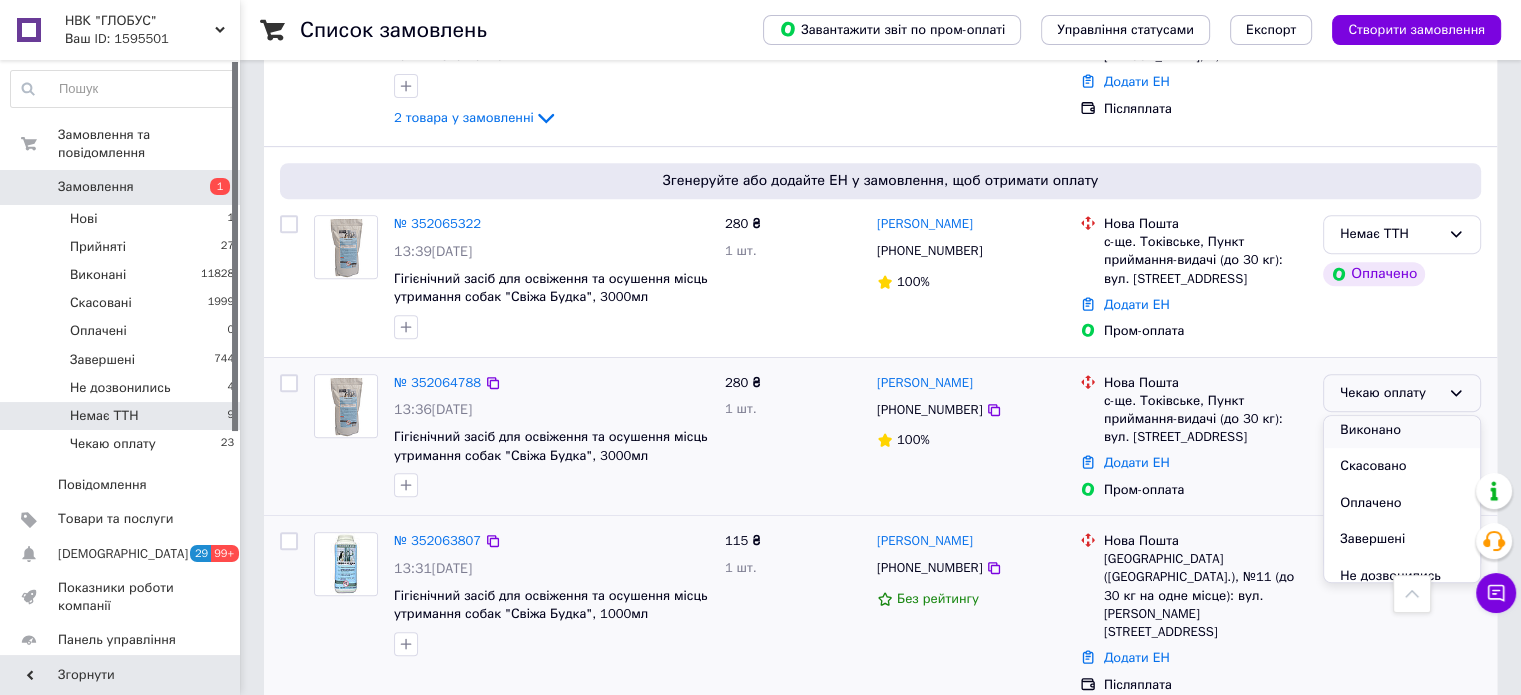 scroll, scrollTop: 0, scrollLeft: 0, axis: both 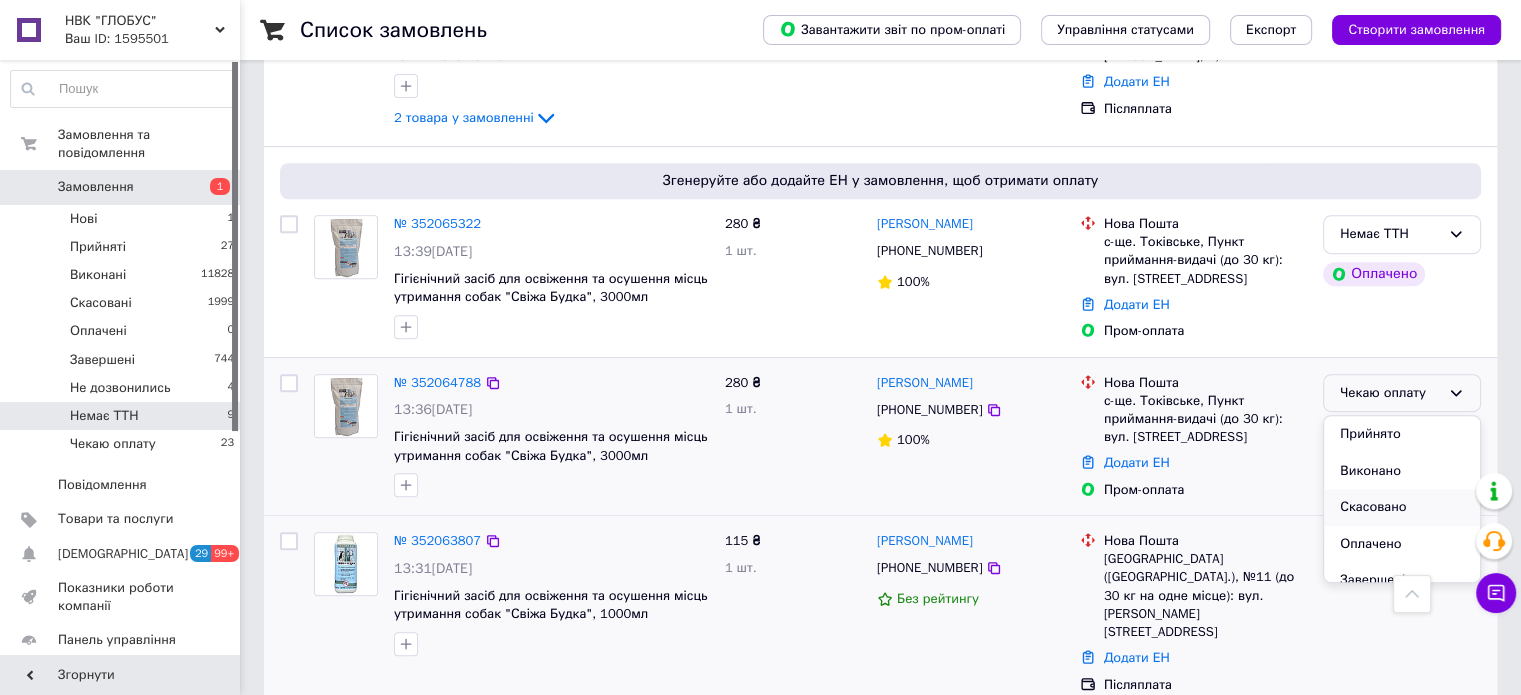 click on "Скасовано" at bounding box center (1402, 507) 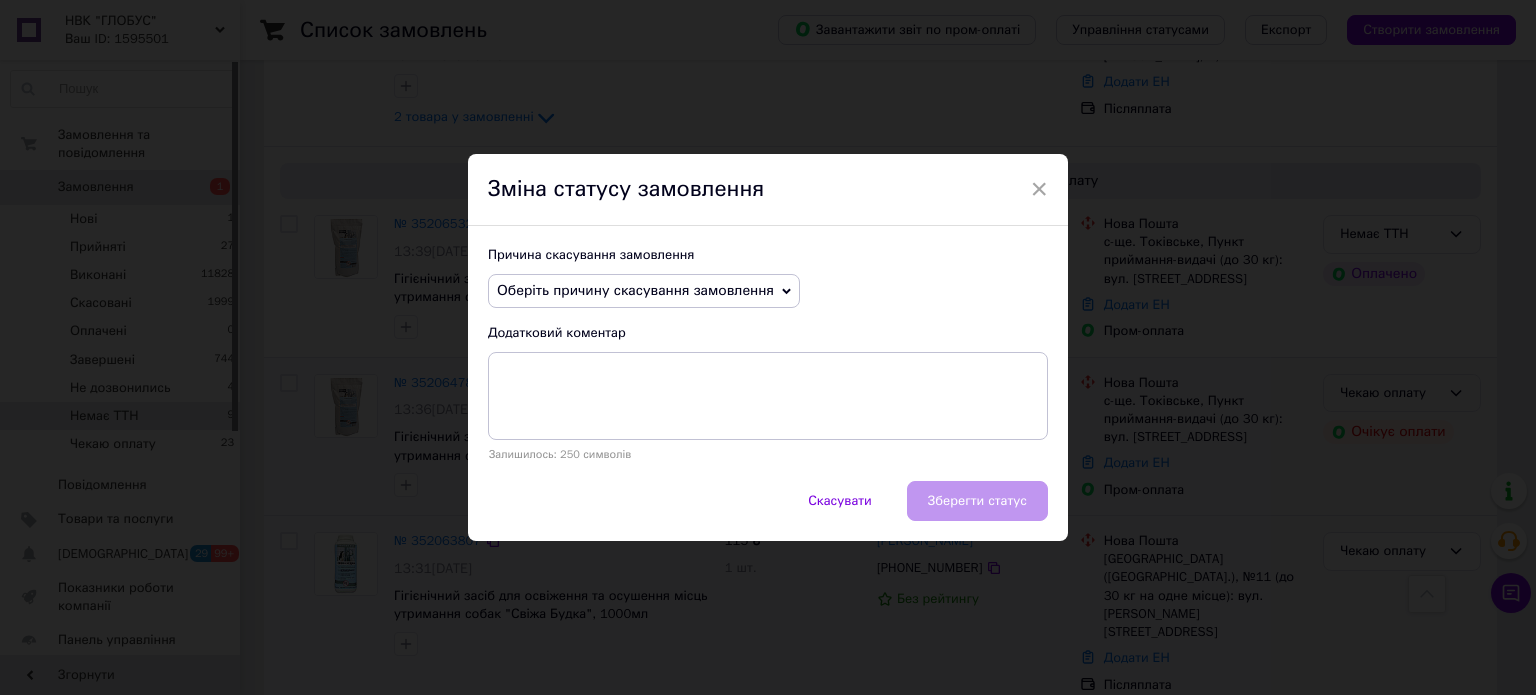 drag, startPoint x: 684, startPoint y: 294, endPoint x: 692, endPoint y: 305, distance: 13.601471 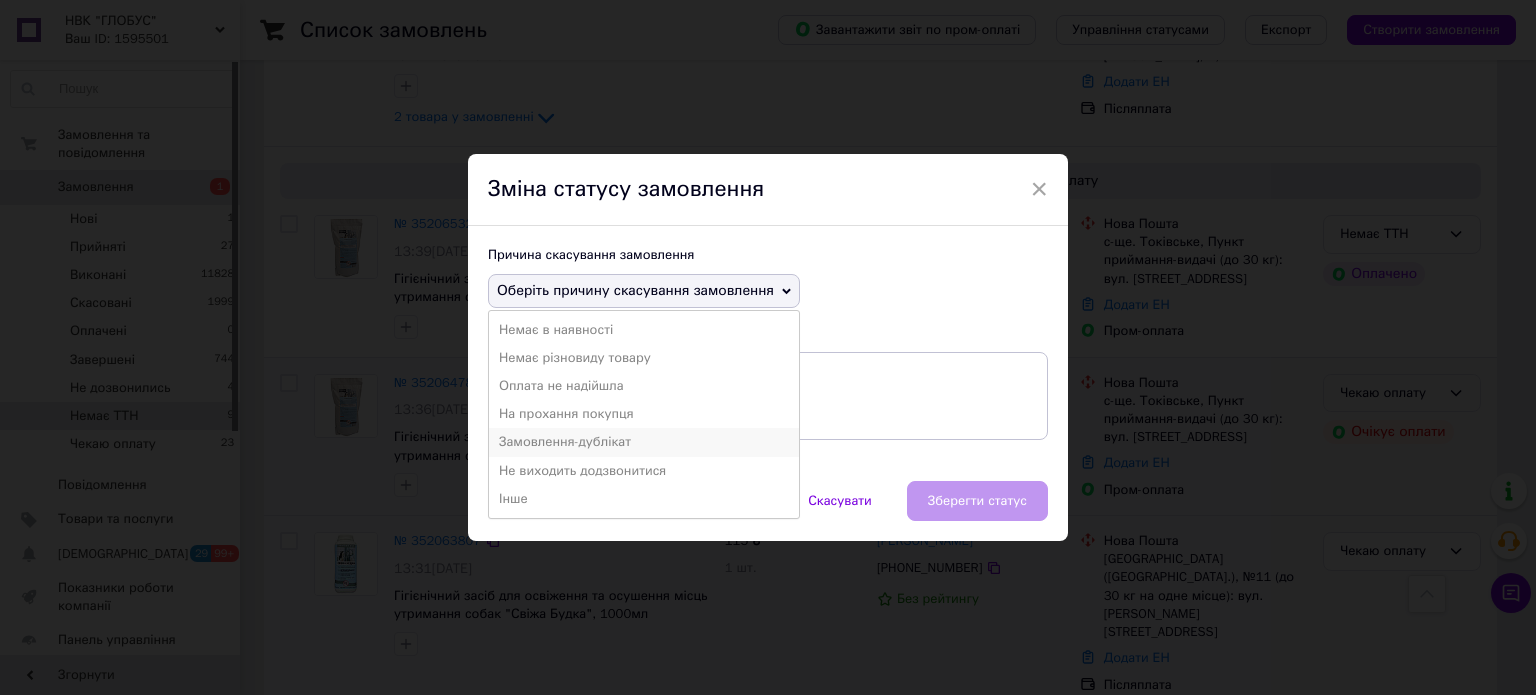 click on "Замовлення-дублікат" at bounding box center [644, 442] 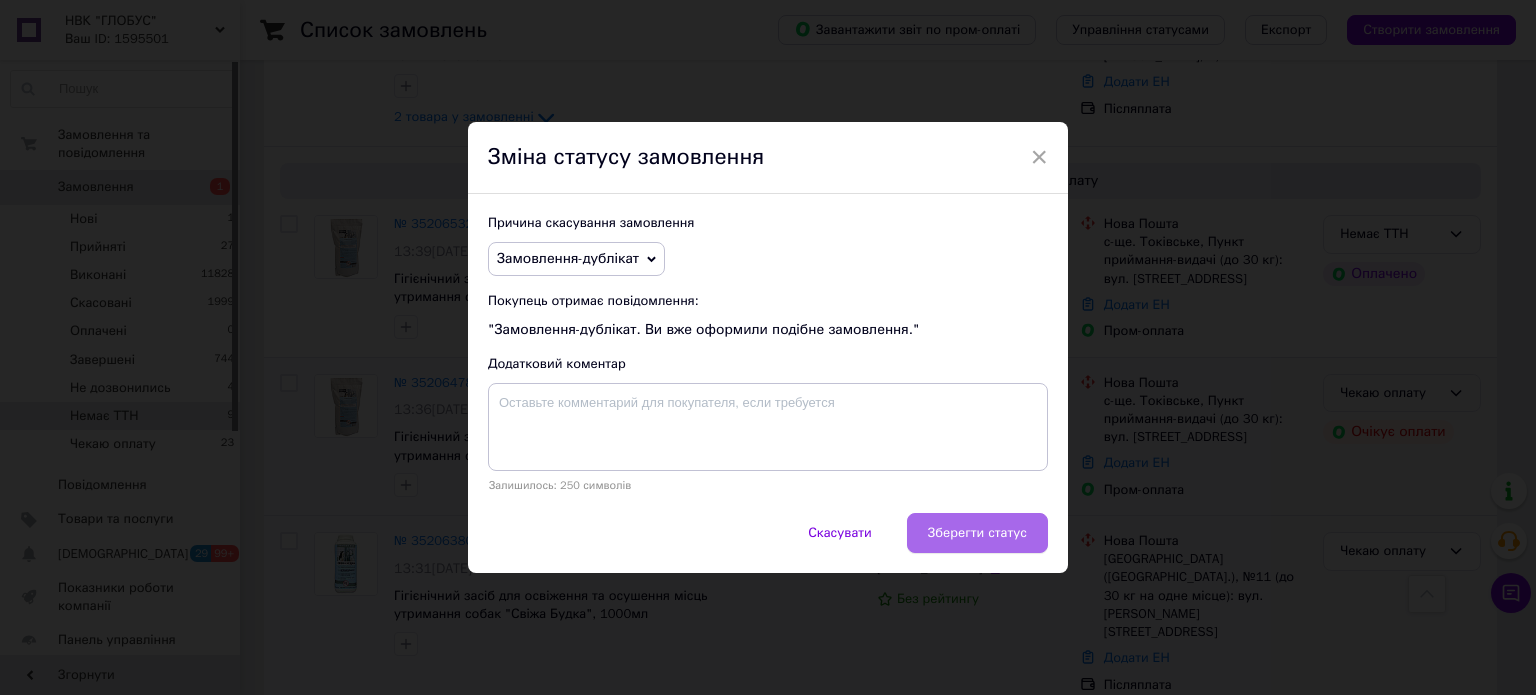 click on "Зберегти статус" at bounding box center (977, 533) 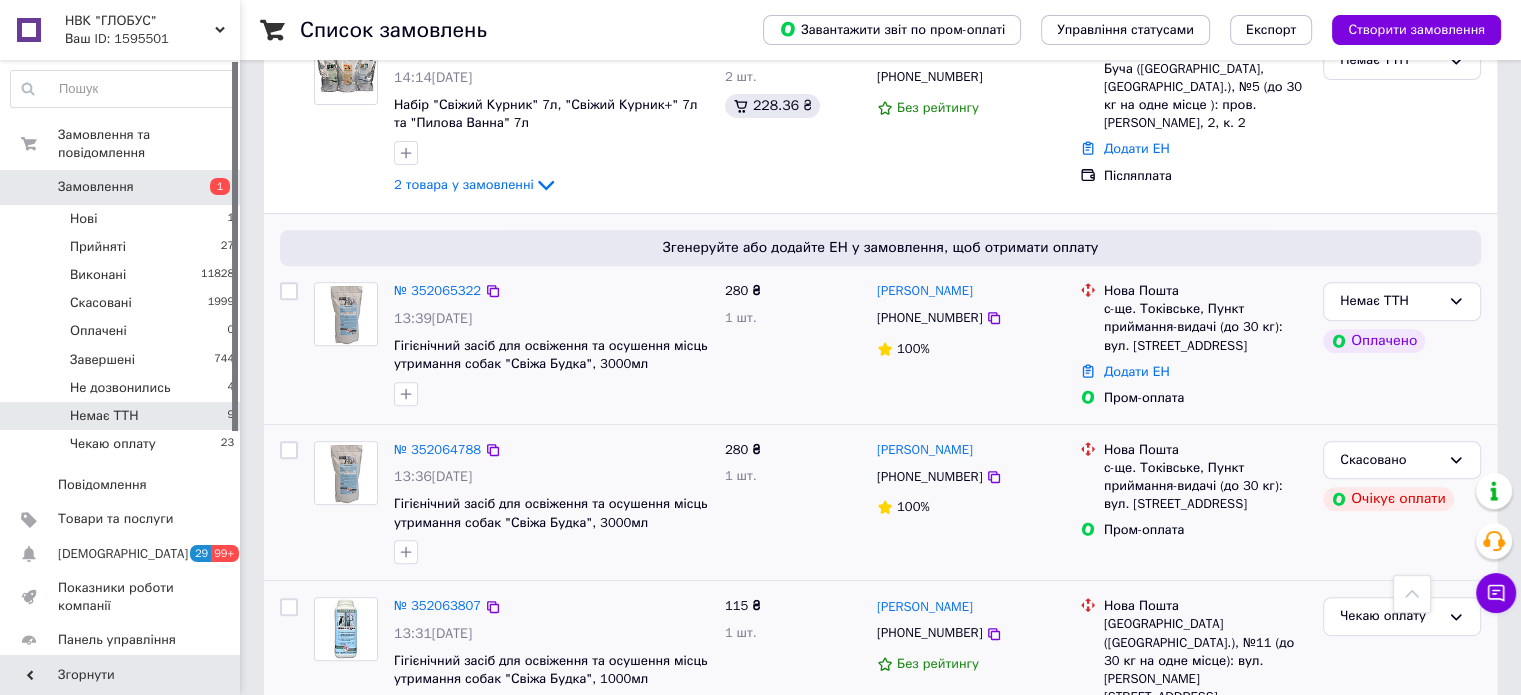 scroll, scrollTop: 729, scrollLeft: 0, axis: vertical 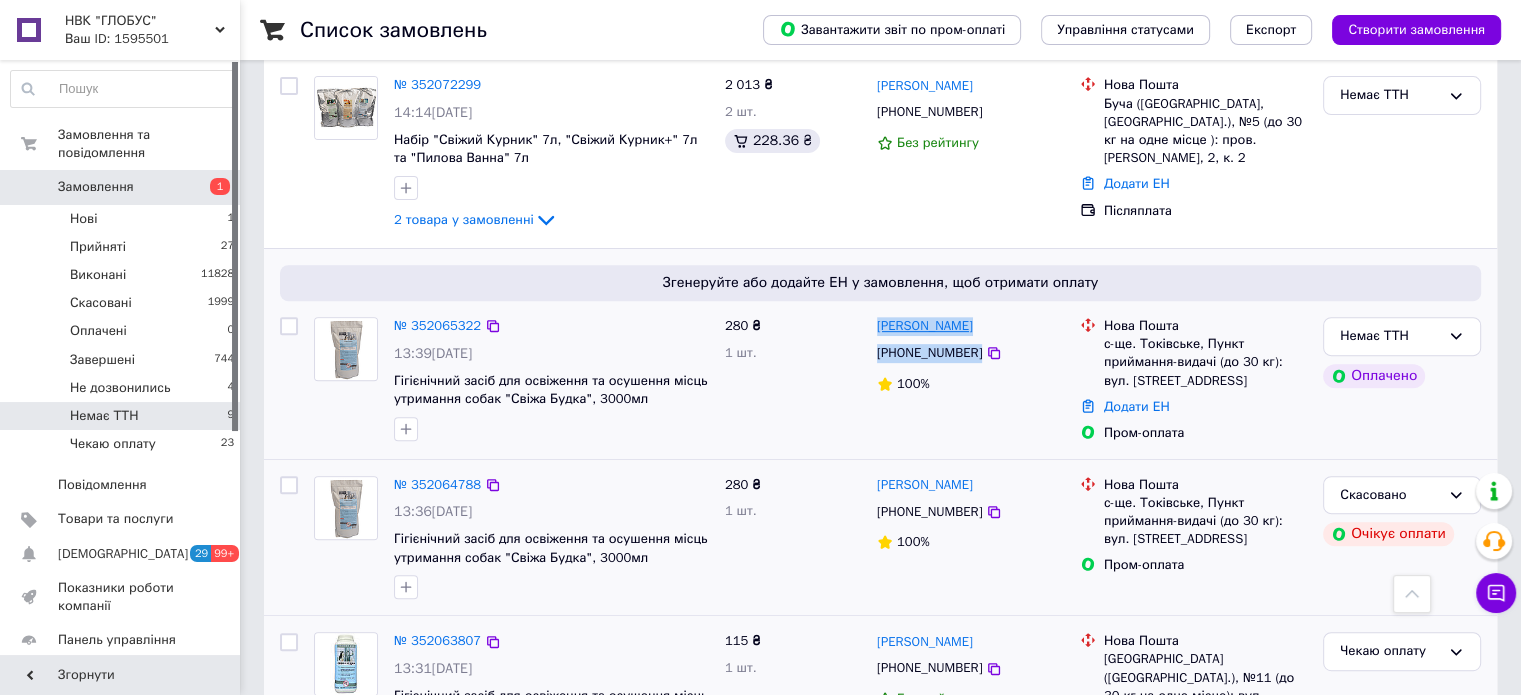 drag, startPoint x: 993, startPoint y: 350, endPoint x: 877, endPoint y: 322, distance: 119.331474 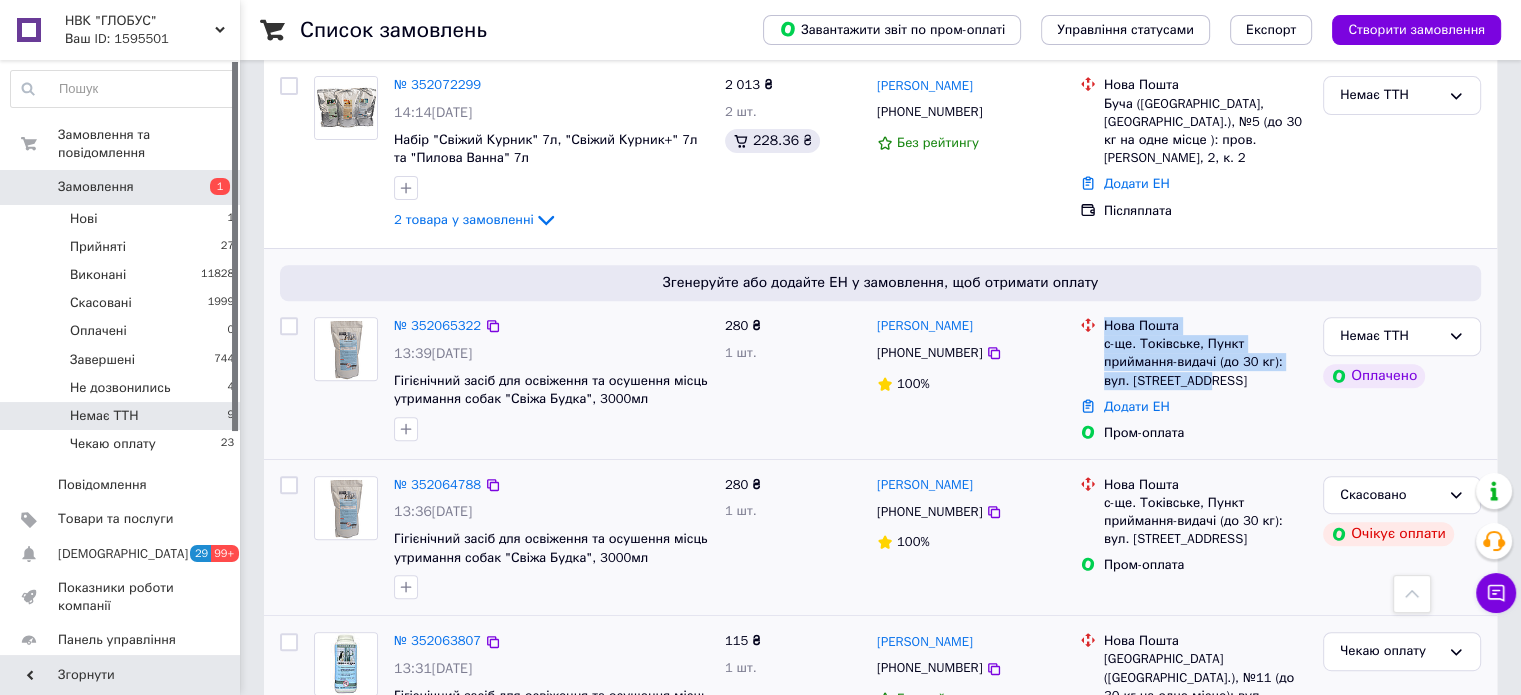 drag, startPoint x: 1190, startPoint y: 378, endPoint x: 1098, endPoint y: 333, distance: 102.41582 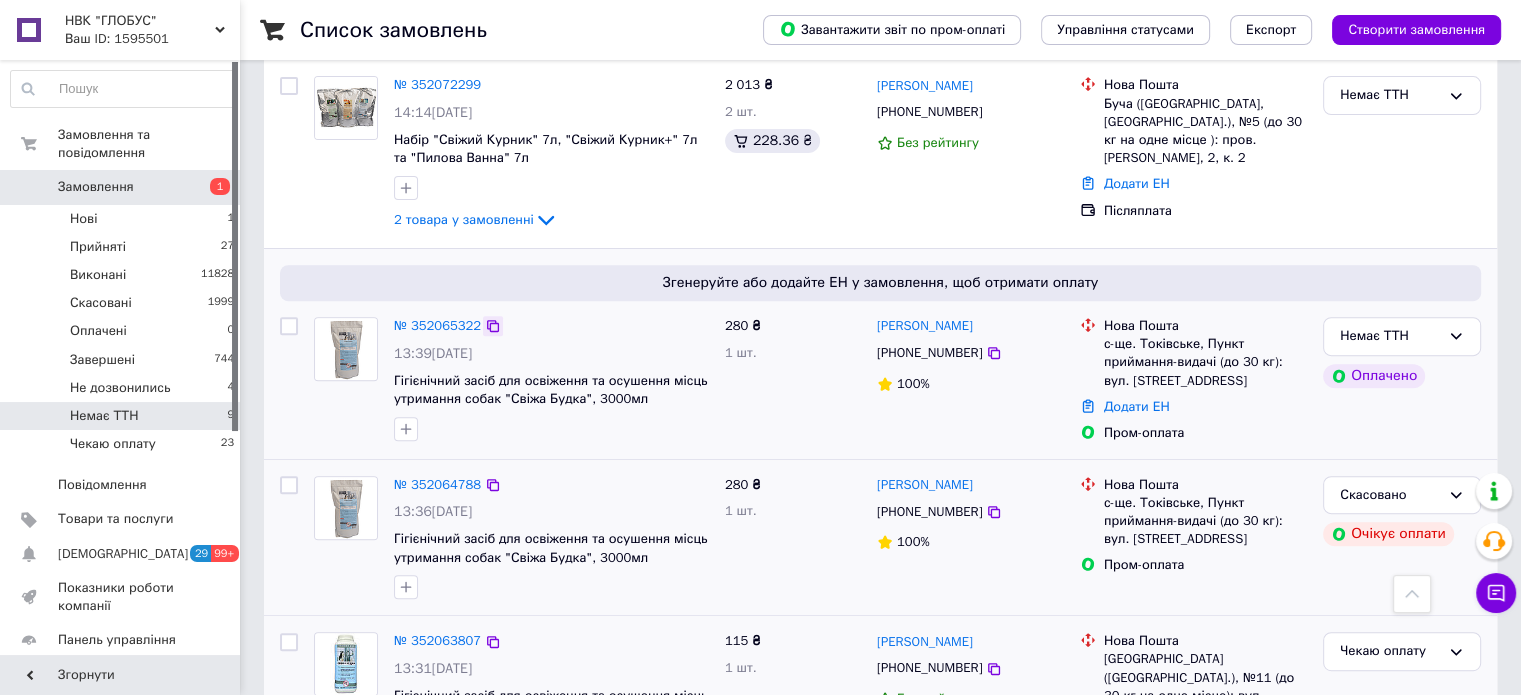 click 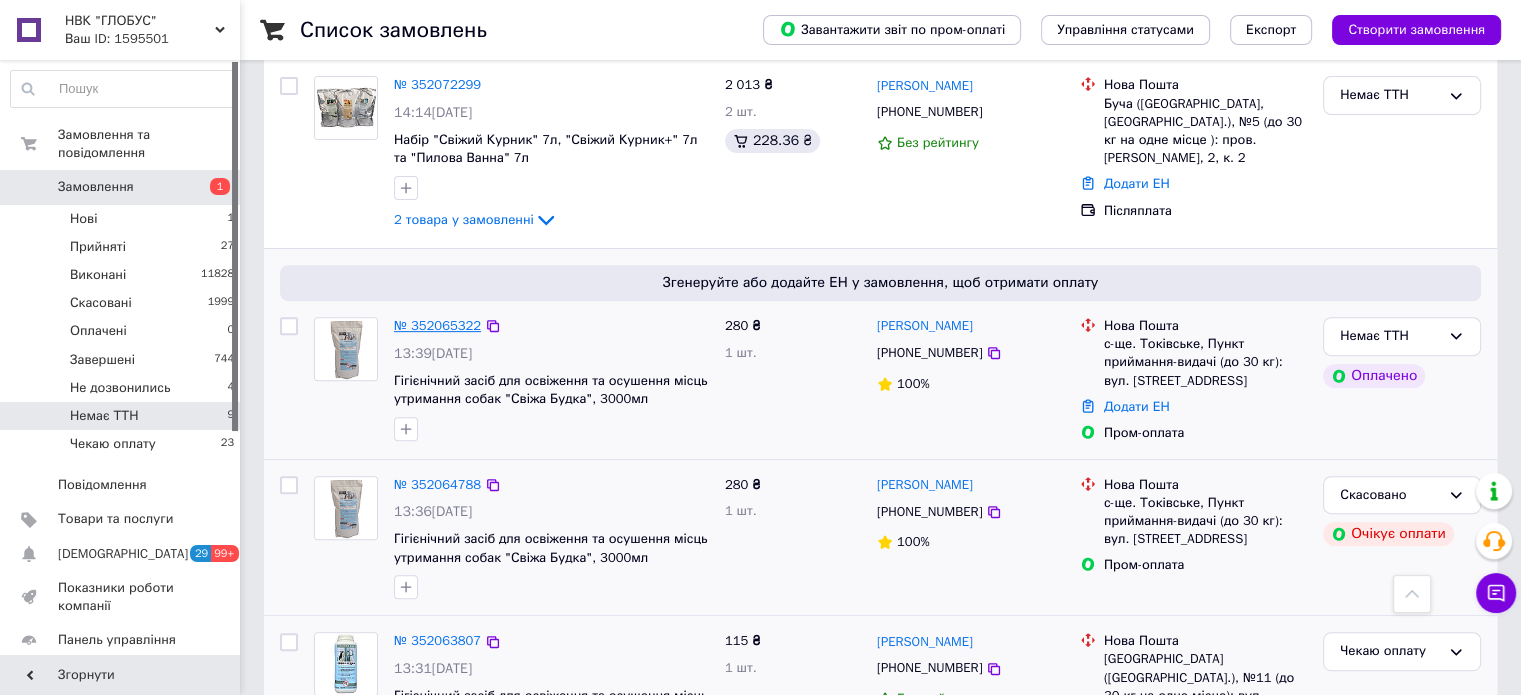click on "№ 352065322" at bounding box center [437, 325] 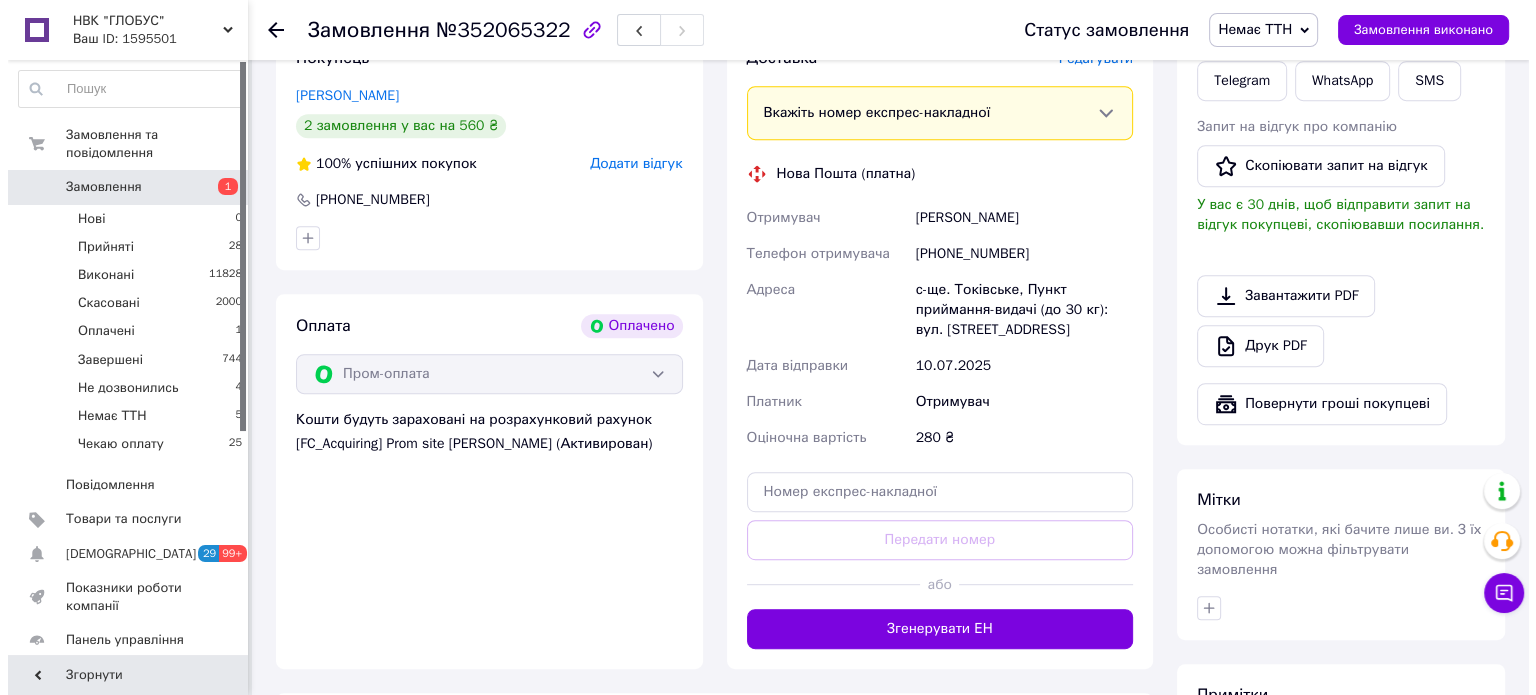 scroll, scrollTop: 829, scrollLeft: 0, axis: vertical 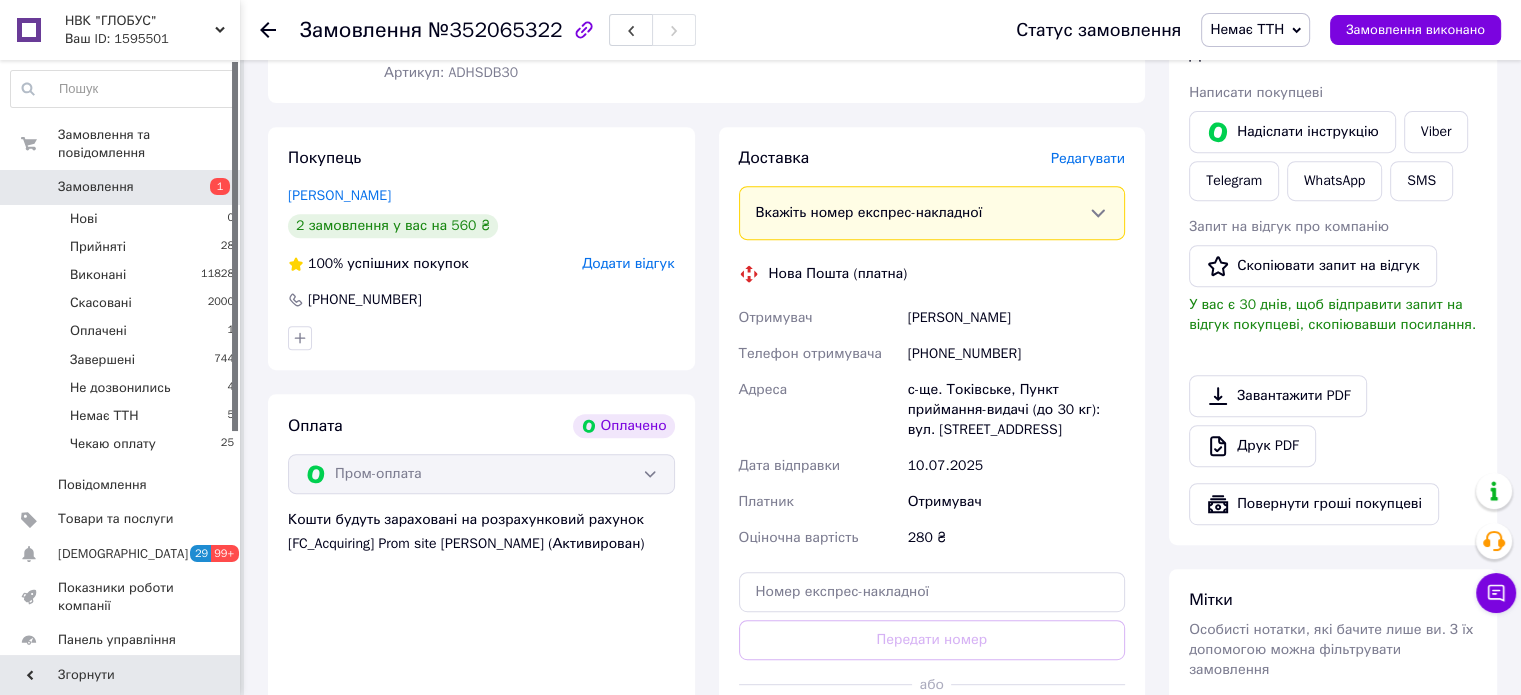click on "Редагувати" at bounding box center [1088, 158] 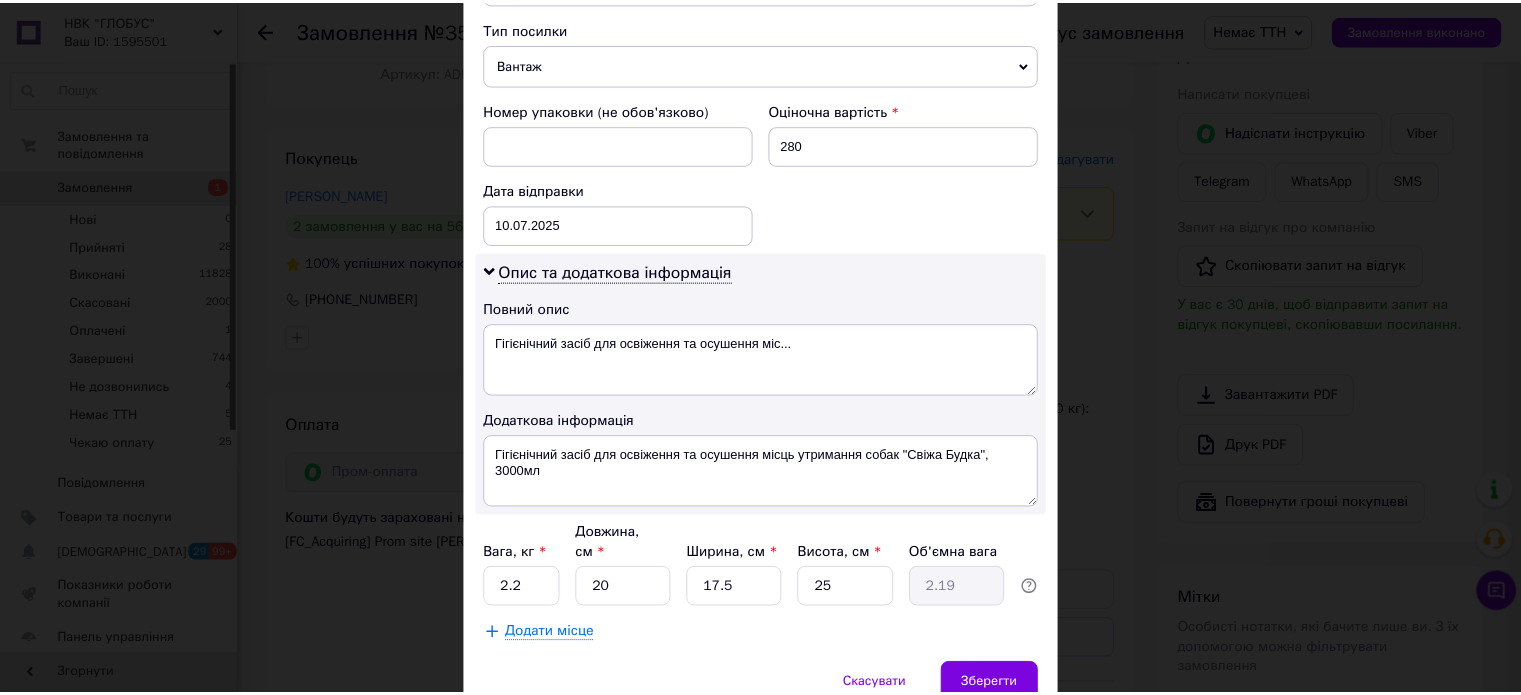 scroll, scrollTop: 850, scrollLeft: 0, axis: vertical 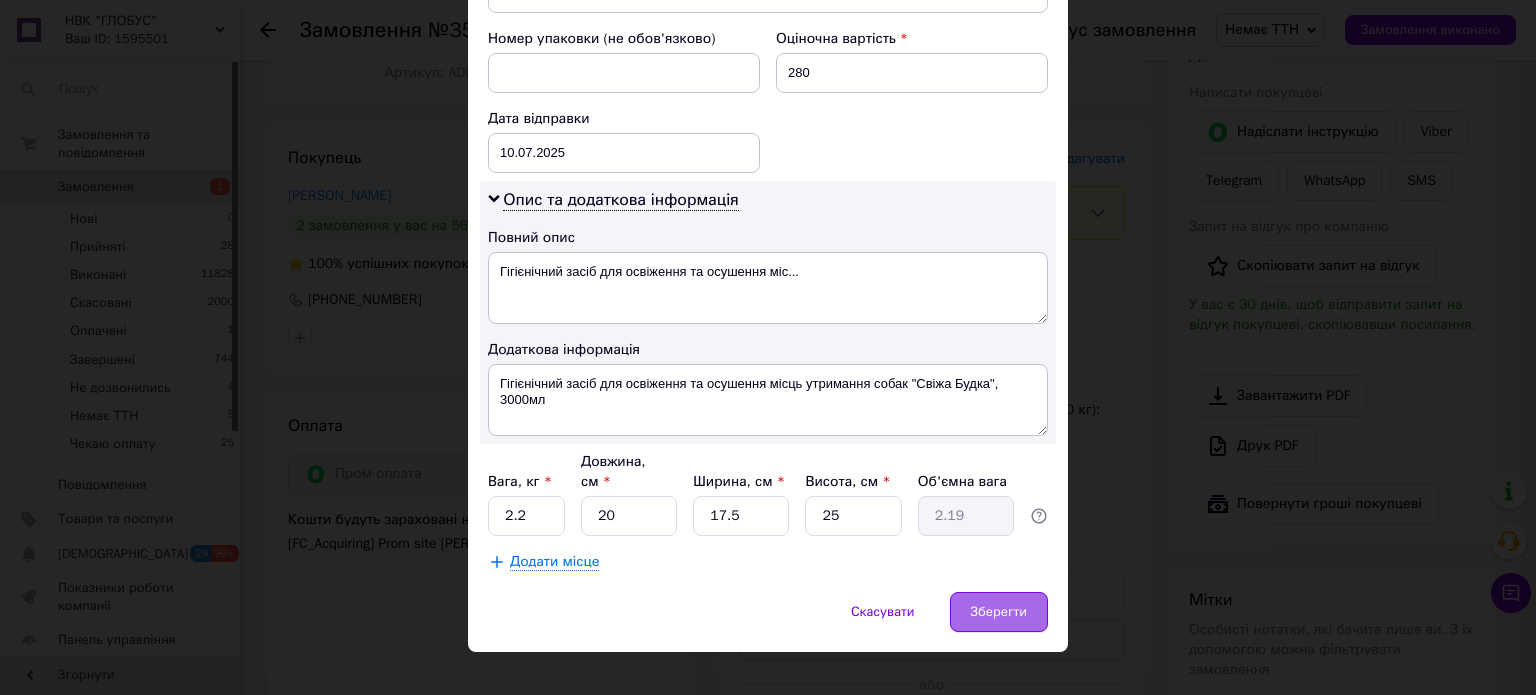 click on "Зберегти" at bounding box center [999, 612] 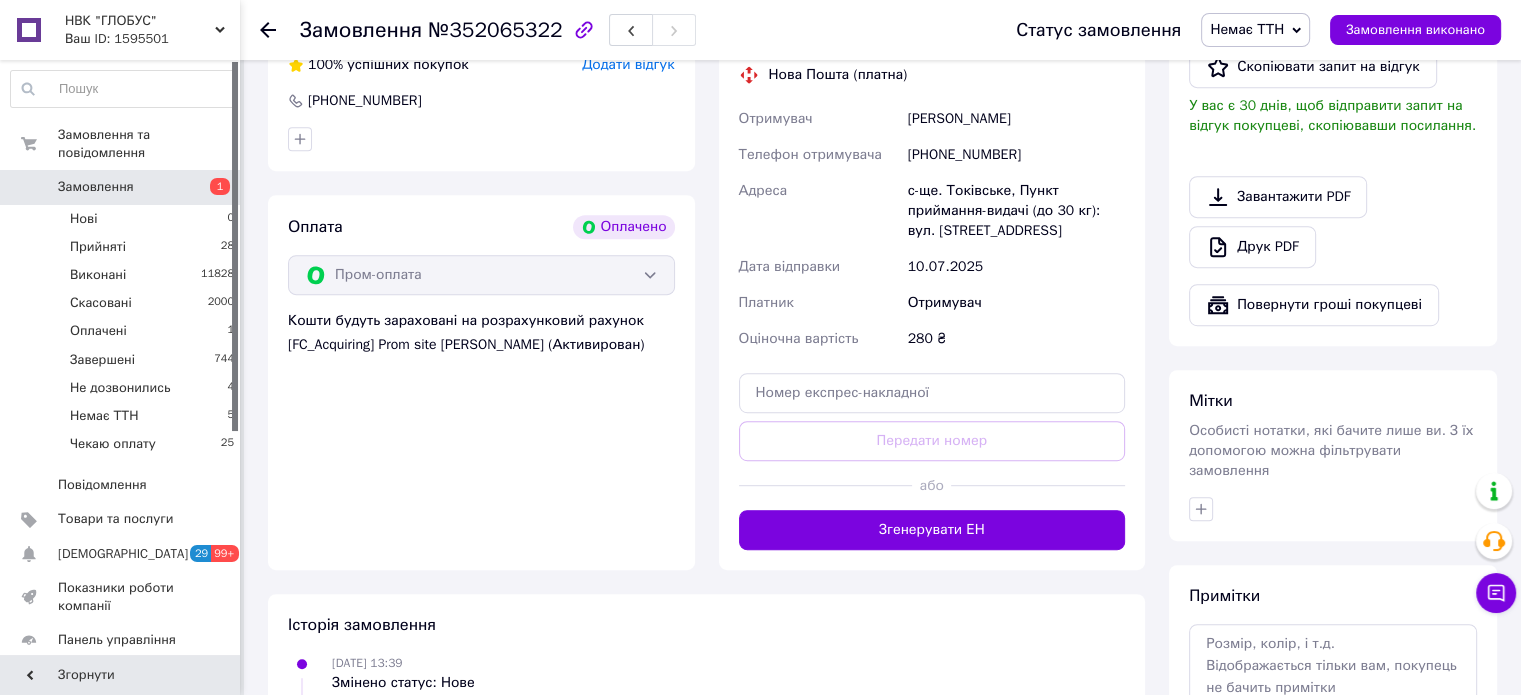 scroll, scrollTop: 1029, scrollLeft: 0, axis: vertical 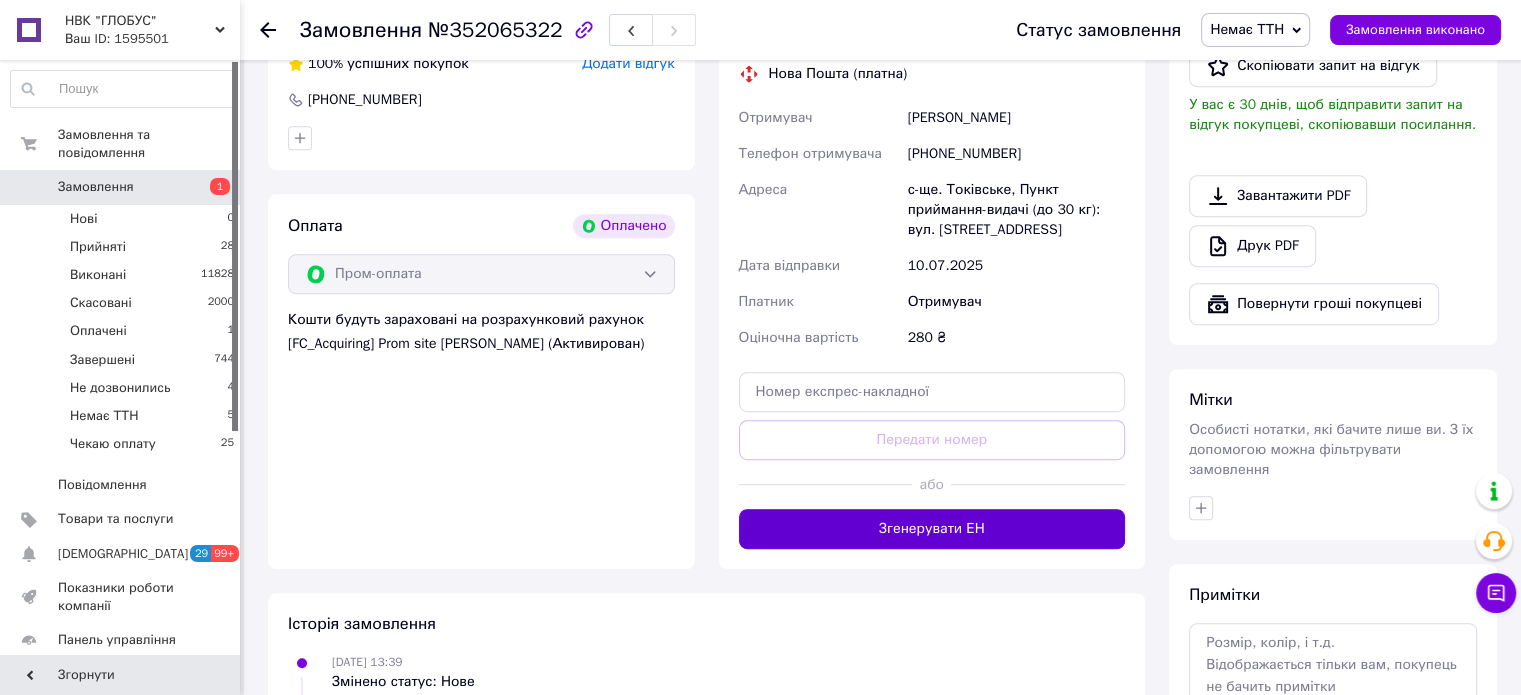 click on "Згенерувати ЕН" at bounding box center (932, 529) 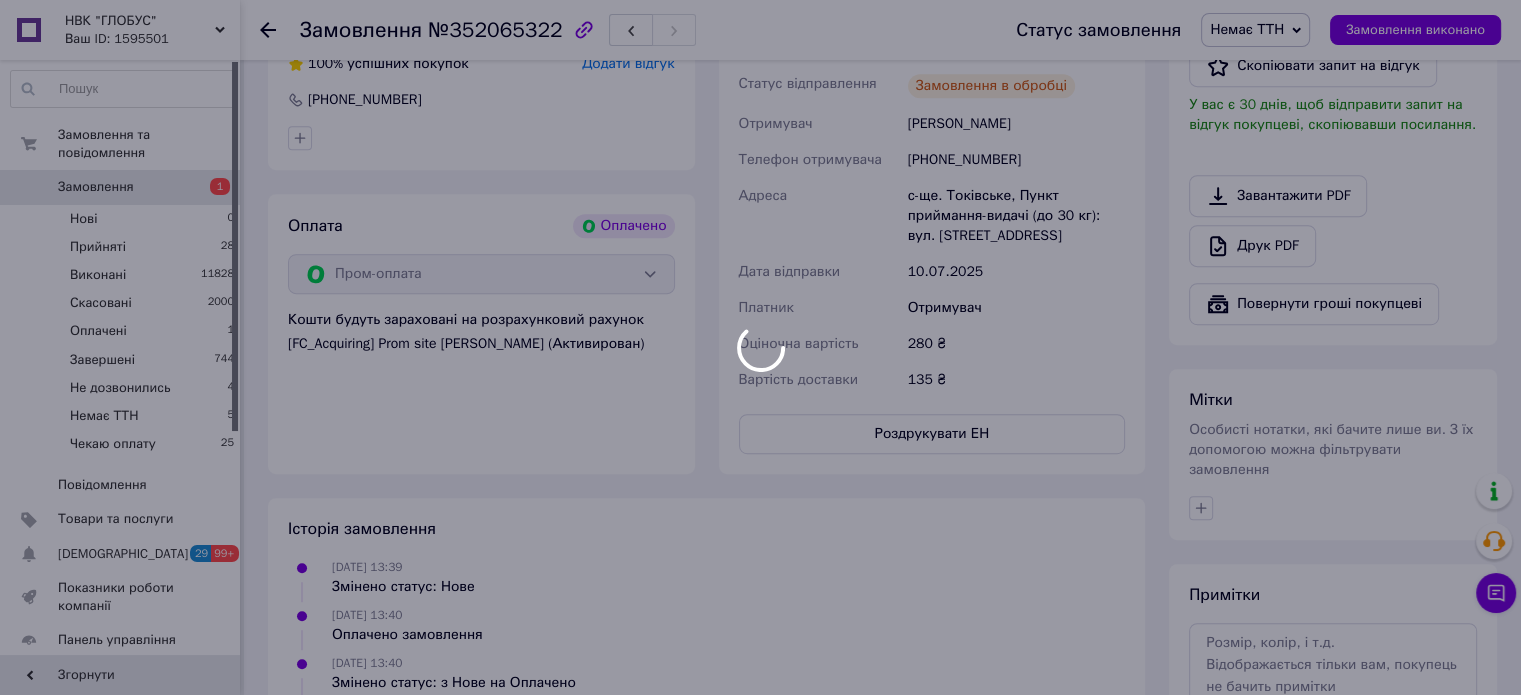click at bounding box center (760, 347) 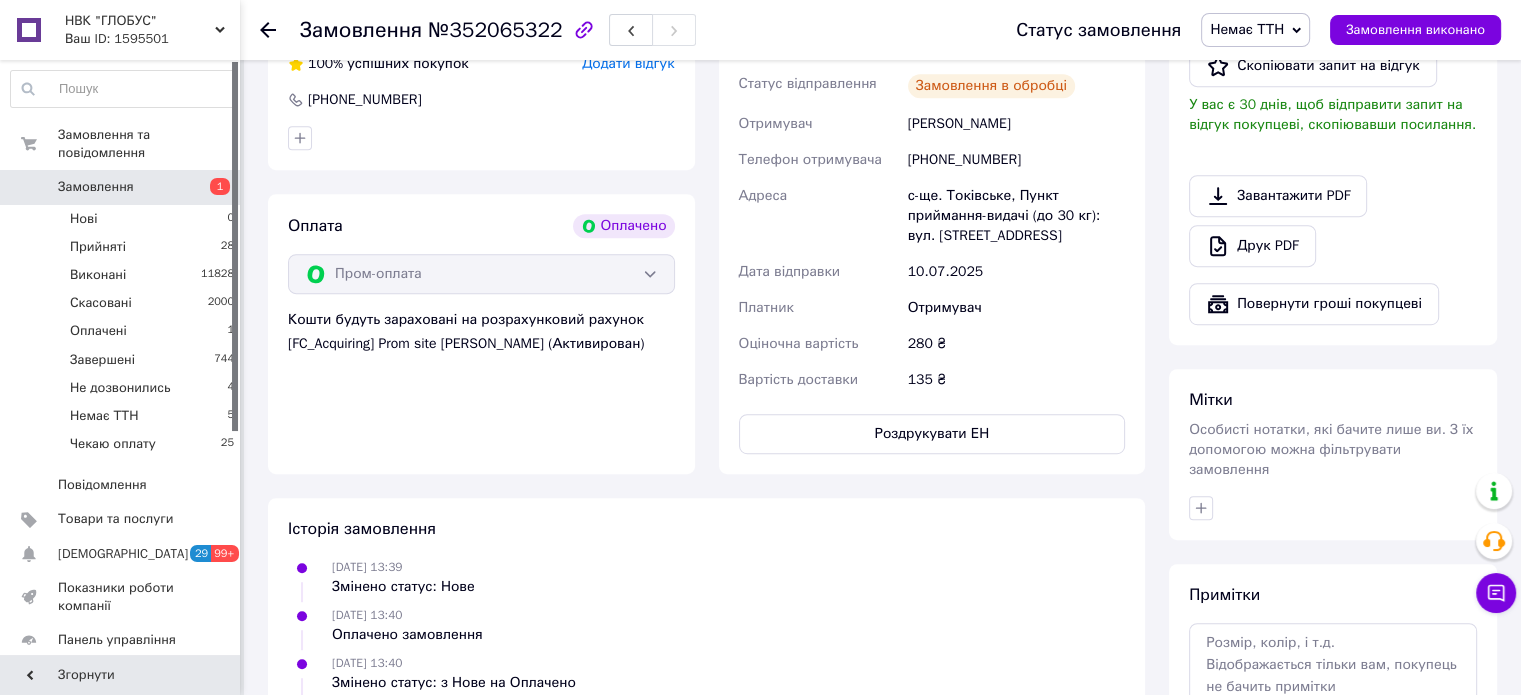 click on "Немає ТТН" at bounding box center [1247, 29] 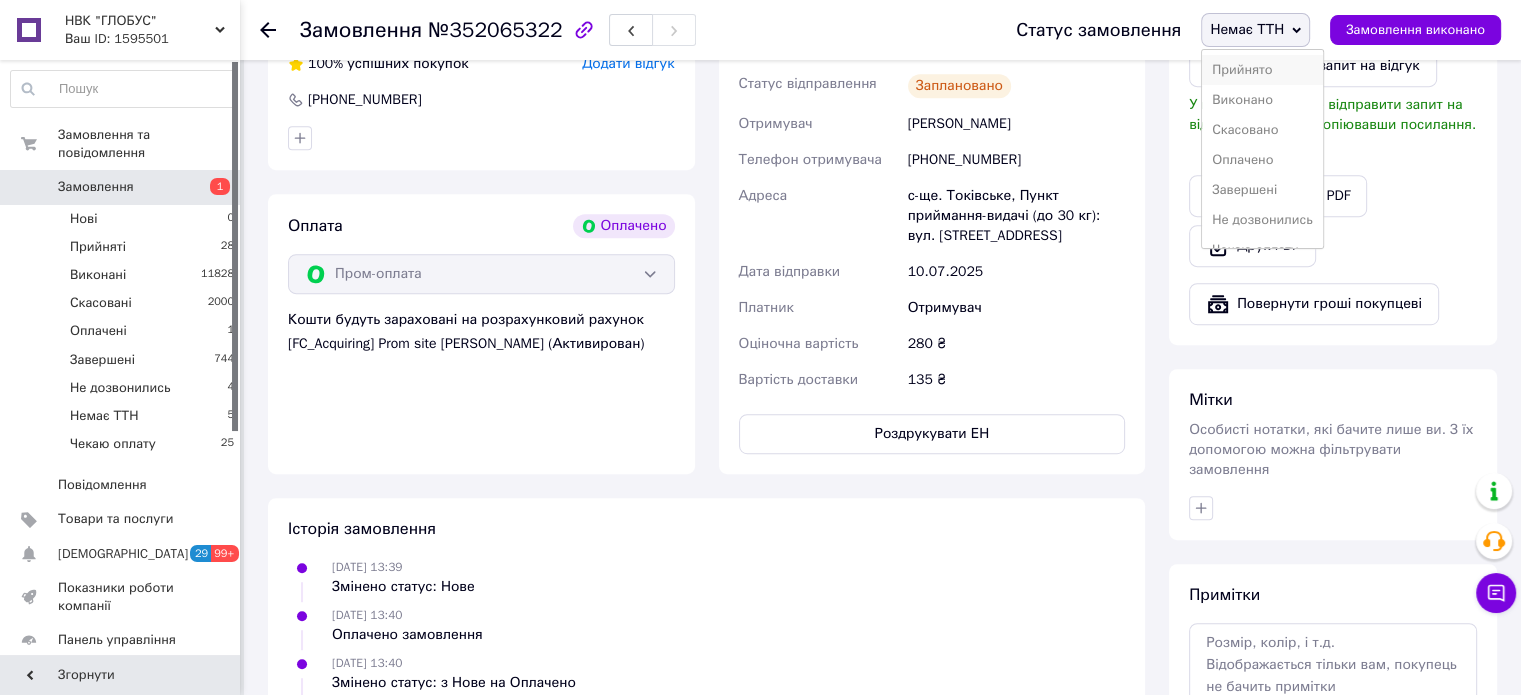click on "Прийнято" at bounding box center [1262, 70] 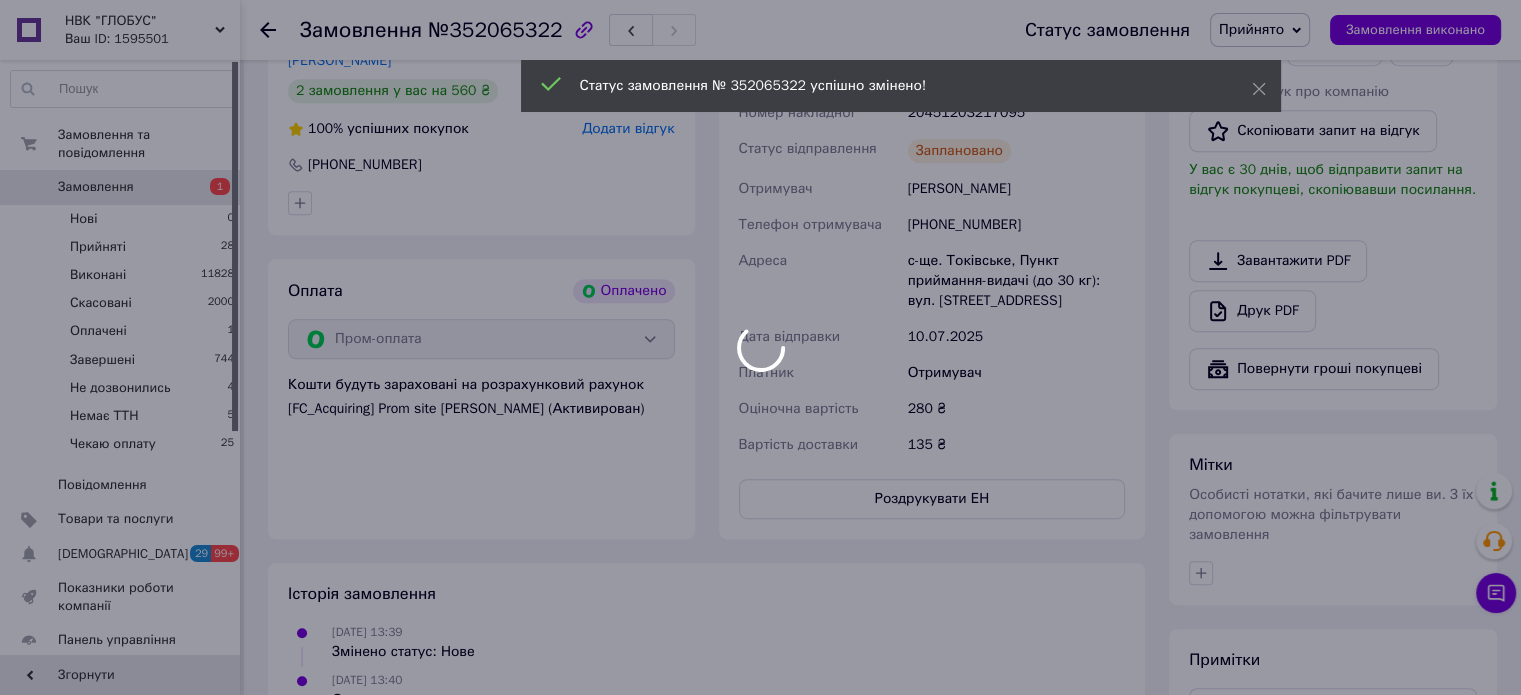 scroll, scrollTop: 929, scrollLeft: 0, axis: vertical 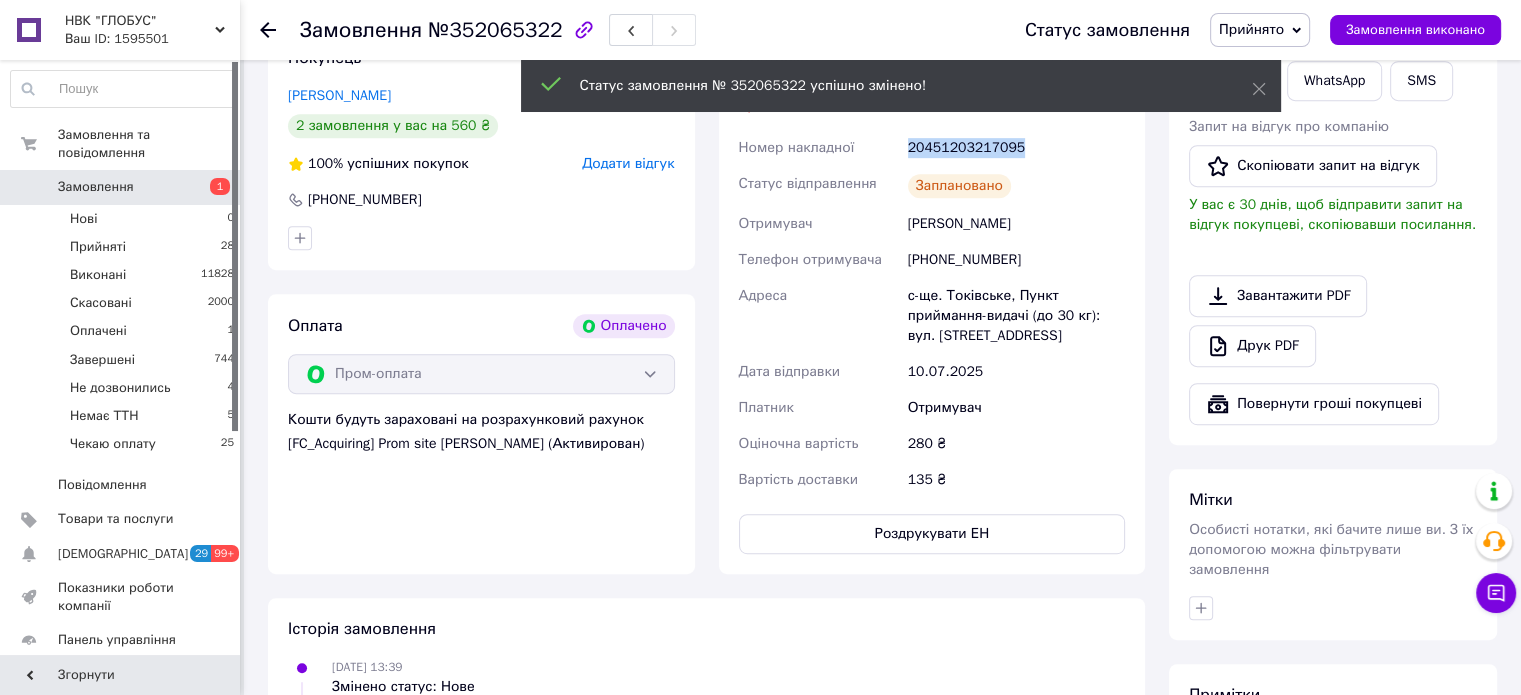 drag, startPoint x: 1020, startPoint y: 148, endPoint x: 900, endPoint y: 148, distance: 120 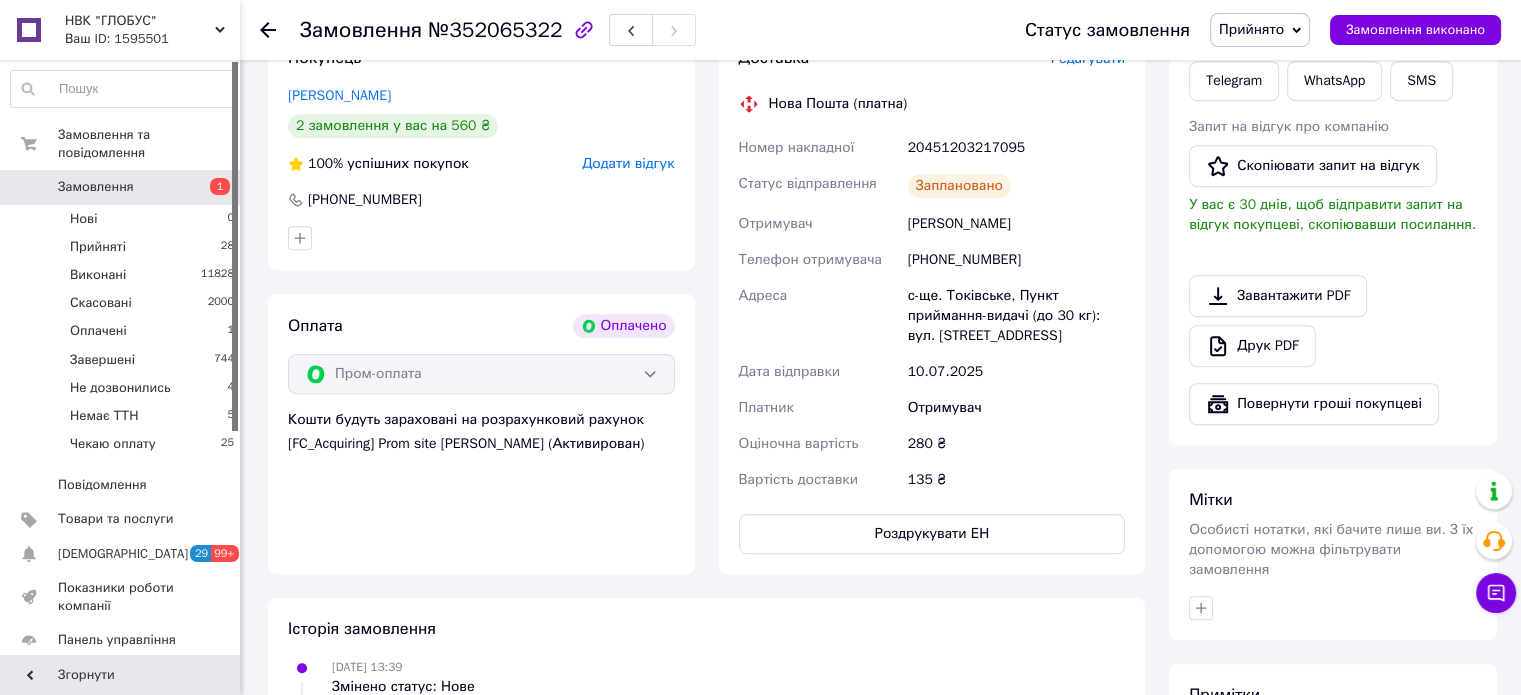 click 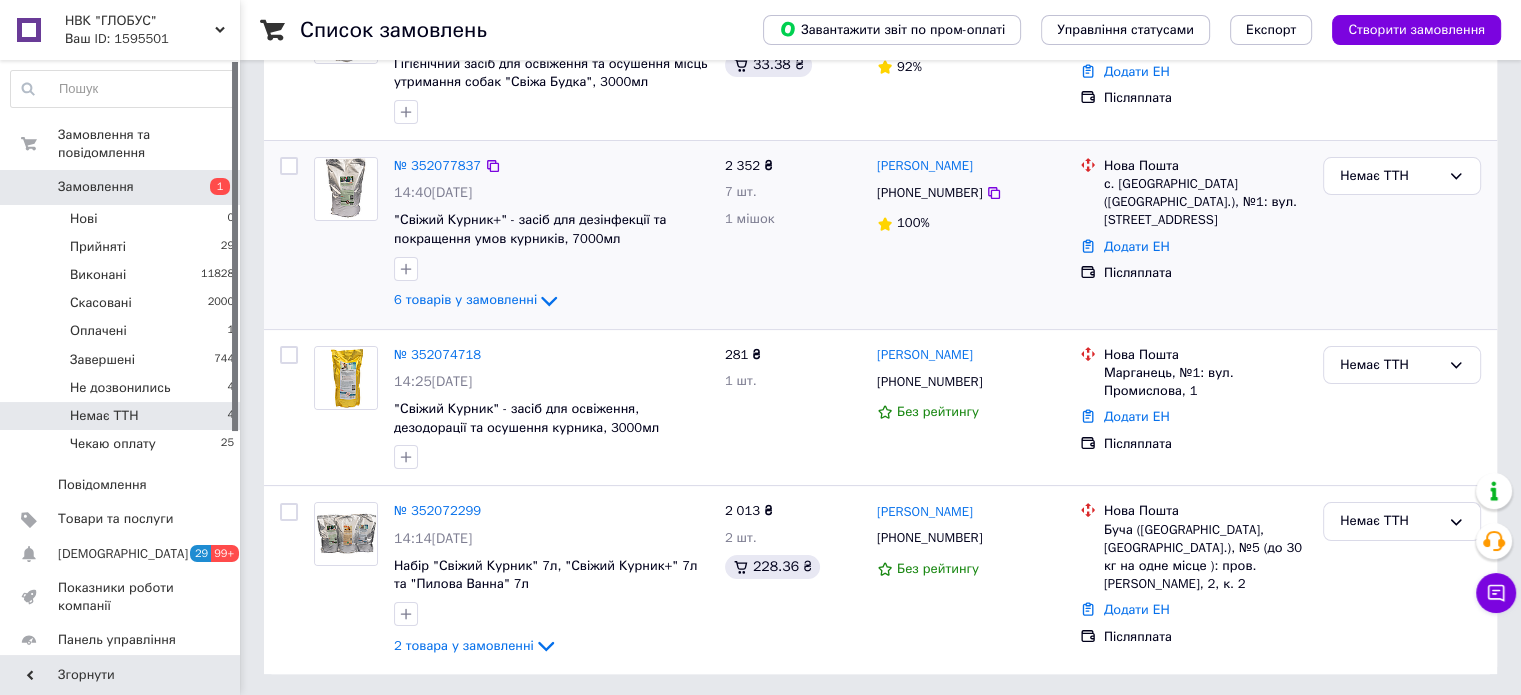 scroll, scrollTop: 304, scrollLeft: 0, axis: vertical 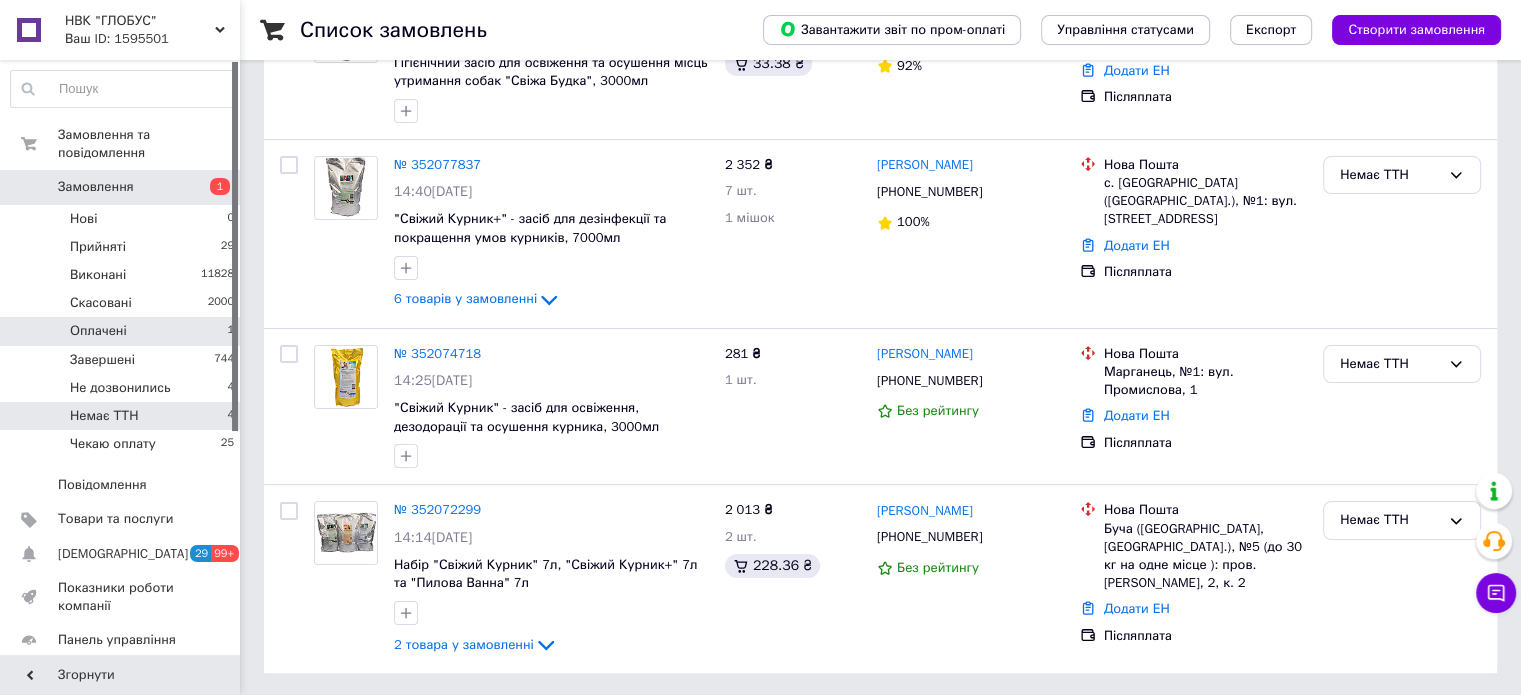 click on "Оплачені 1" at bounding box center [123, 331] 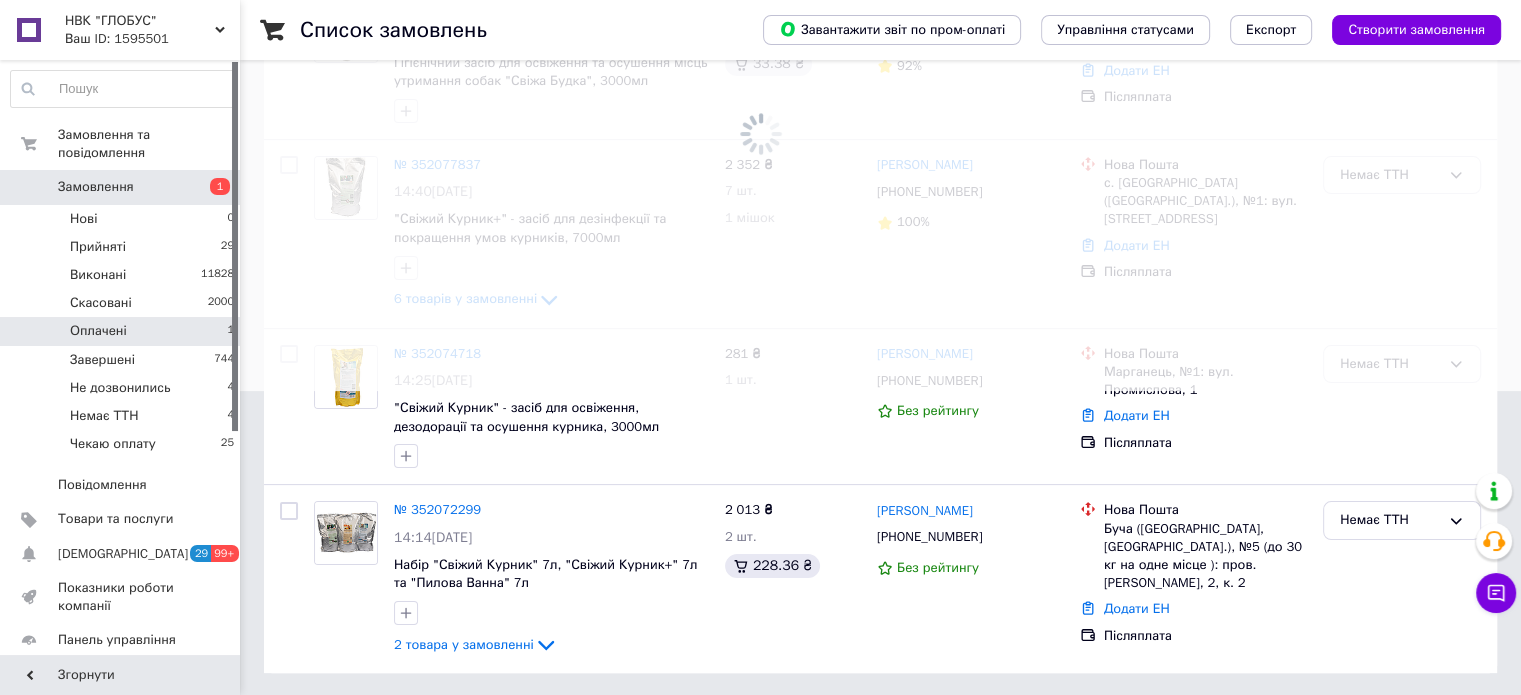 scroll, scrollTop: 0, scrollLeft: 0, axis: both 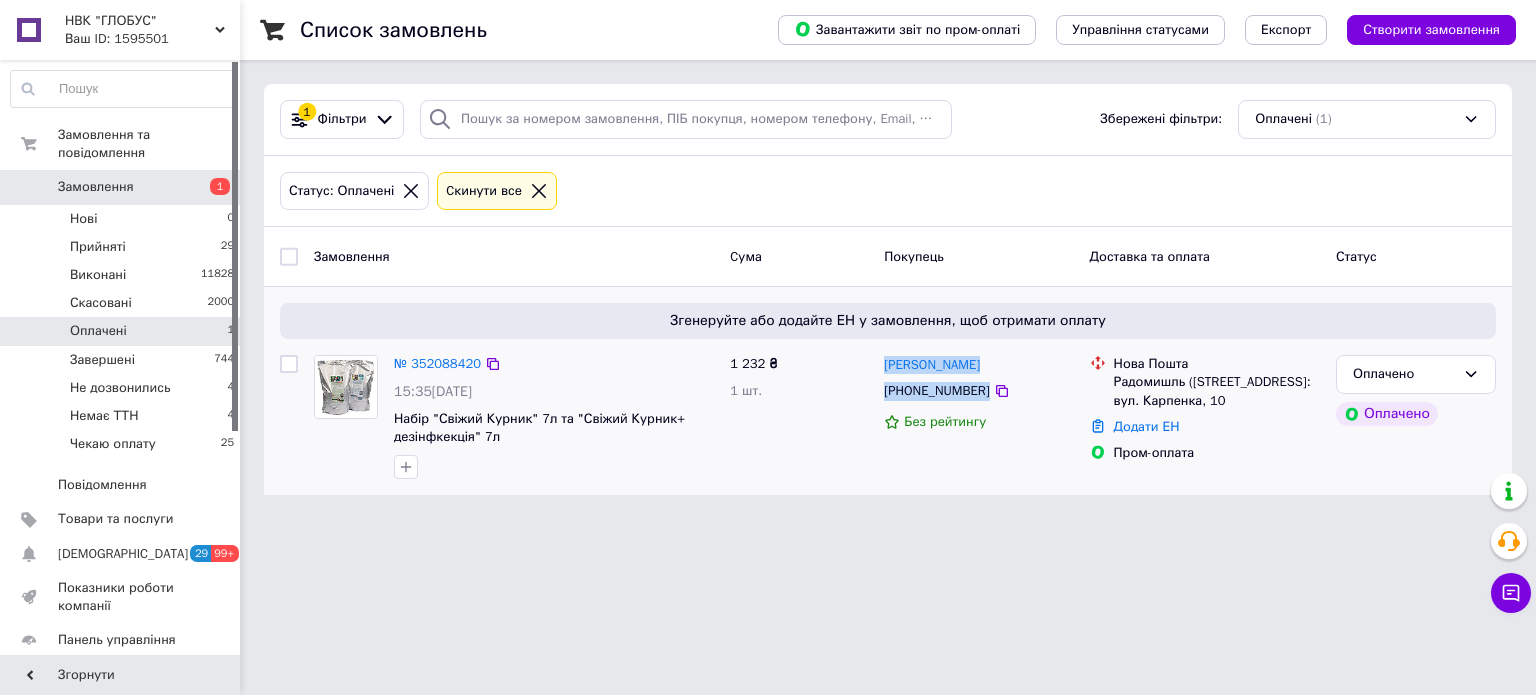 drag, startPoint x: 1006, startPoint y: 393, endPoint x: 880, endPoint y: 366, distance: 128.86038 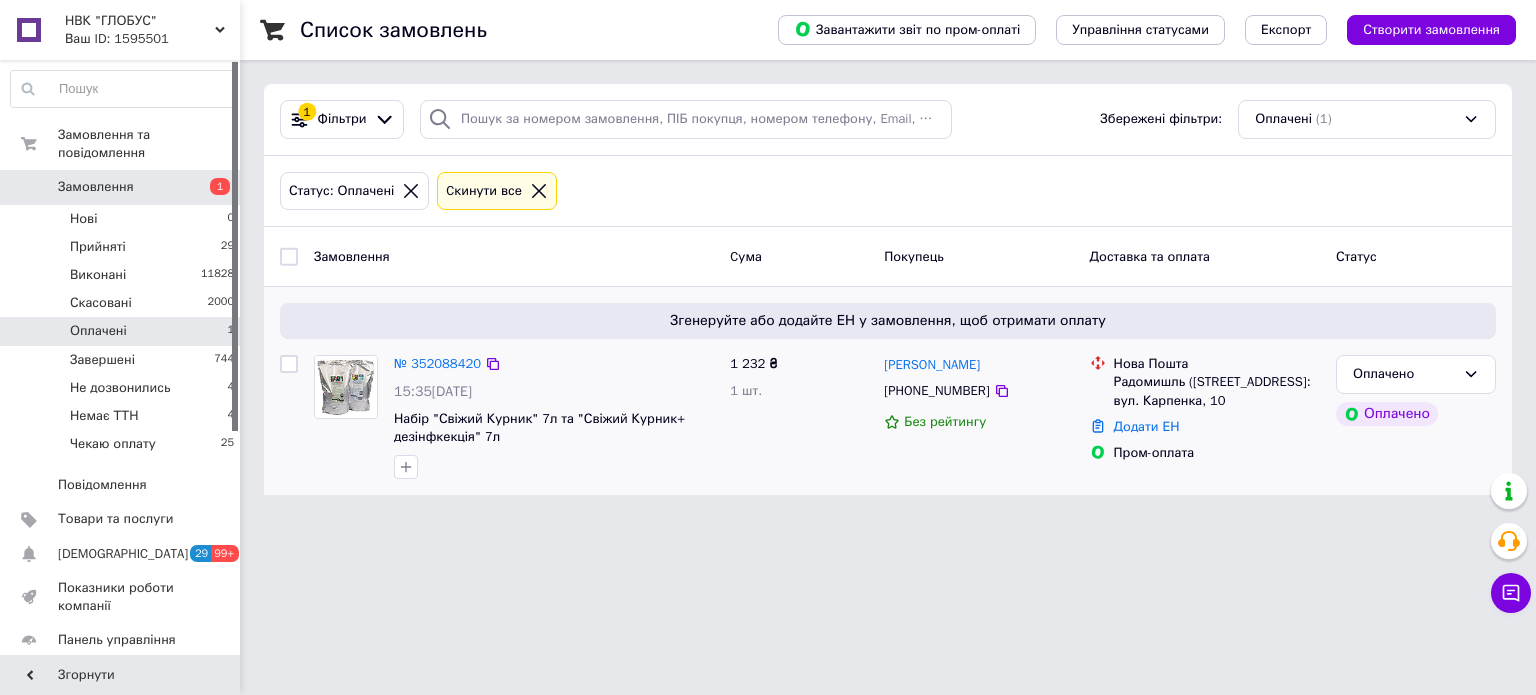 drag, startPoint x: 888, startPoint y: 366, endPoint x: 1022, endPoint y: 446, distance: 156.06409 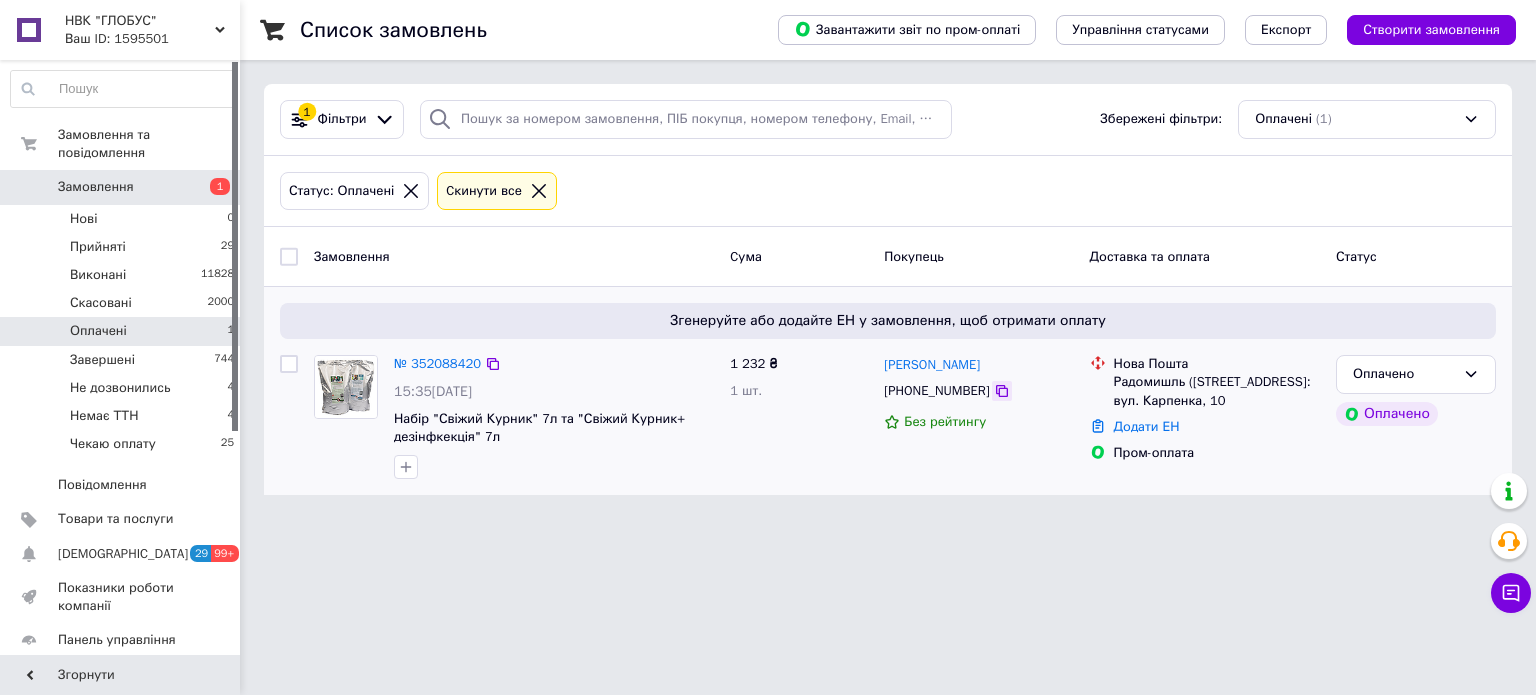 click 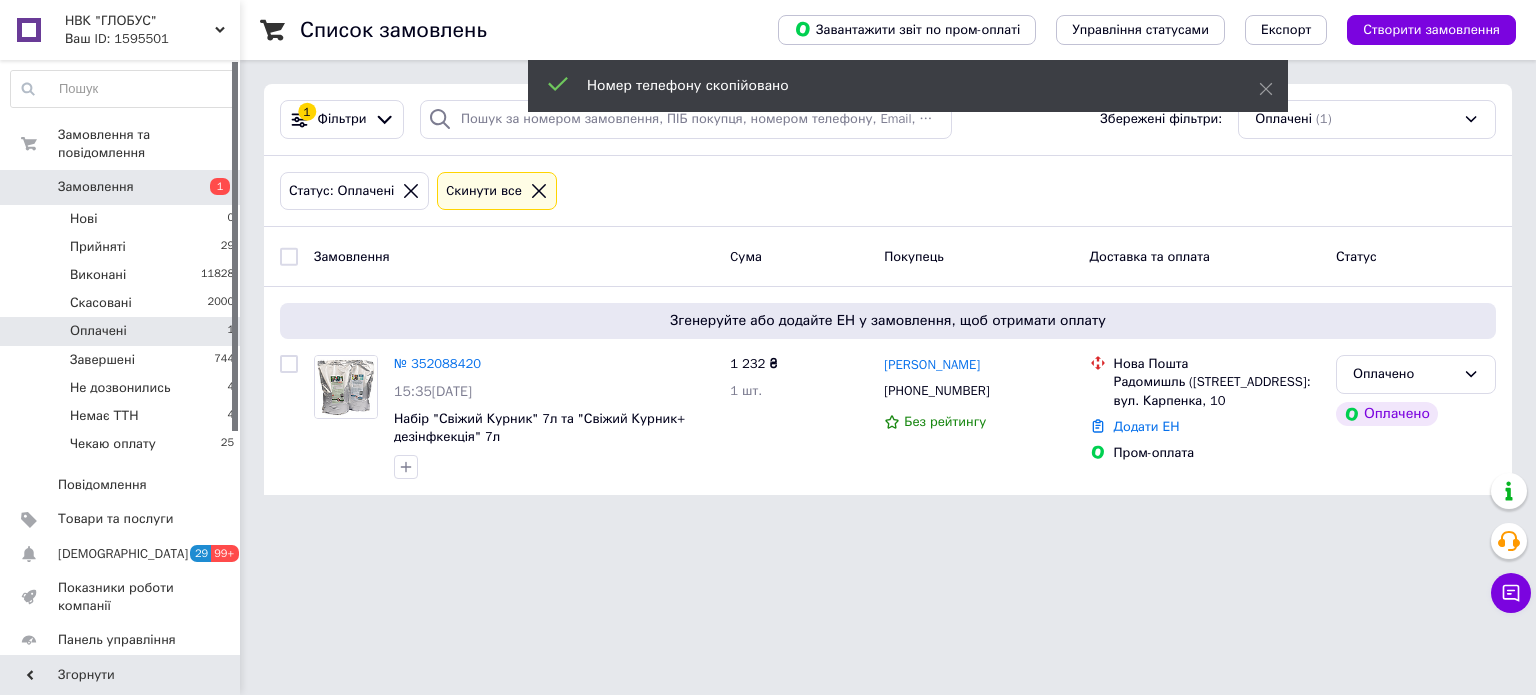 click at bounding box center (539, 191) 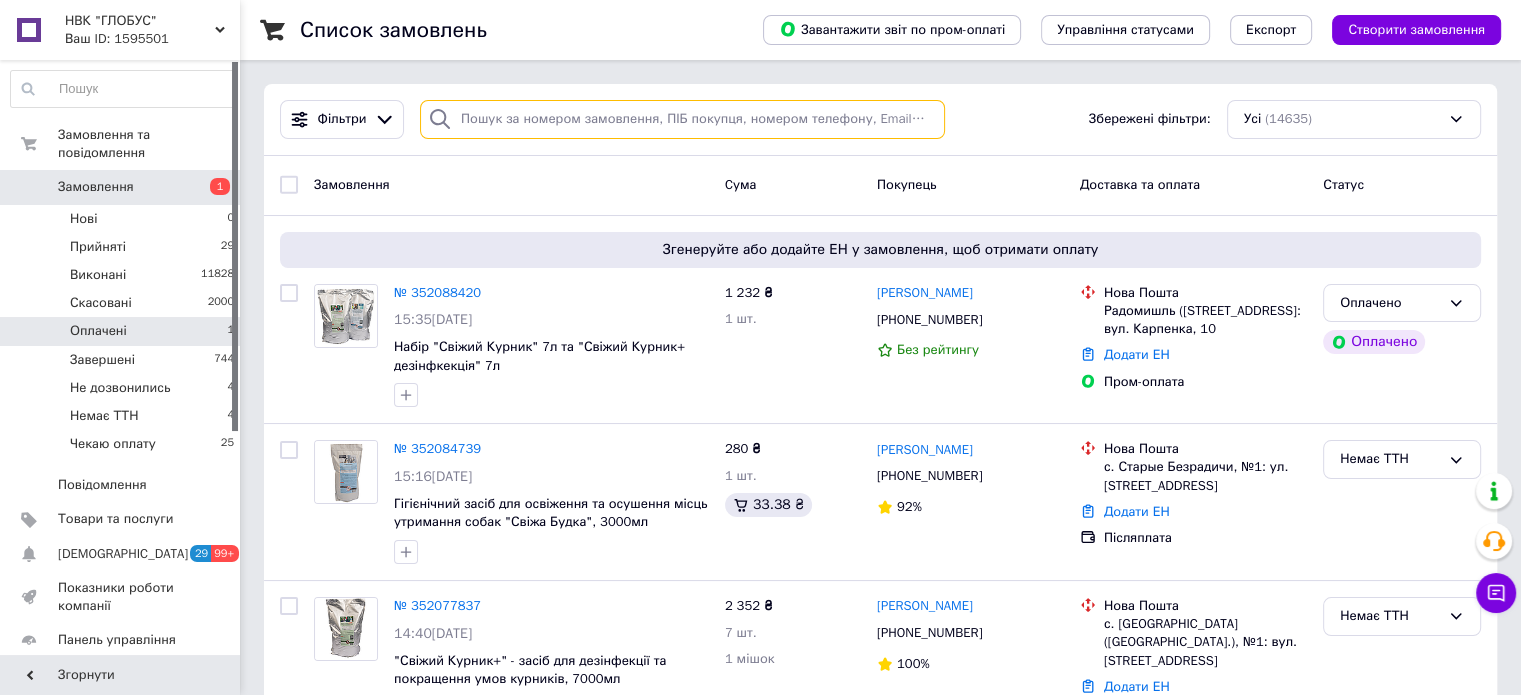 paste on "+380501575073" 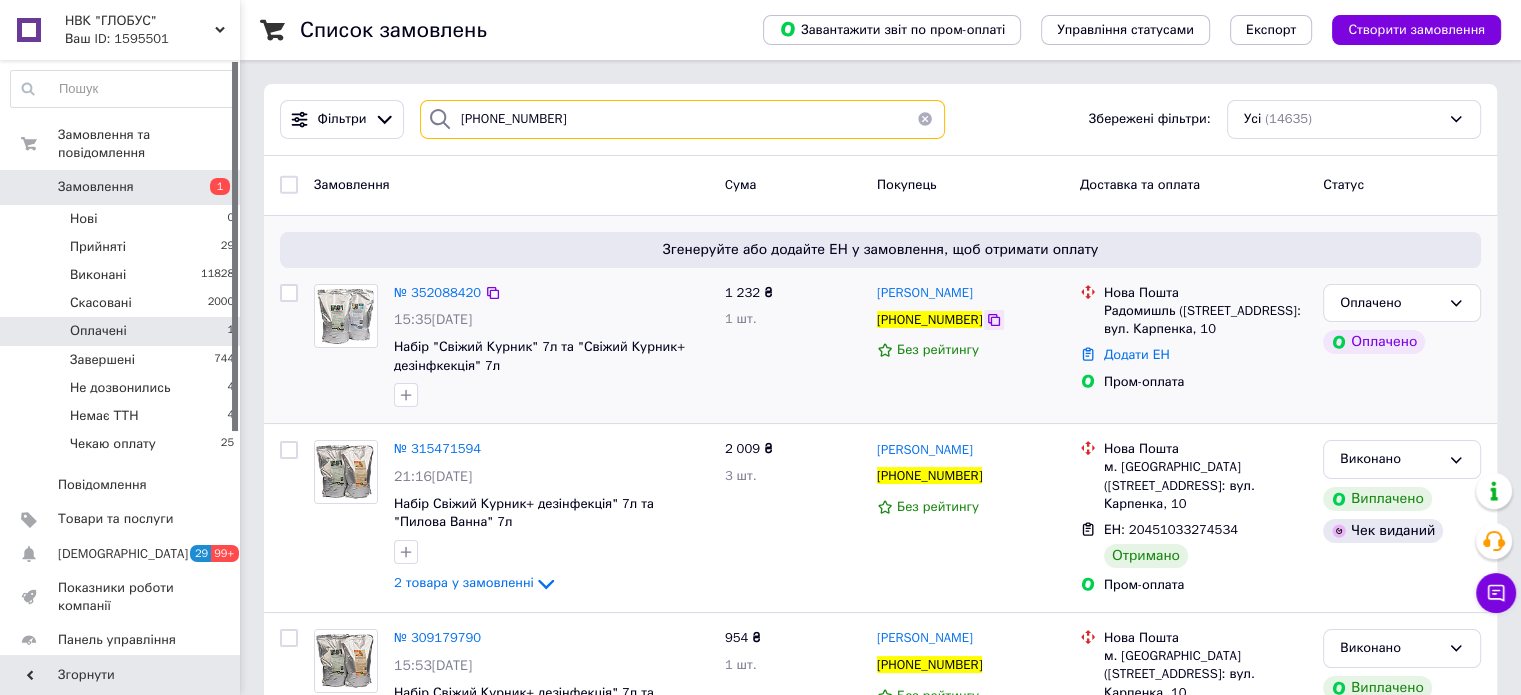 type on "+380501575073" 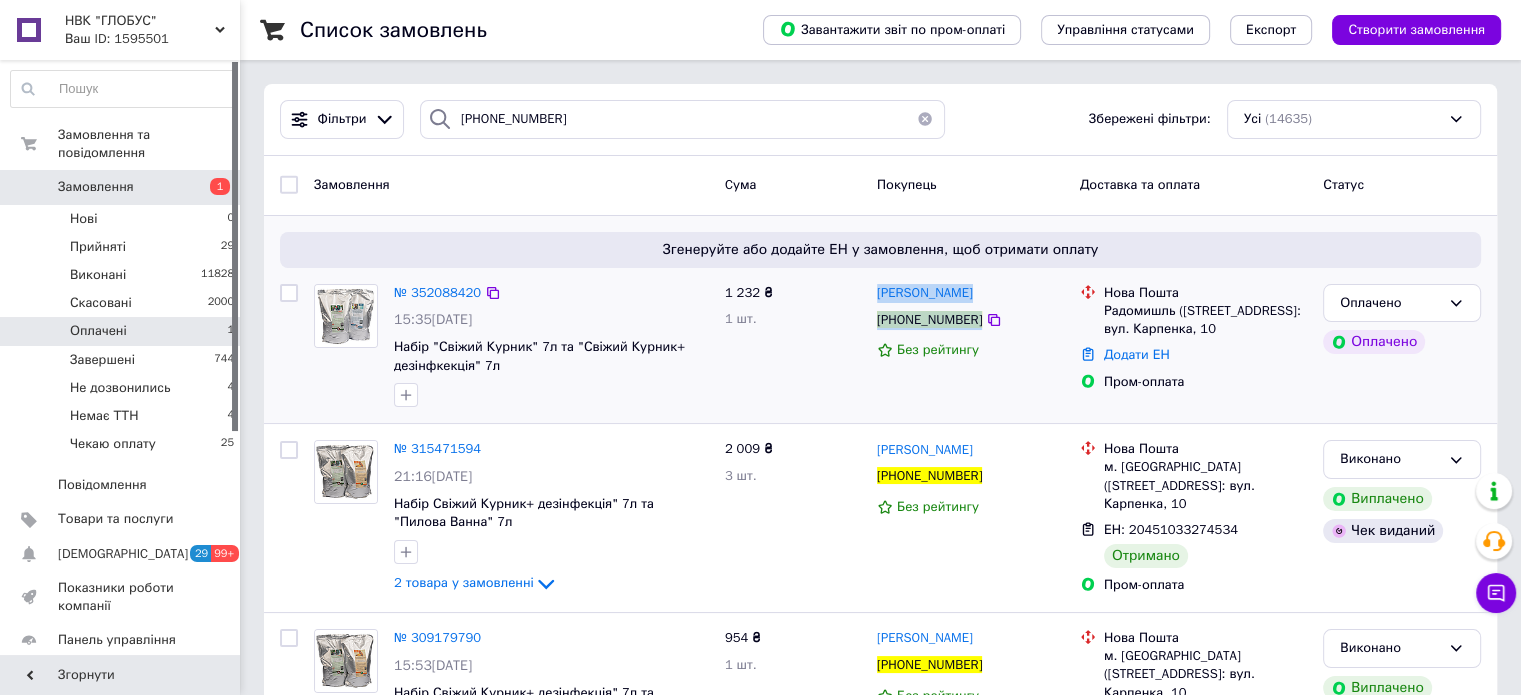 drag, startPoint x: 986, startPoint y: 316, endPoint x: 876, endPoint y: 291, distance: 112.805145 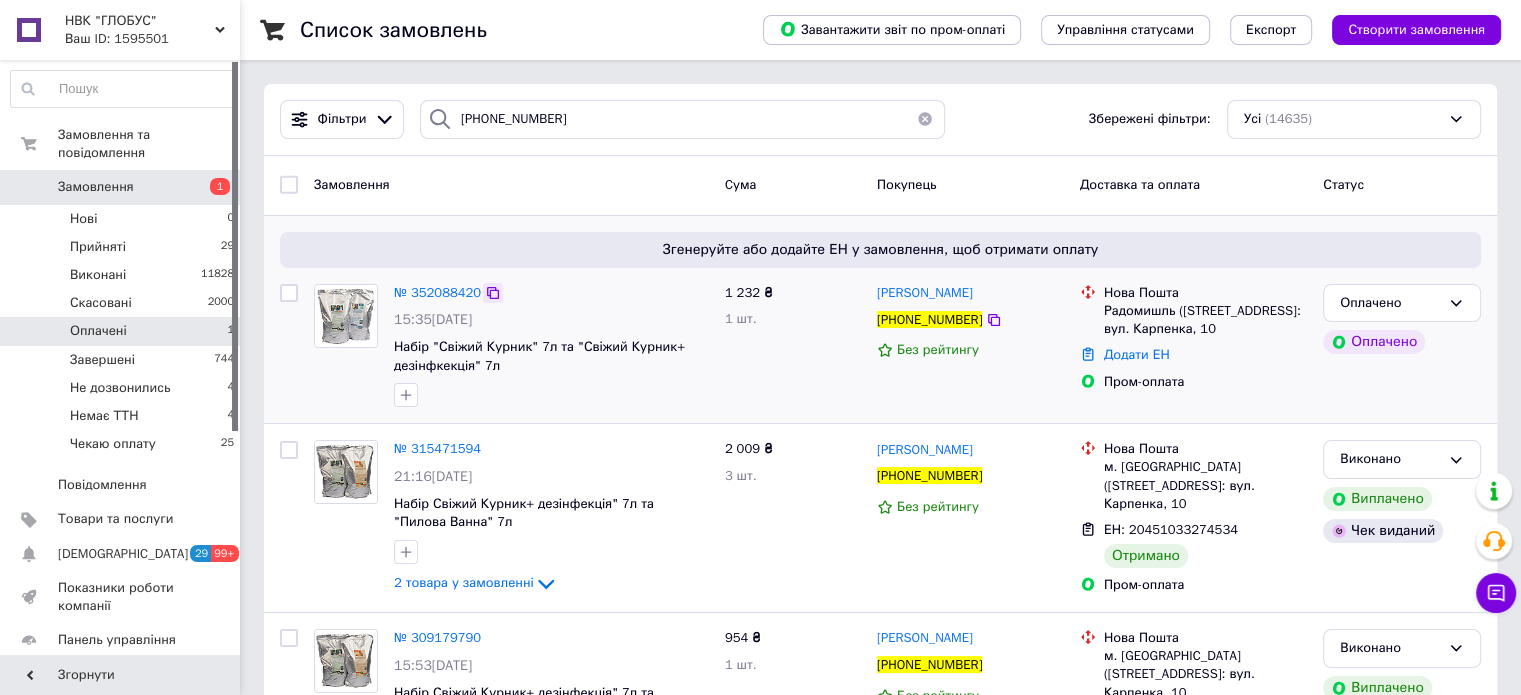 click 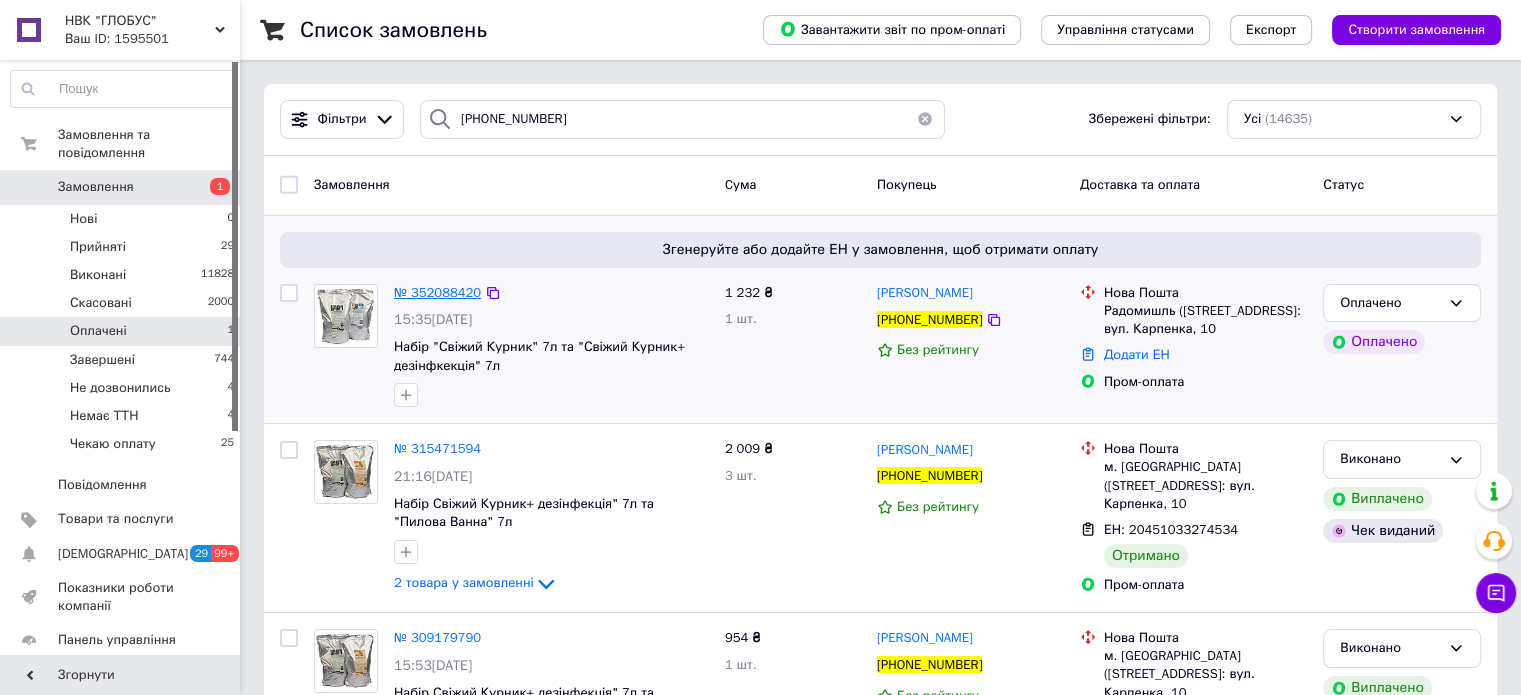 click on "№ 352088420" at bounding box center [437, 292] 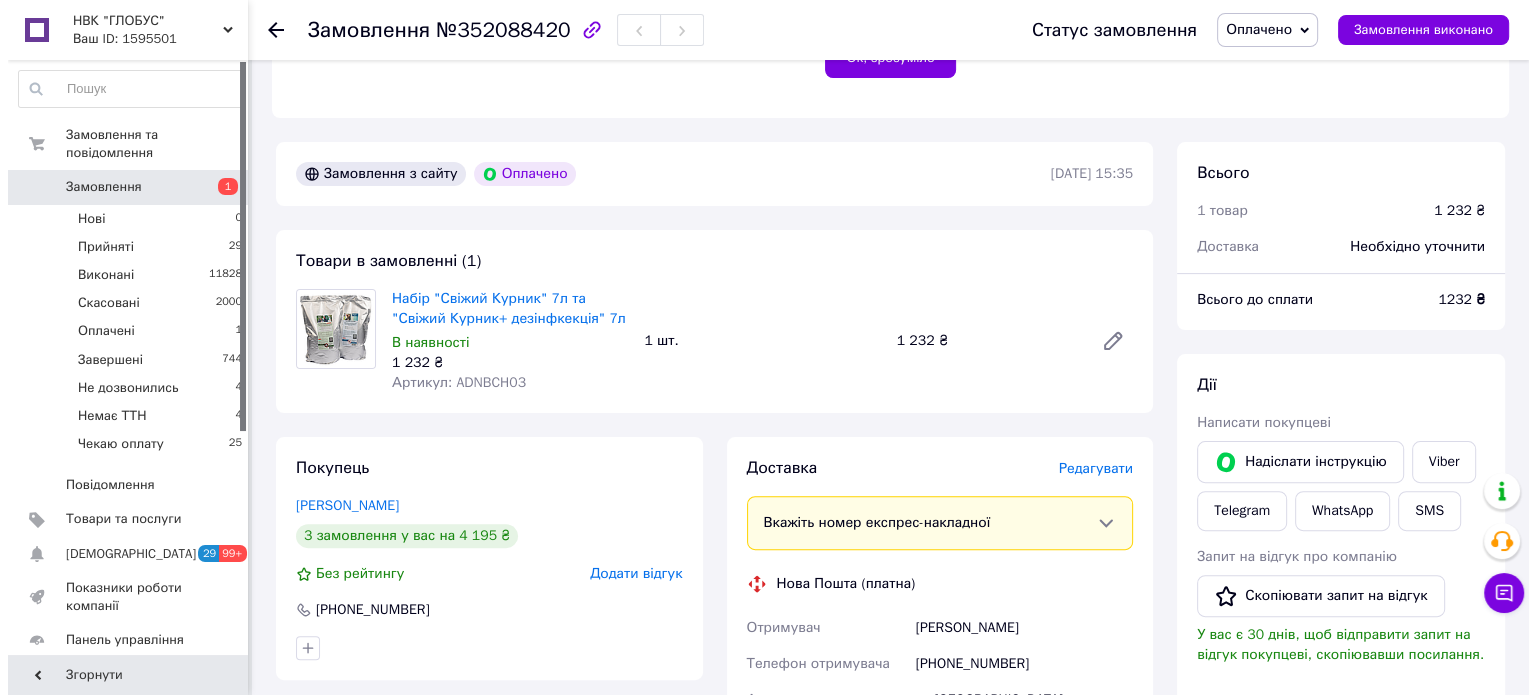 scroll, scrollTop: 700, scrollLeft: 0, axis: vertical 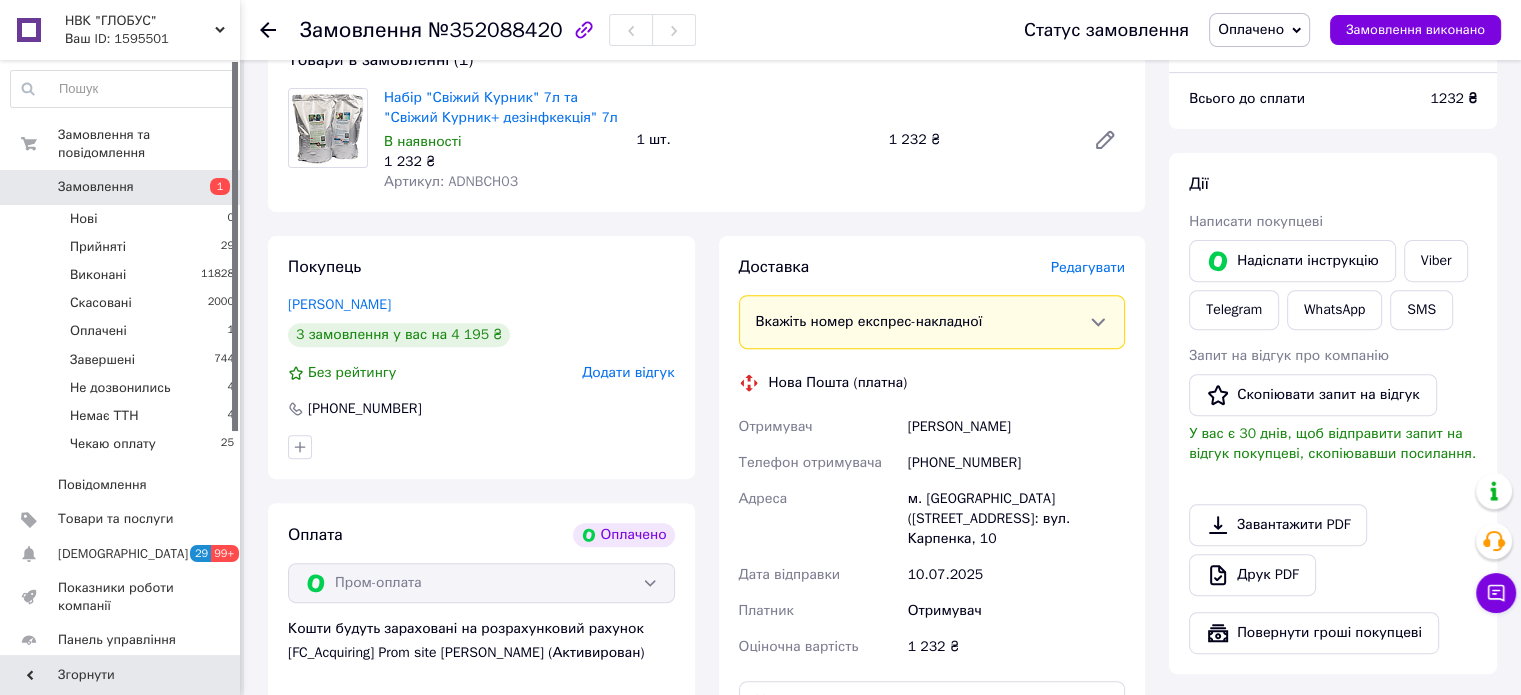 click on "Редагувати" at bounding box center [1088, 267] 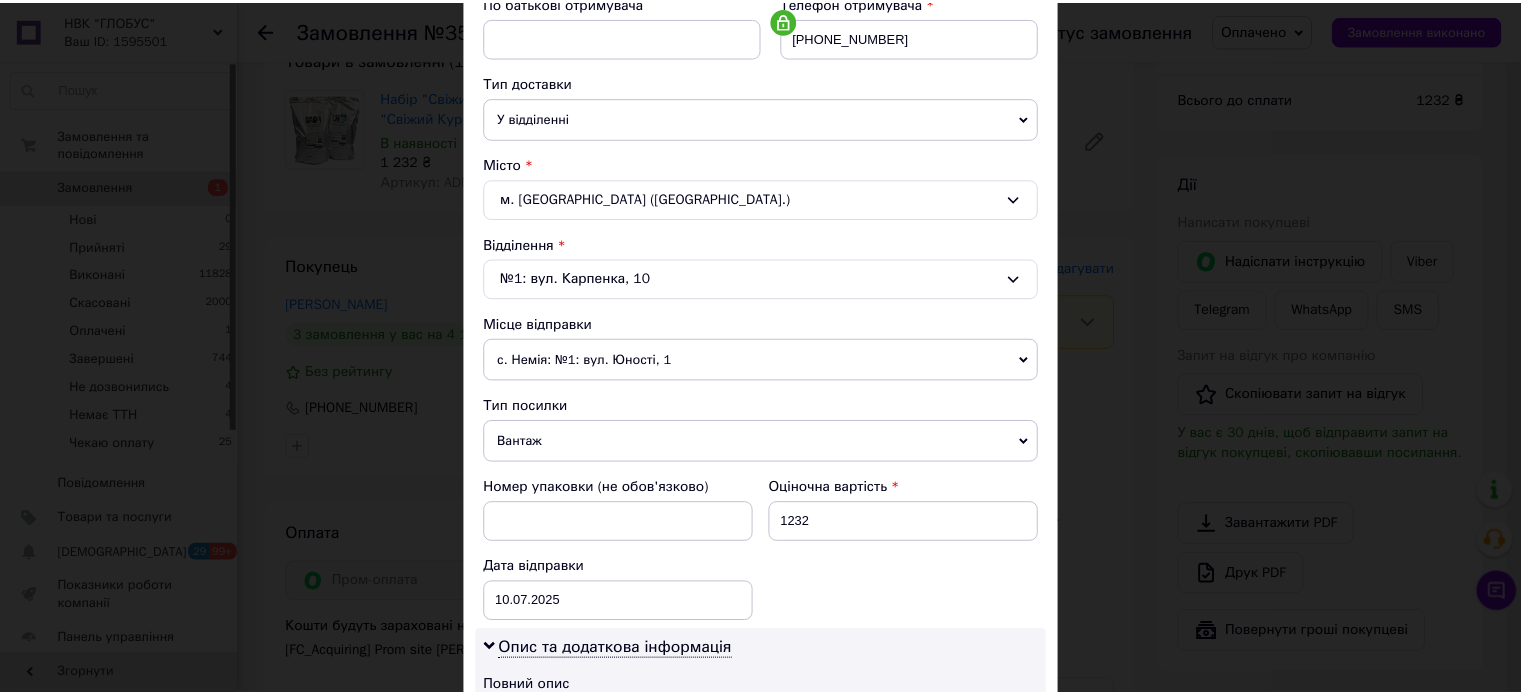 scroll, scrollTop: 850, scrollLeft: 0, axis: vertical 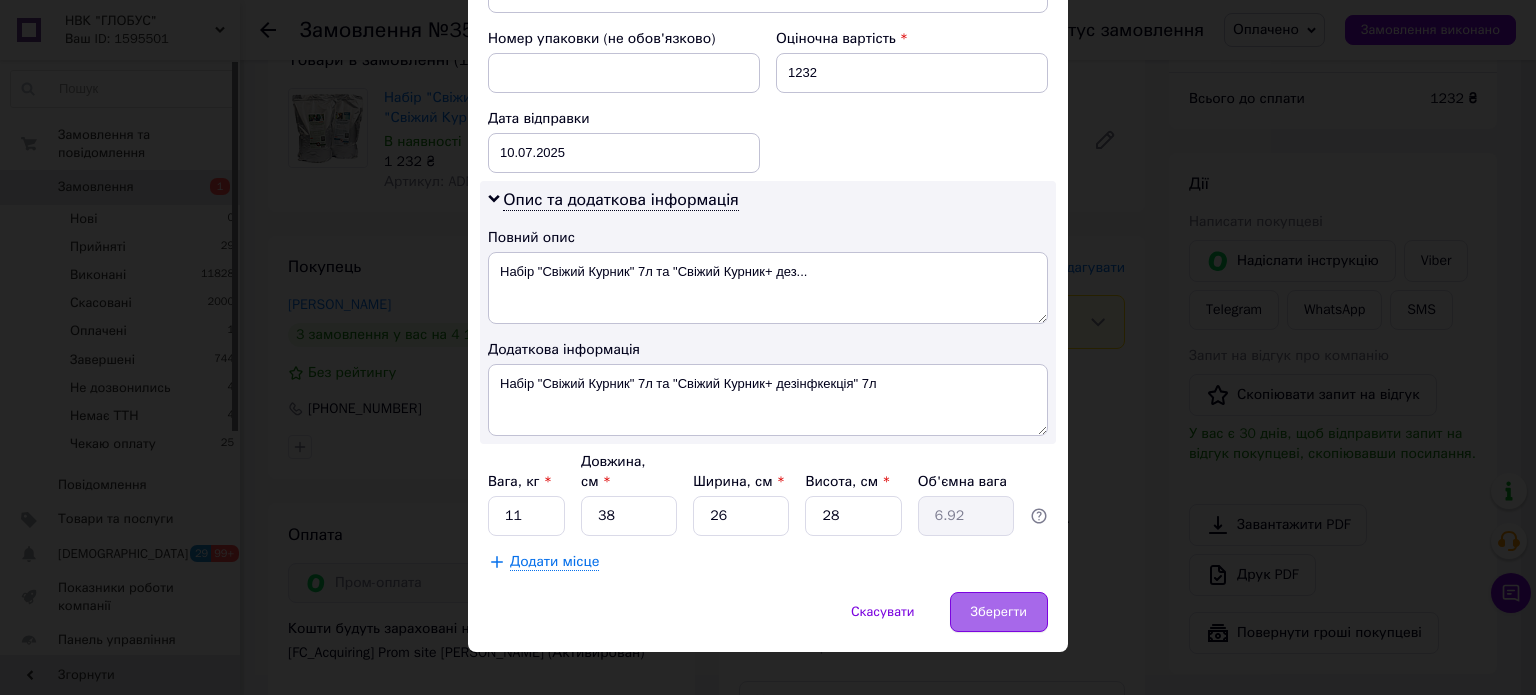 click on "Зберегти" at bounding box center (999, 612) 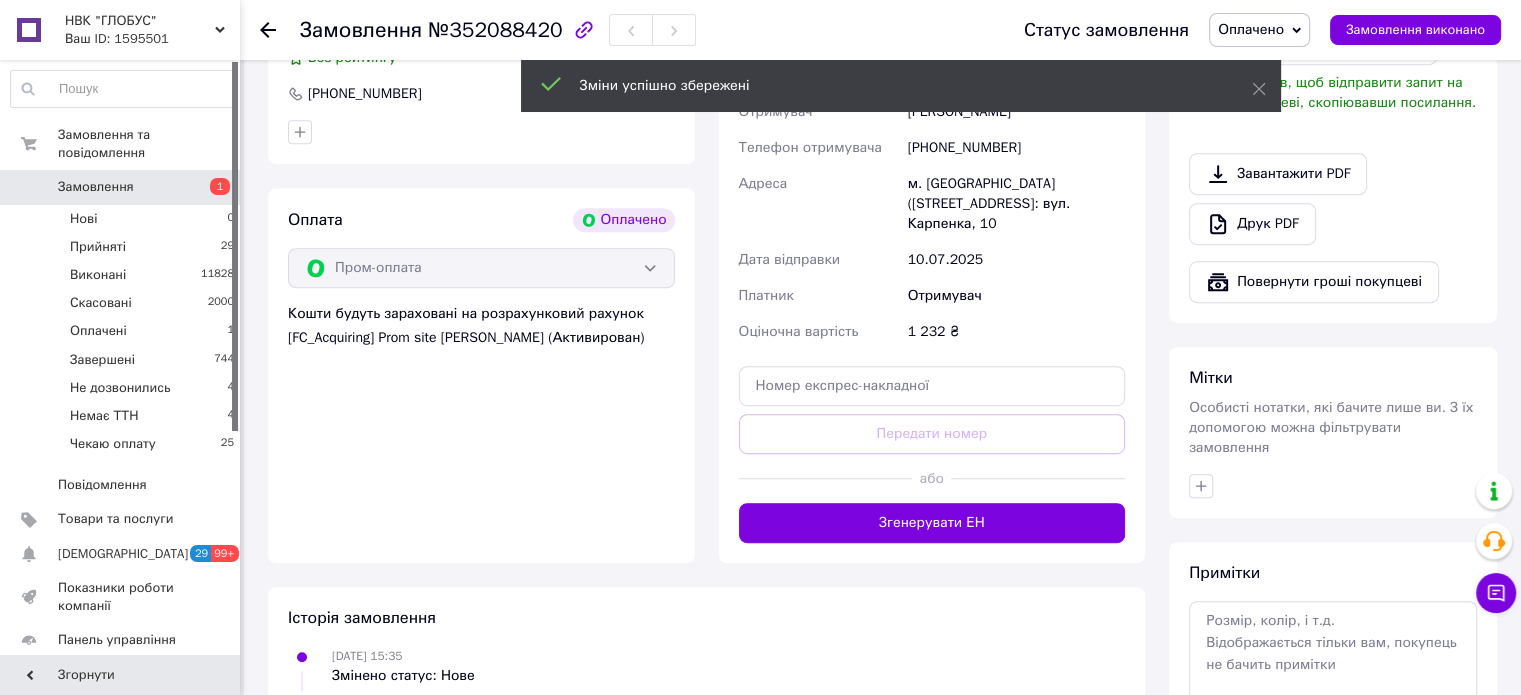 scroll, scrollTop: 1100, scrollLeft: 0, axis: vertical 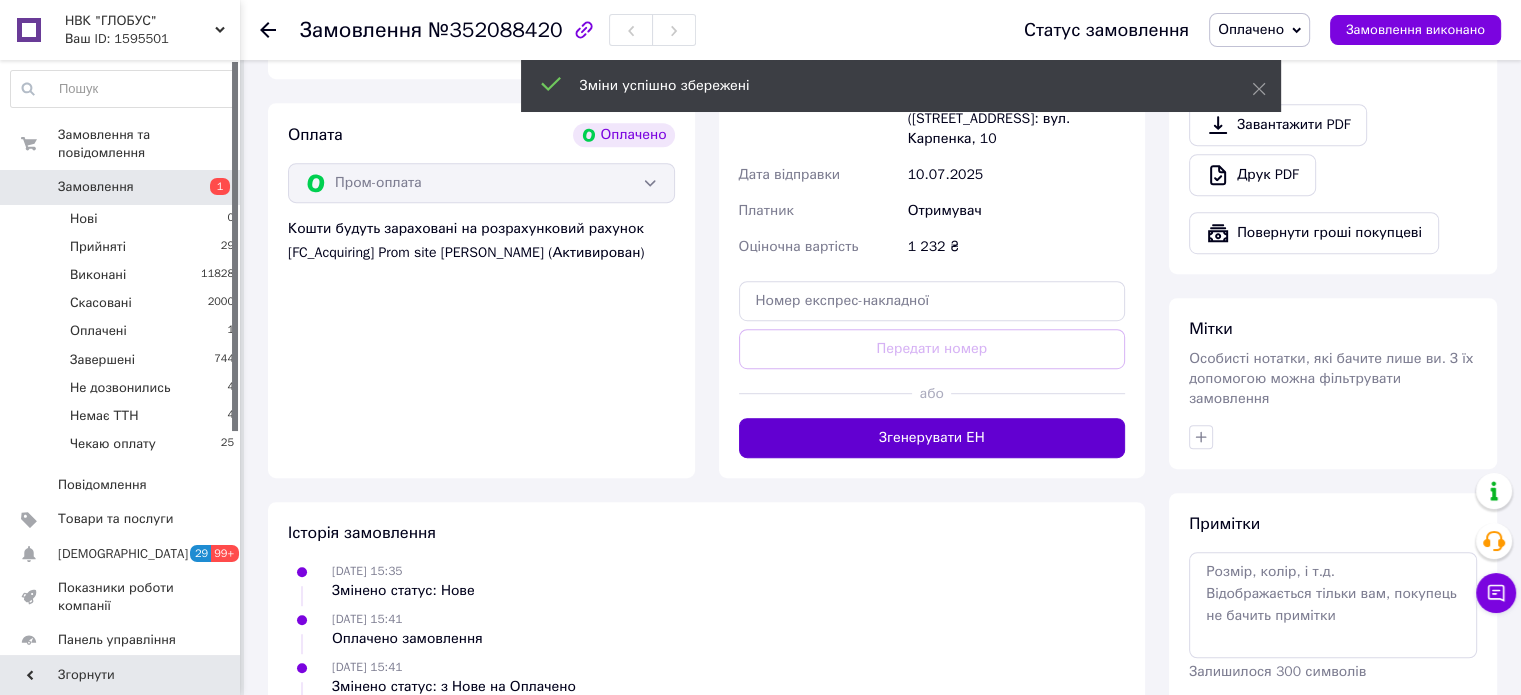 click on "Згенерувати ЕН" at bounding box center [932, 438] 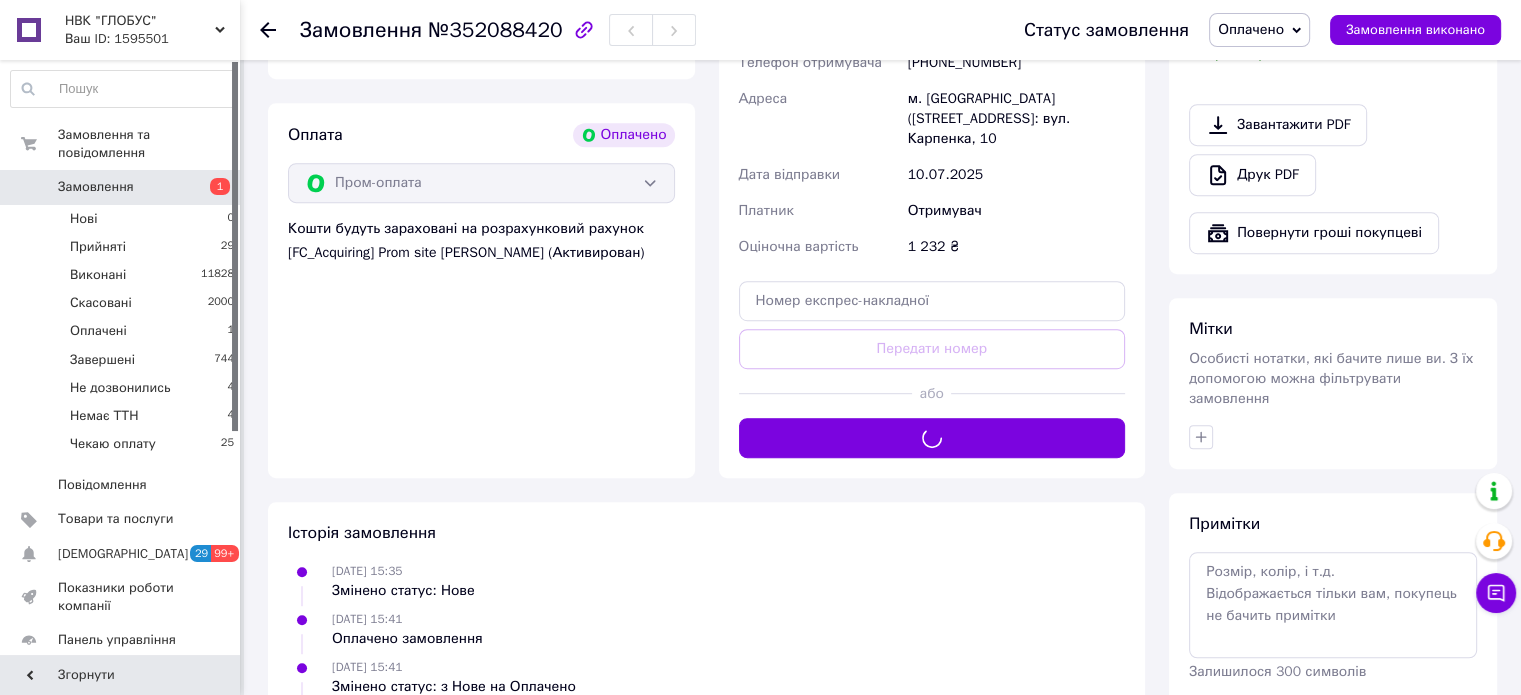 click on "Оплачено" at bounding box center (1259, 30) 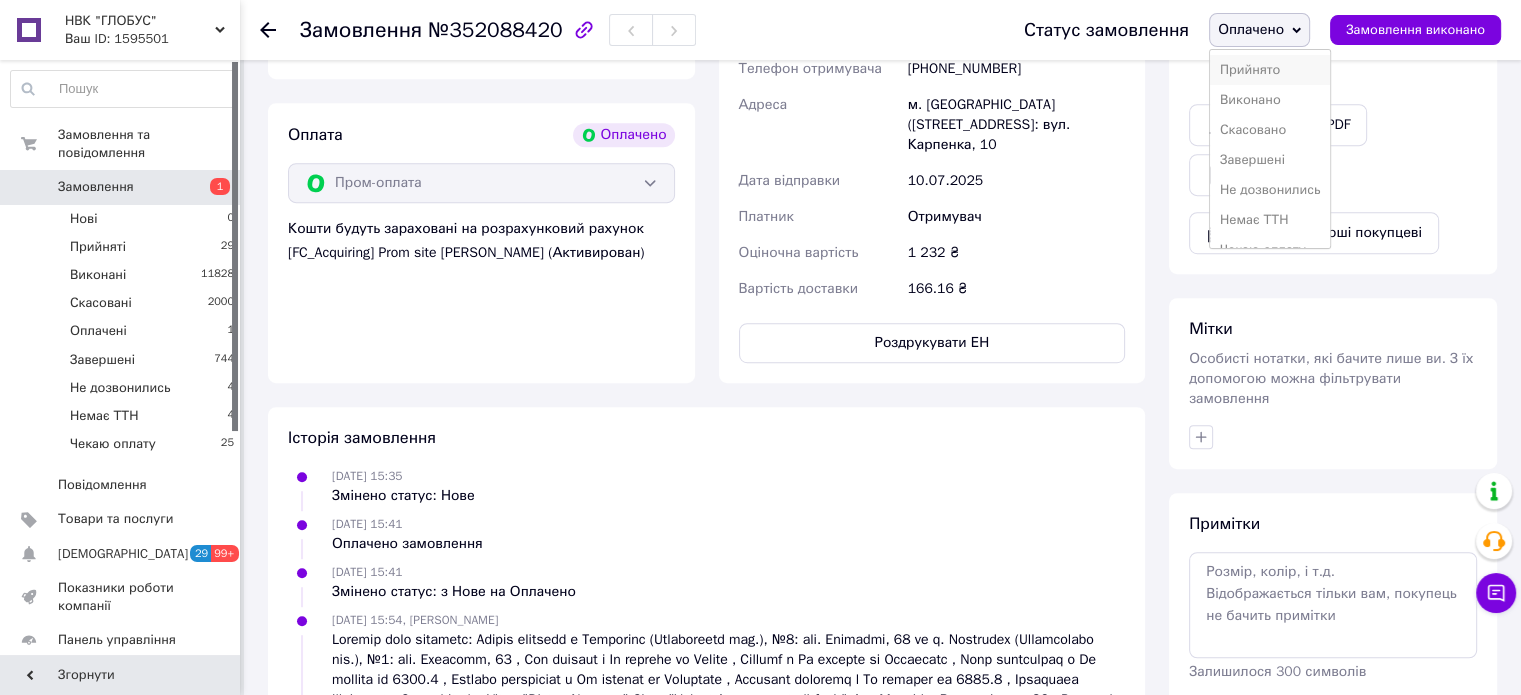 click on "Прийнято" at bounding box center [1270, 70] 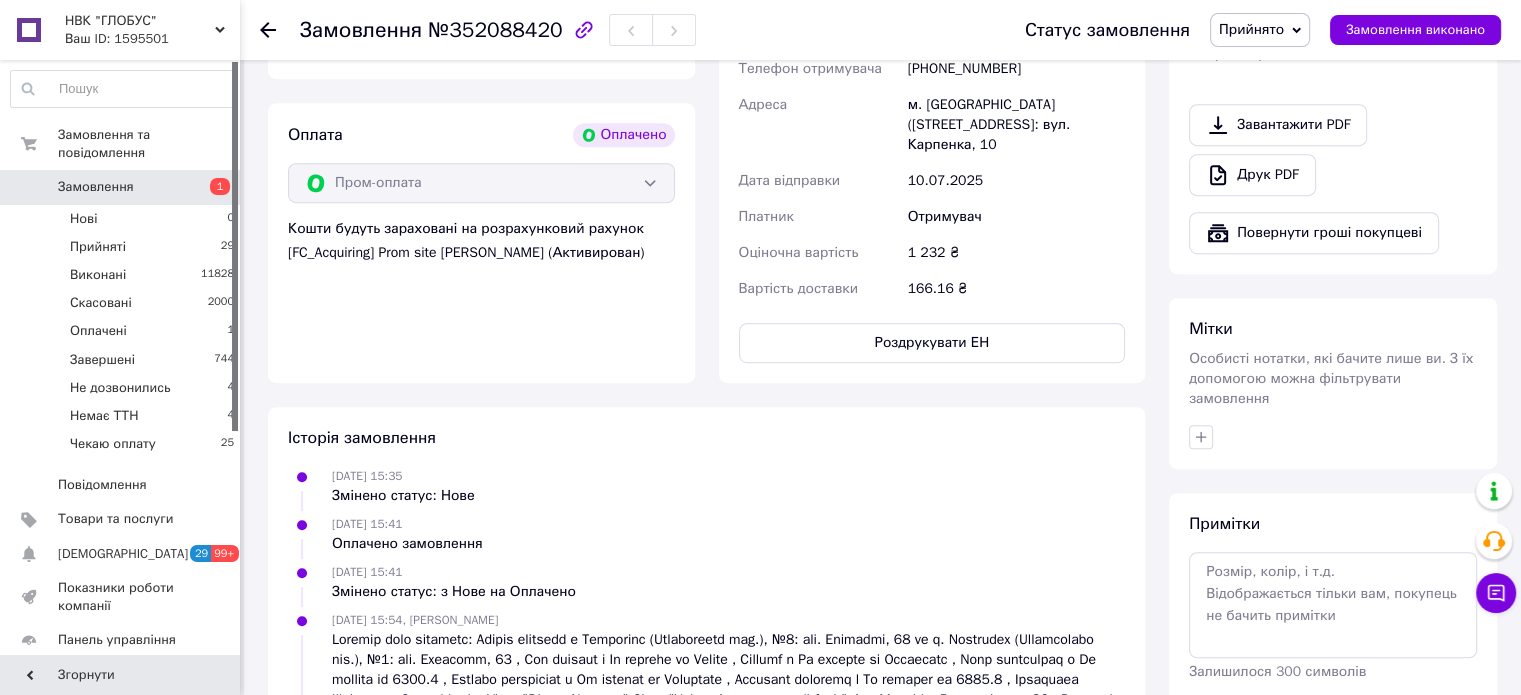 click 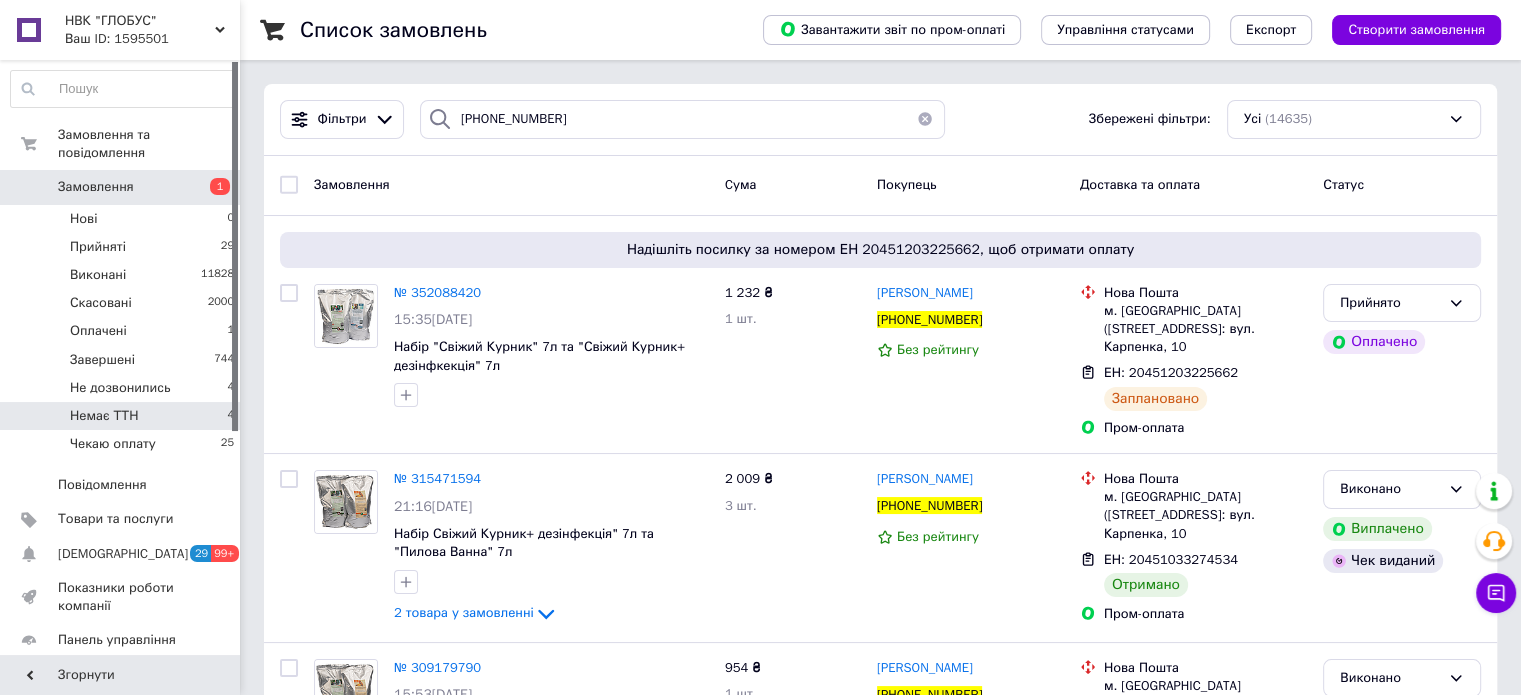 click on "Немає ТТН 4" at bounding box center (123, 416) 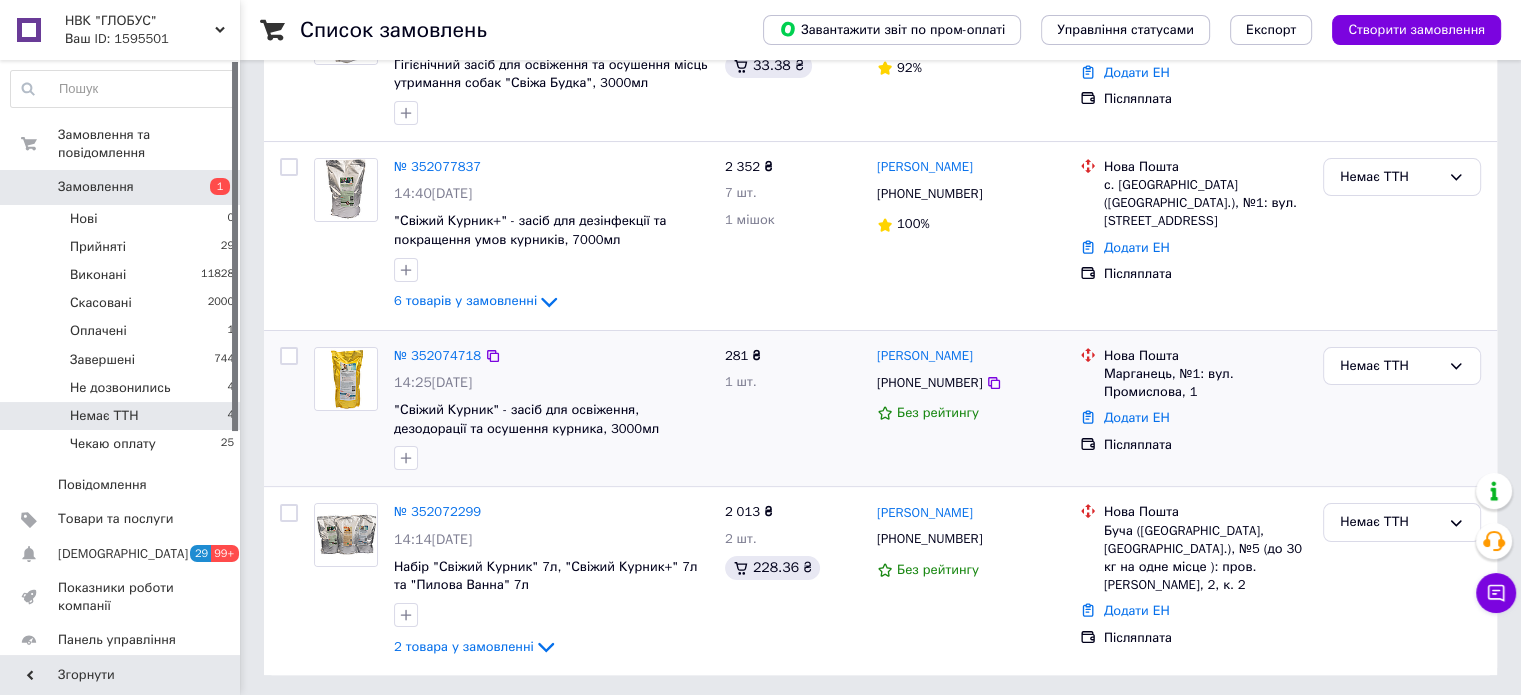 scroll, scrollTop: 304, scrollLeft: 0, axis: vertical 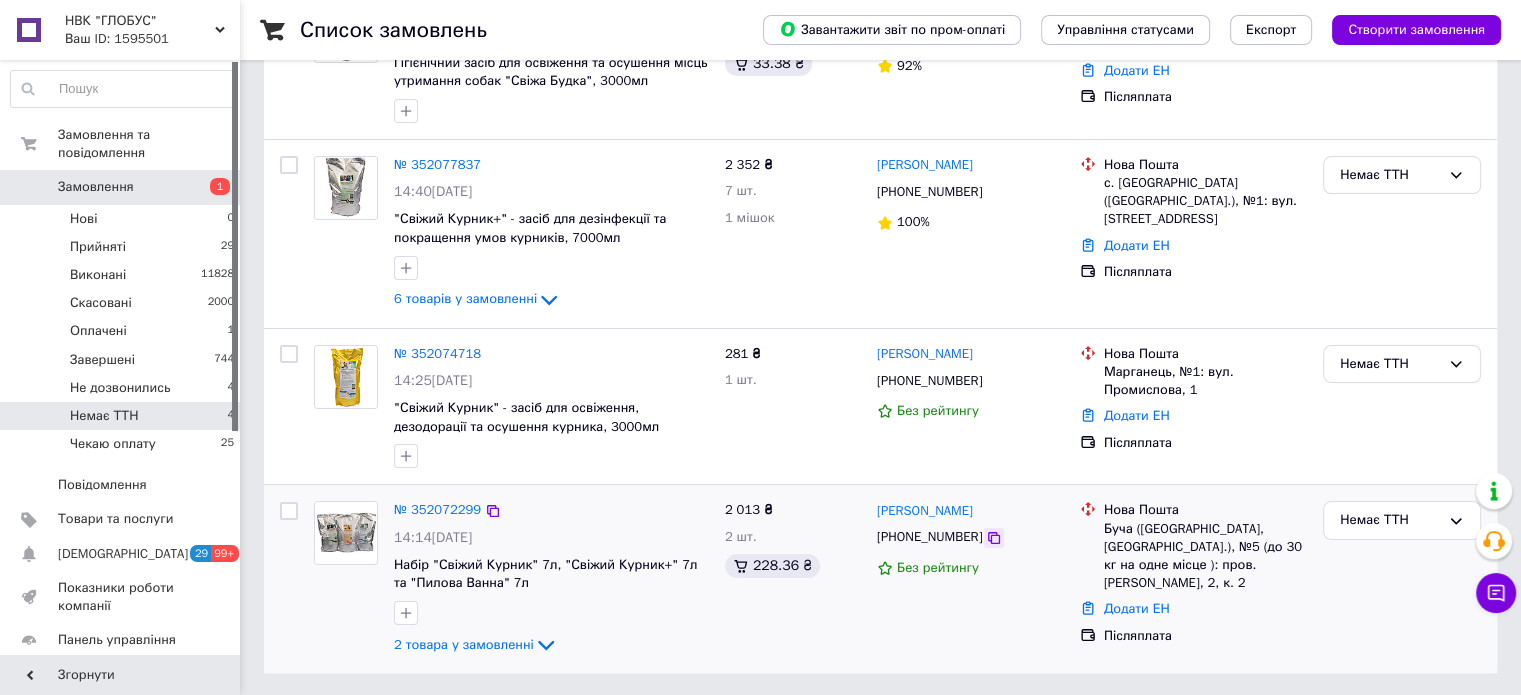 click 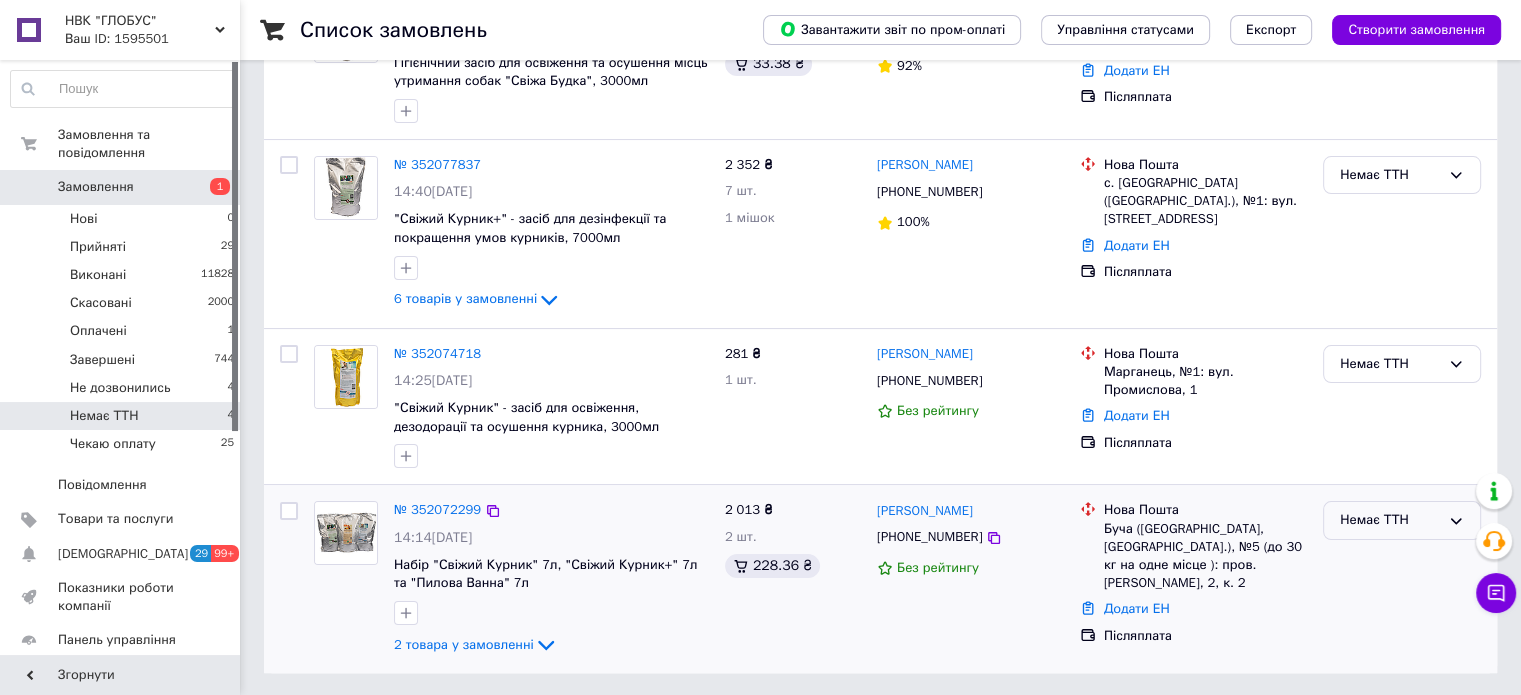 click on "Немає ТТН" at bounding box center [1390, 520] 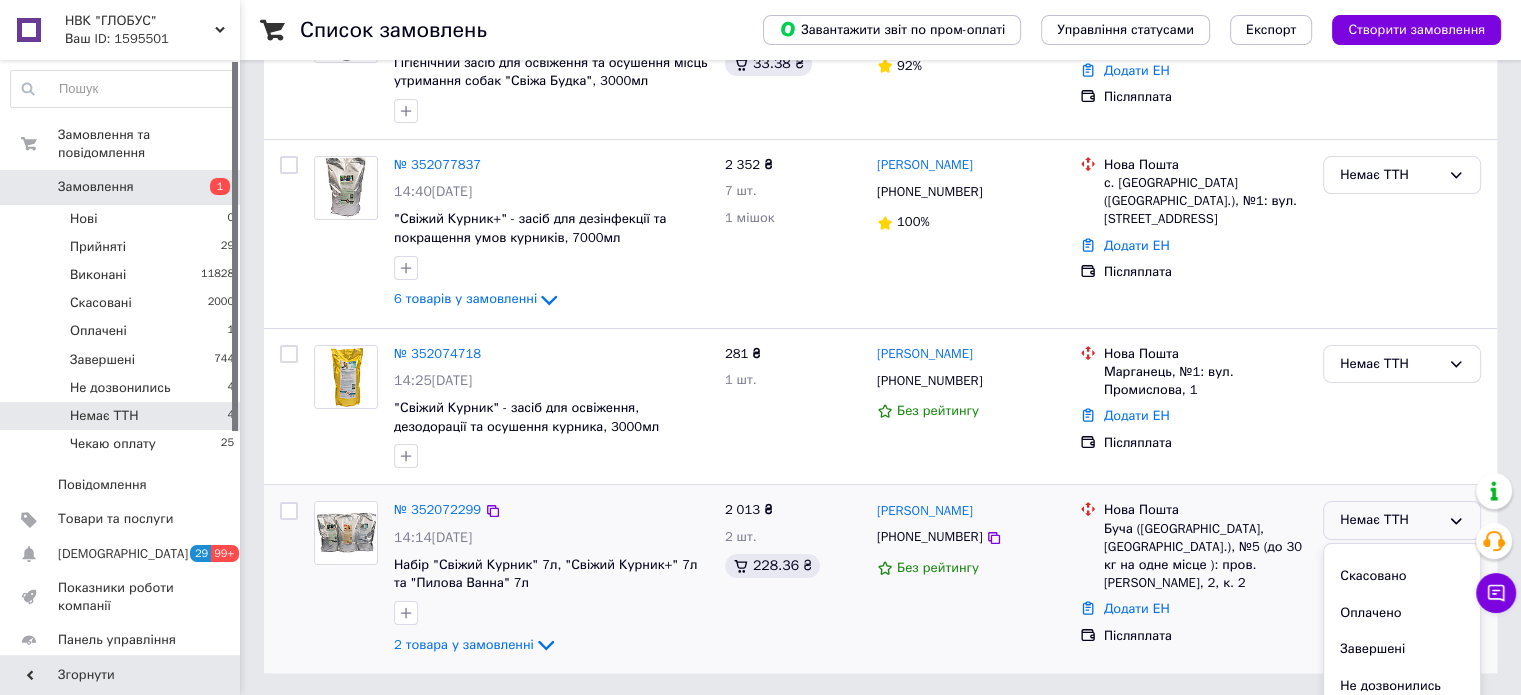 scroll, scrollTop: 90, scrollLeft: 0, axis: vertical 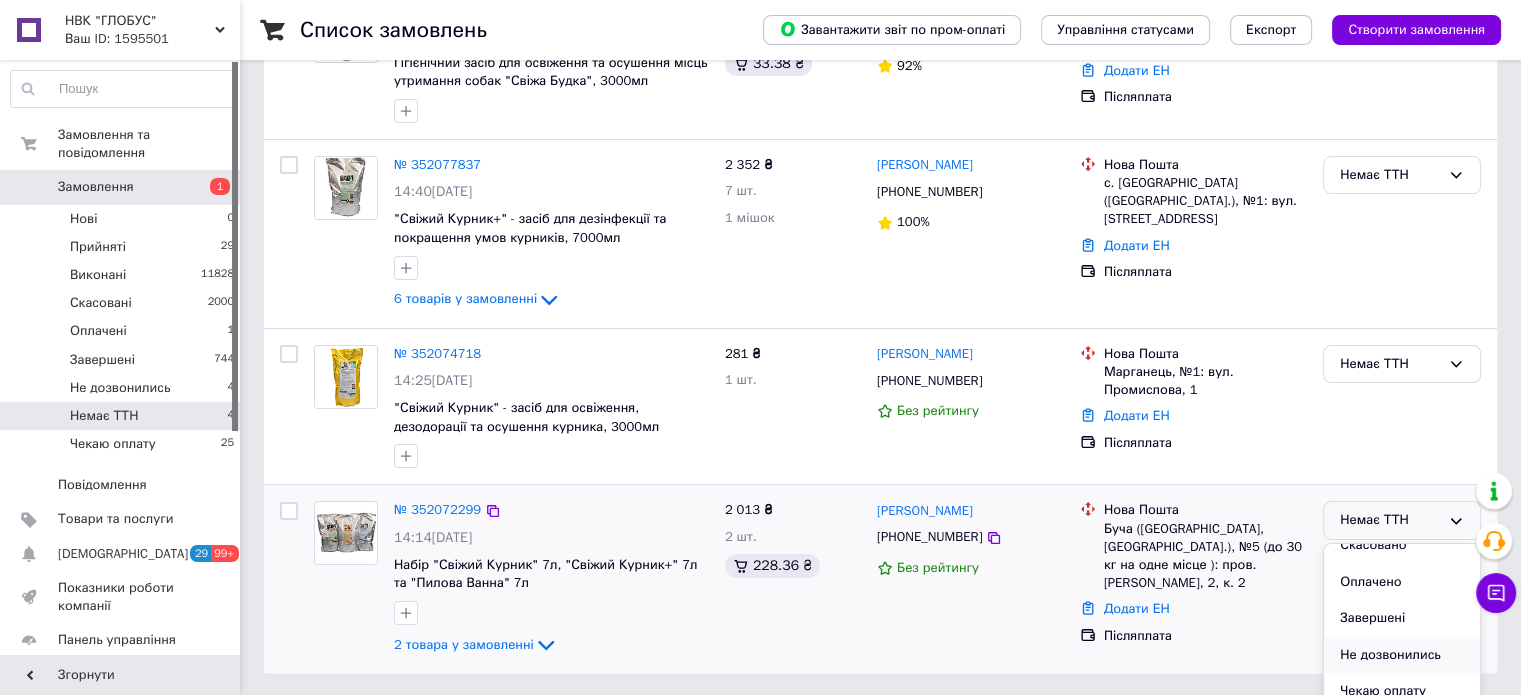 click on "Не дозвонились" at bounding box center [1402, 655] 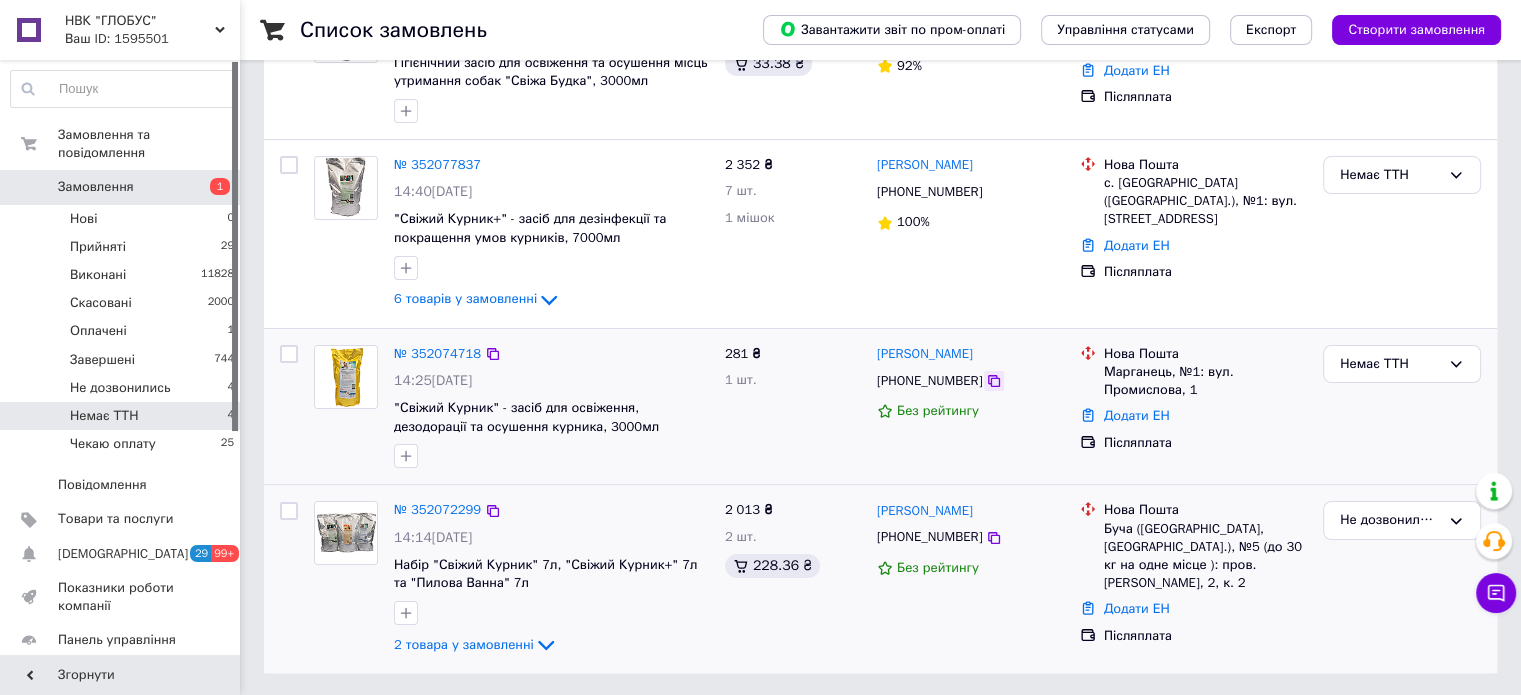 click 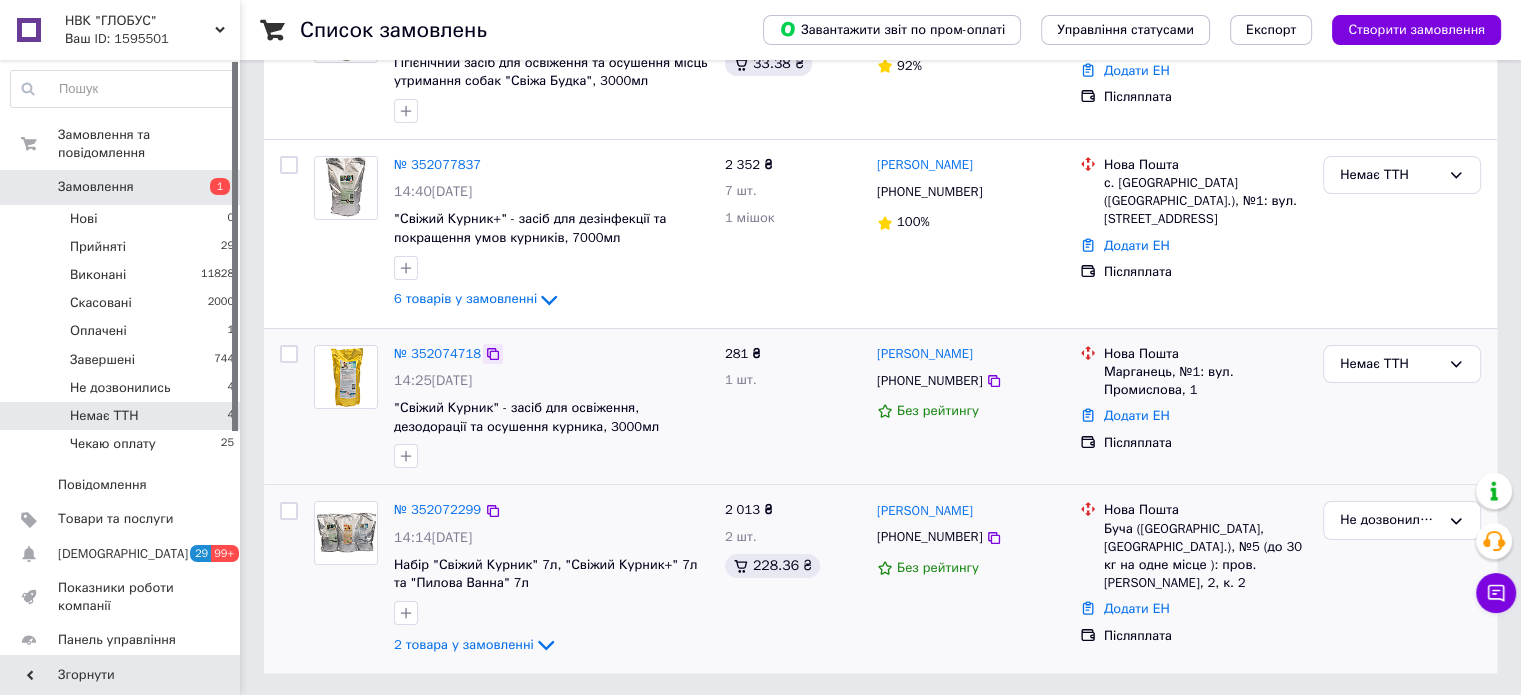click 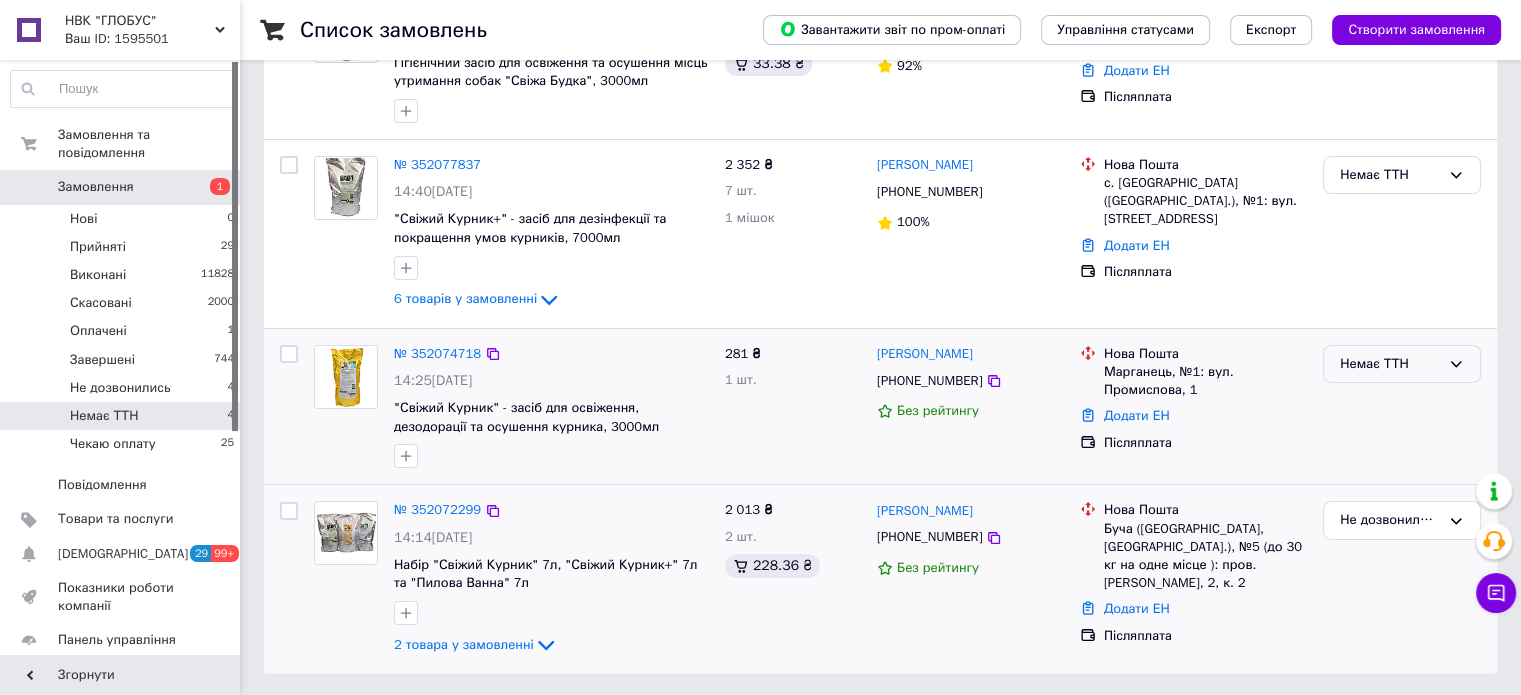 click on "Немає ТТН" at bounding box center (1390, 364) 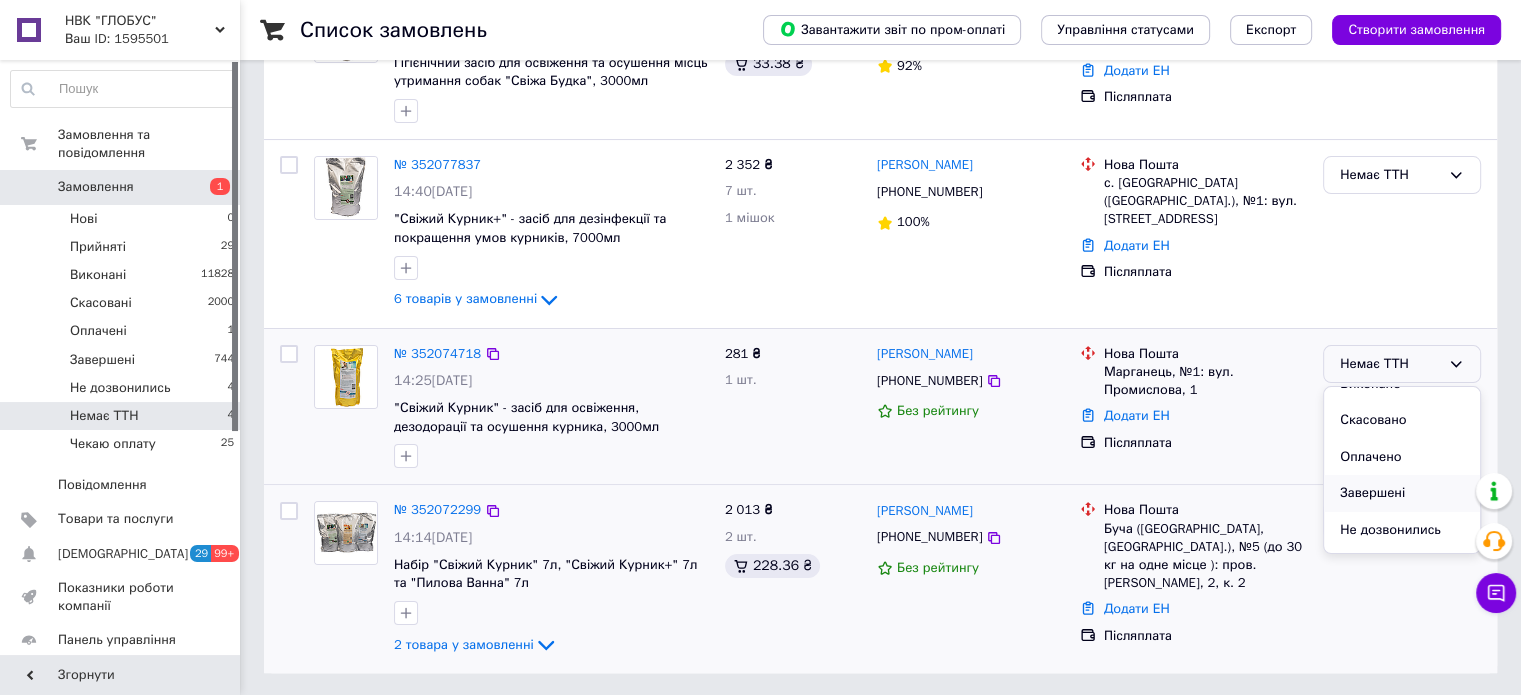 scroll, scrollTop: 90, scrollLeft: 0, axis: vertical 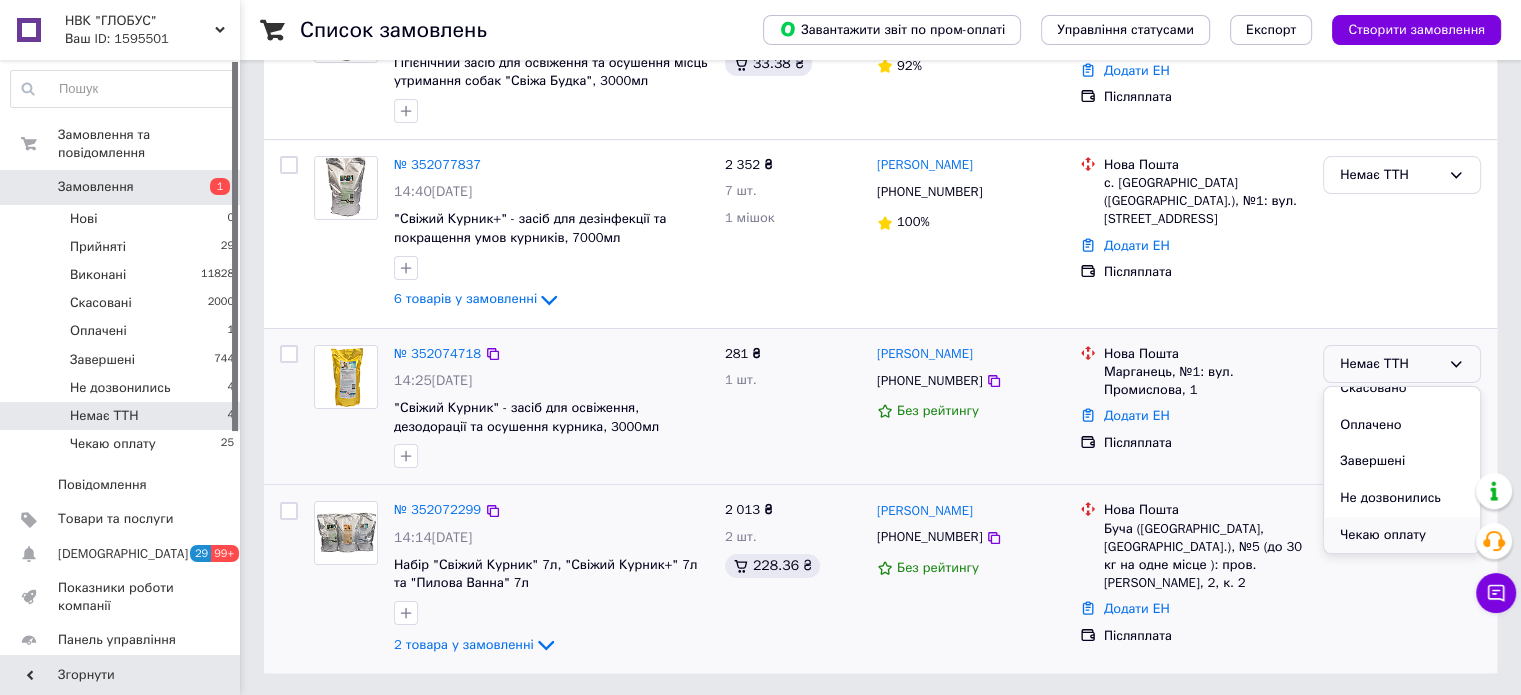 click on "Чекаю оплату" at bounding box center [1402, 535] 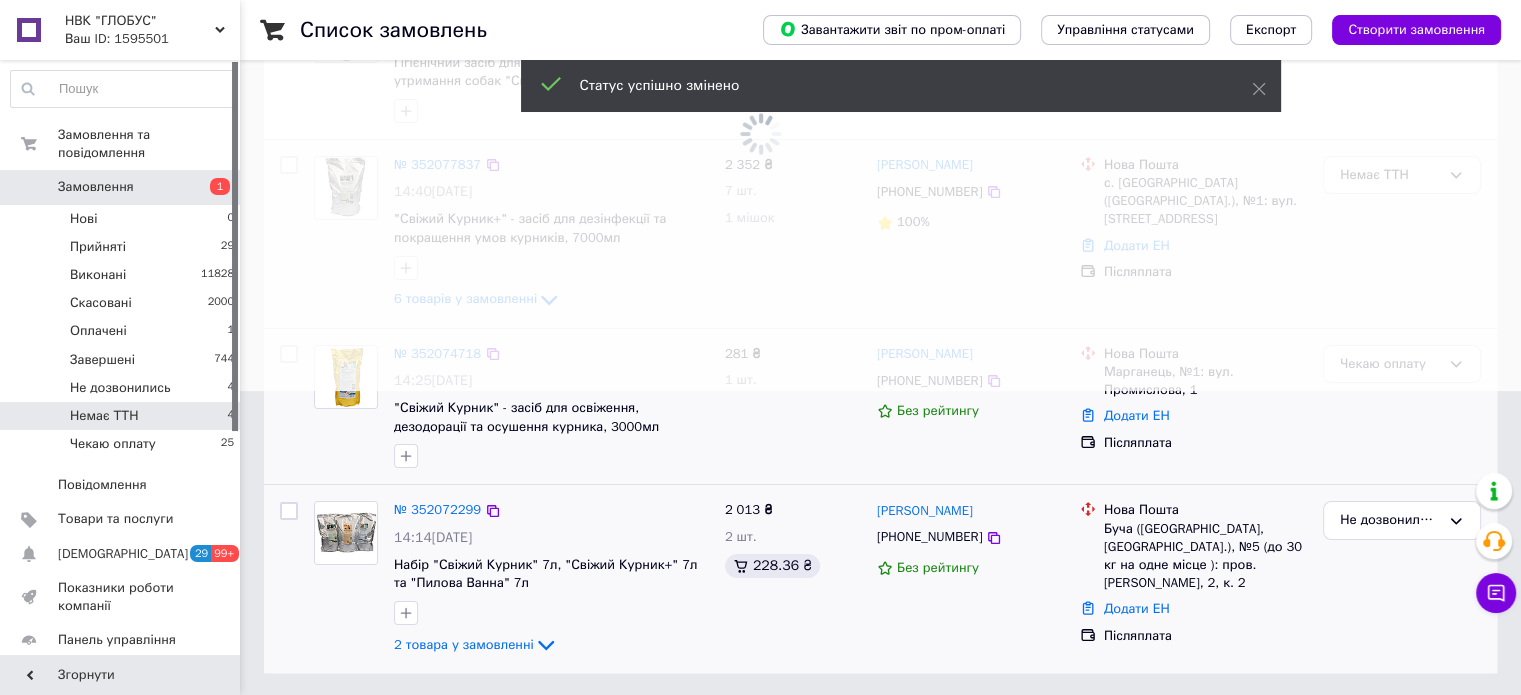 scroll, scrollTop: 115, scrollLeft: 0, axis: vertical 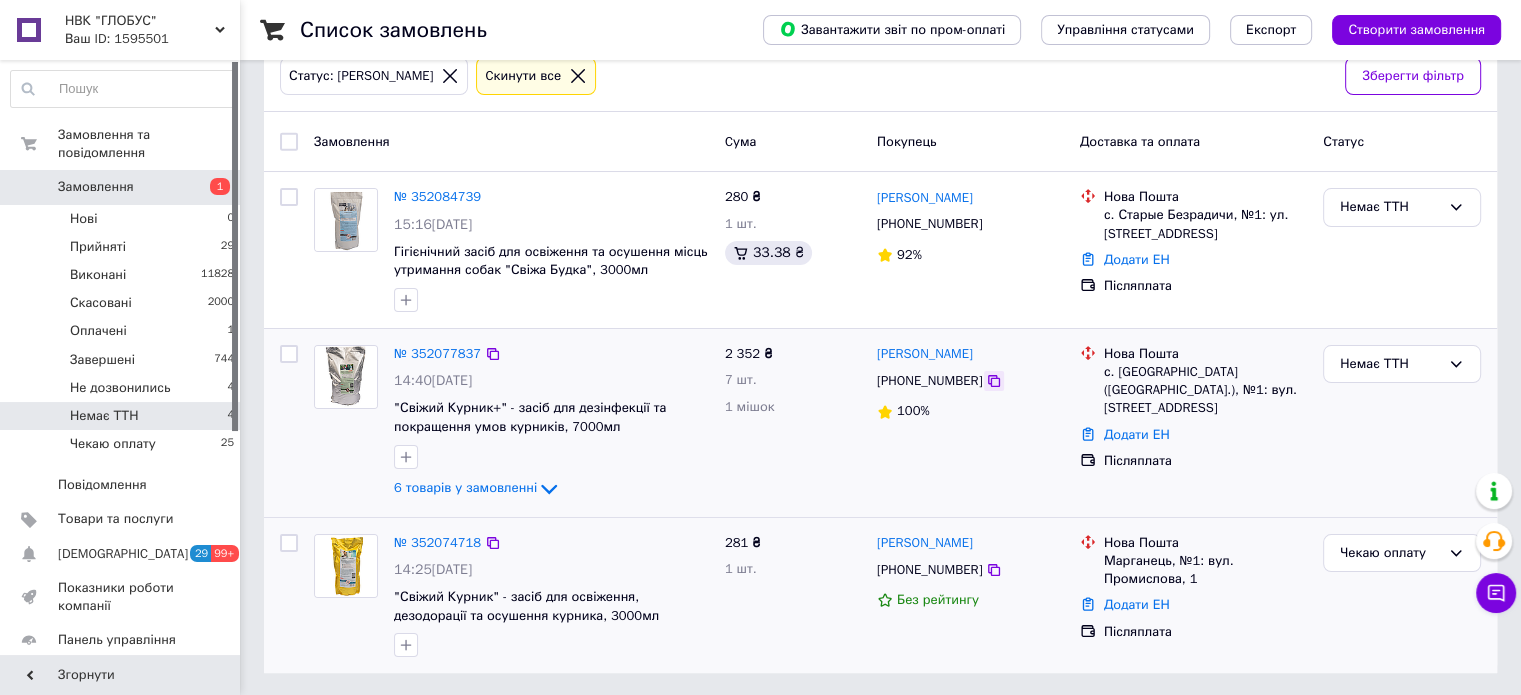 click 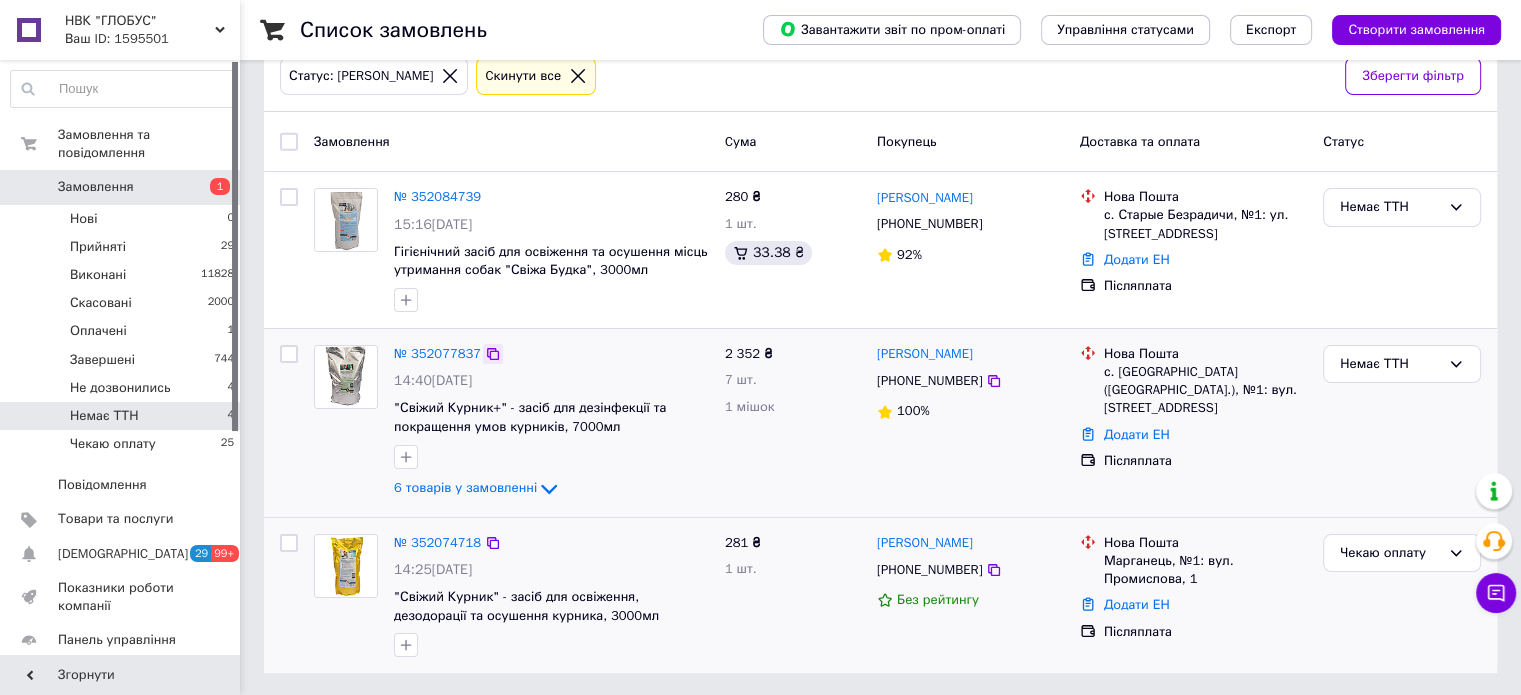 click 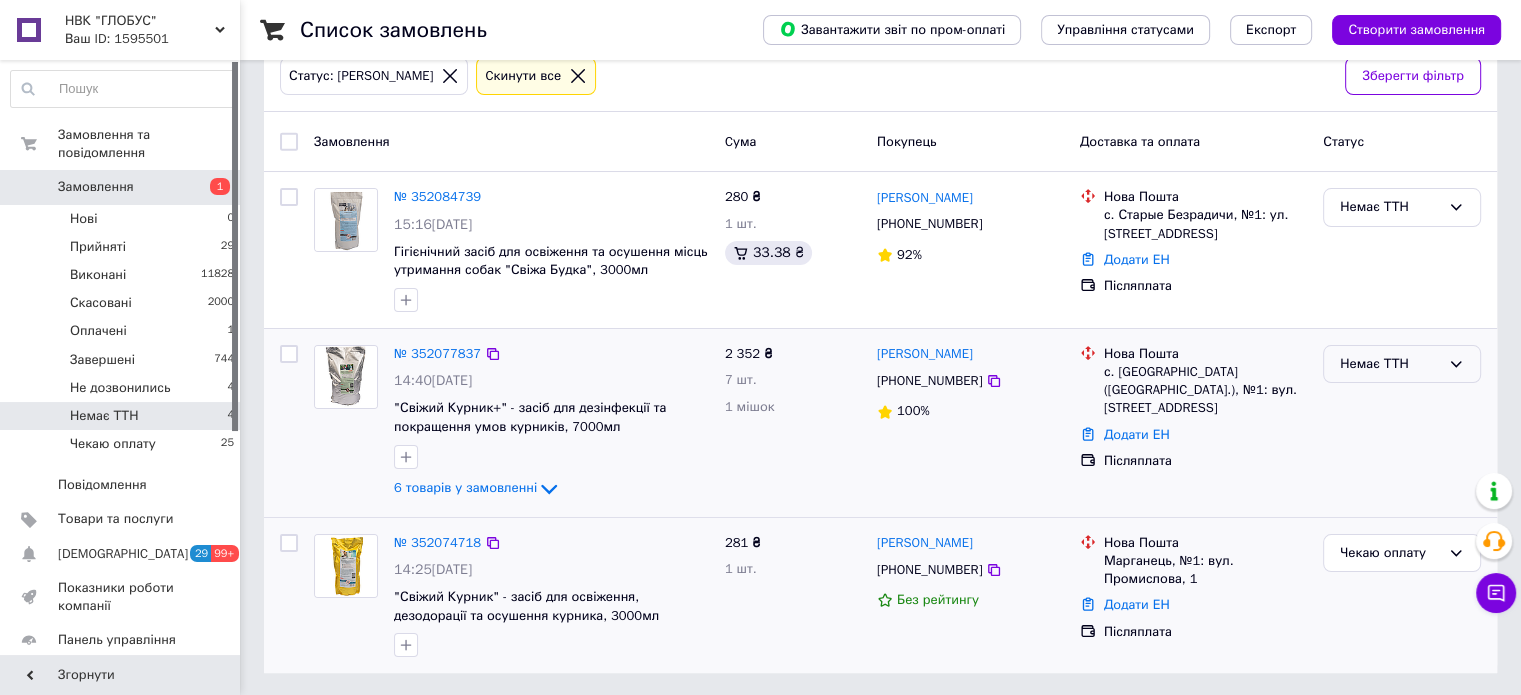 click on "Немає ТТН" at bounding box center [1402, 364] 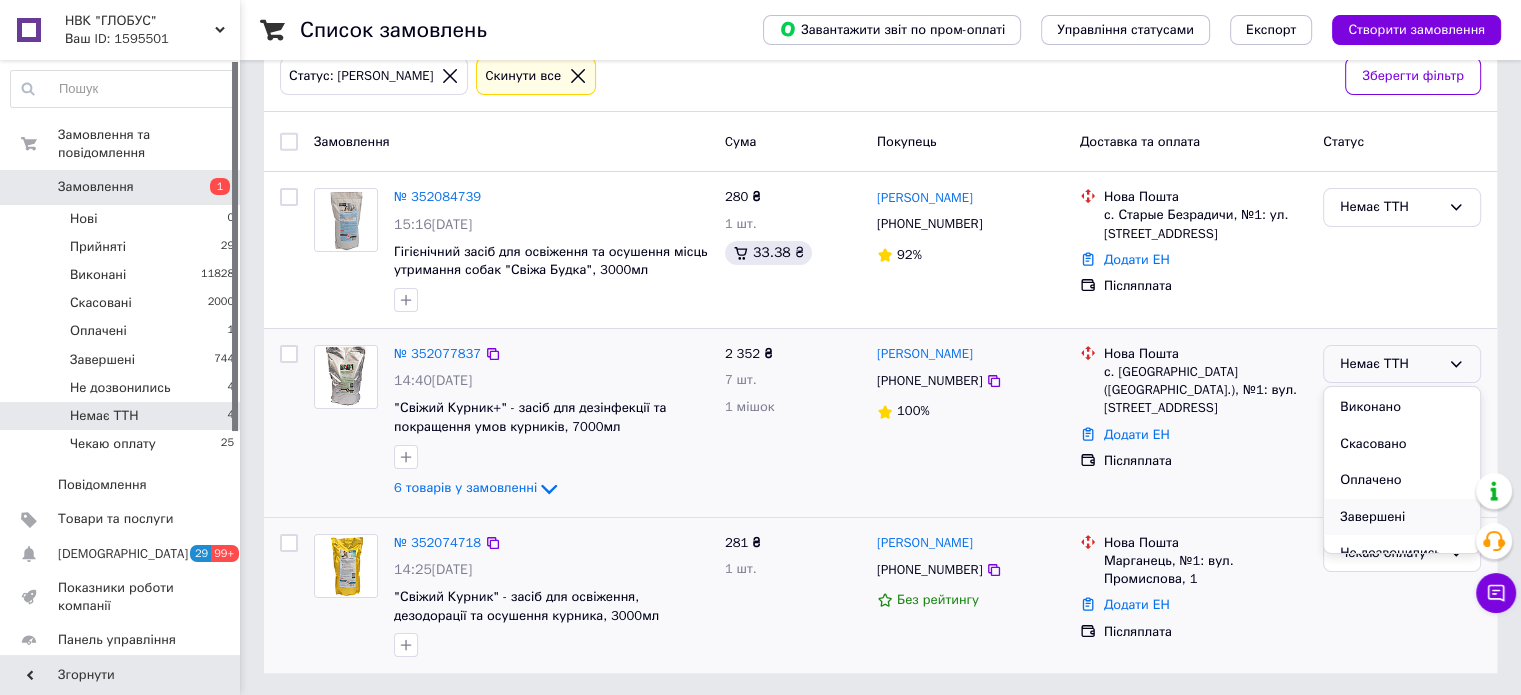 scroll, scrollTop: 90, scrollLeft: 0, axis: vertical 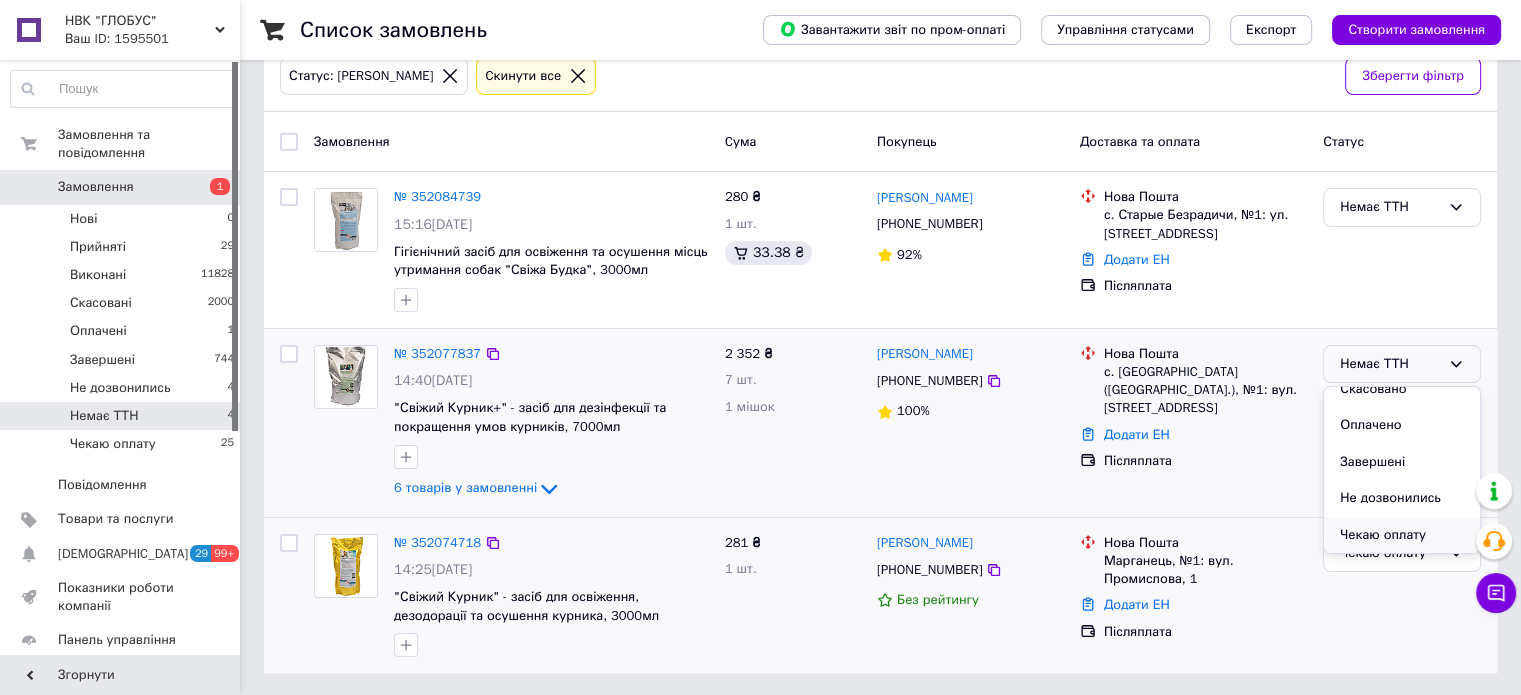 click on "Чекаю оплату" at bounding box center [1402, 535] 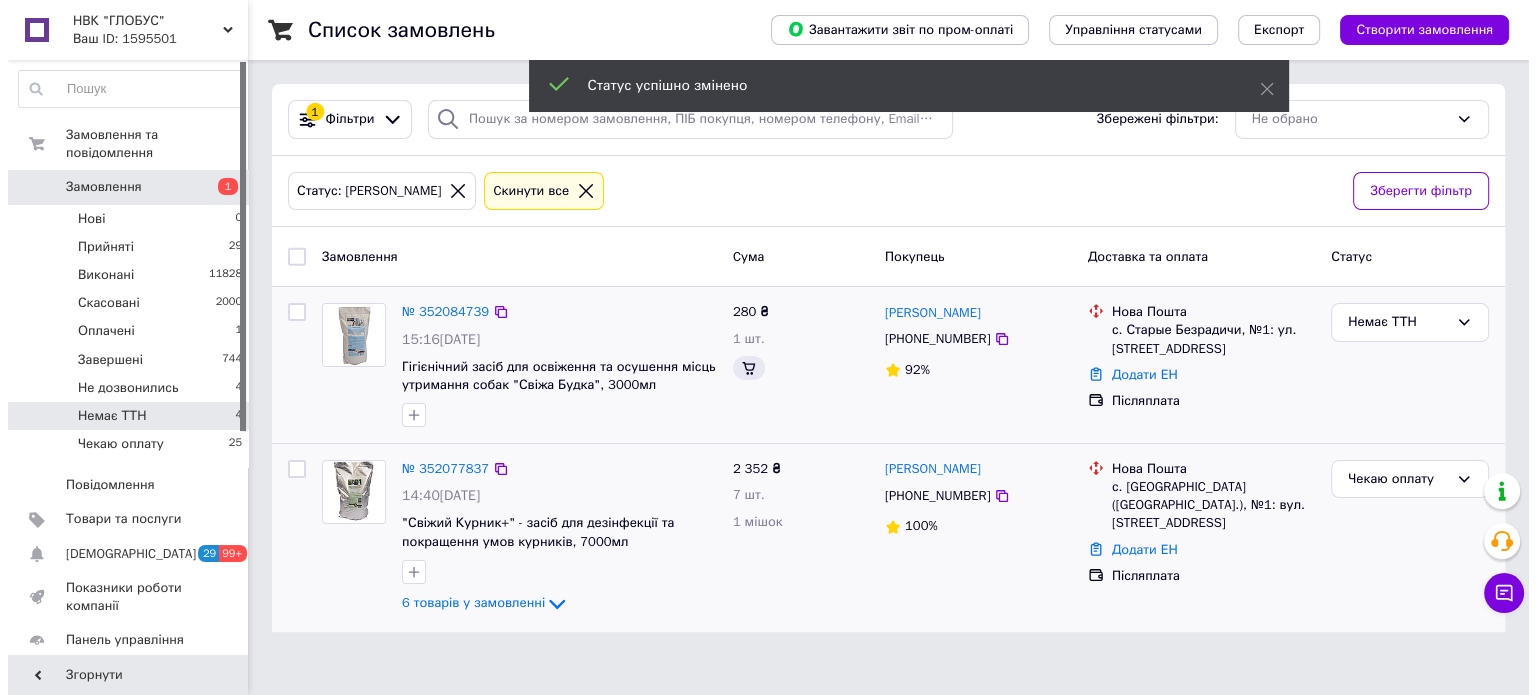 scroll, scrollTop: 0, scrollLeft: 0, axis: both 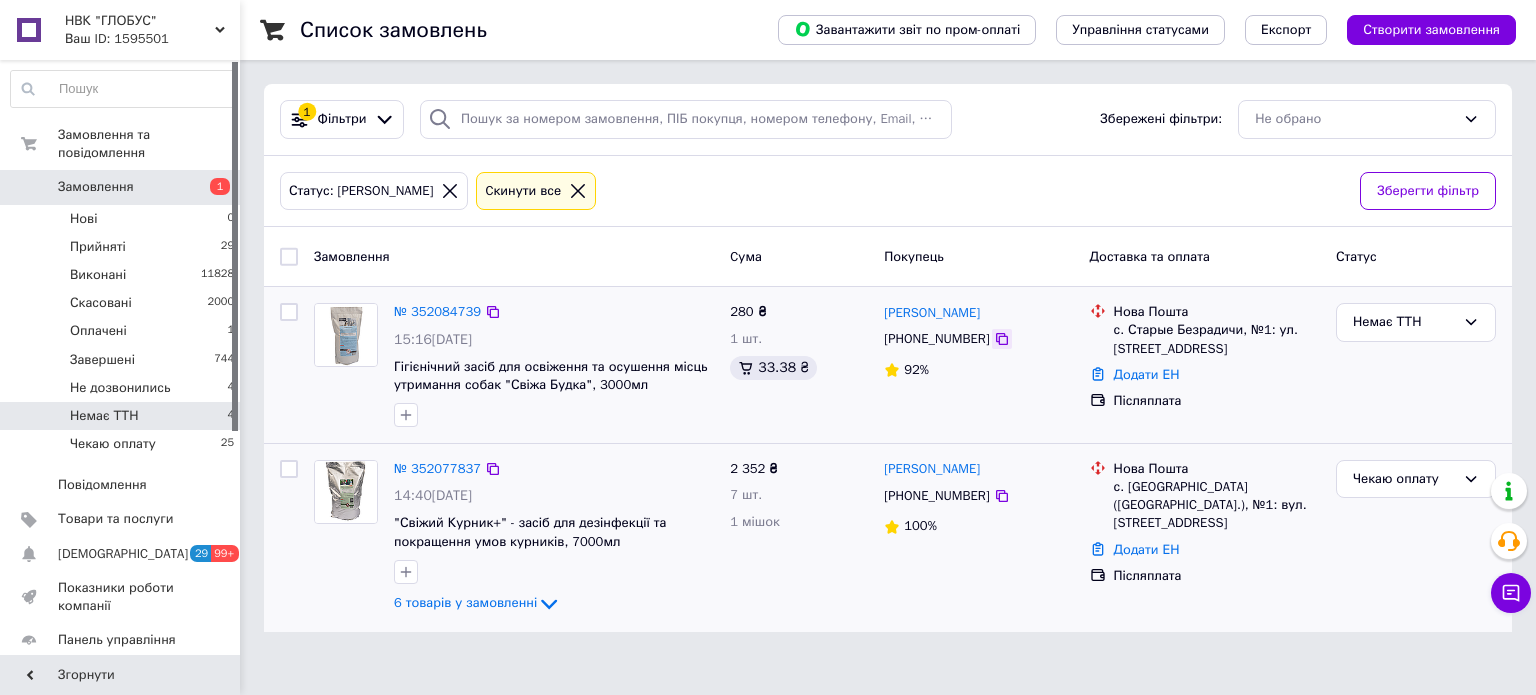 click 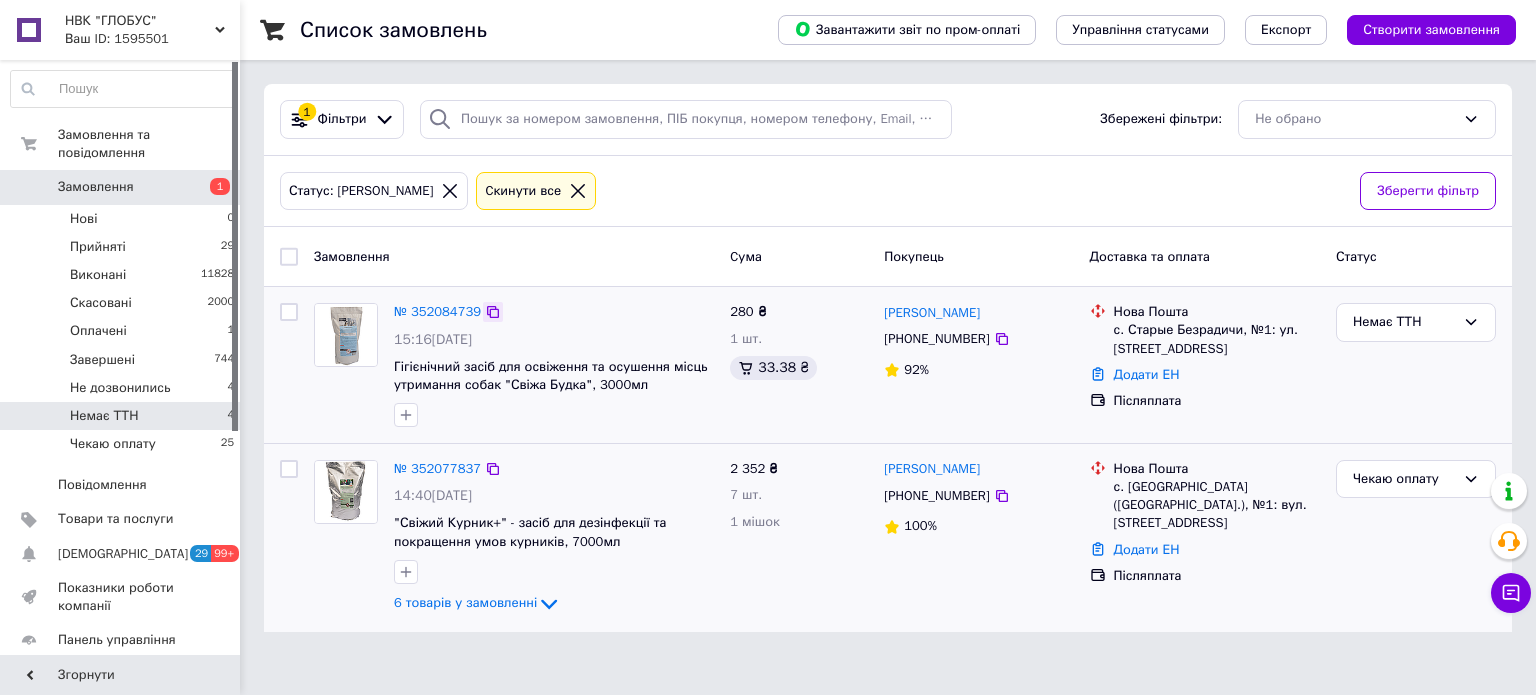 click 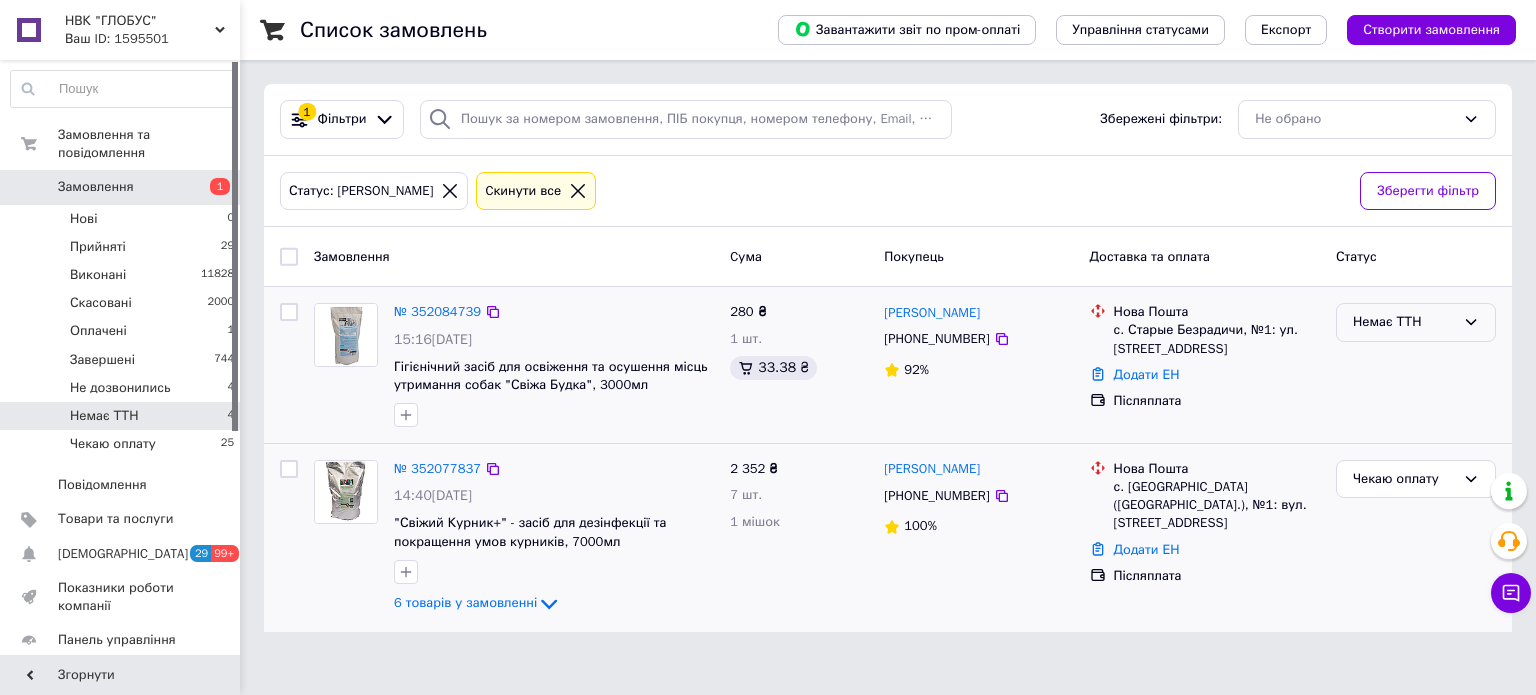 click on "Немає ТТН" at bounding box center (1416, 322) 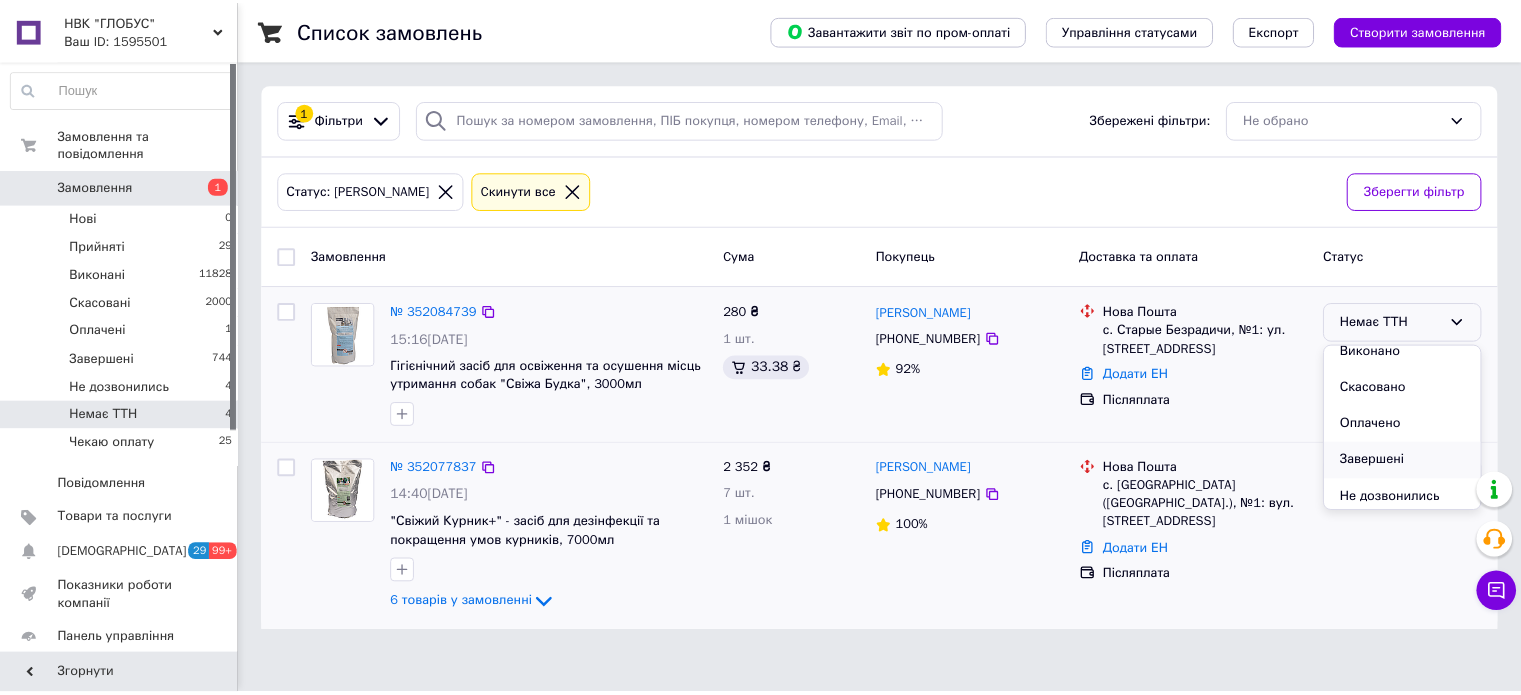 scroll, scrollTop: 90, scrollLeft: 0, axis: vertical 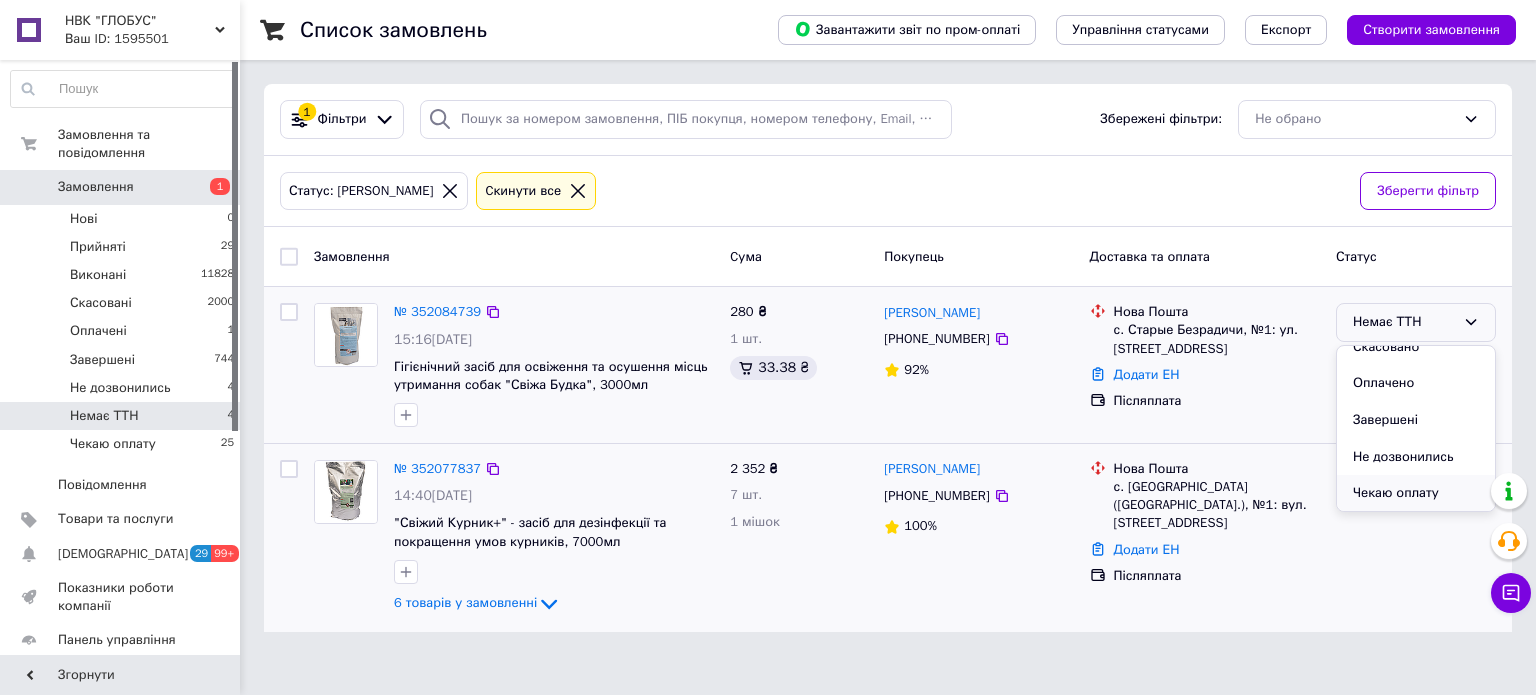click on "Чекаю оплату" at bounding box center (1416, 493) 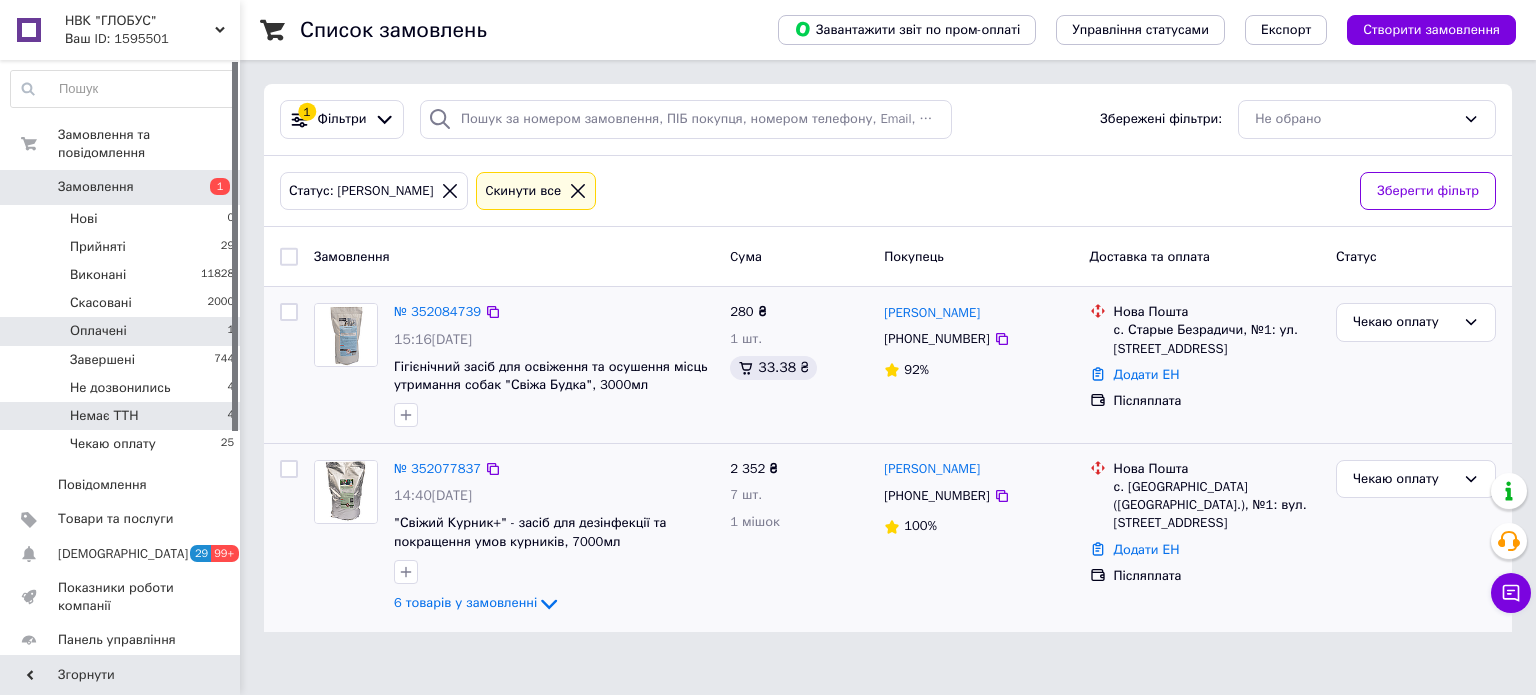 click on "Оплачені 1" at bounding box center [123, 331] 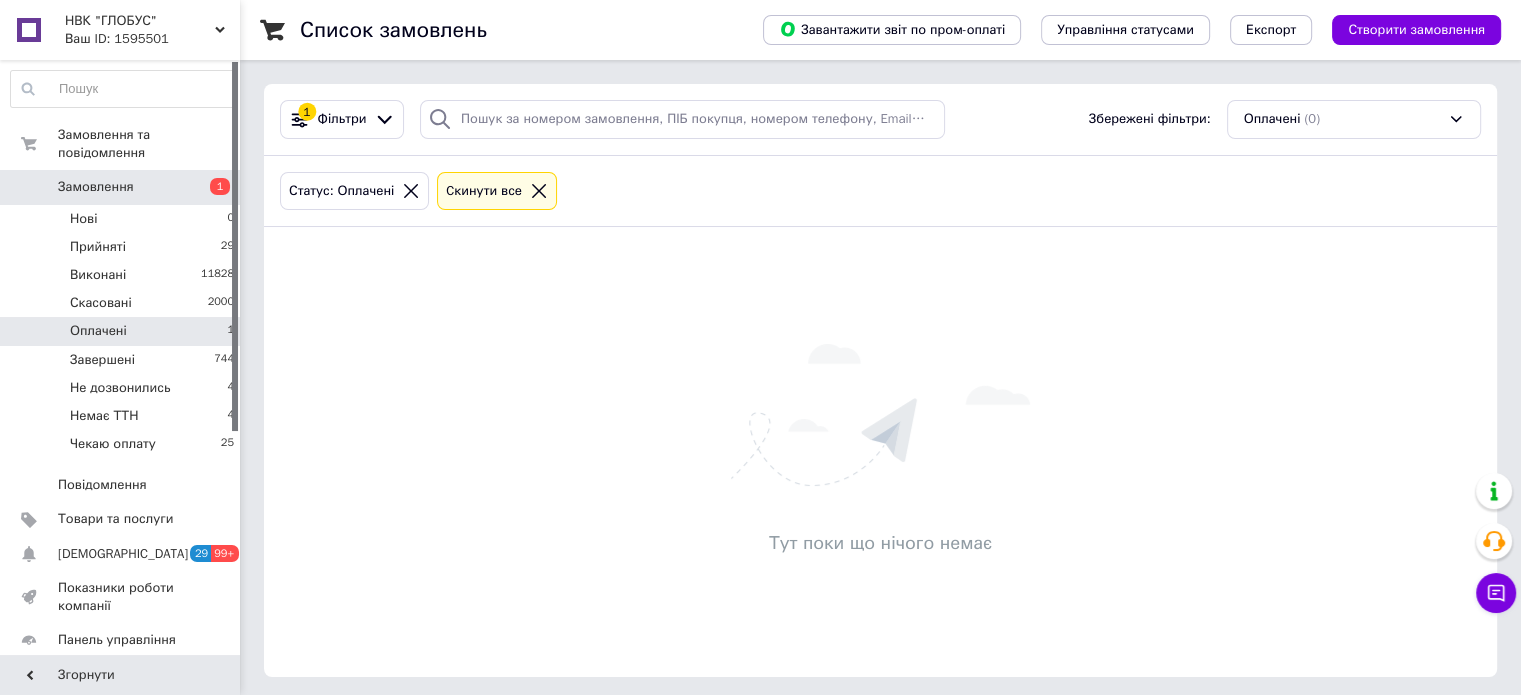 click on "Тут поки що нічого немає" at bounding box center [880, 452] 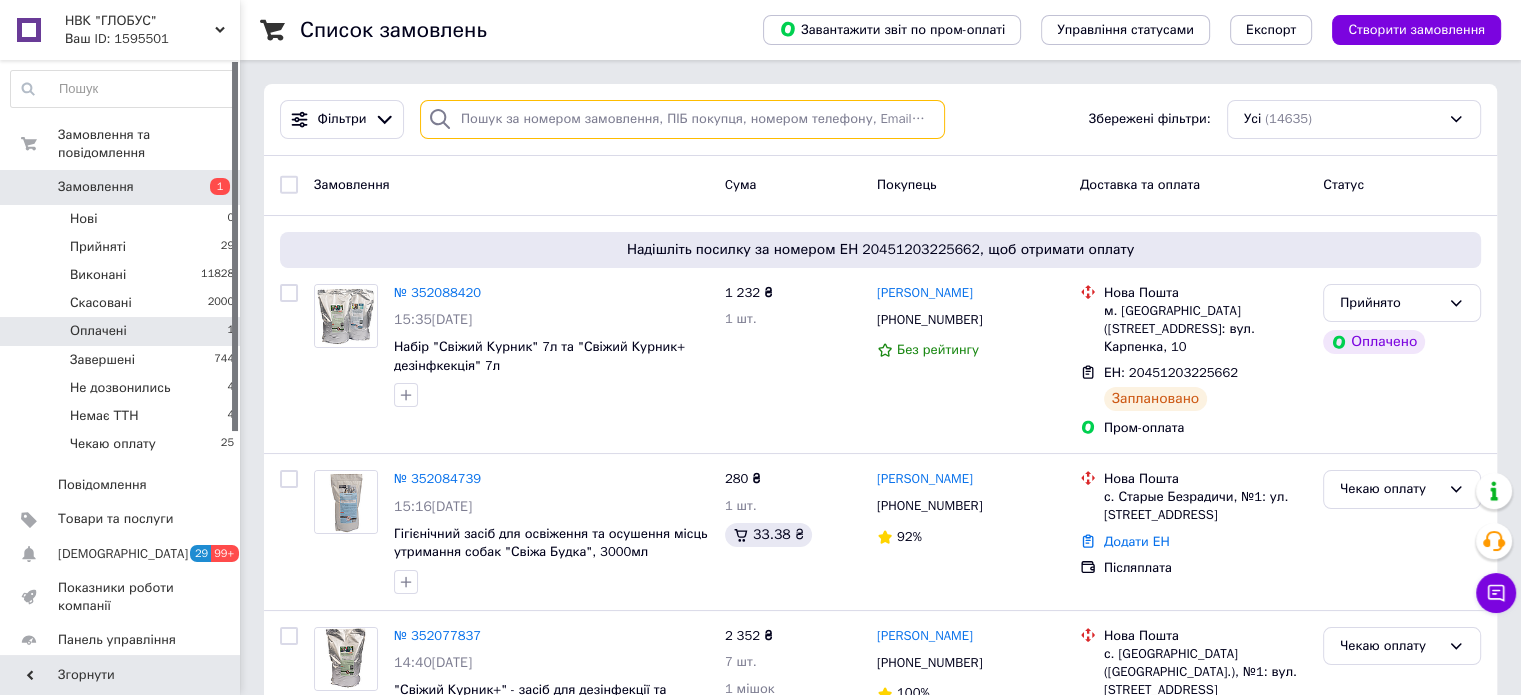 paste on "352063710" 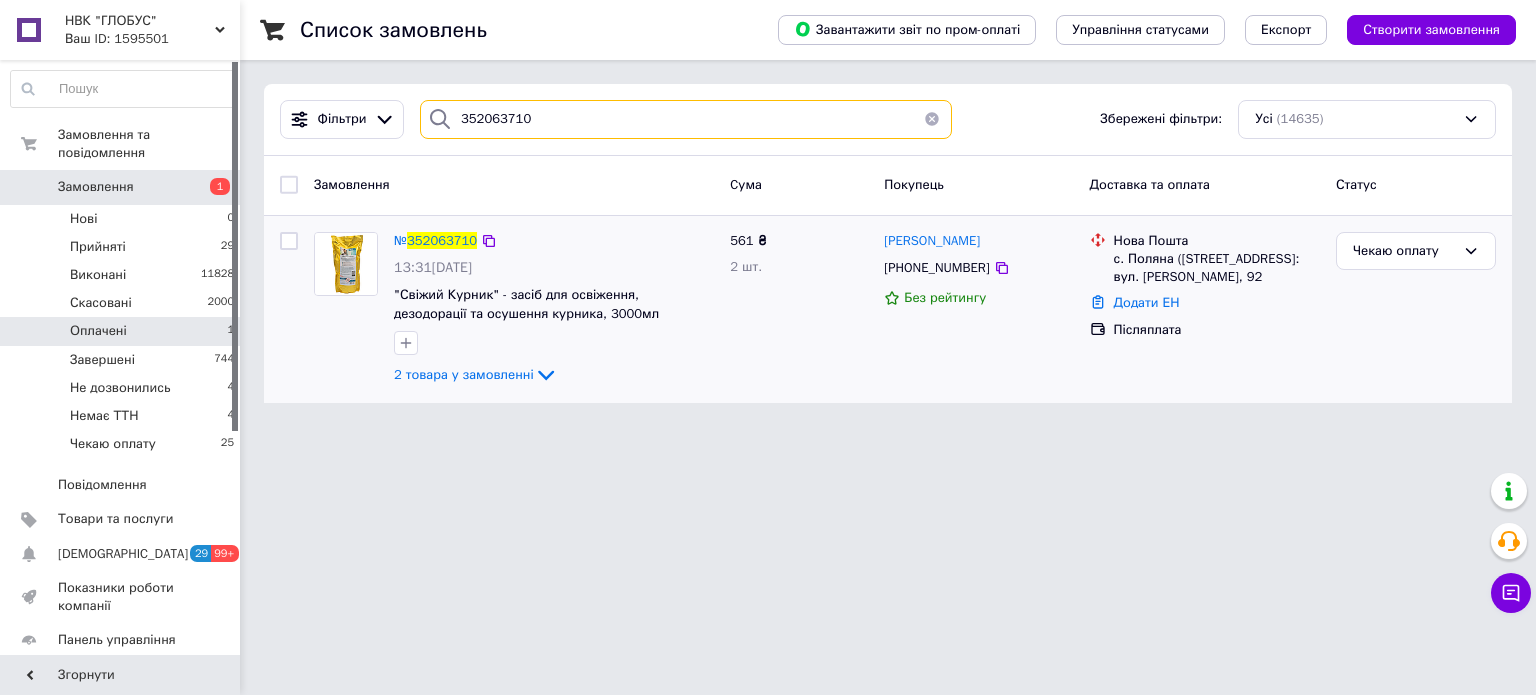 type on "352063710" 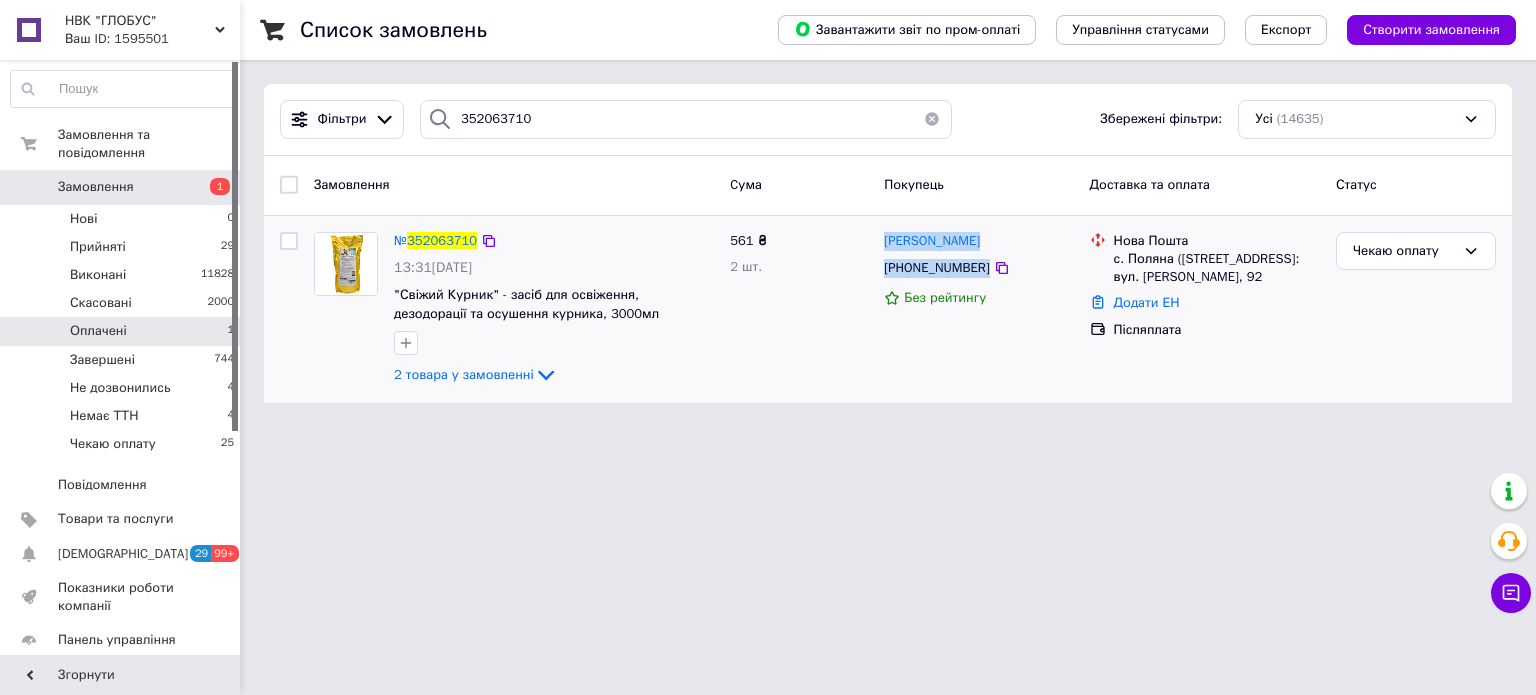 drag, startPoint x: 1011, startPoint y: 263, endPoint x: 882, endPoint y: 239, distance: 131.21356 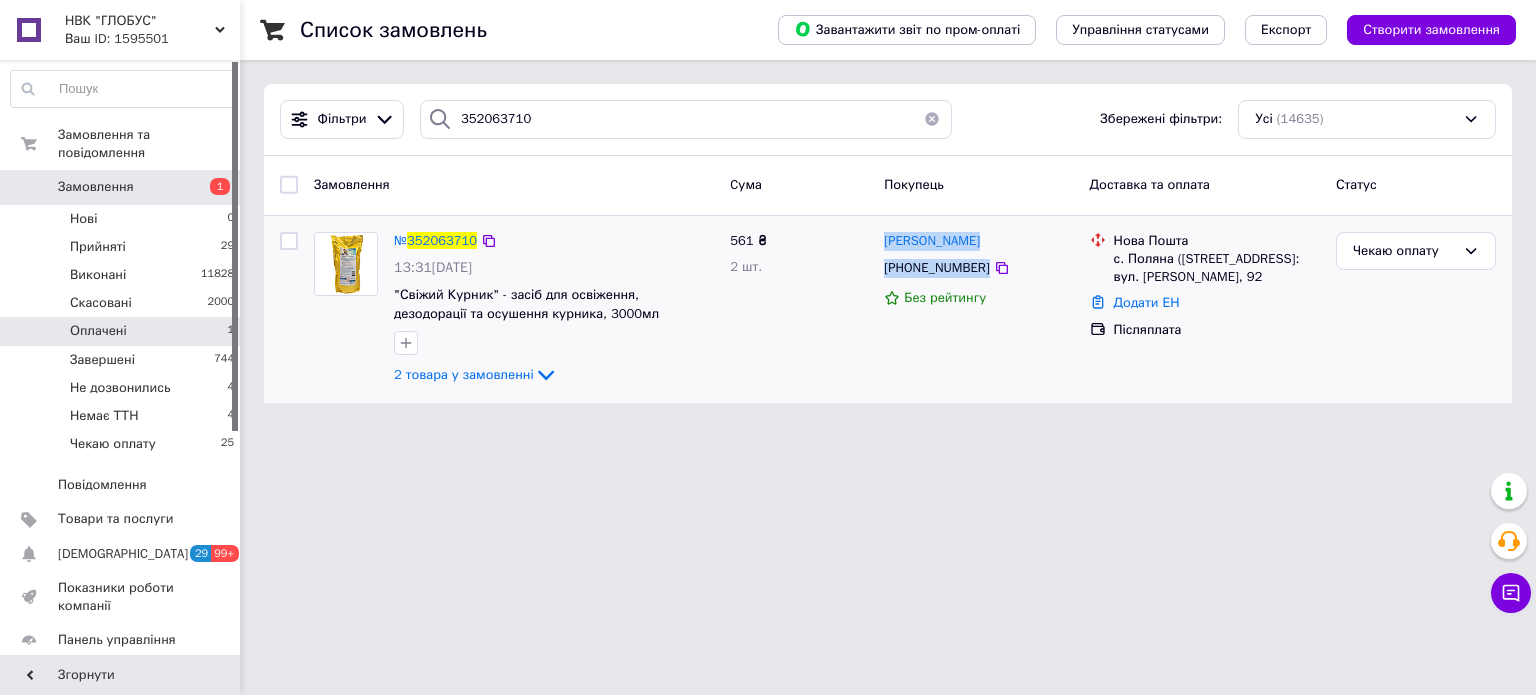 drag, startPoint x: 1212, startPoint y: 294, endPoint x: 1117, endPoint y: 239, distance: 109.77249 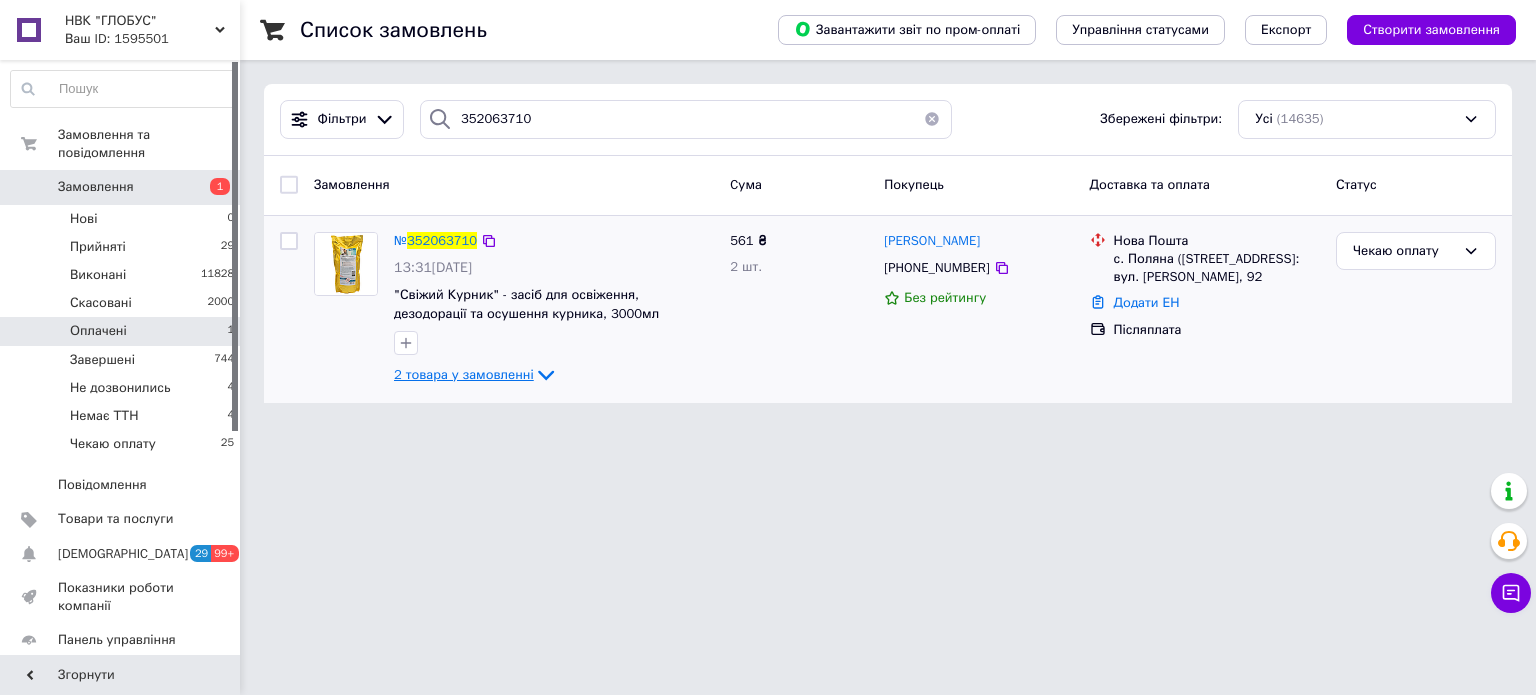 click on "2 товара у замовленні" at bounding box center [464, 374] 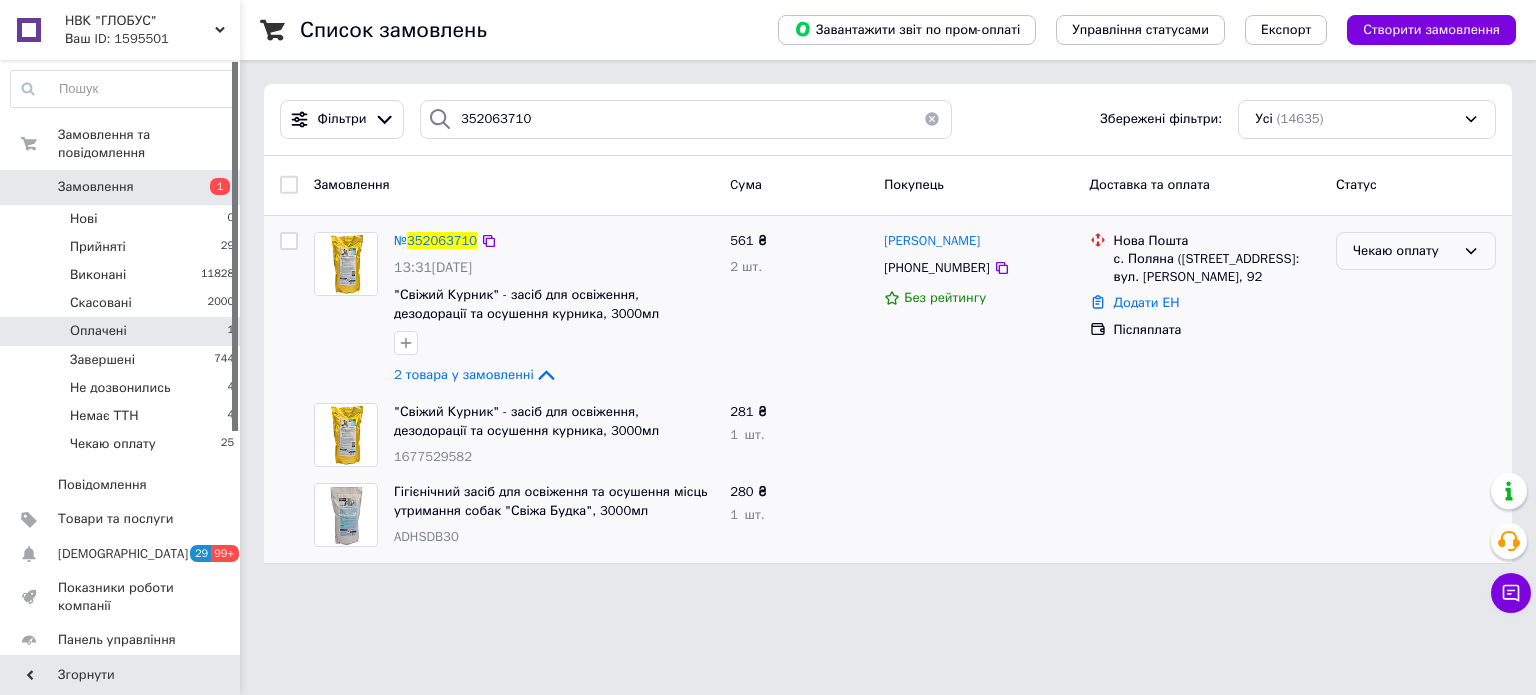 click on "Чекаю оплату" at bounding box center [1404, 251] 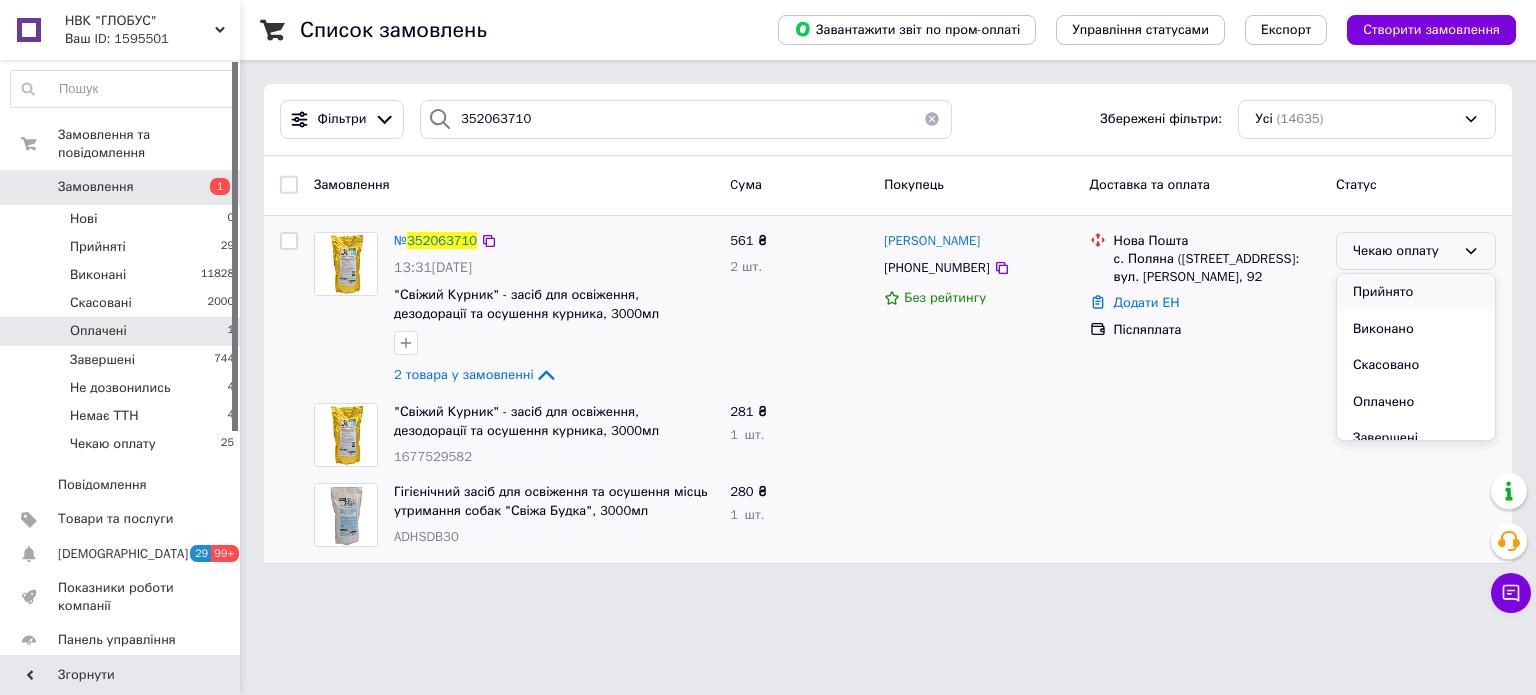 click on "Прийнято" at bounding box center (1416, 292) 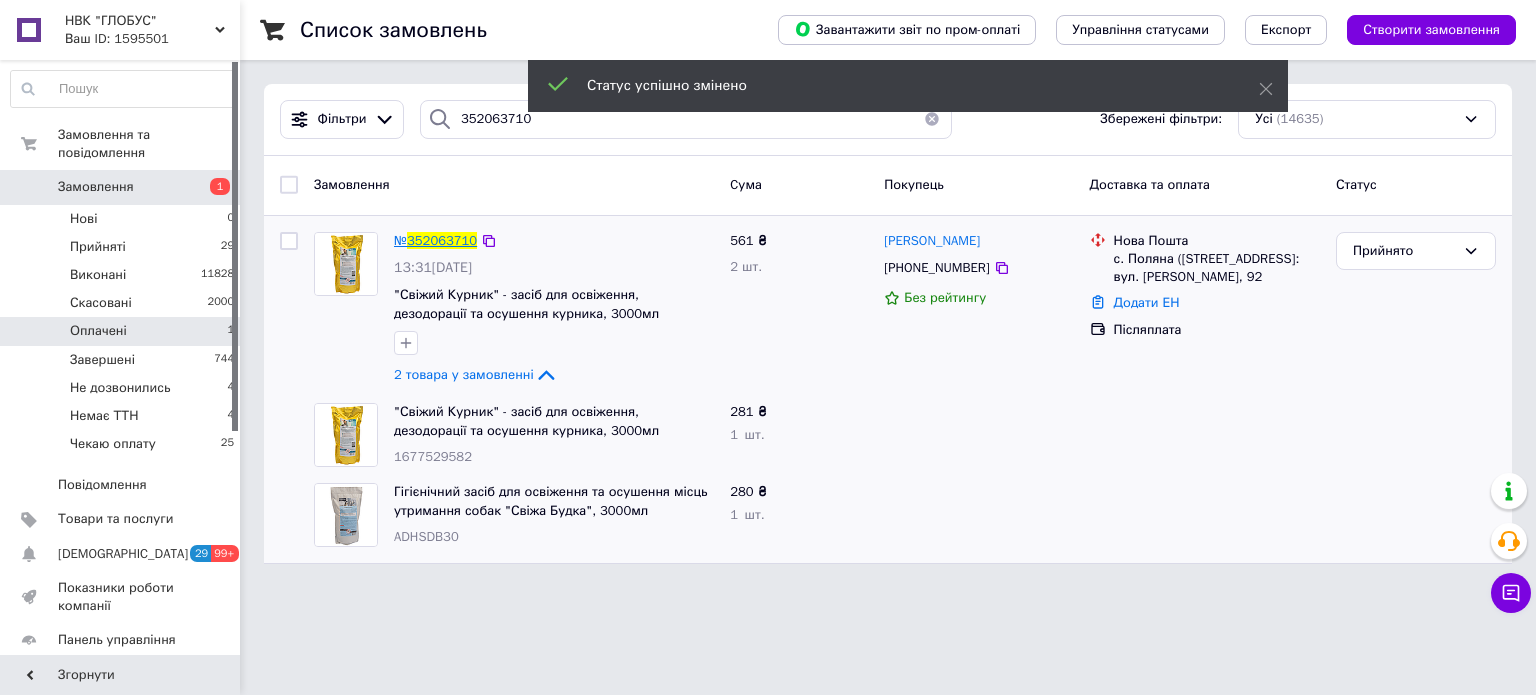 click on "352063710" at bounding box center [442, 240] 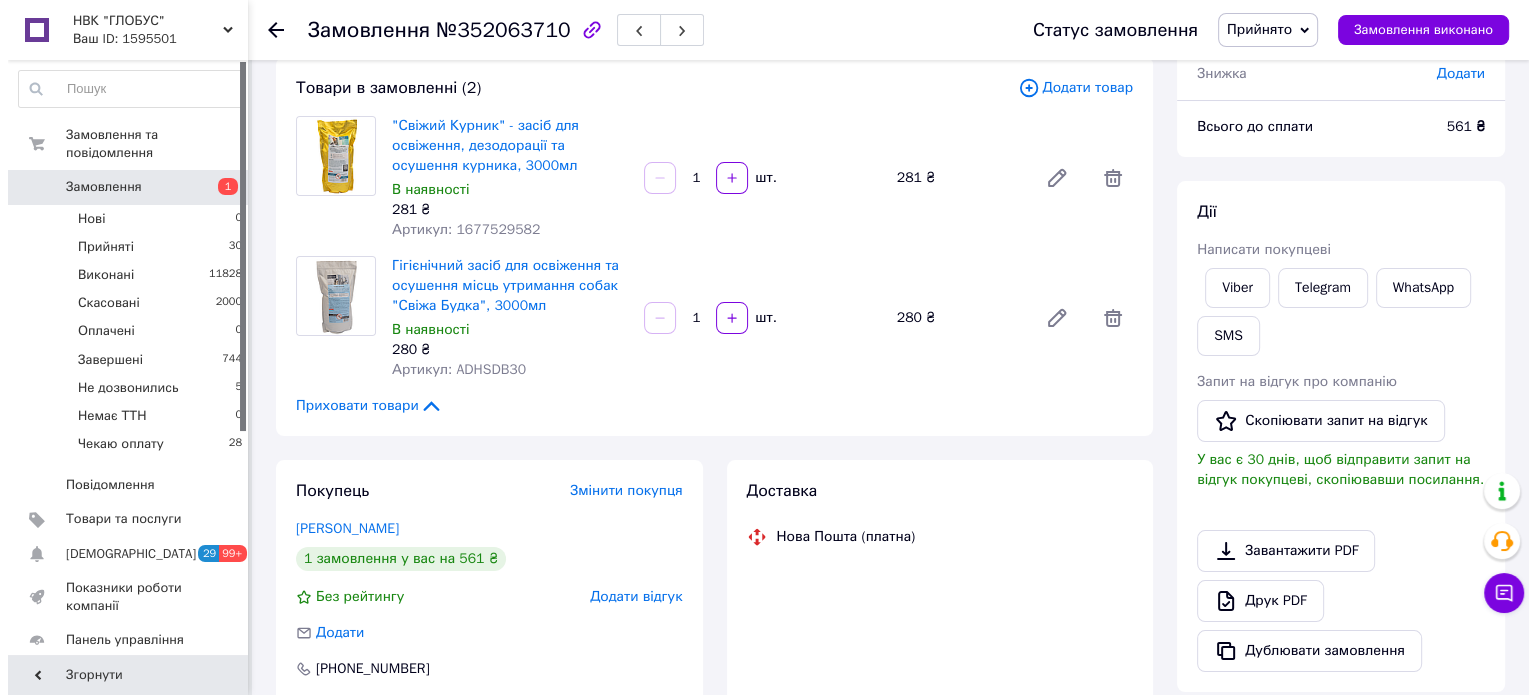 scroll, scrollTop: 300, scrollLeft: 0, axis: vertical 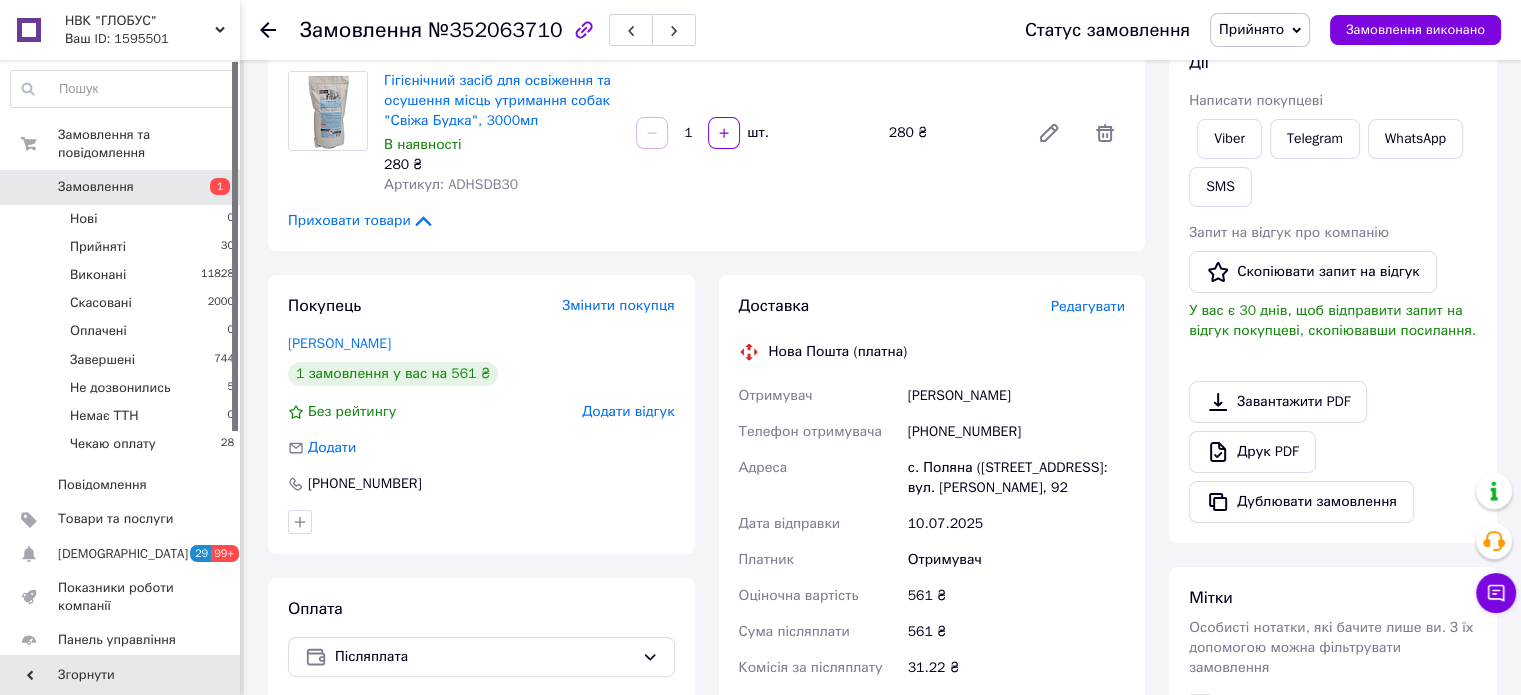 click on "Редагувати" at bounding box center [1088, 306] 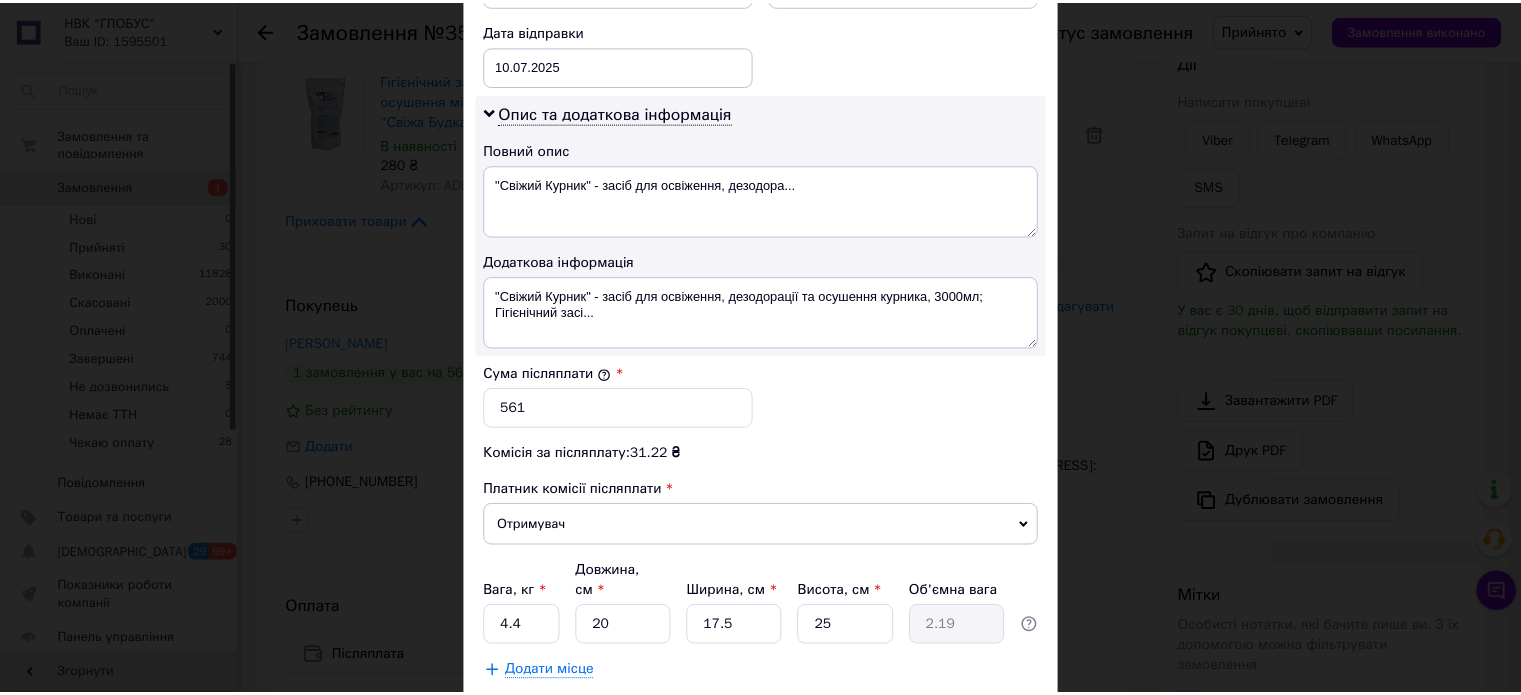 scroll, scrollTop: 1048, scrollLeft: 0, axis: vertical 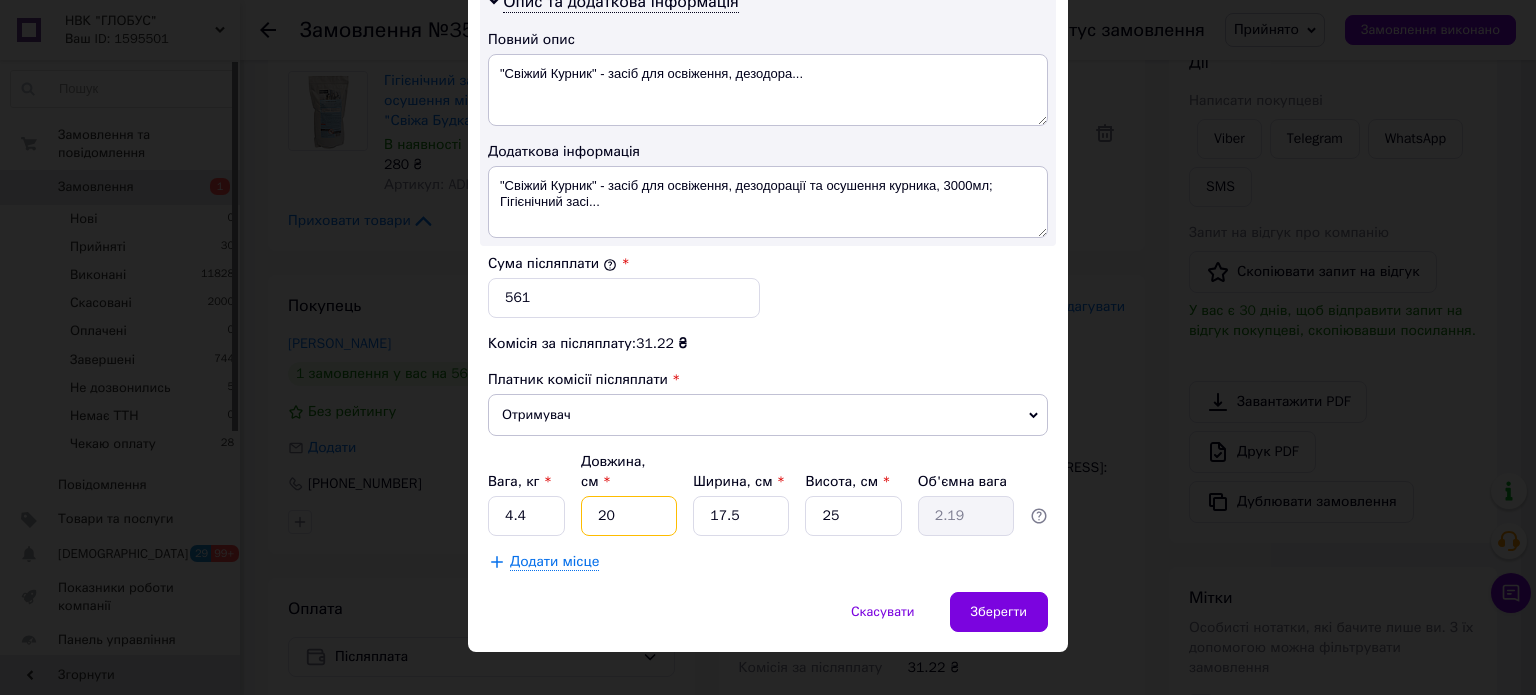 click on "20" at bounding box center (629, 516) 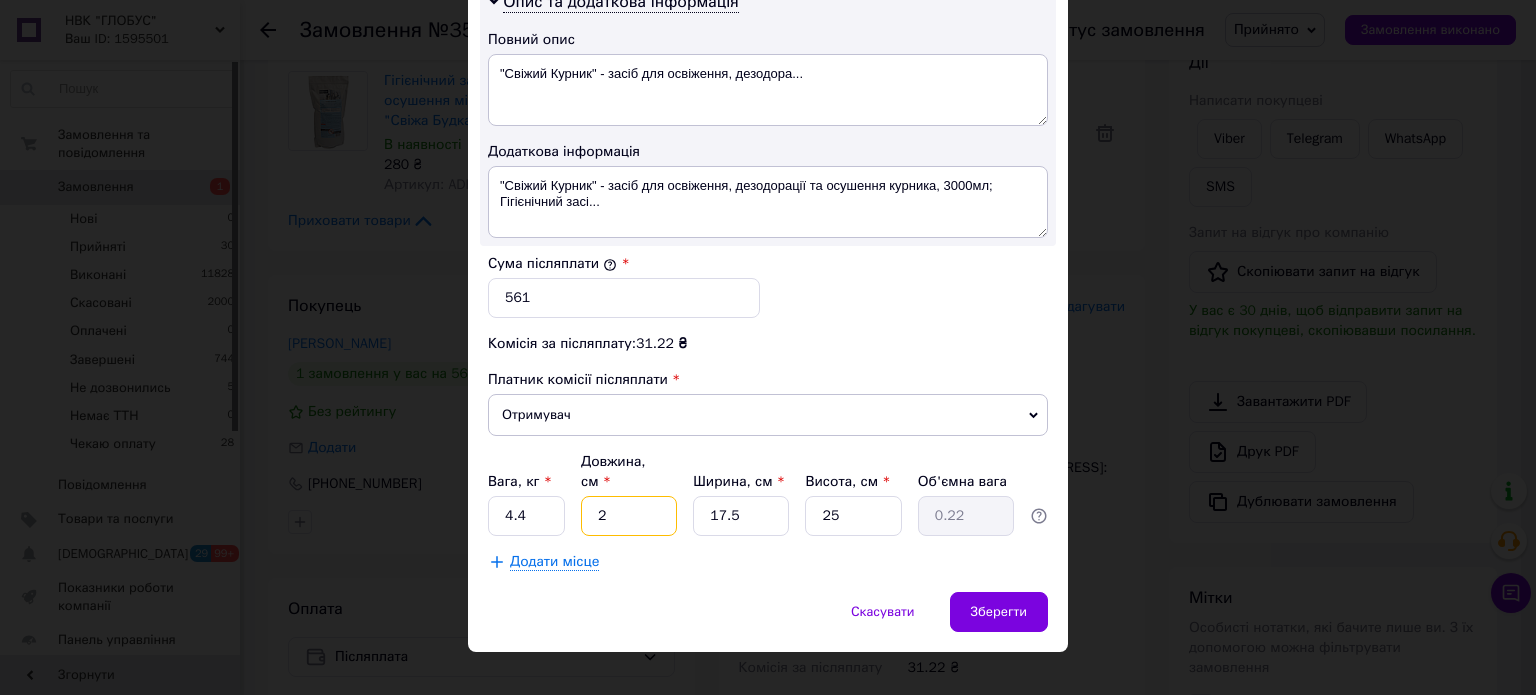 type on "26" 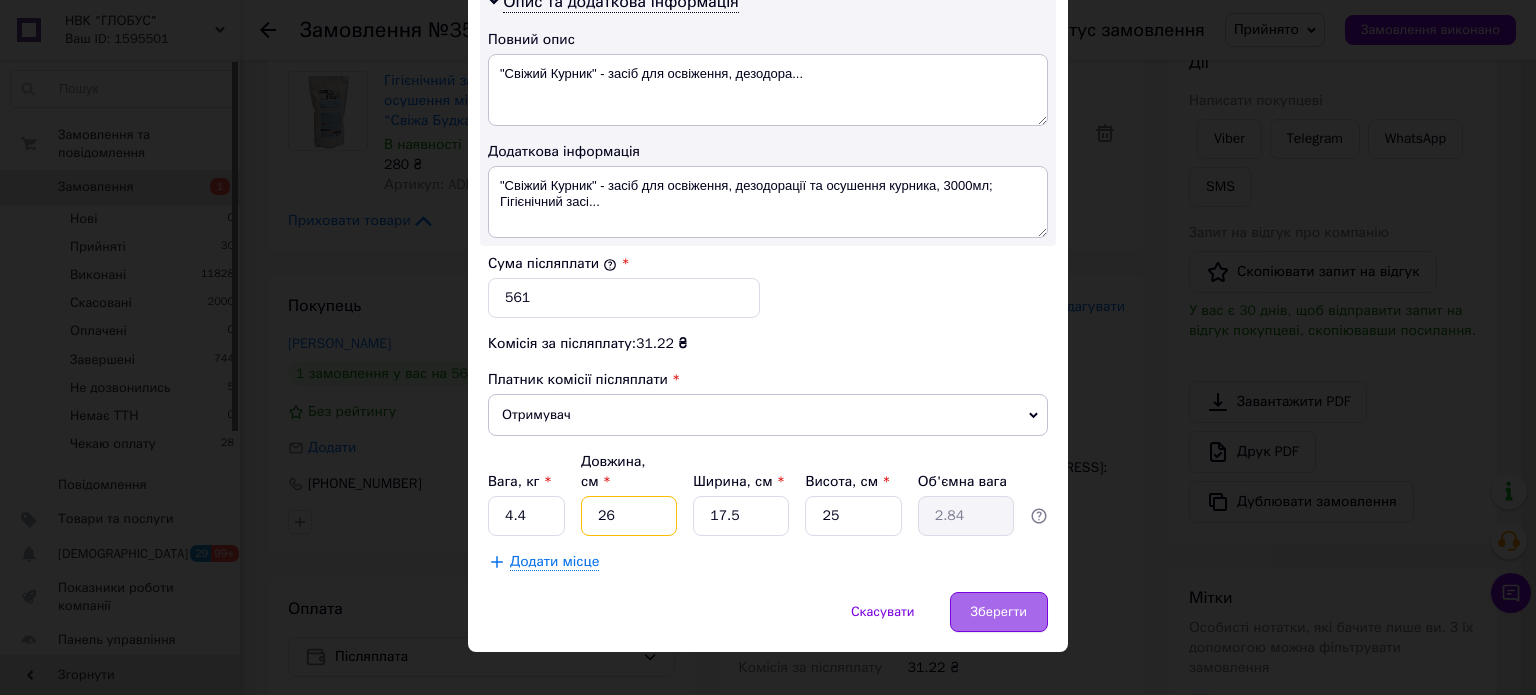 type on "26" 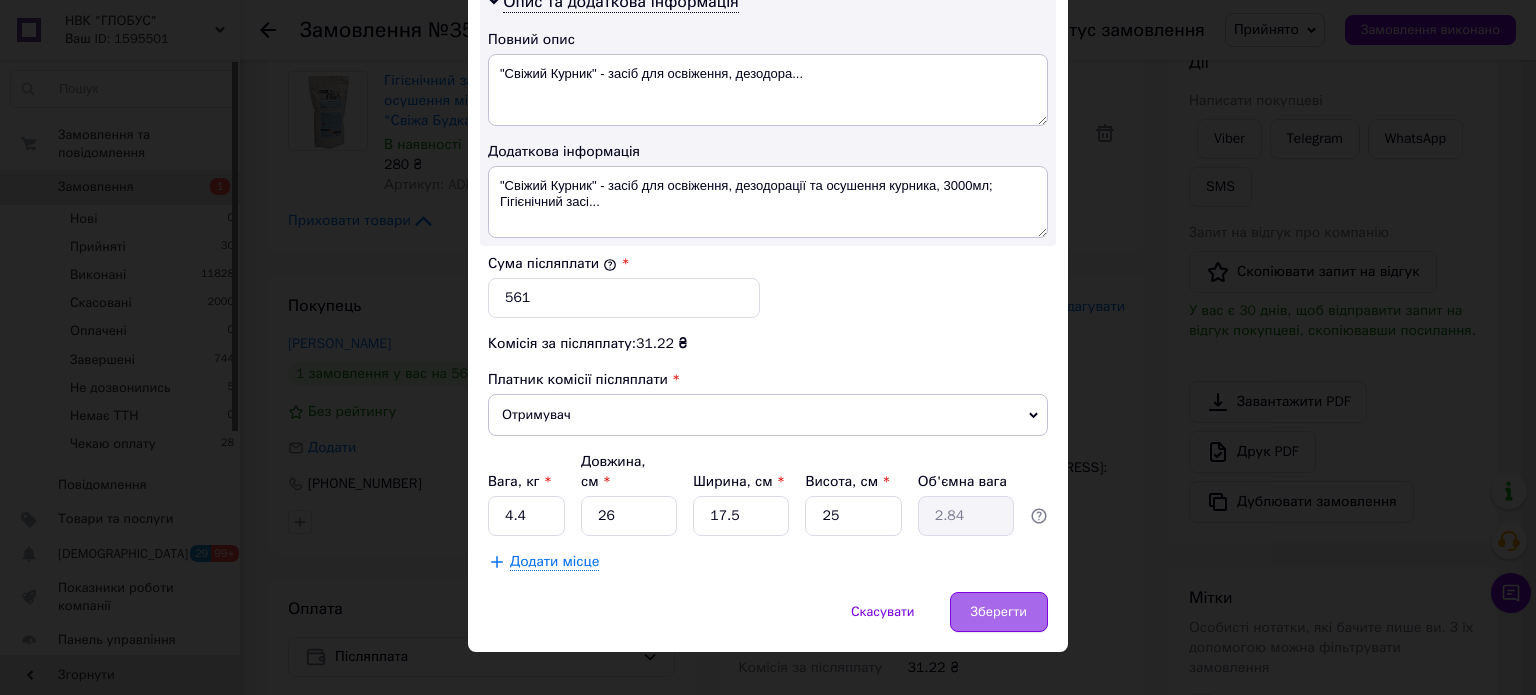 click on "Зберегти" at bounding box center [999, 612] 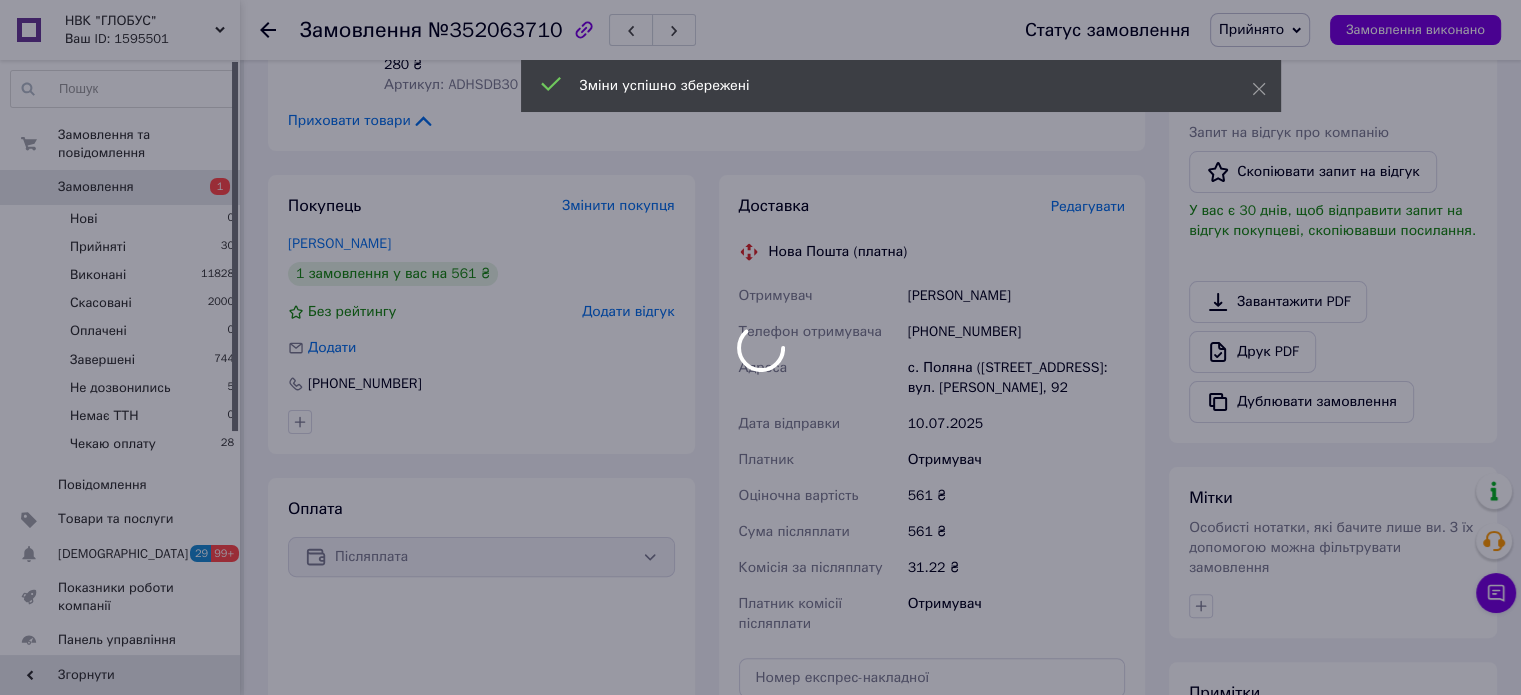 scroll, scrollTop: 600, scrollLeft: 0, axis: vertical 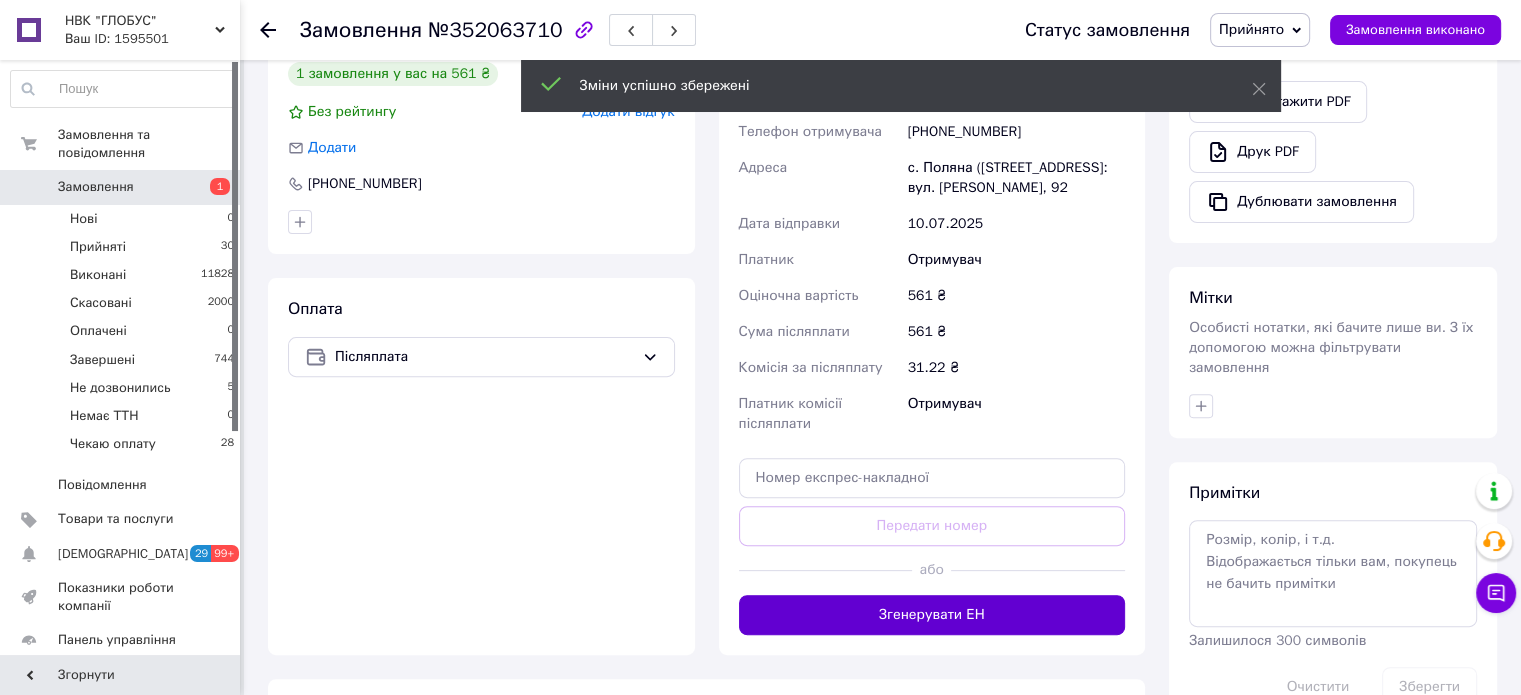click on "Згенерувати ЕН" at bounding box center (932, 615) 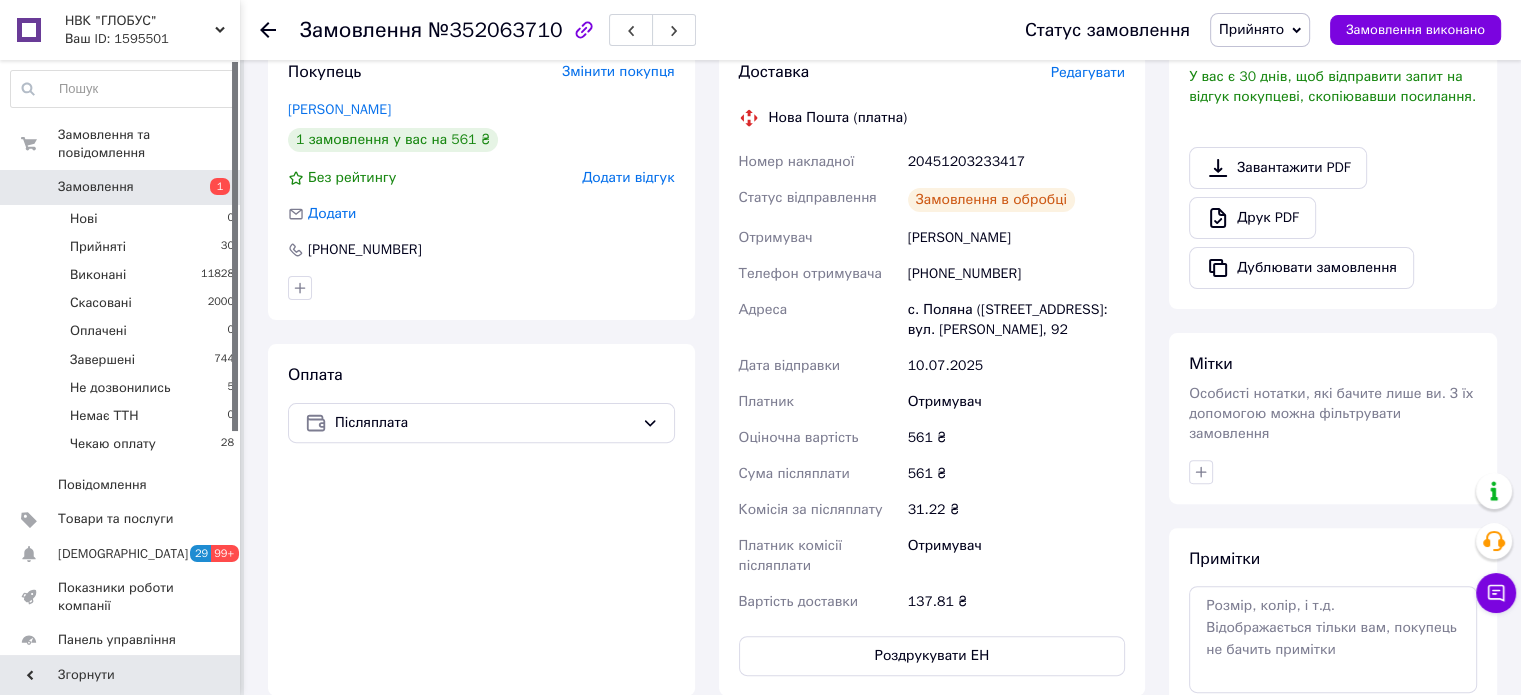 scroll, scrollTop: 400, scrollLeft: 0, axis: vertical 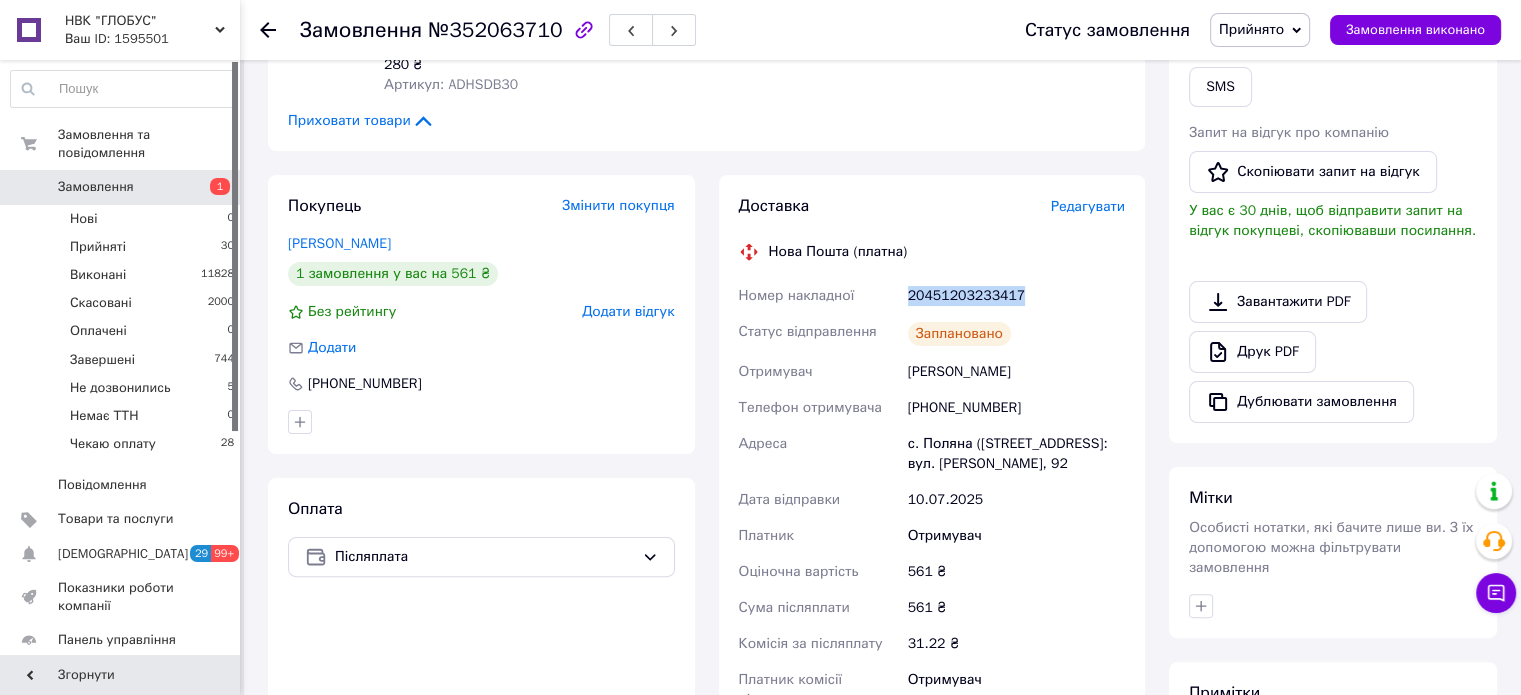 drag, startPoint x: 1033, startPoint y: 291, endPoint x: 900, endPoint y: 289, distance: 133.01503 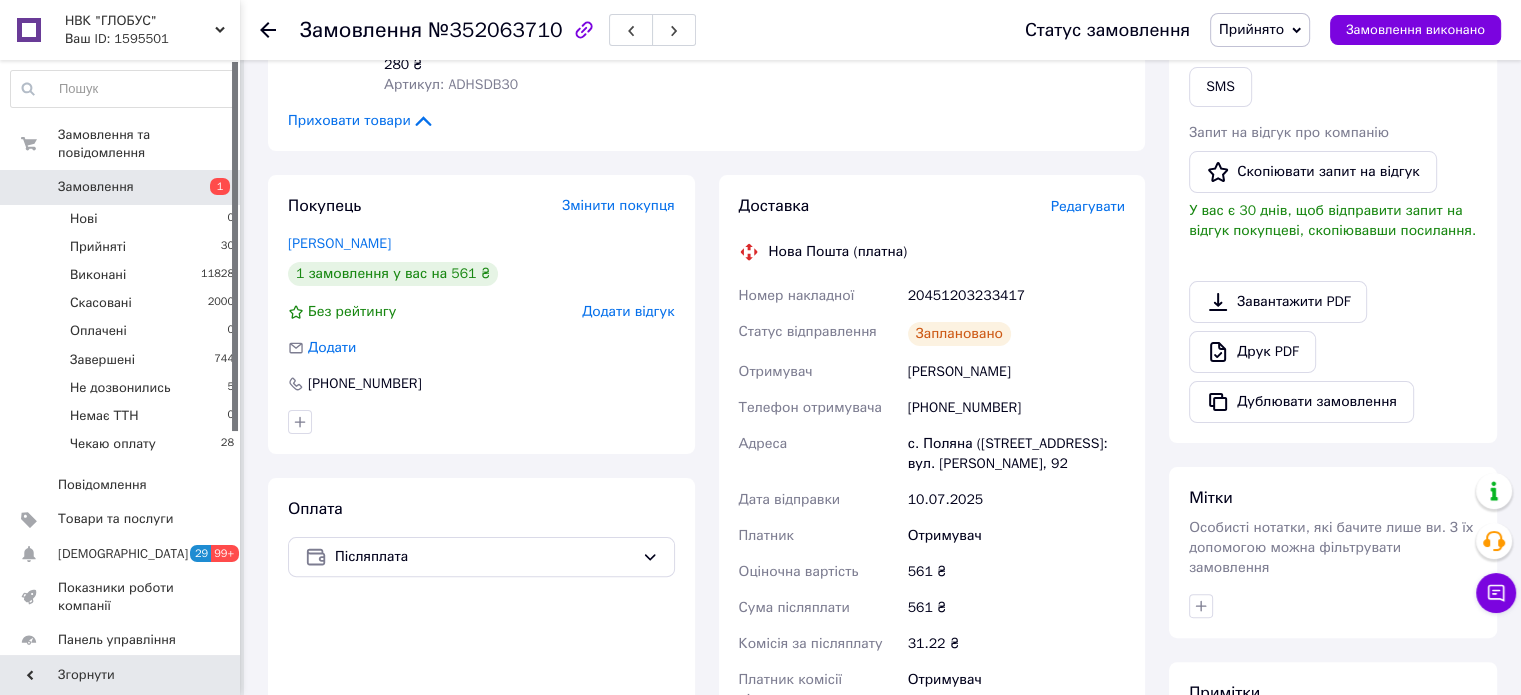 click 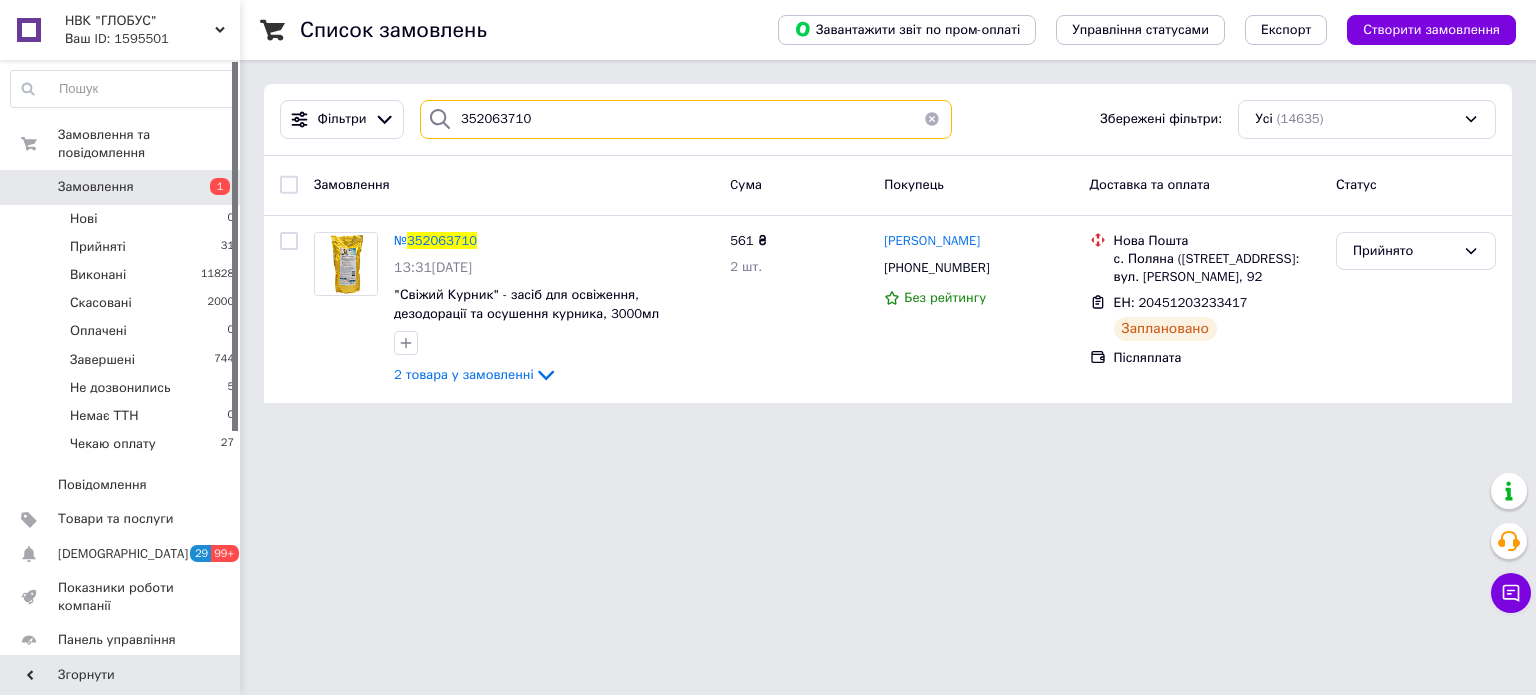 drag, startPoint x: 480, startPoint y: 121, endPoint x: 450, endPoint y: 116, distance: 30.413813 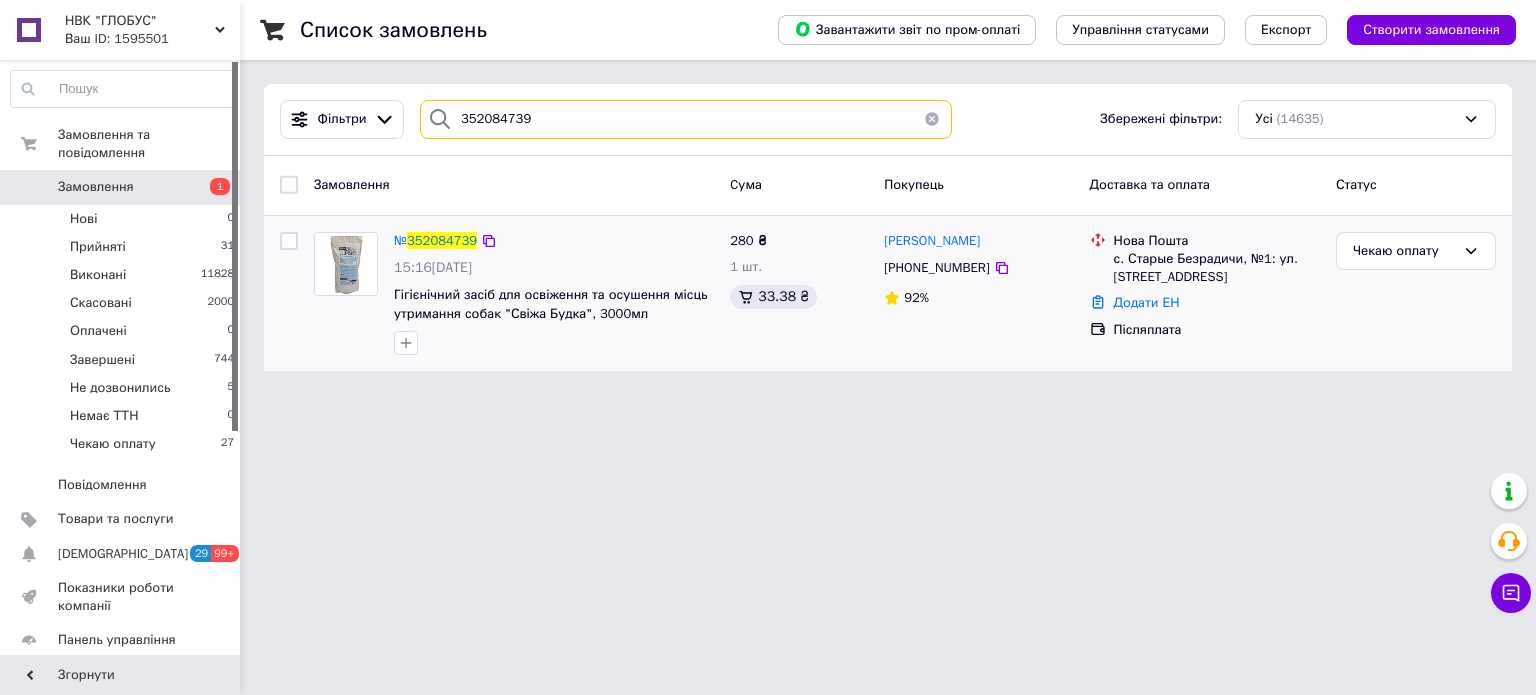 type on "352084739" 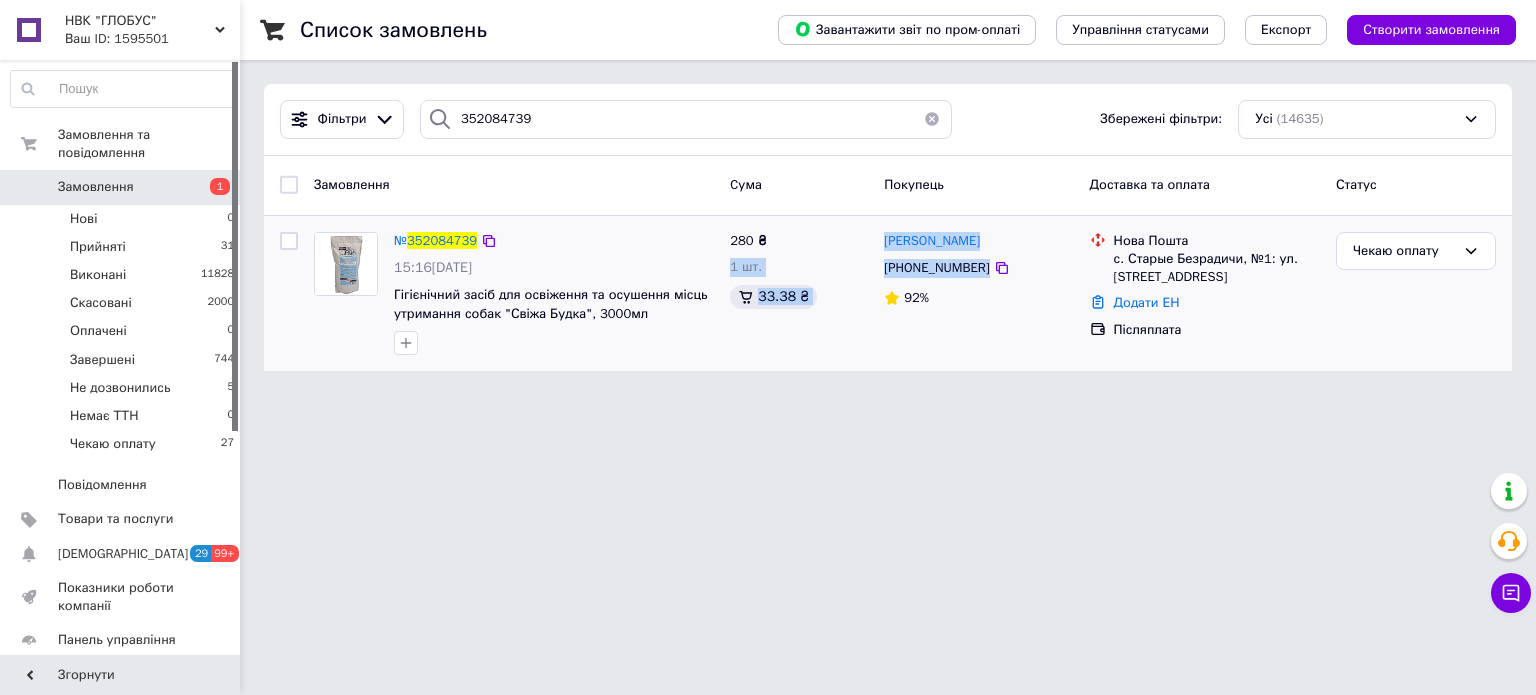 drag, startPoint x: 1032, startPoint y: 262, endPoint x: 875, endPoint y: 234, distance: 159.47726 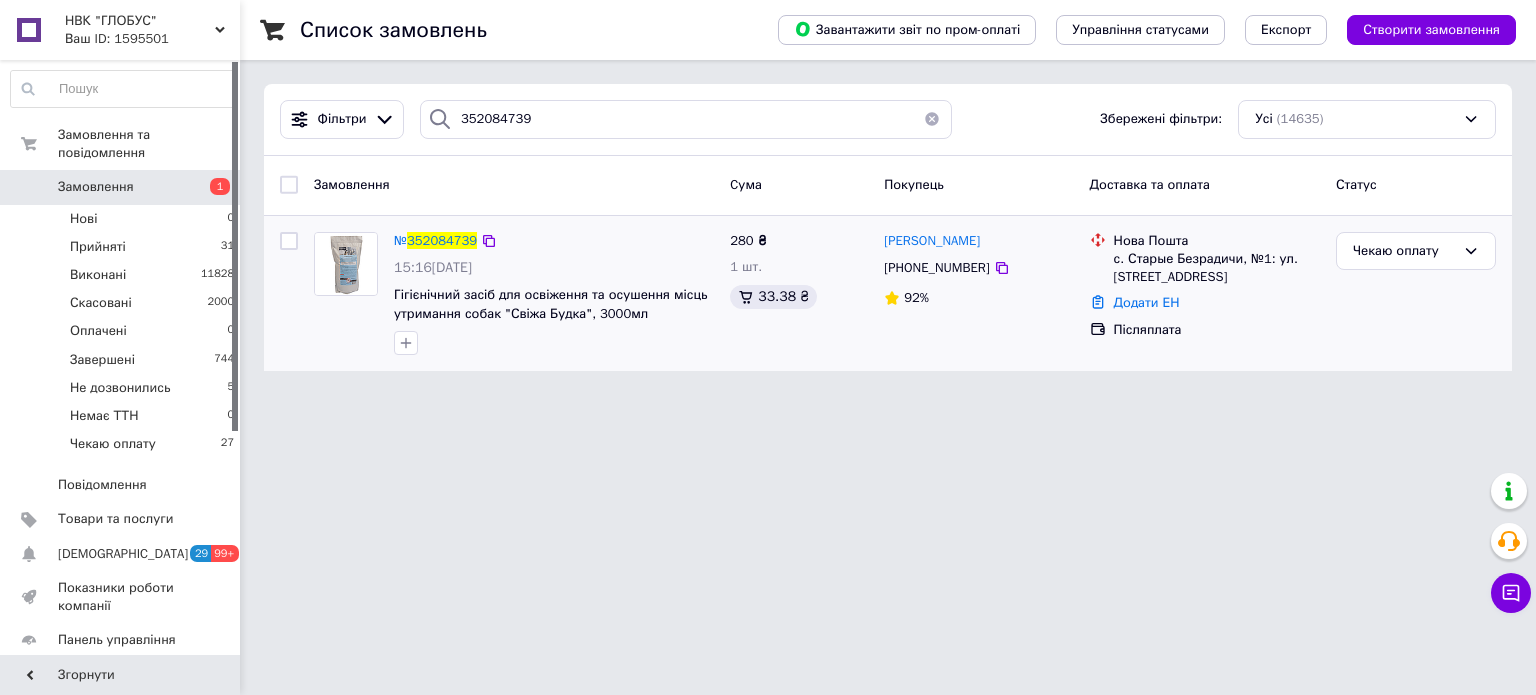 click on "92%" at bounding box center (978, 298) 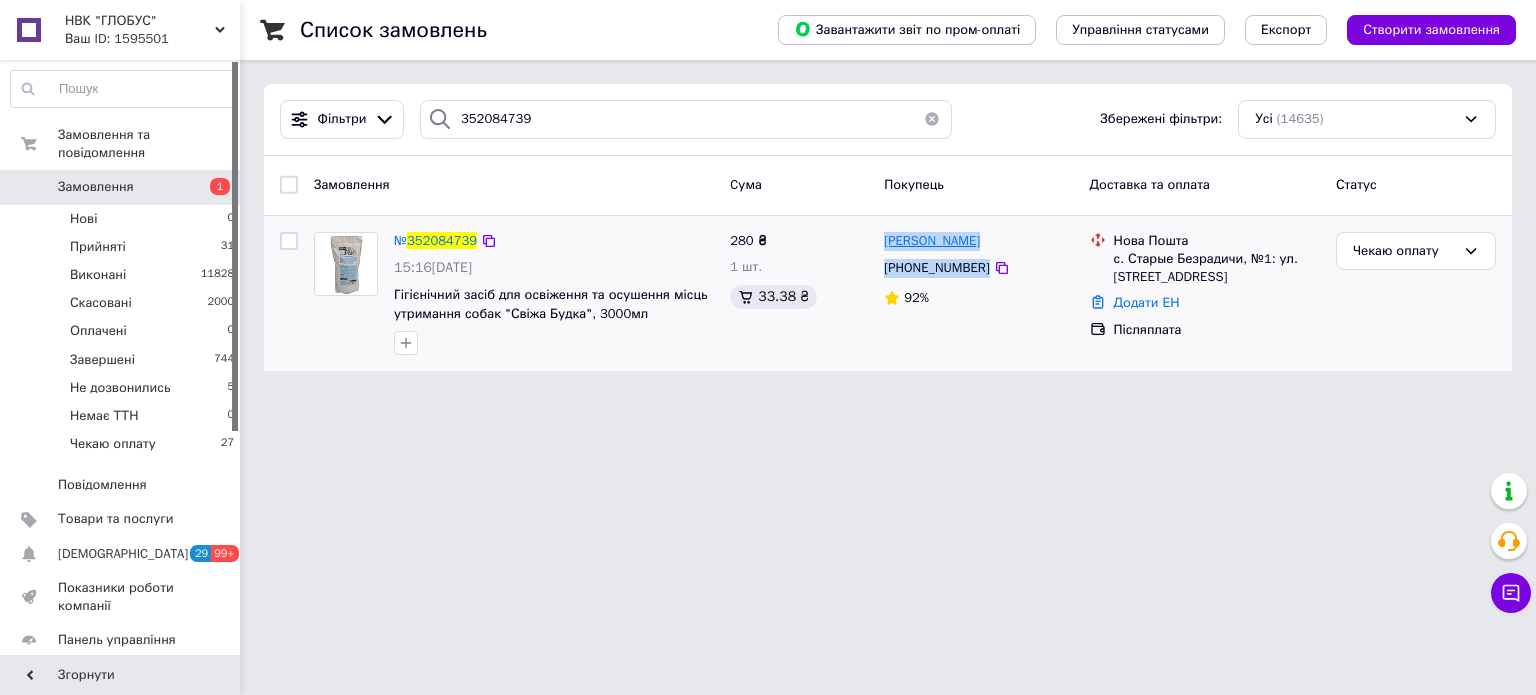 drag, startPoint x: 1012, startPoint y: 260, endPoint x: 905, endPoint y: 233, distance: 110.35397 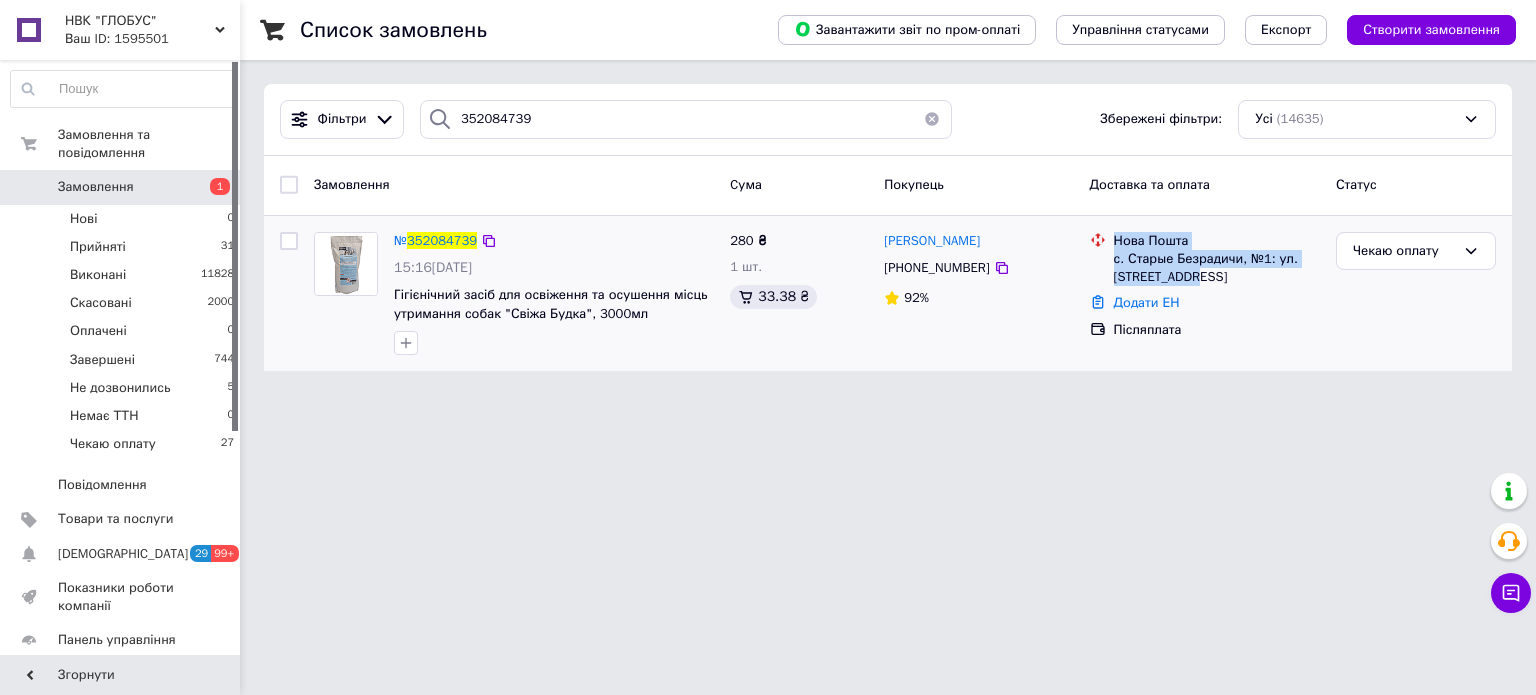 drag, startPoint x: 1200, startPoint y: 275, endPoint x: 1116, endPoint y: 230, distance: 95.29428 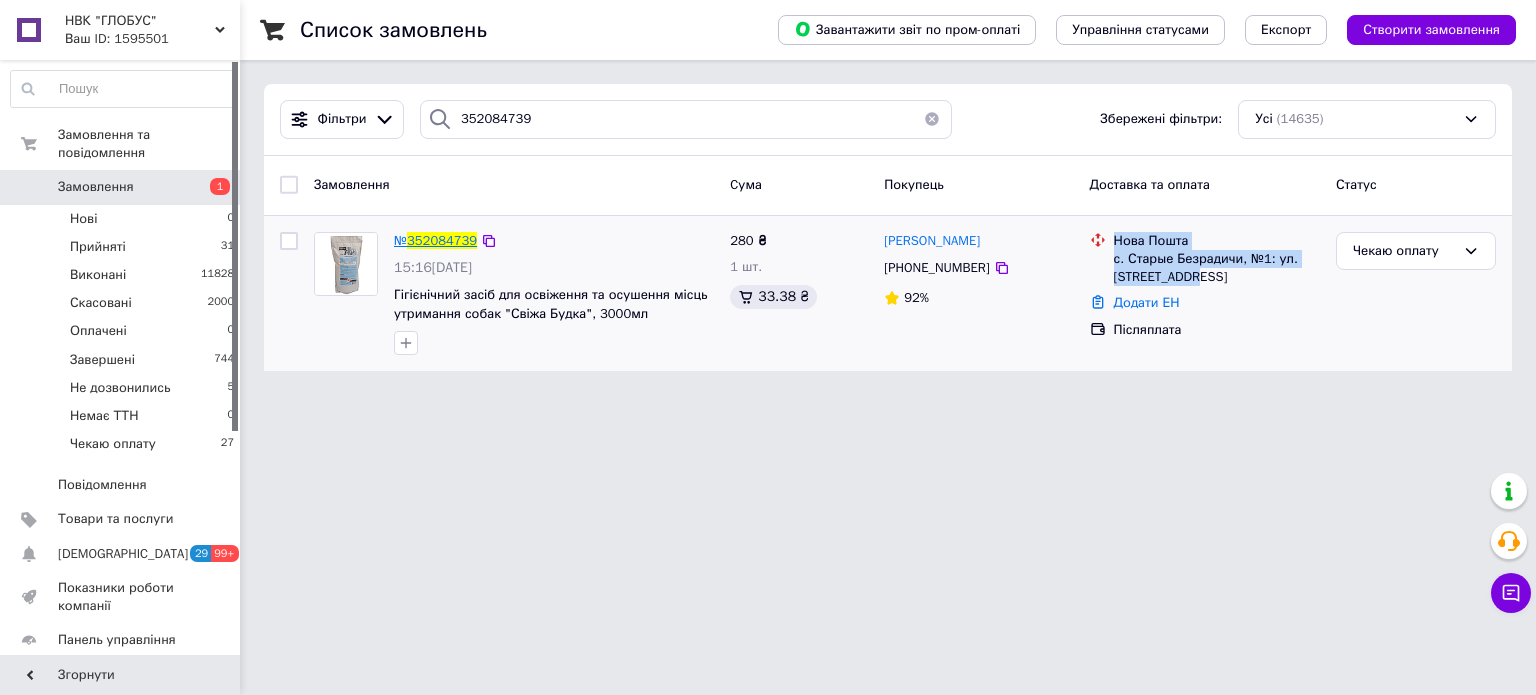 click on "352084739" at bounding box center (442, 240) 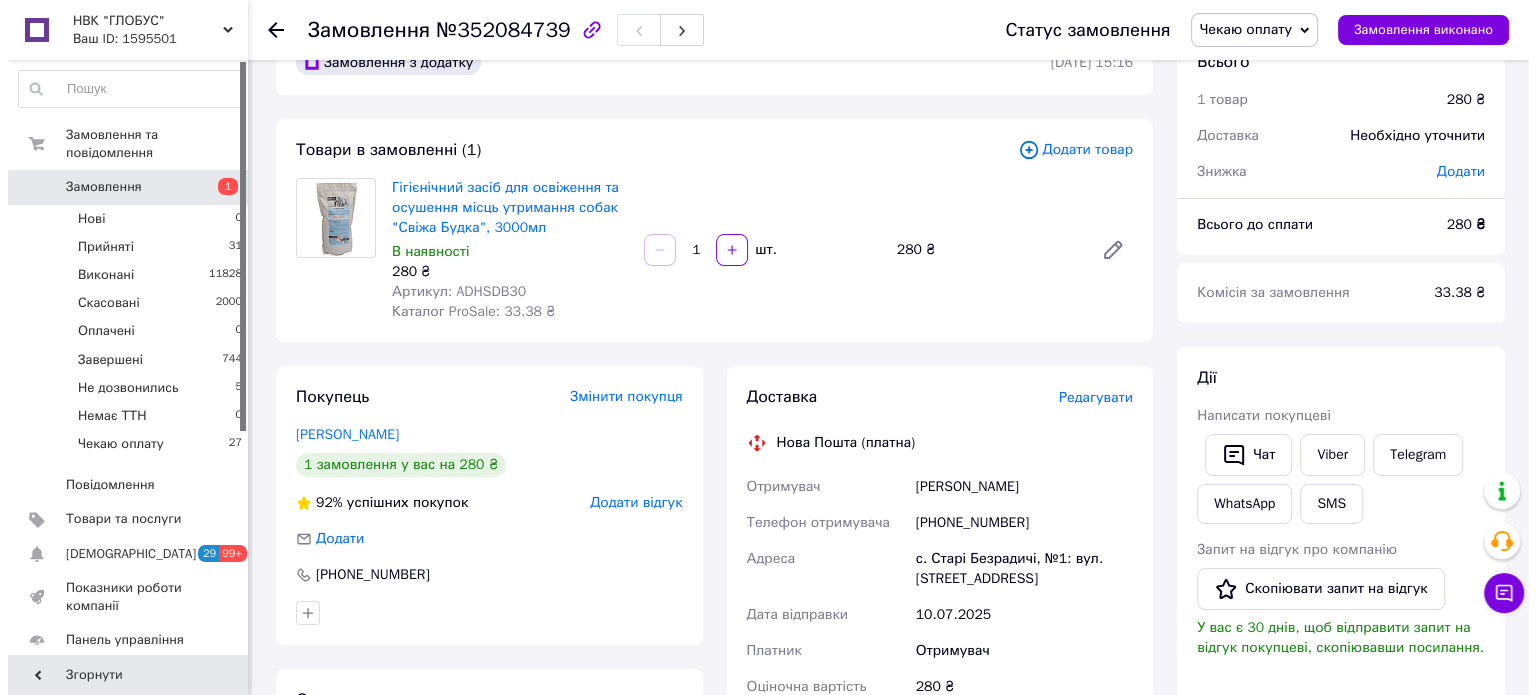 scroll, scrollTop: 100, scrollLeft: 0, axis: vertical 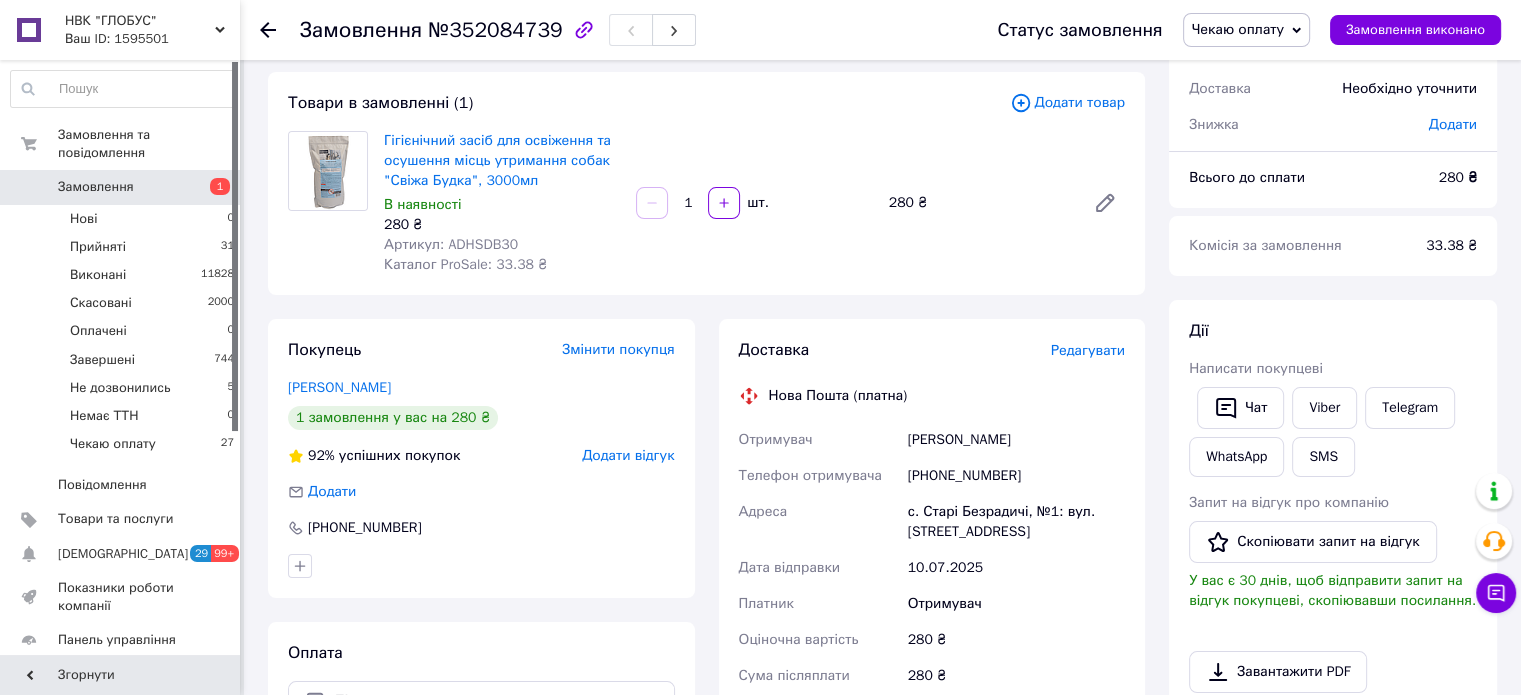 click on "Редагувати" at bounding box center [1088, 350] 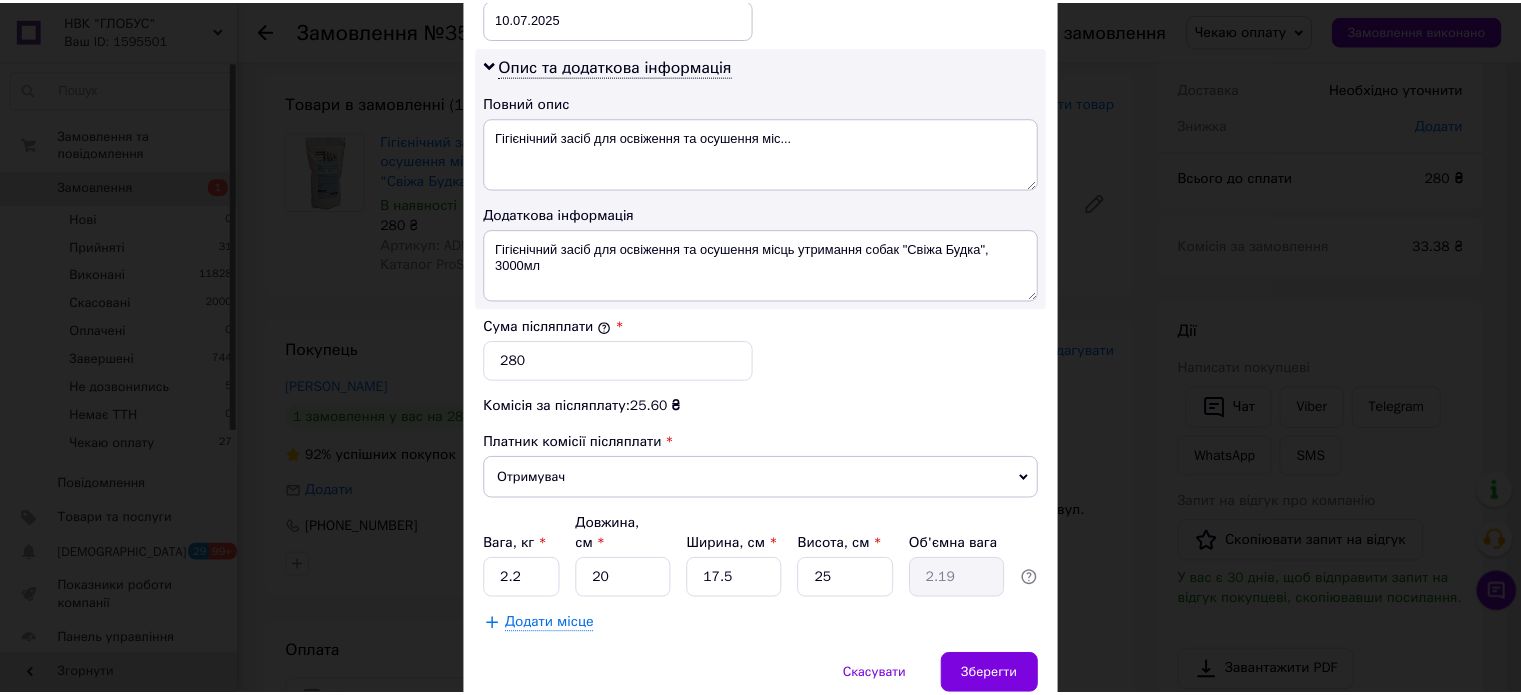 scroll, scrollTop: 1048, scrollLeft: 0, axis: vertical 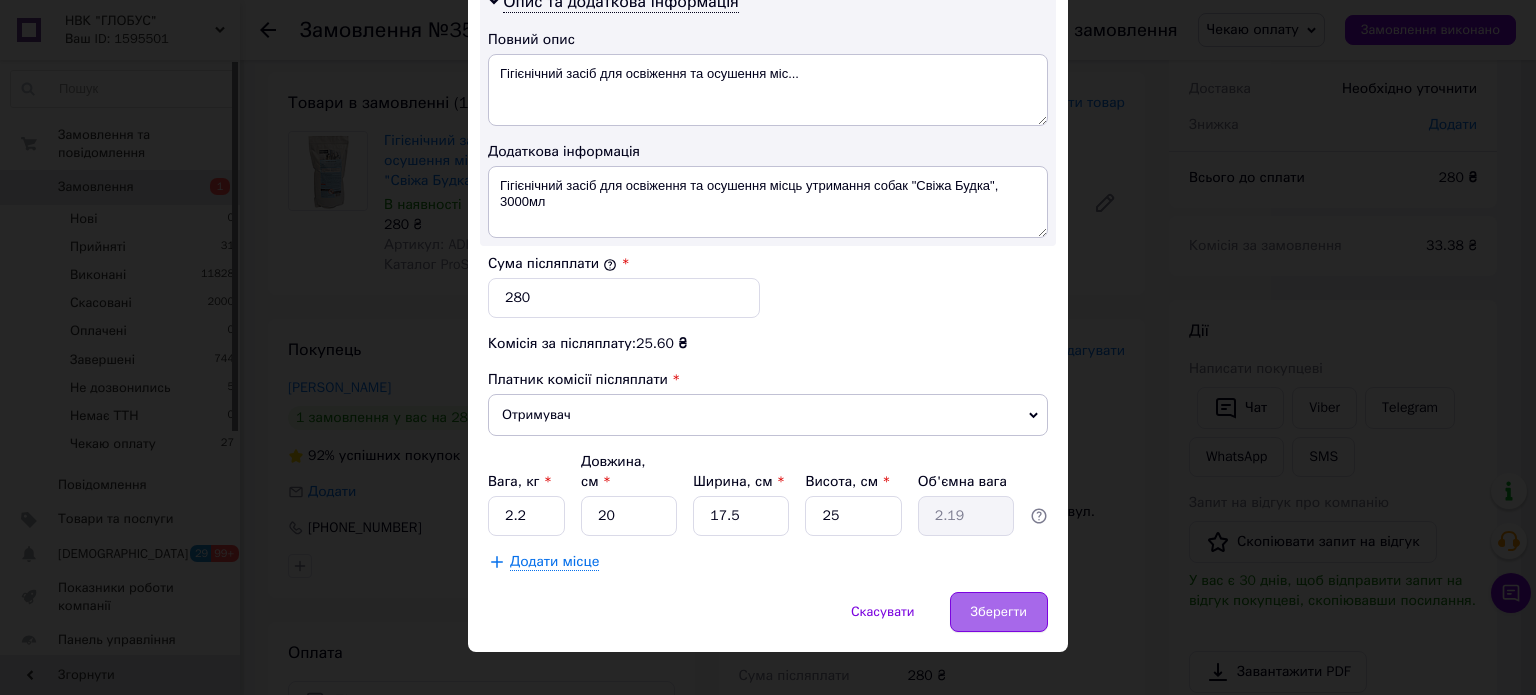 click on "Зберегти" at bounding box center (999, 612) 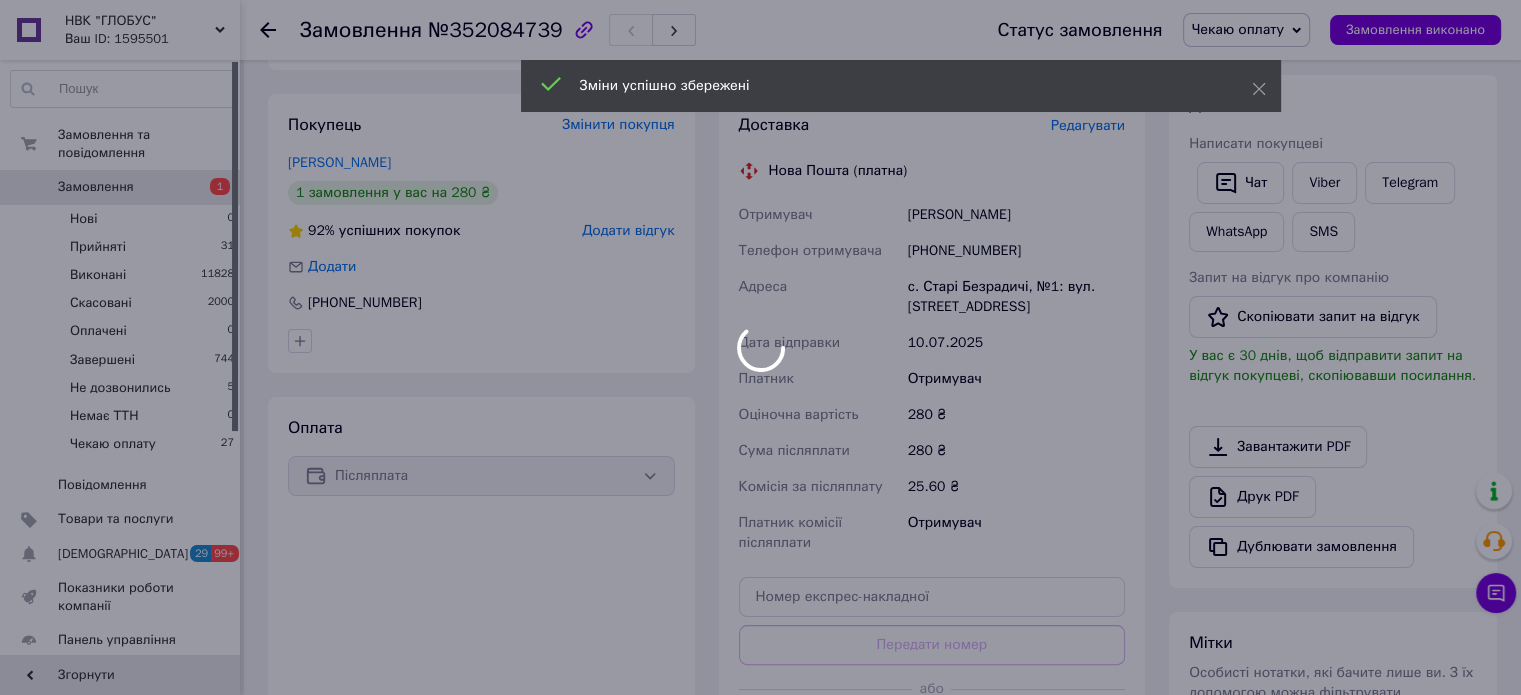 scroll, scrollTop: 500, scrollLeft: 0, axis: vertical 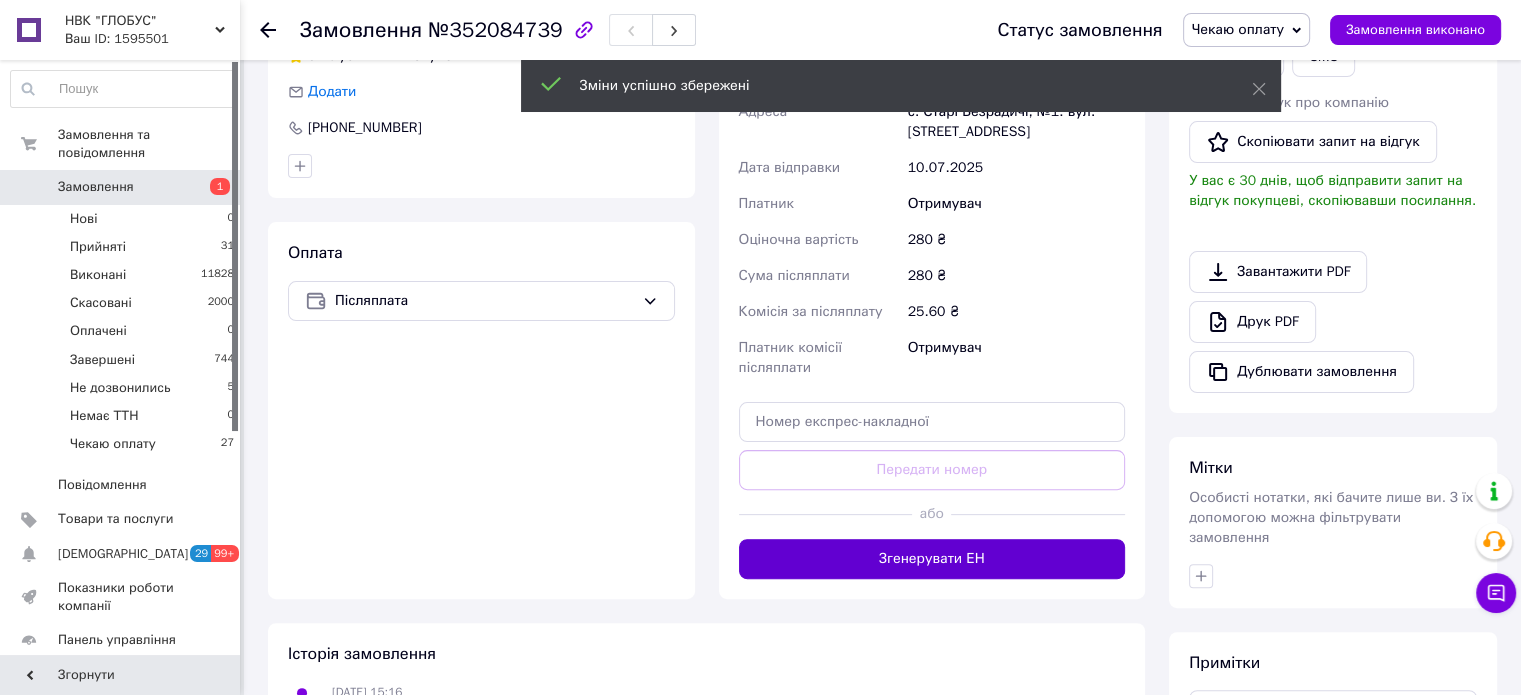 click on "Згенерувати ЕН" at bounding box center (932, 559) 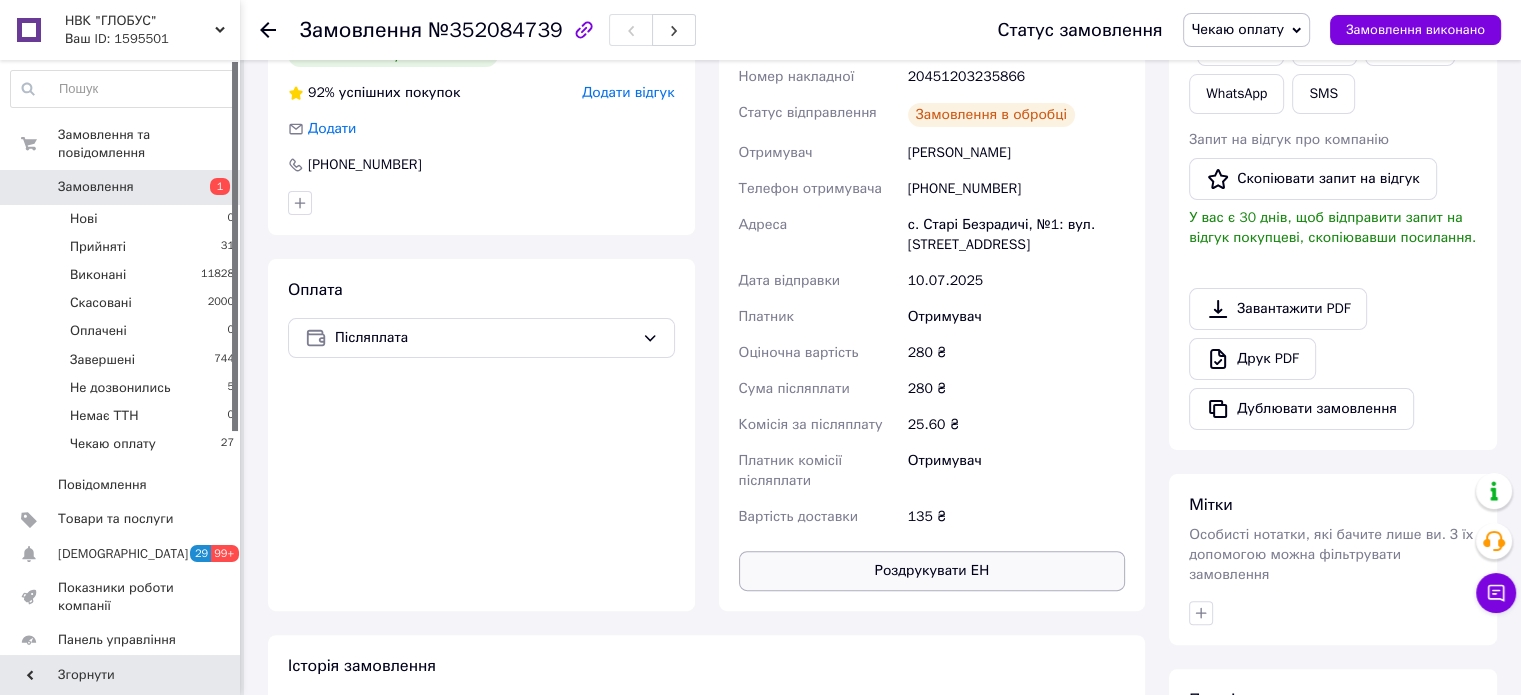 scroll, scrollTop: 400, scrollLeft: 0, axis: vertical 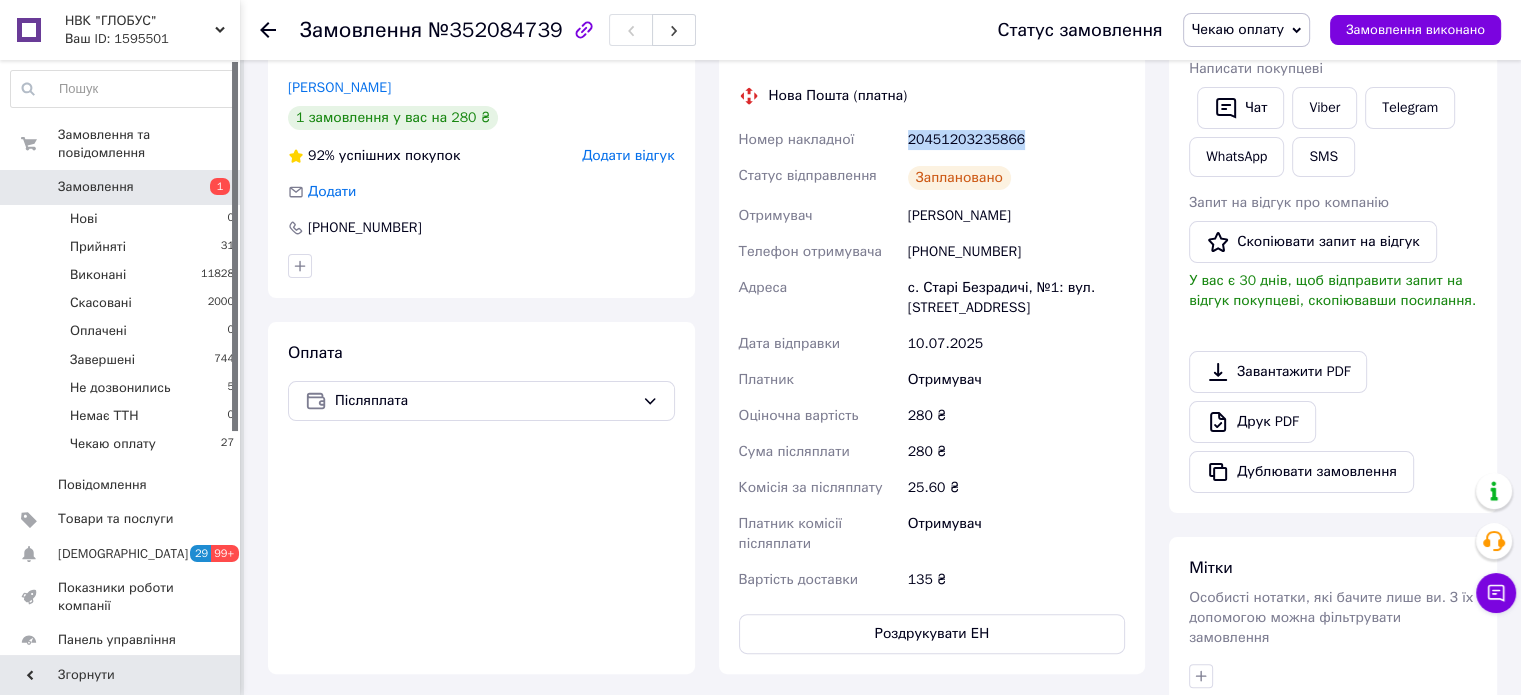 drag, startPoint x: 1025, startPoint y: 133, endPoint x: 944, endPoint y: 141, distance: 81.394104 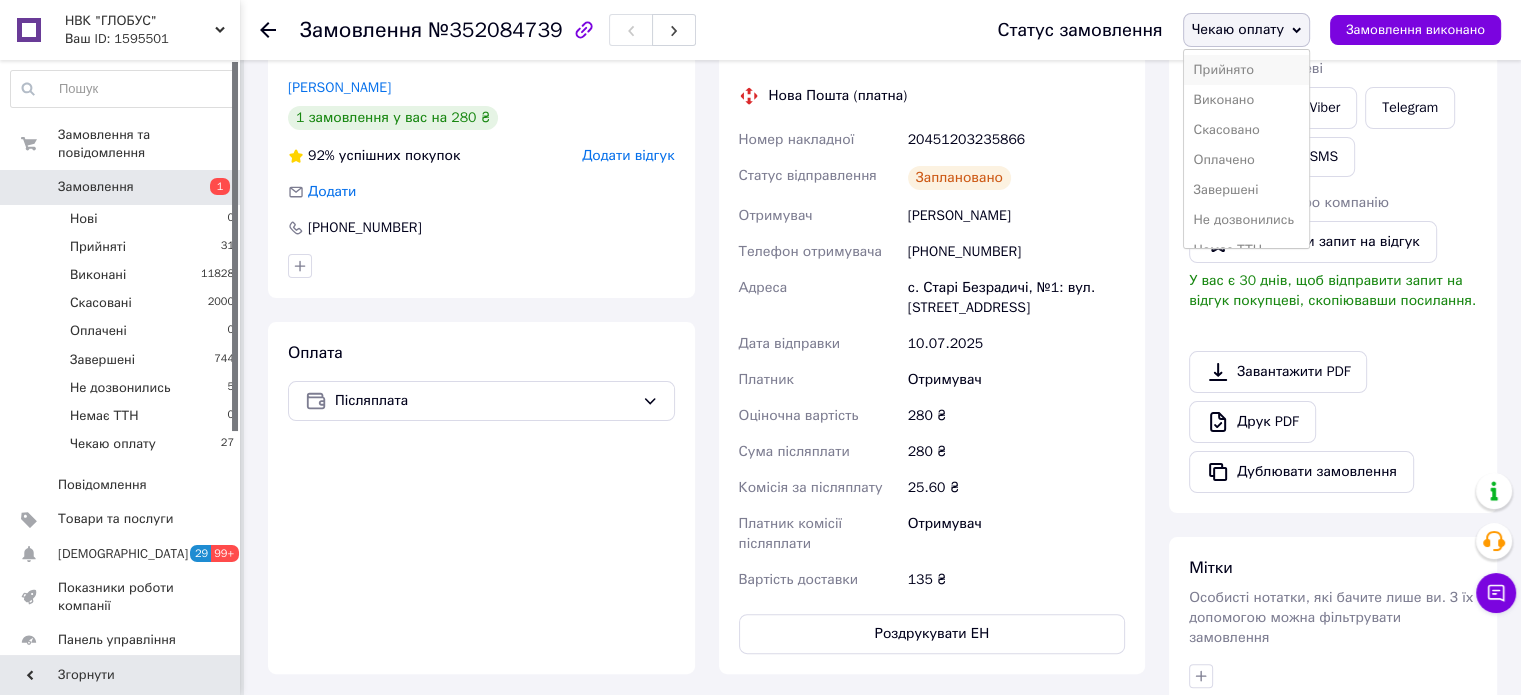 click on "Прийнято" at bounding box center [1246, 70] 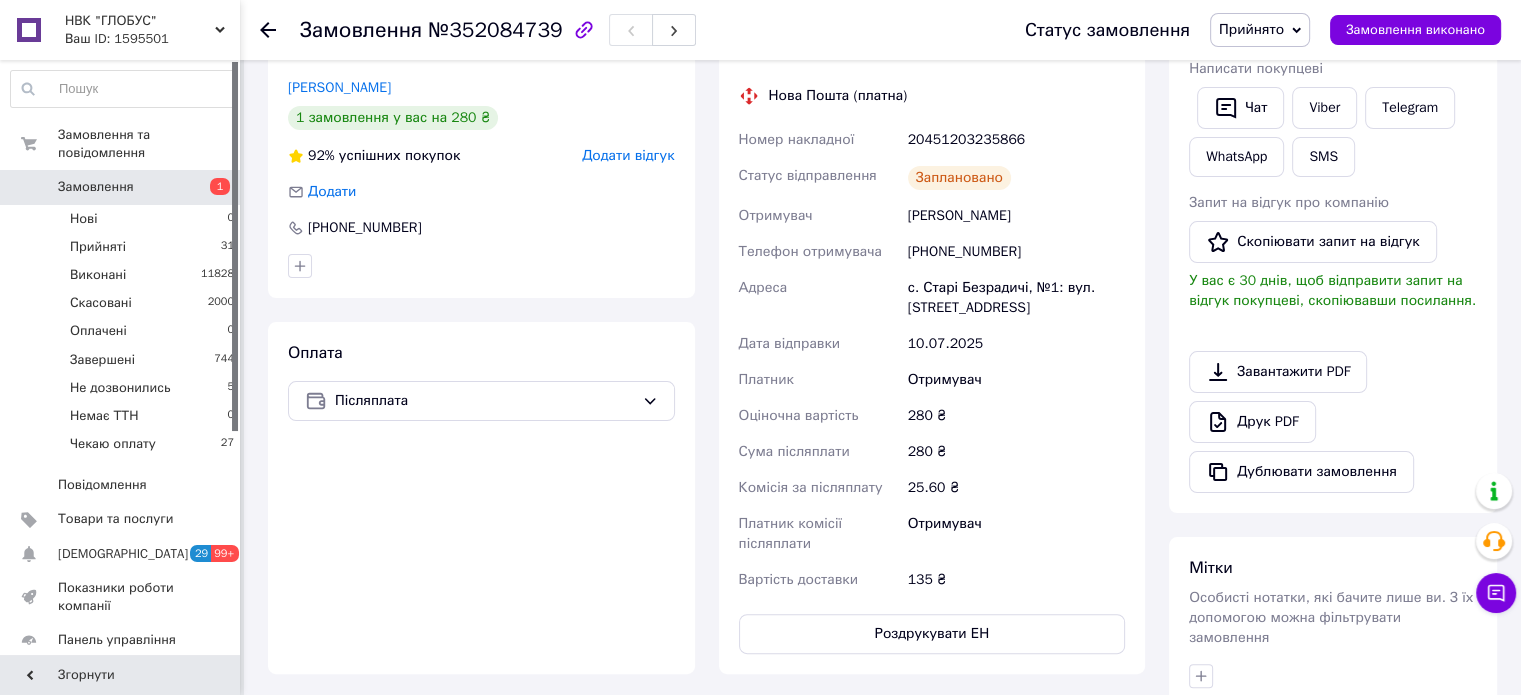click 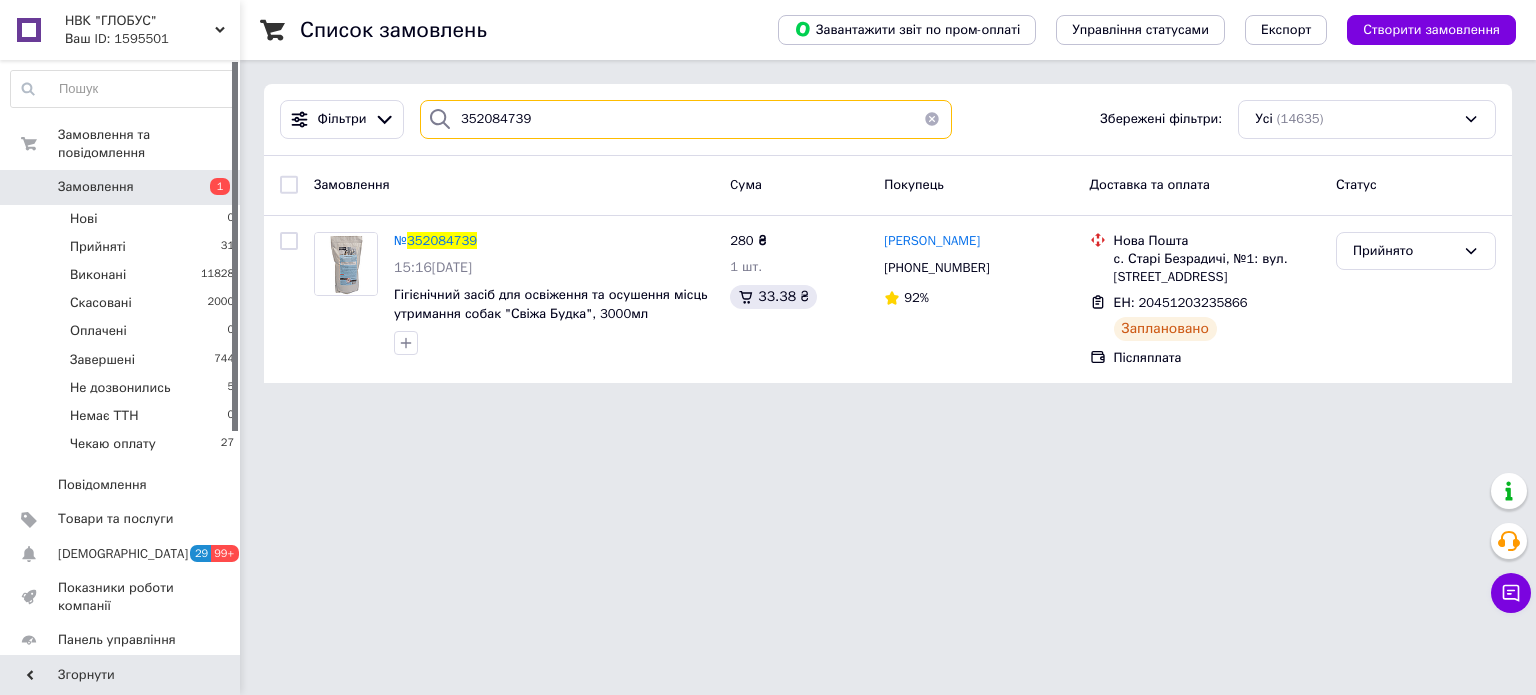 drag, startPoint x: 534, startPoint y: 115, endPoint x: 460, endPoint y: 111, distance: 74.10803 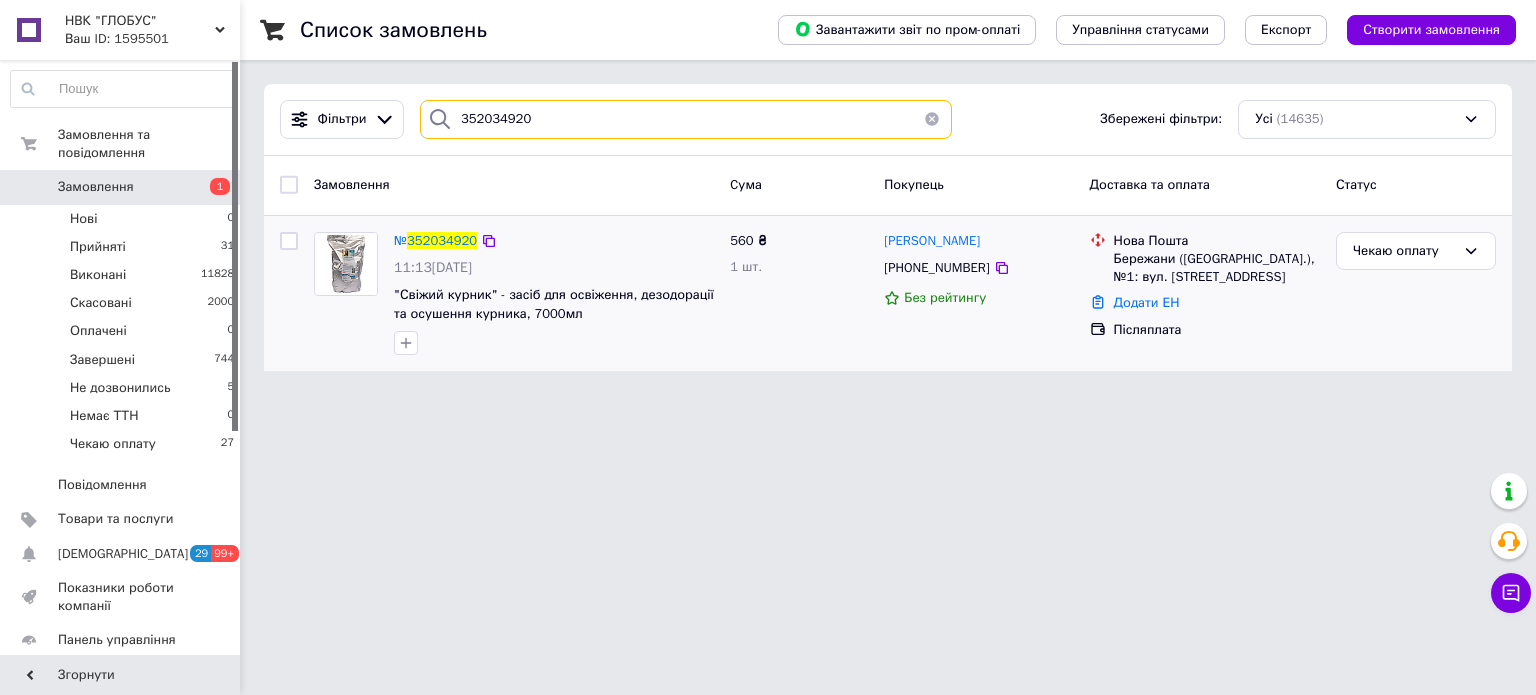 type on "352034920" 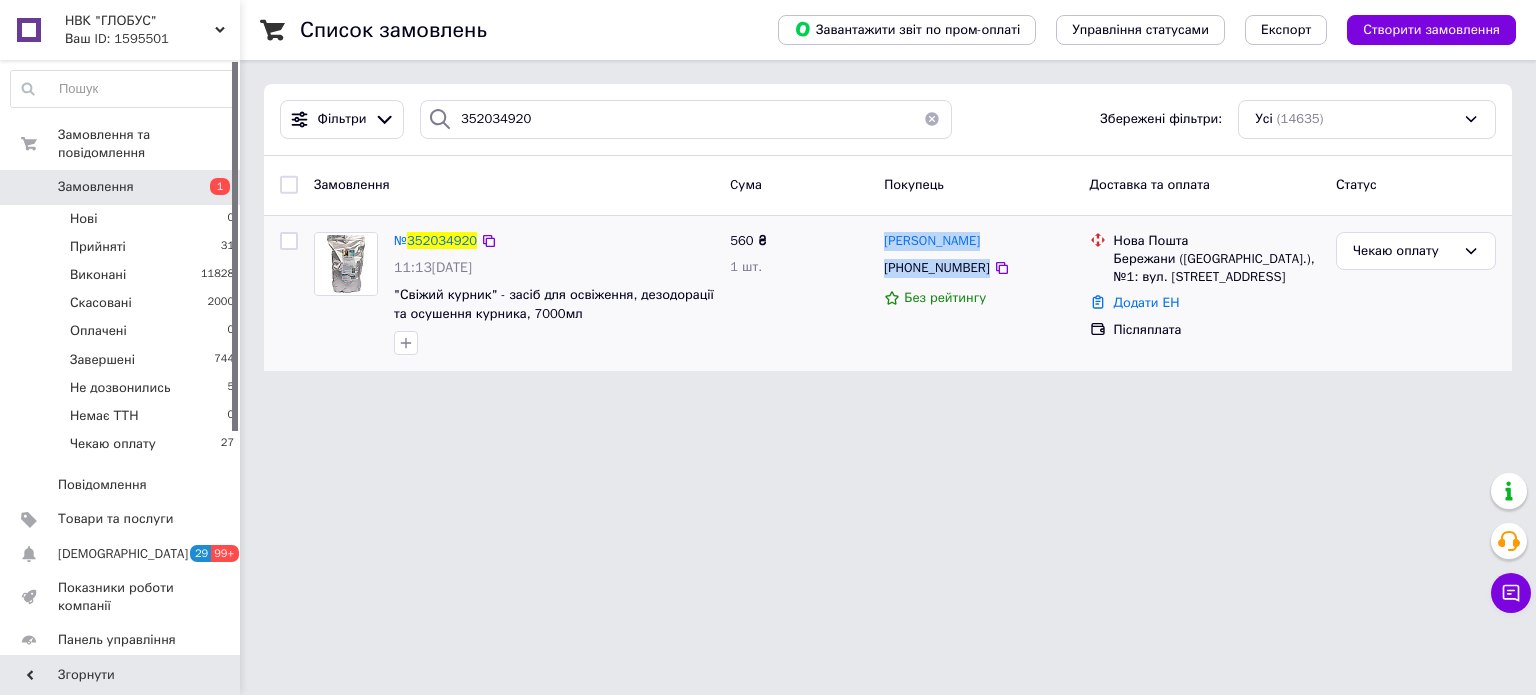 drag, startPoint x: 1010, startPoint y: 263, endPoint x: 888, endPoint y: 230, distance: 126.38433 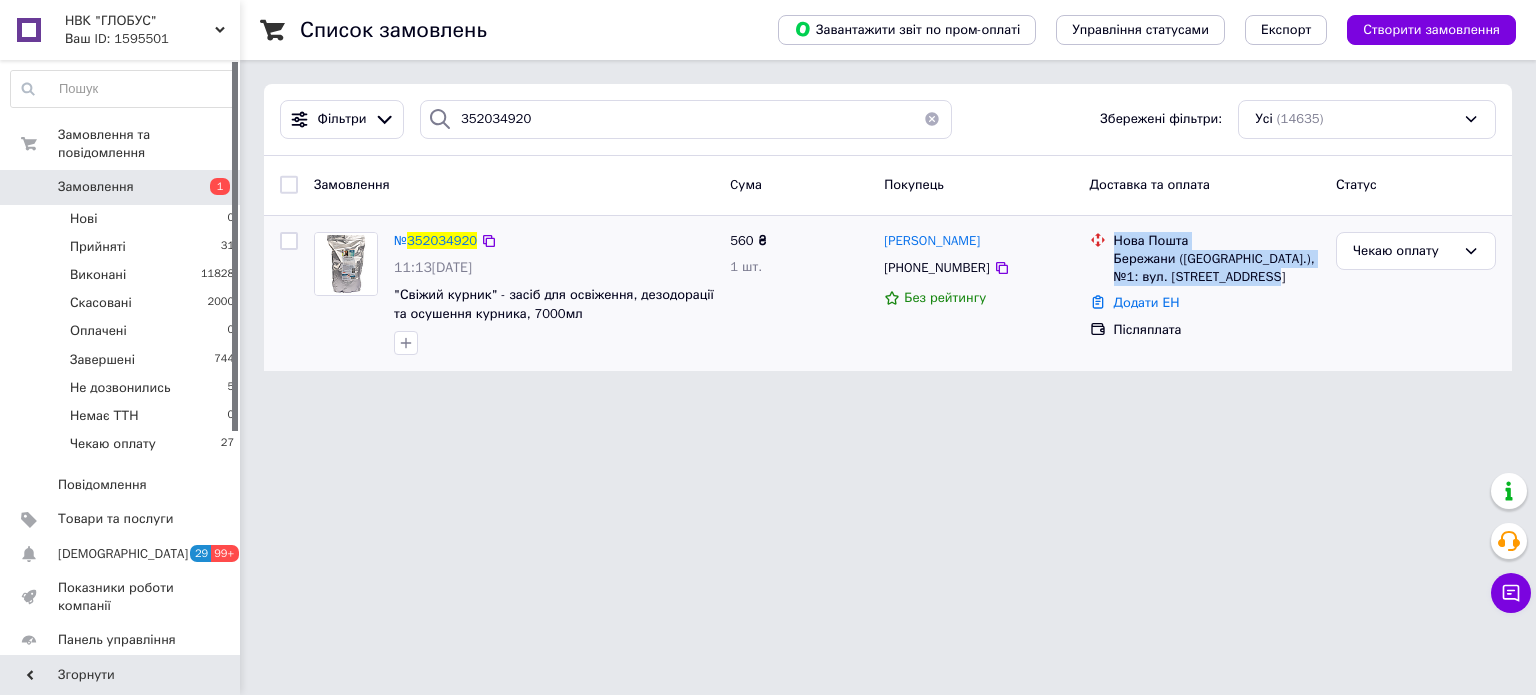 drag, startPoint x: 1278, startPoint y: 275, endPoint x: 1113, endPoint y: 237, distance: 169.31923 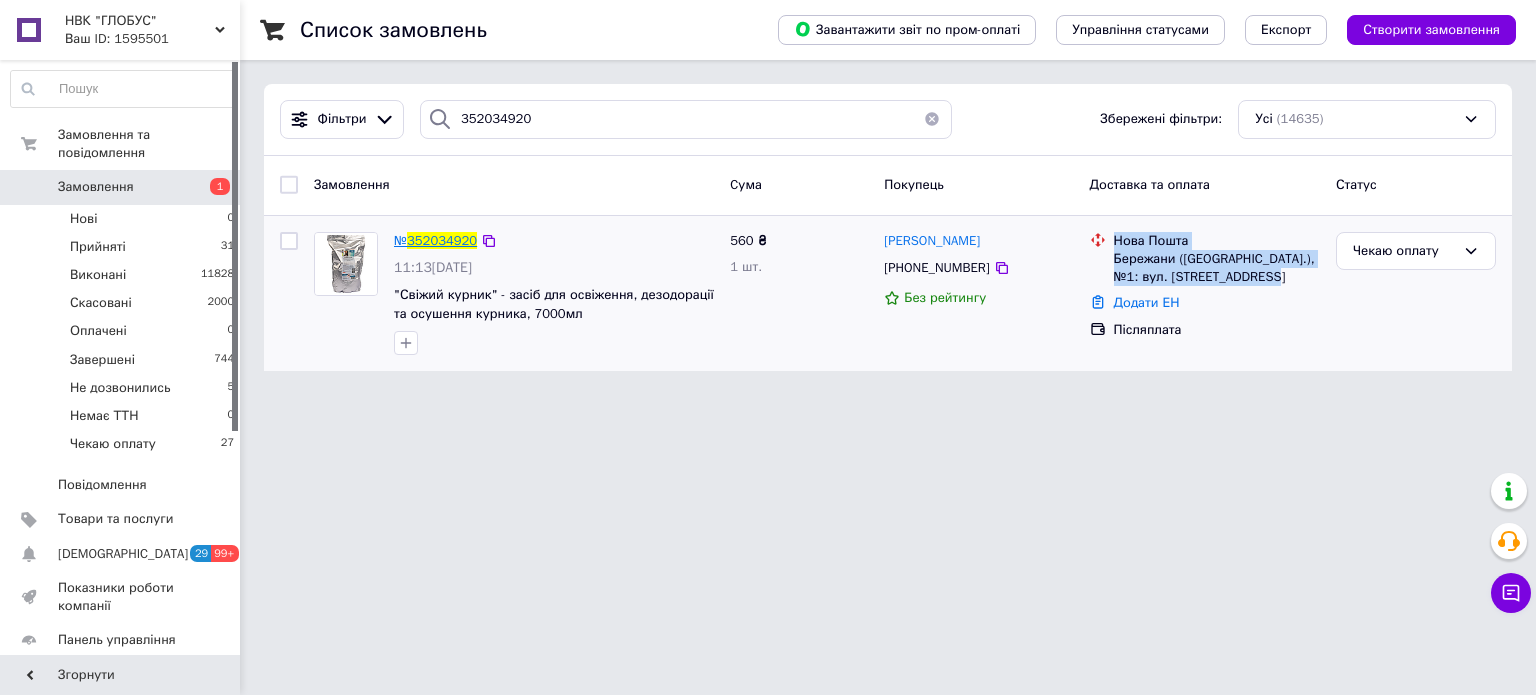 click on "№" at bounding box center [400, 240] 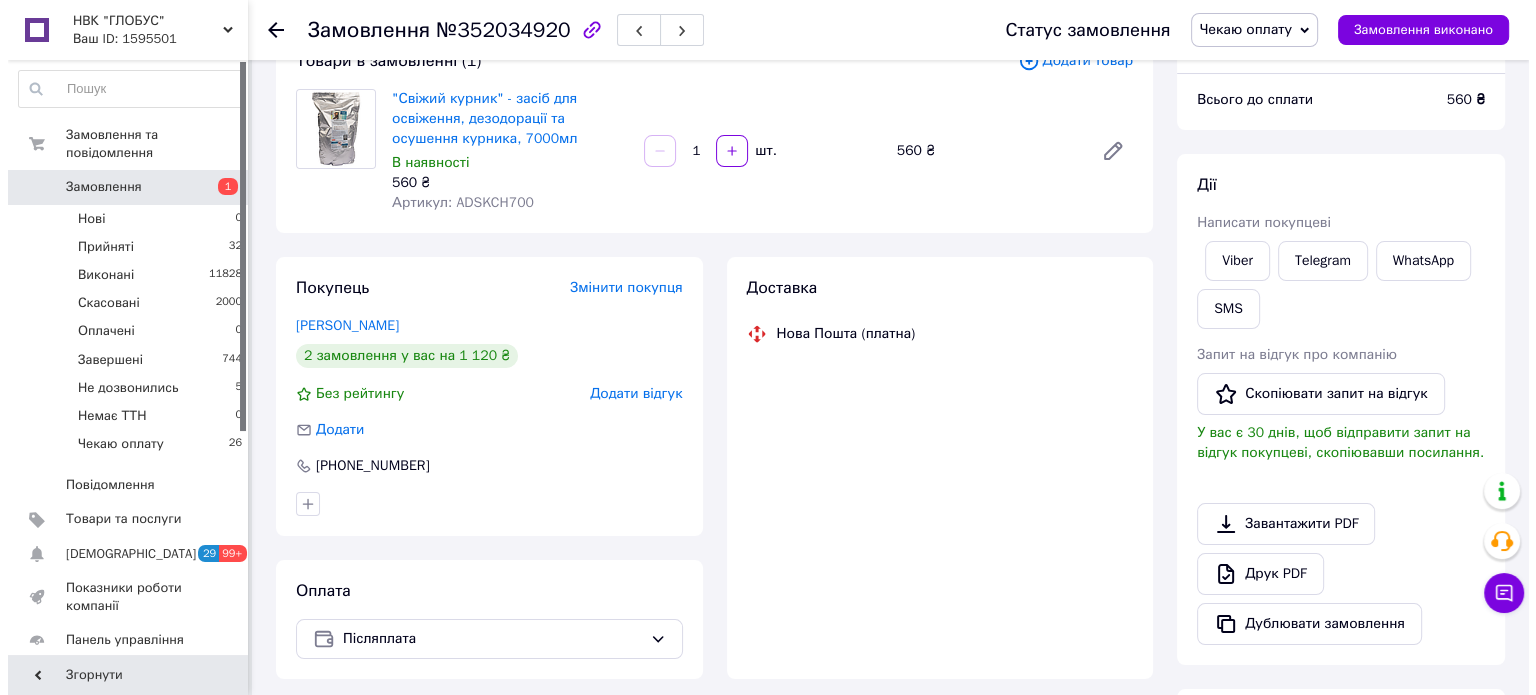 scroll, scrollTop: 300, scrollLeft: 0, axis: vertical 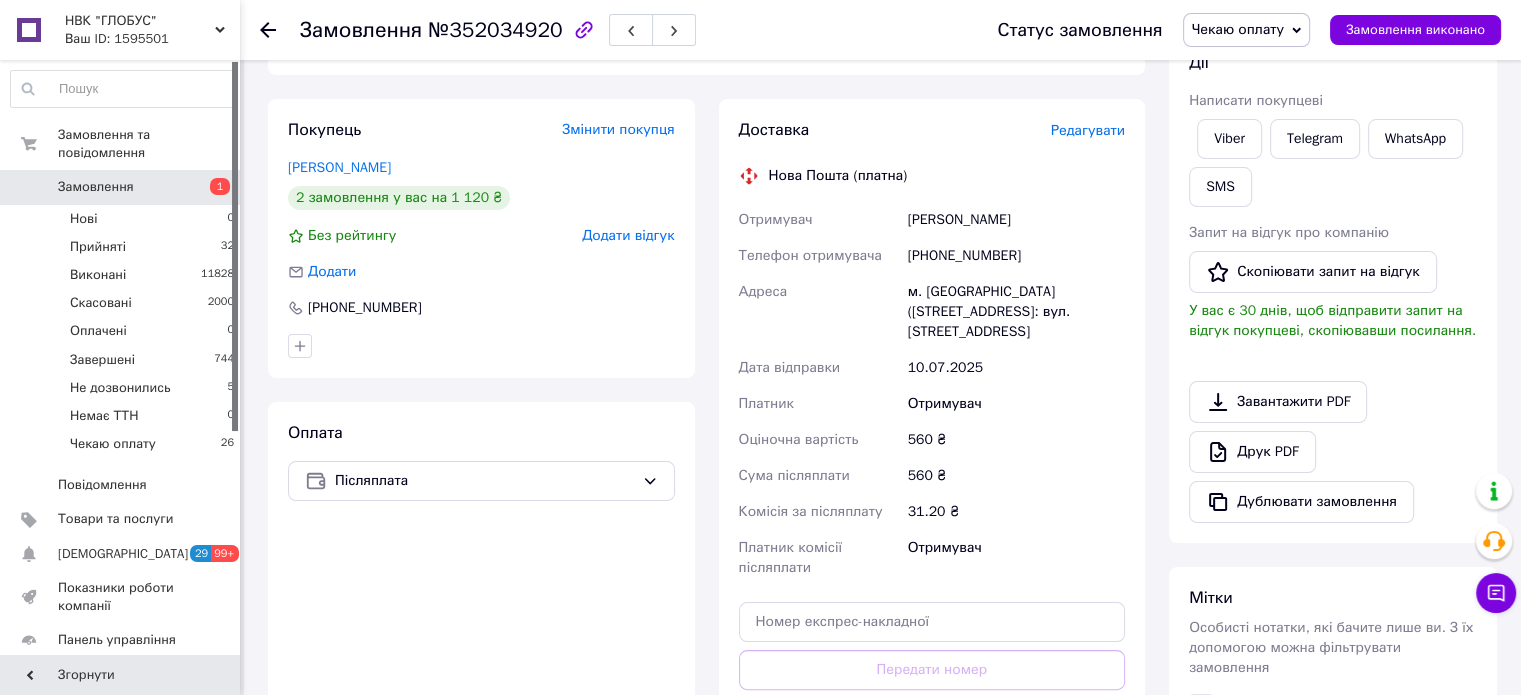 click on "Редагувати" at bounding box center (1088, 130) 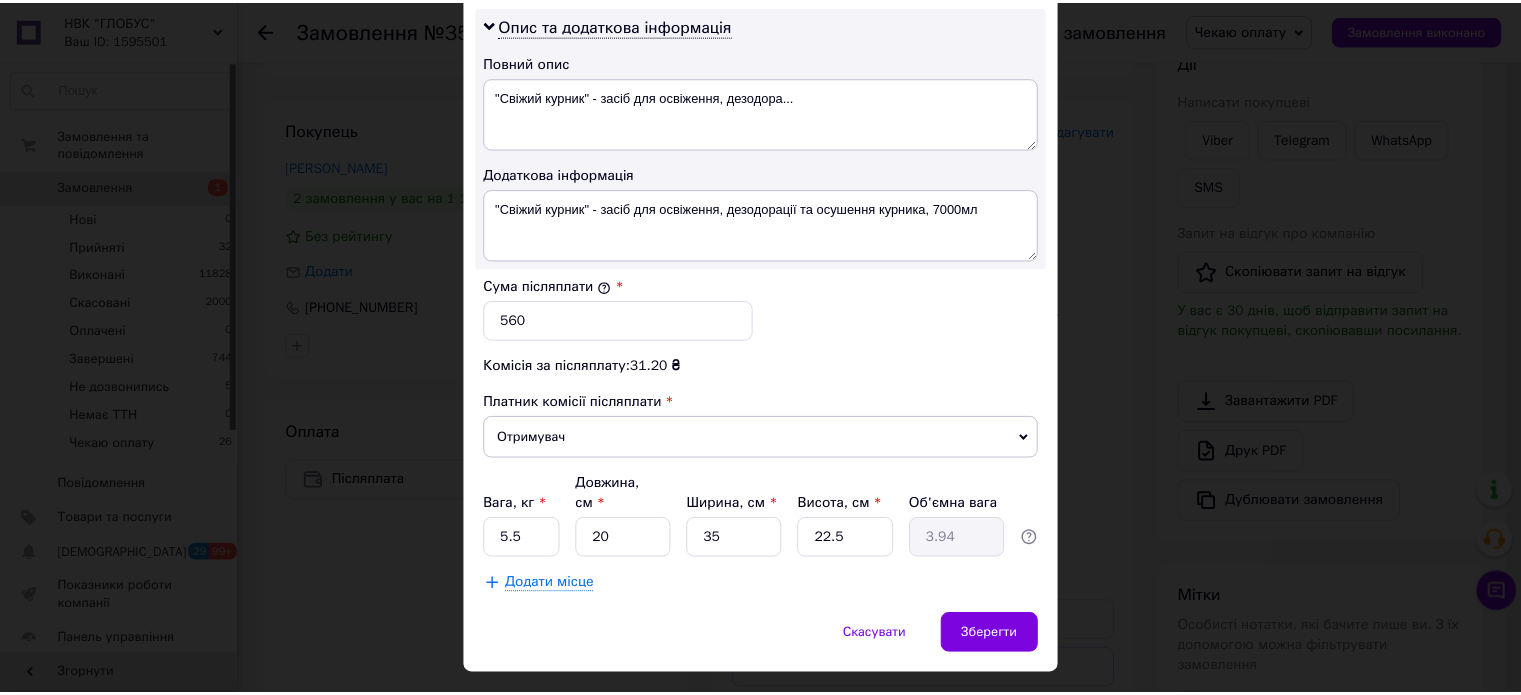scroll, scrollTop: 1048, scrollLeft: 0, axis: vertical 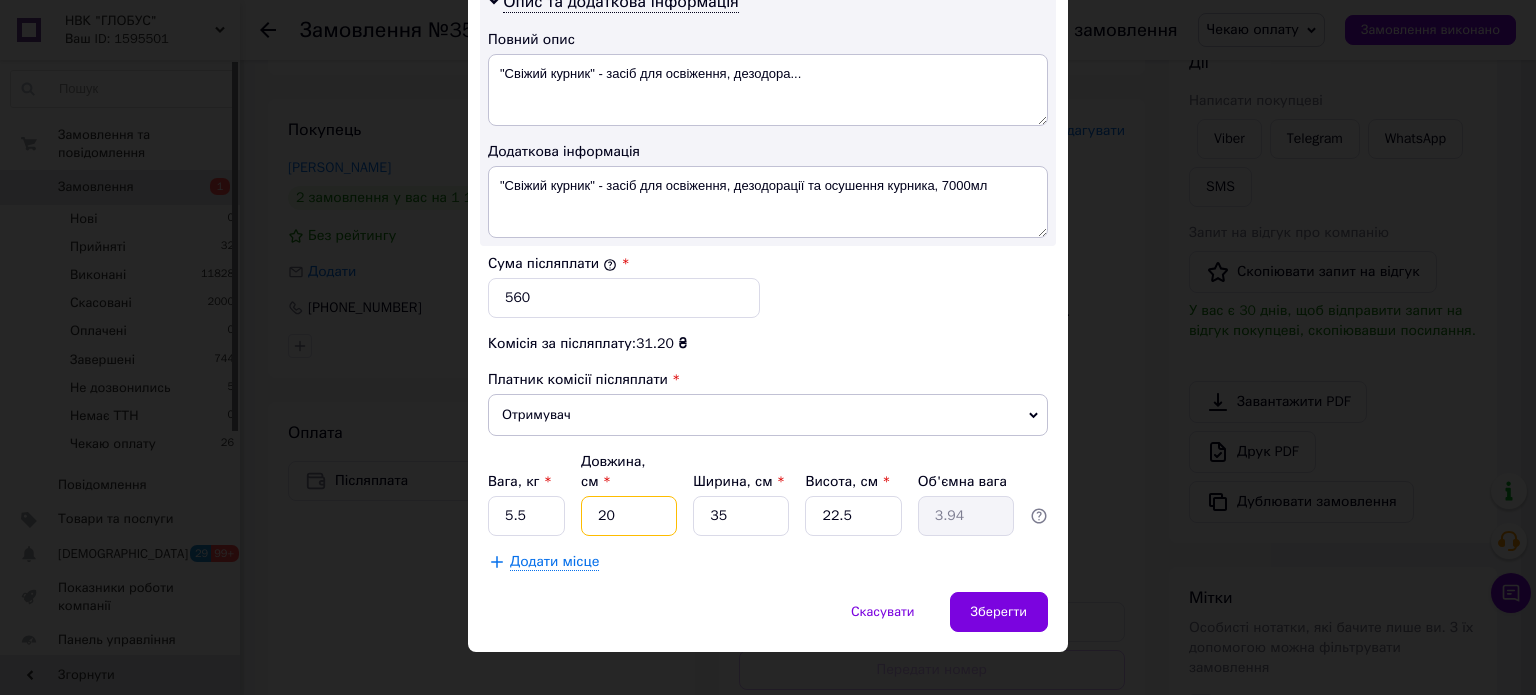 click on "20" at bounding box center [629, 516] 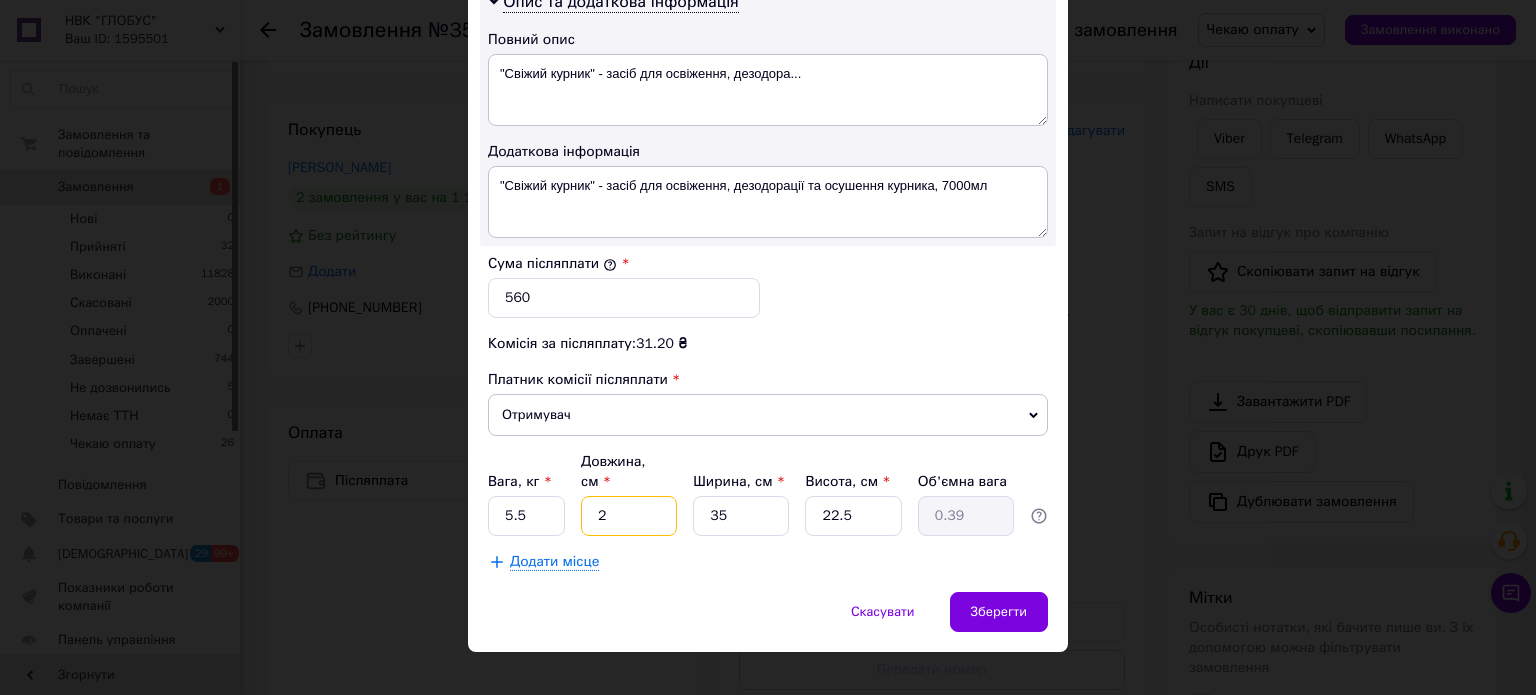 type on "26" 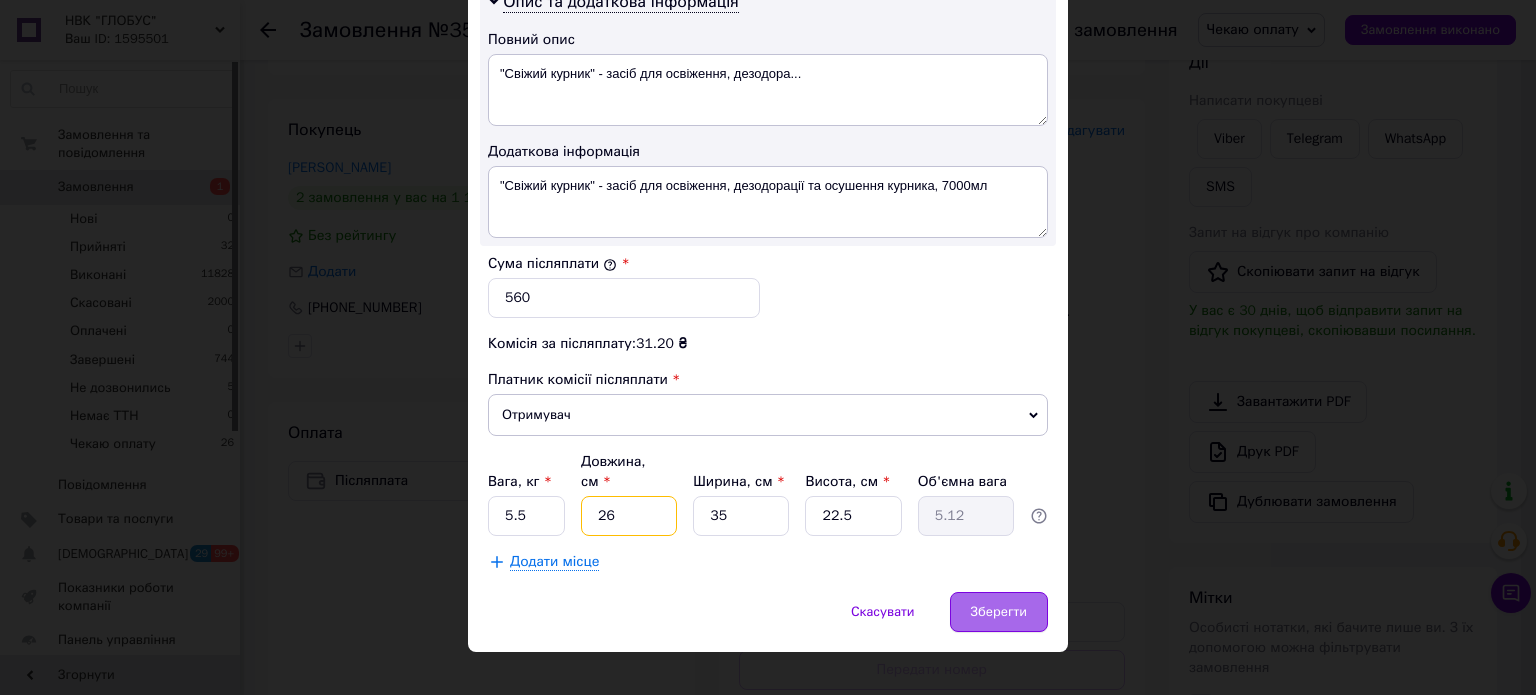 type on "26" 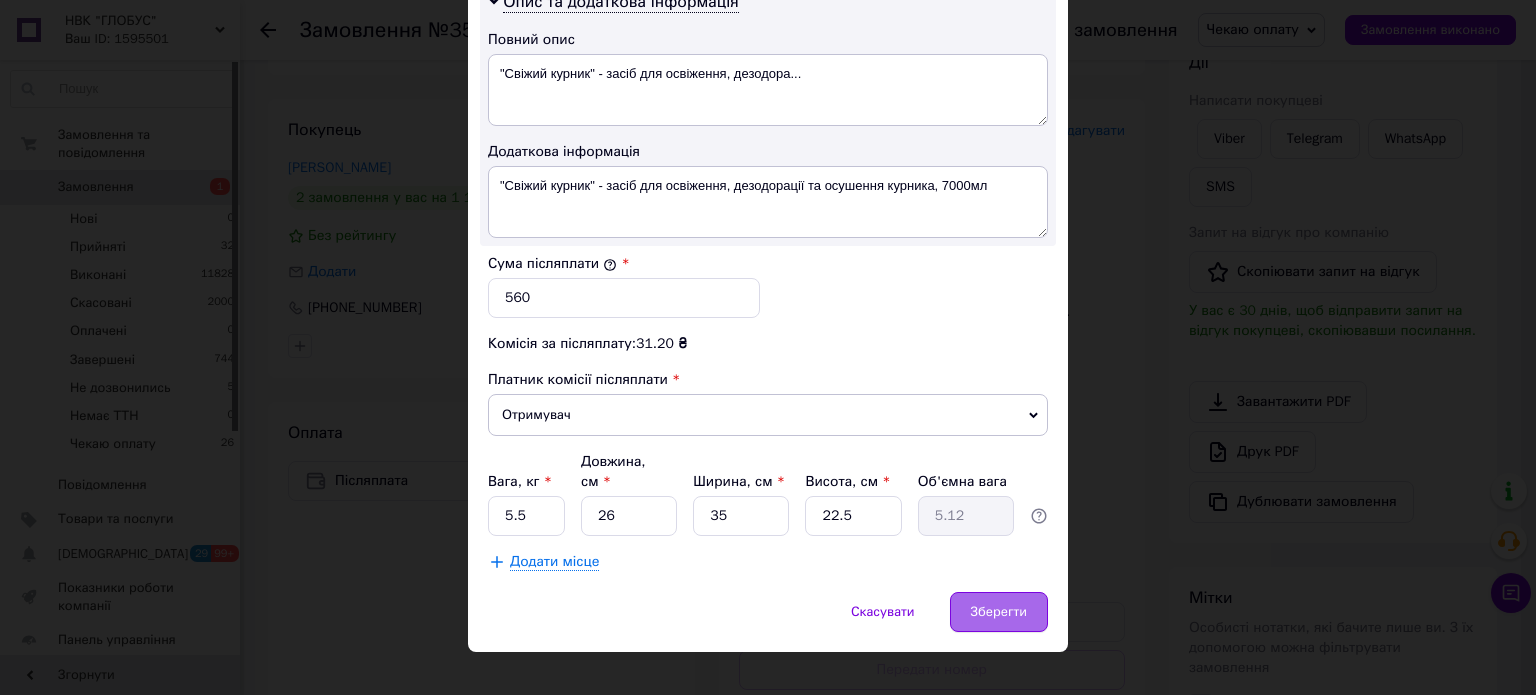 click on "Зберегти" at bounding box center (999, 612) 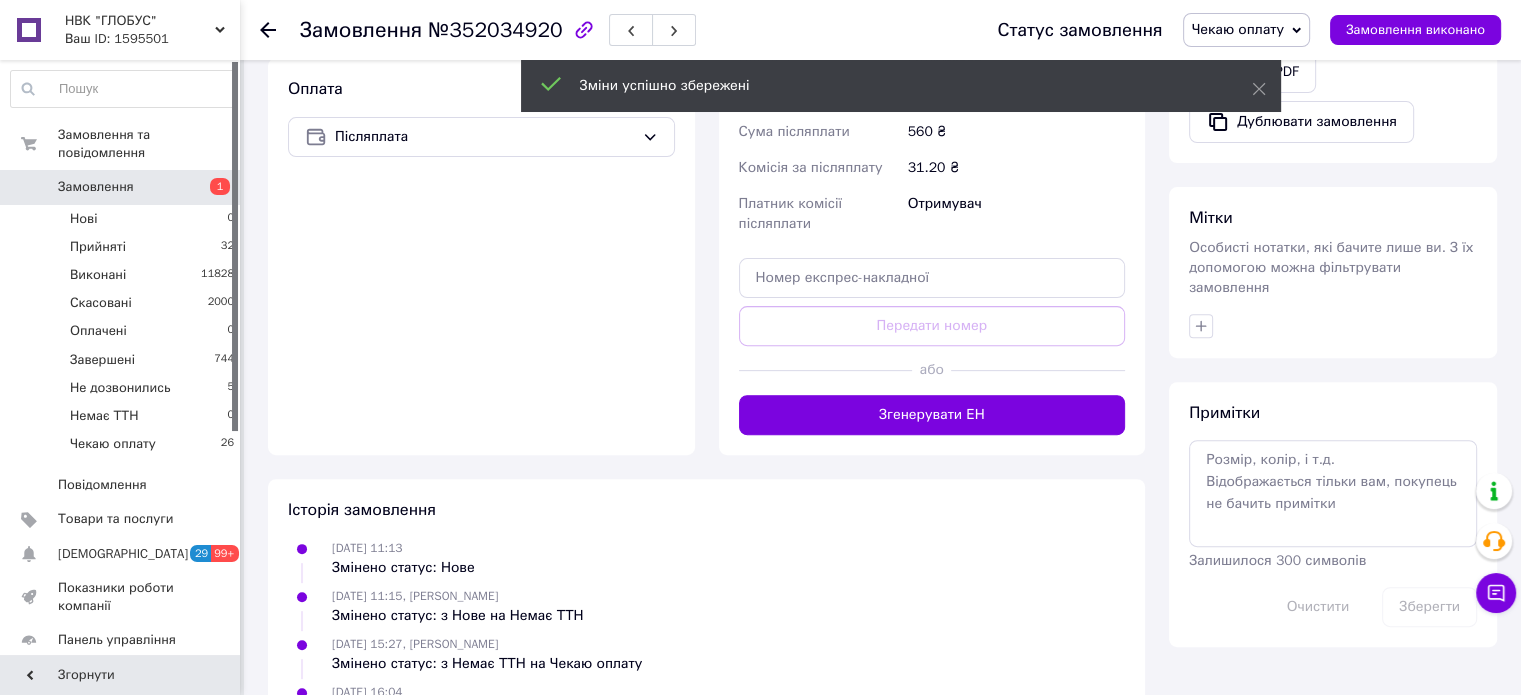 scroll, scrollTop: 646, scrollLeft: 0, axis: vertical 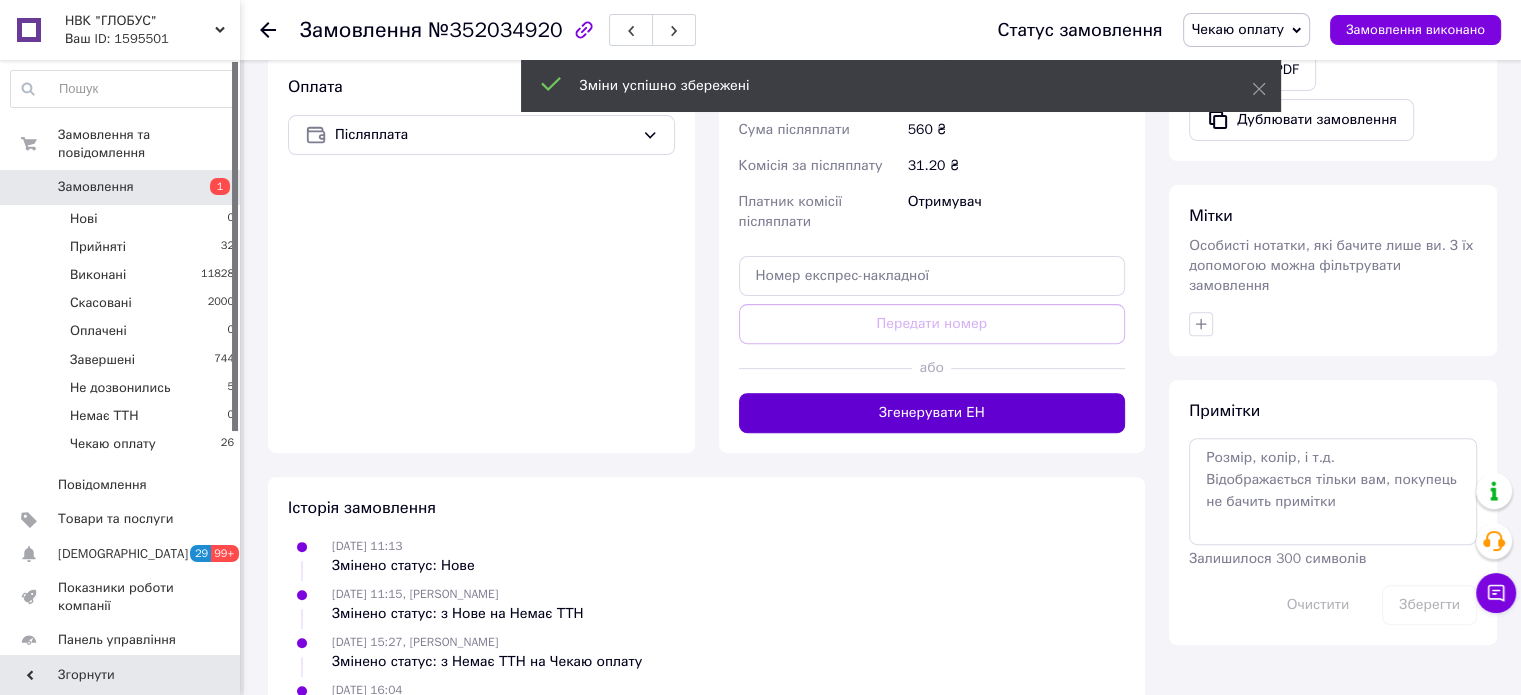 click on "Згенерувати ЕН" at bounding box center [932, 413] 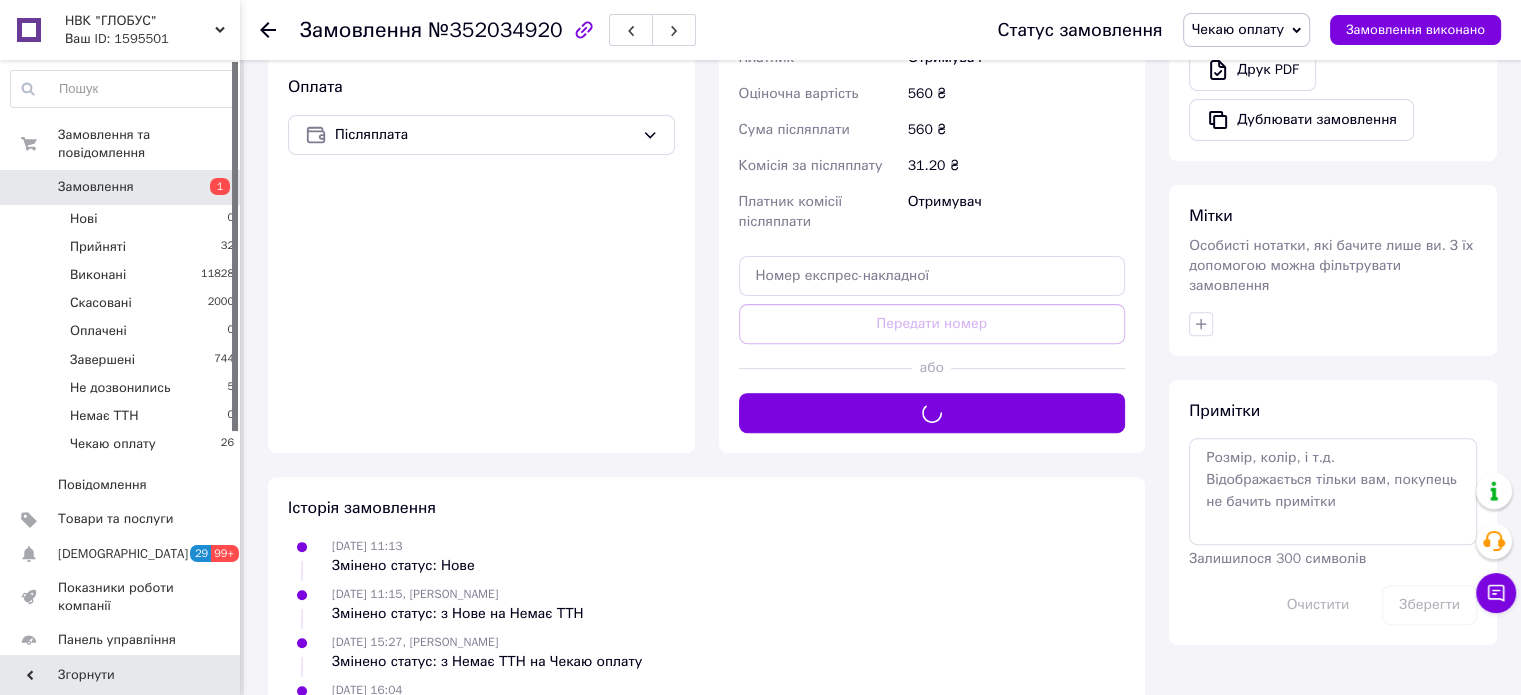 click on "Чекаю оплату" at bounding box center [1238, 29] 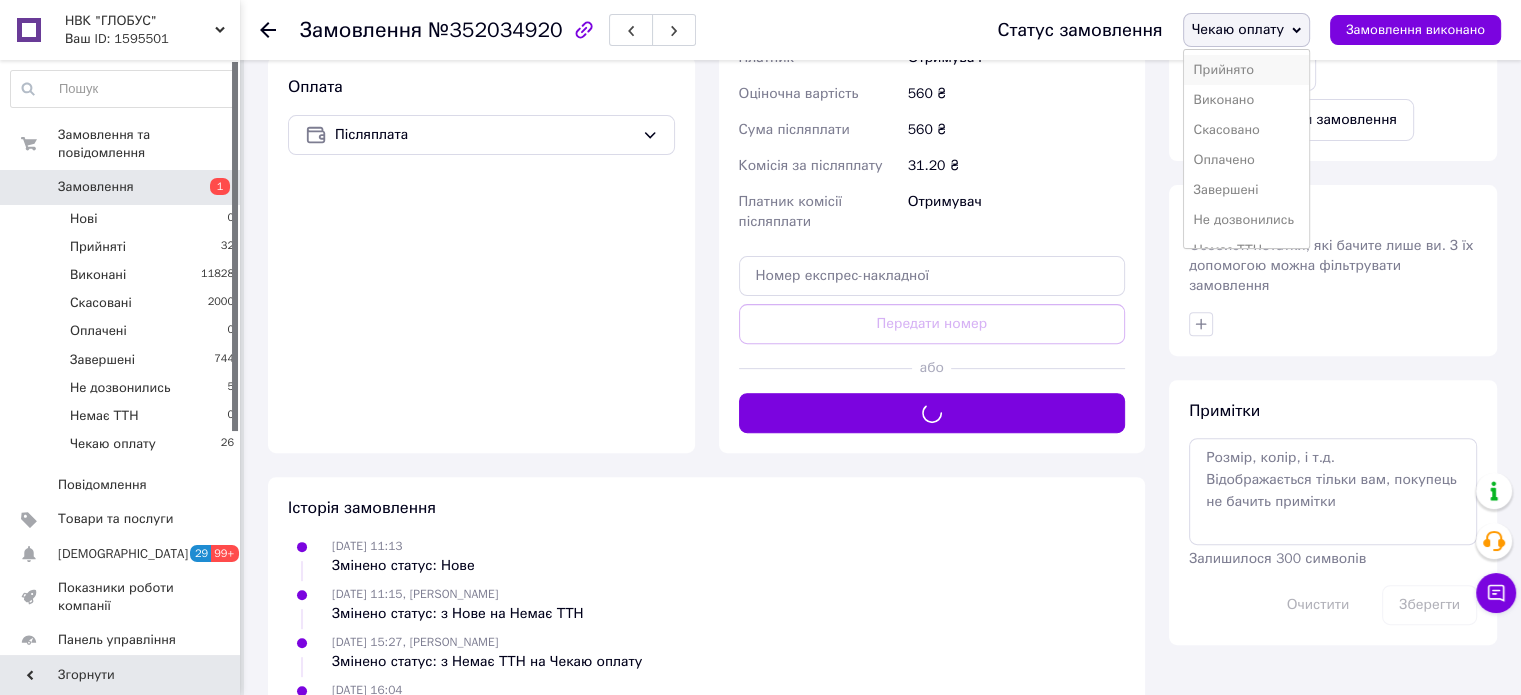 click on "Прийнято" at bounding box center (1246, 70) 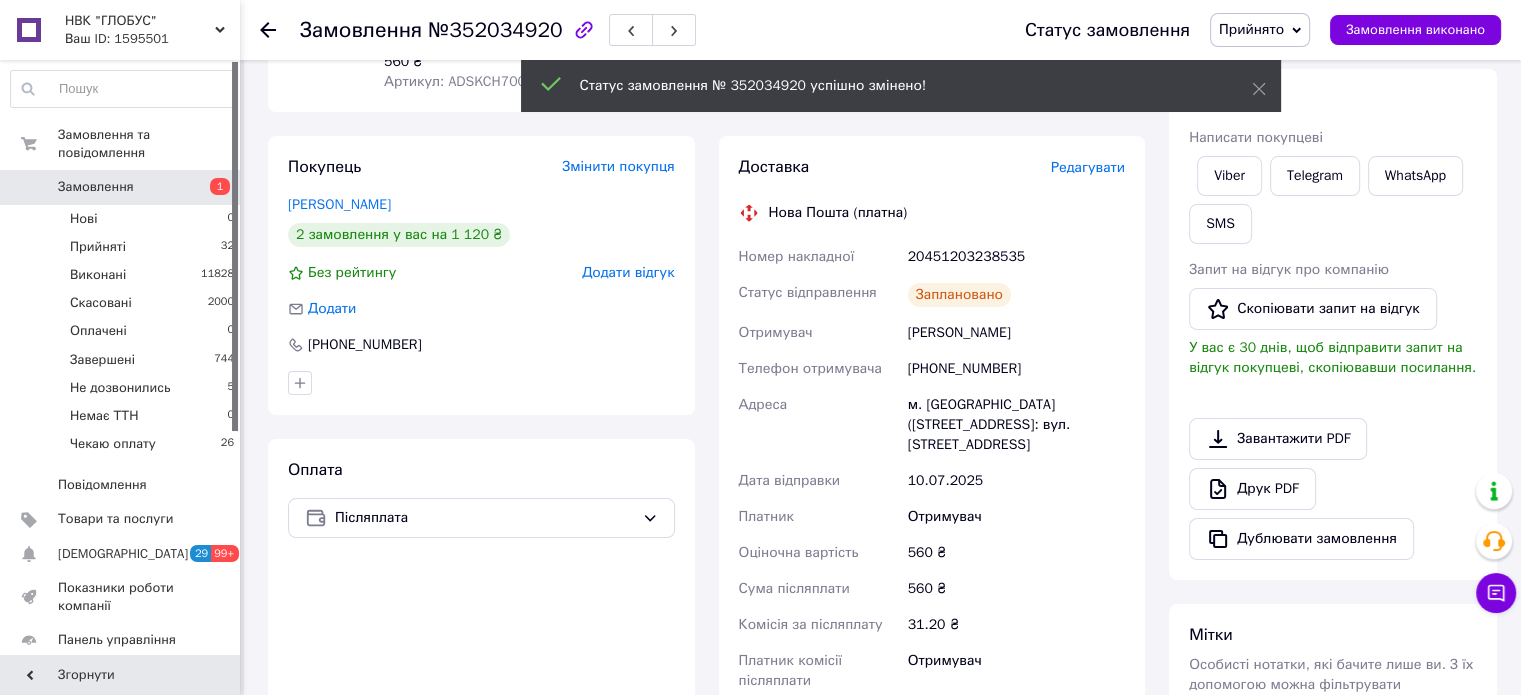 scroll, scrollTop: 246, scrollLeft: 0, axis: vertical 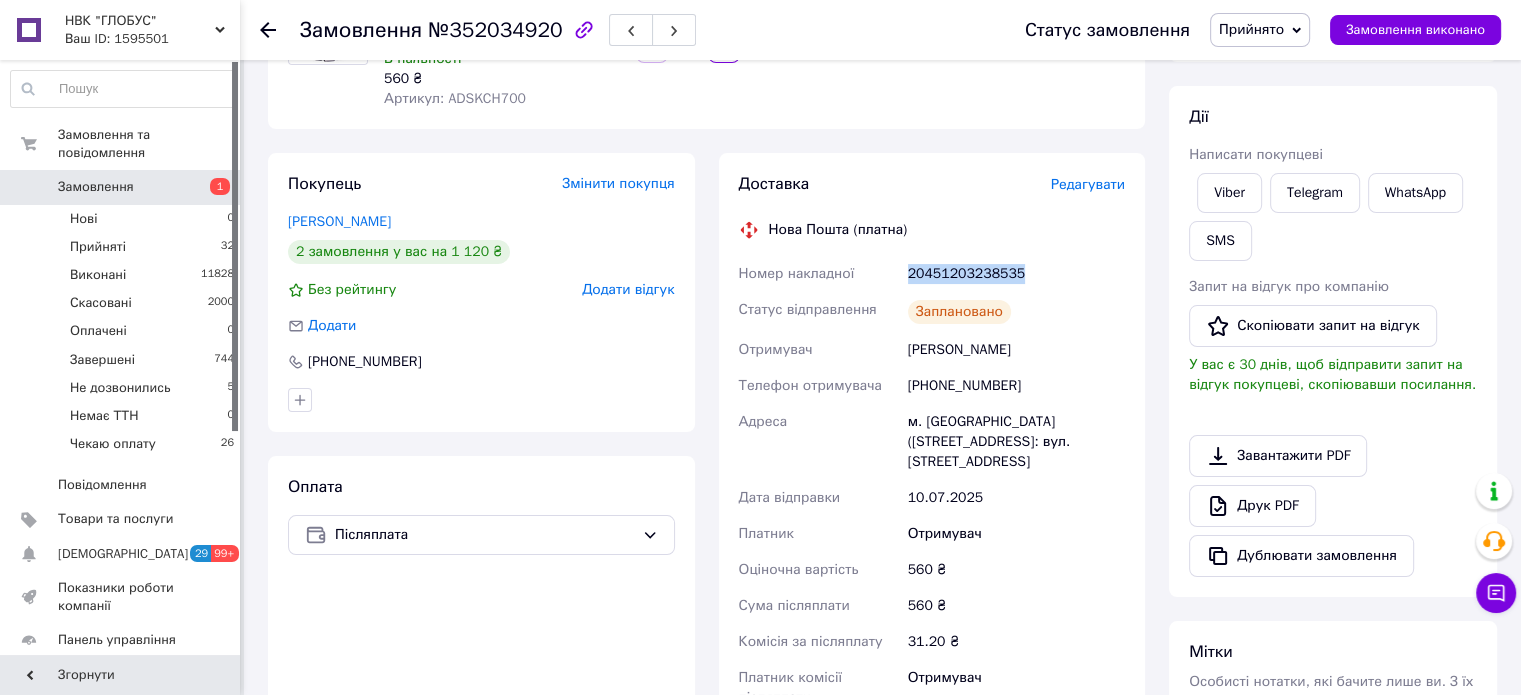 drag, startPoint x: 1031, startPoint y: 267, endPoint x: 907, endPoint y: 266, distance: 124.004036 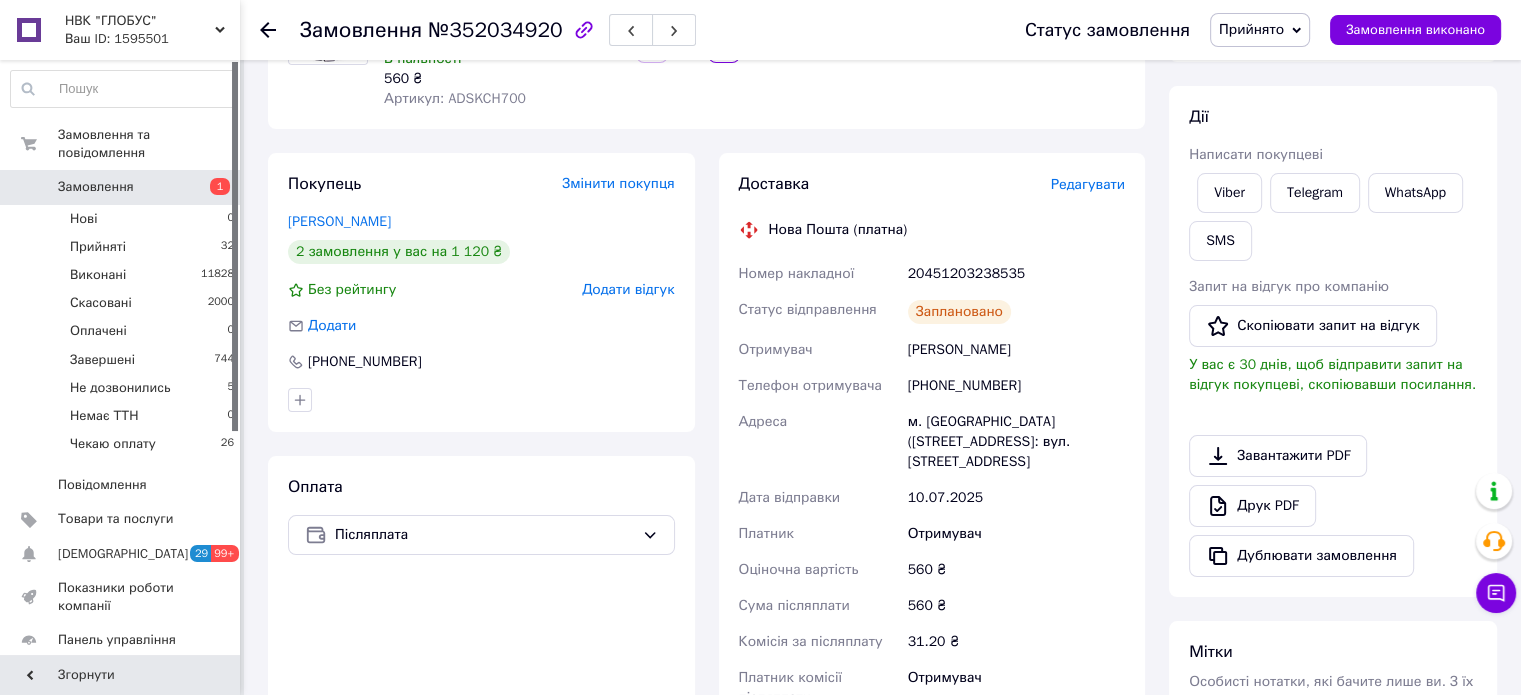 click 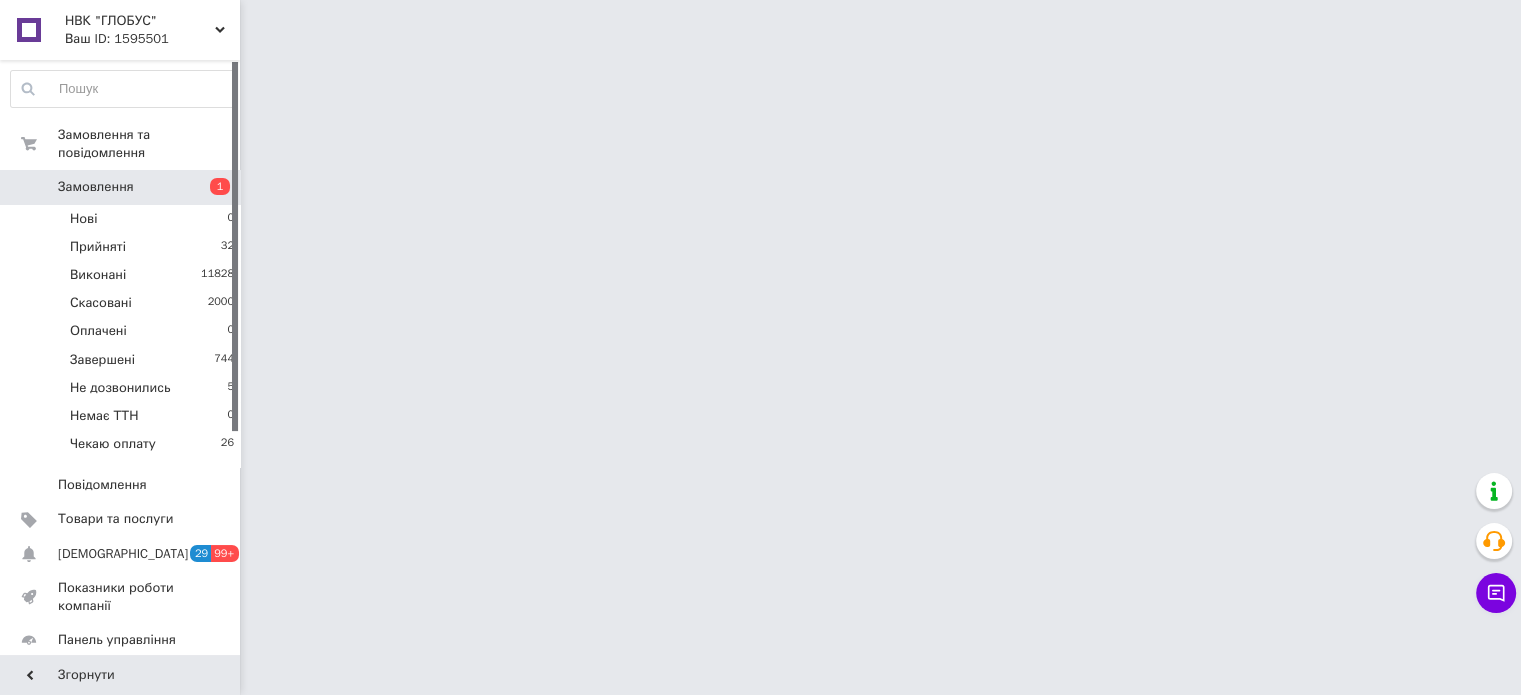 scroll, scrollTop: 0, scrollLeft: 0, axis: both 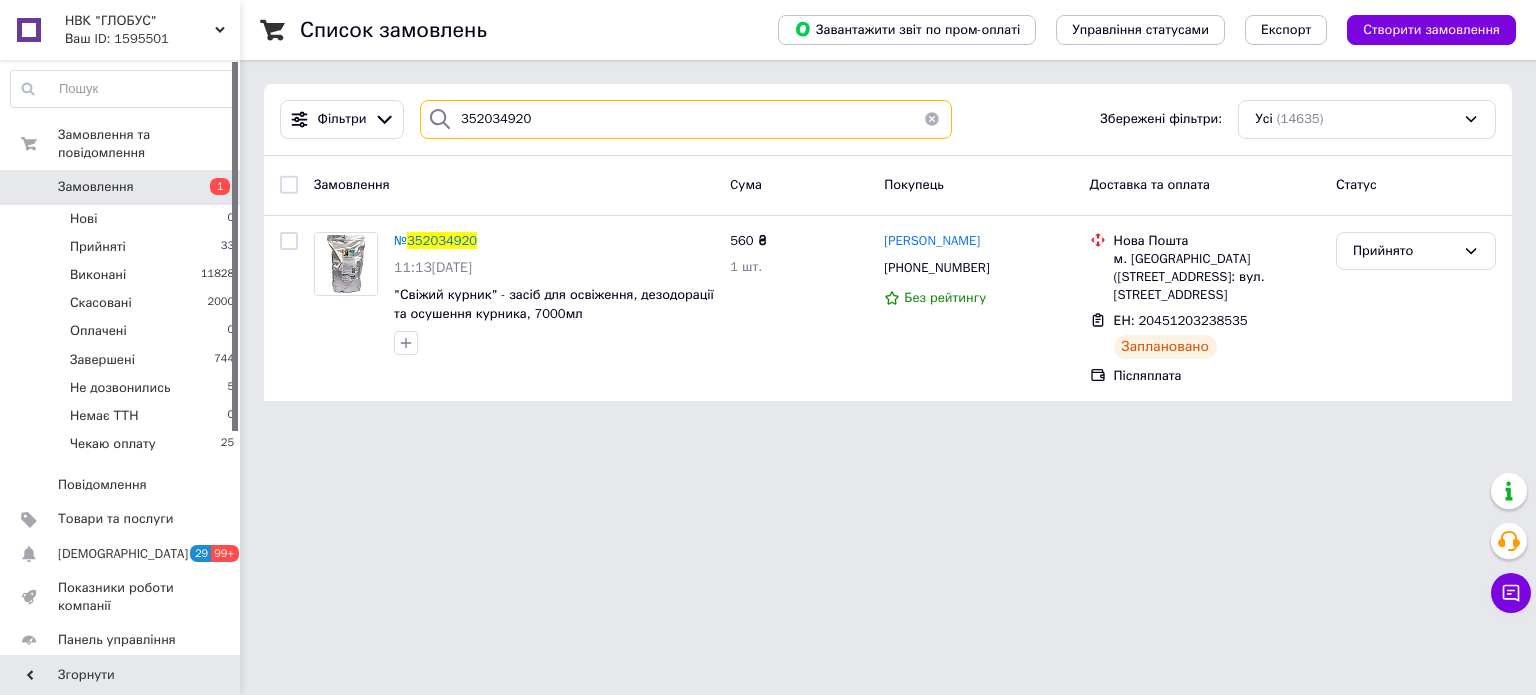 drag, startPoint x: 531, startPoint y: 123, endPoint x: 446, endPoint y: 127, distance: 85.09406 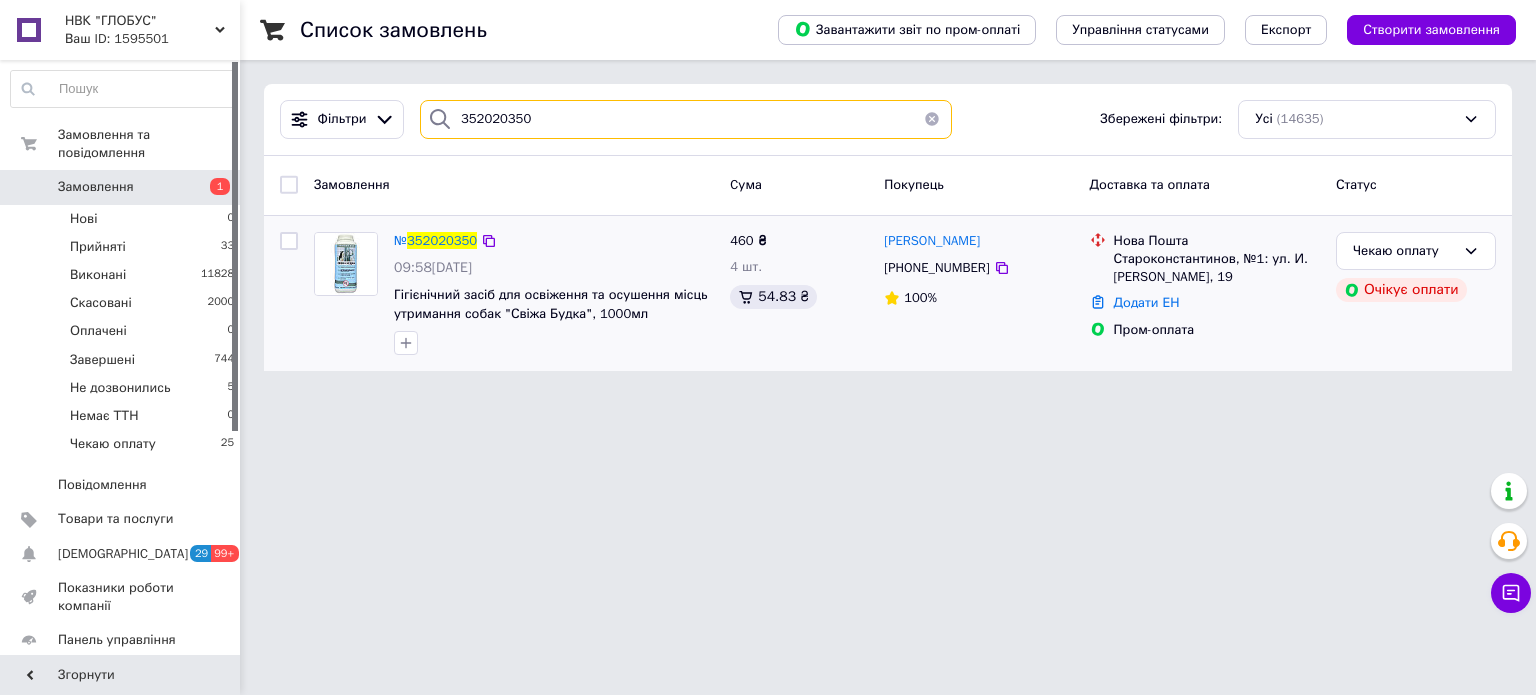 type on "352020350" 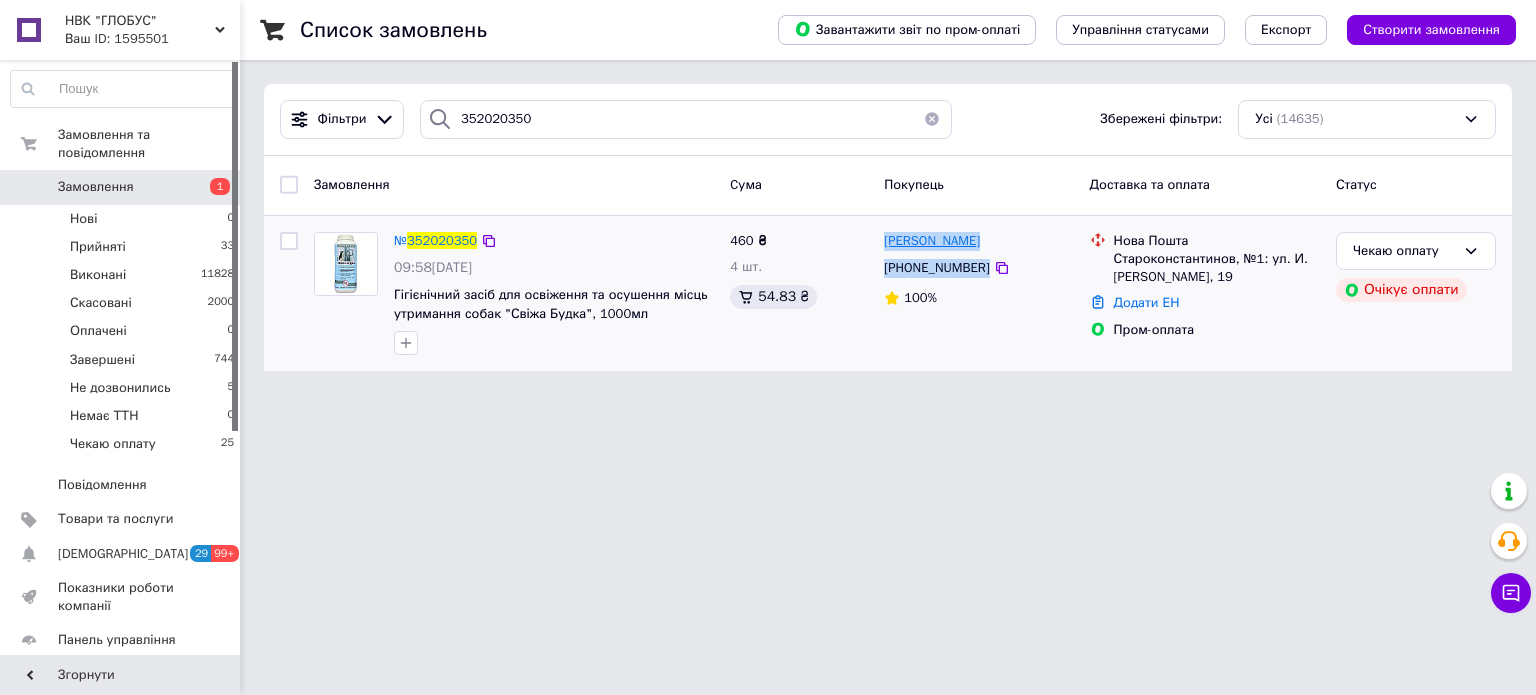 drag, startPoint x: 1020, startPoint y: 271, endPoint x: 885, endPoint y: 239, distance: 138.74077 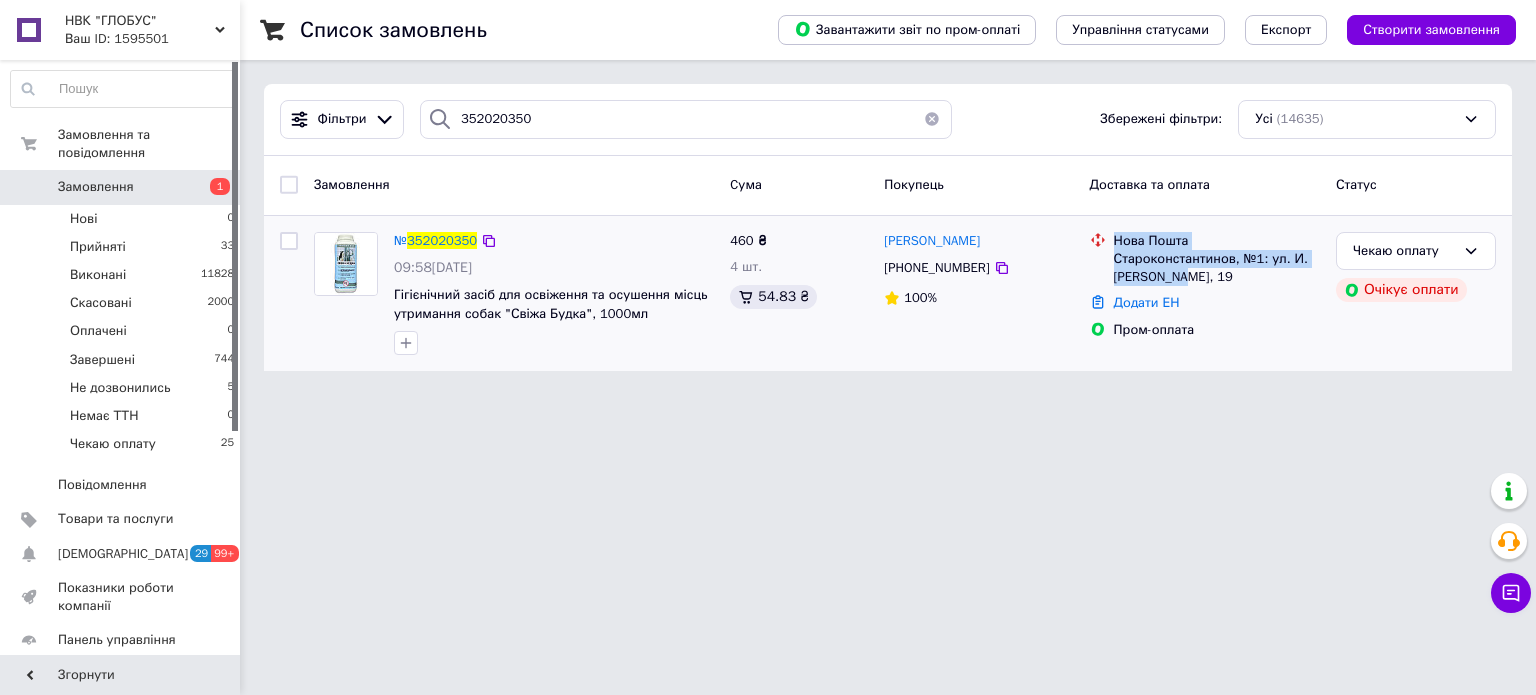 drag, startPoint x: 1195, startPoint y: 271, endPoint x: 1116, endPoint y: 231, distance: 88.54942 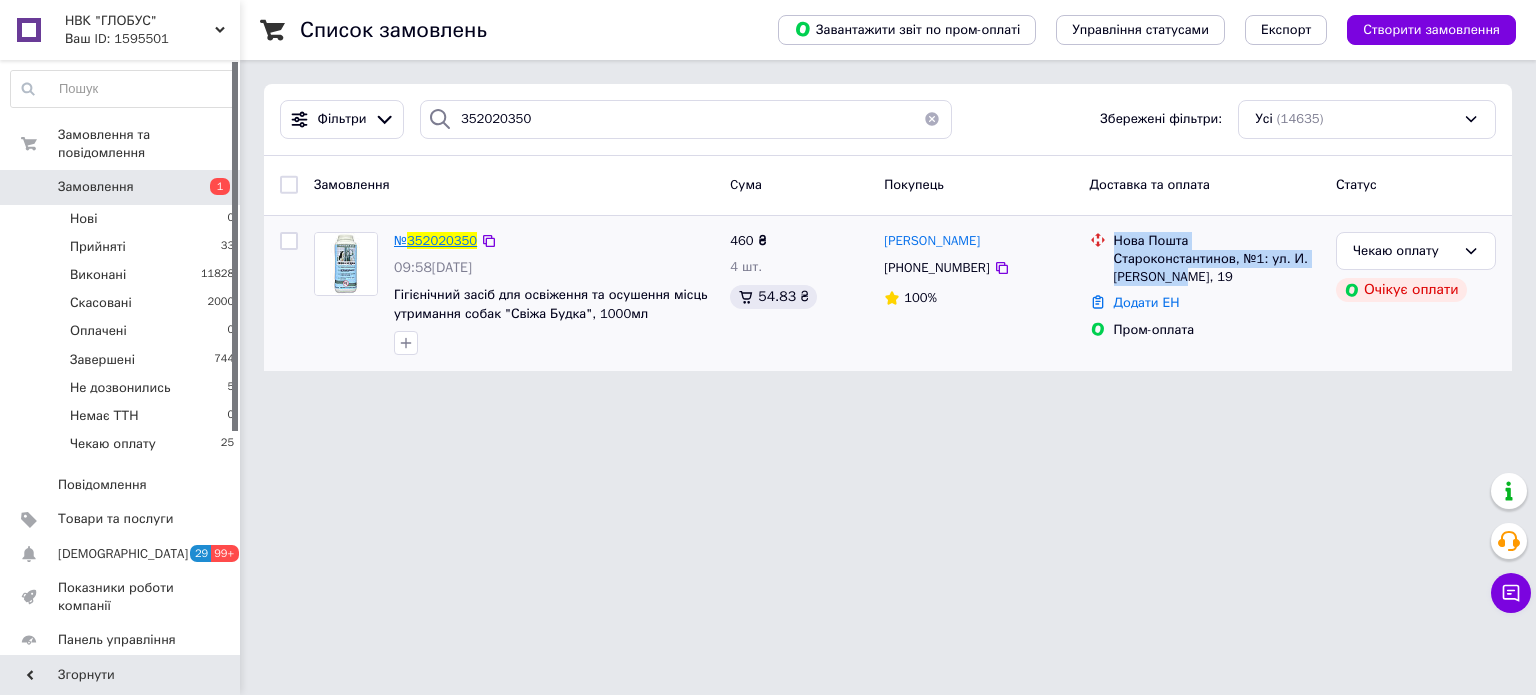 click on "352020350" at bounding box center [442, 240] 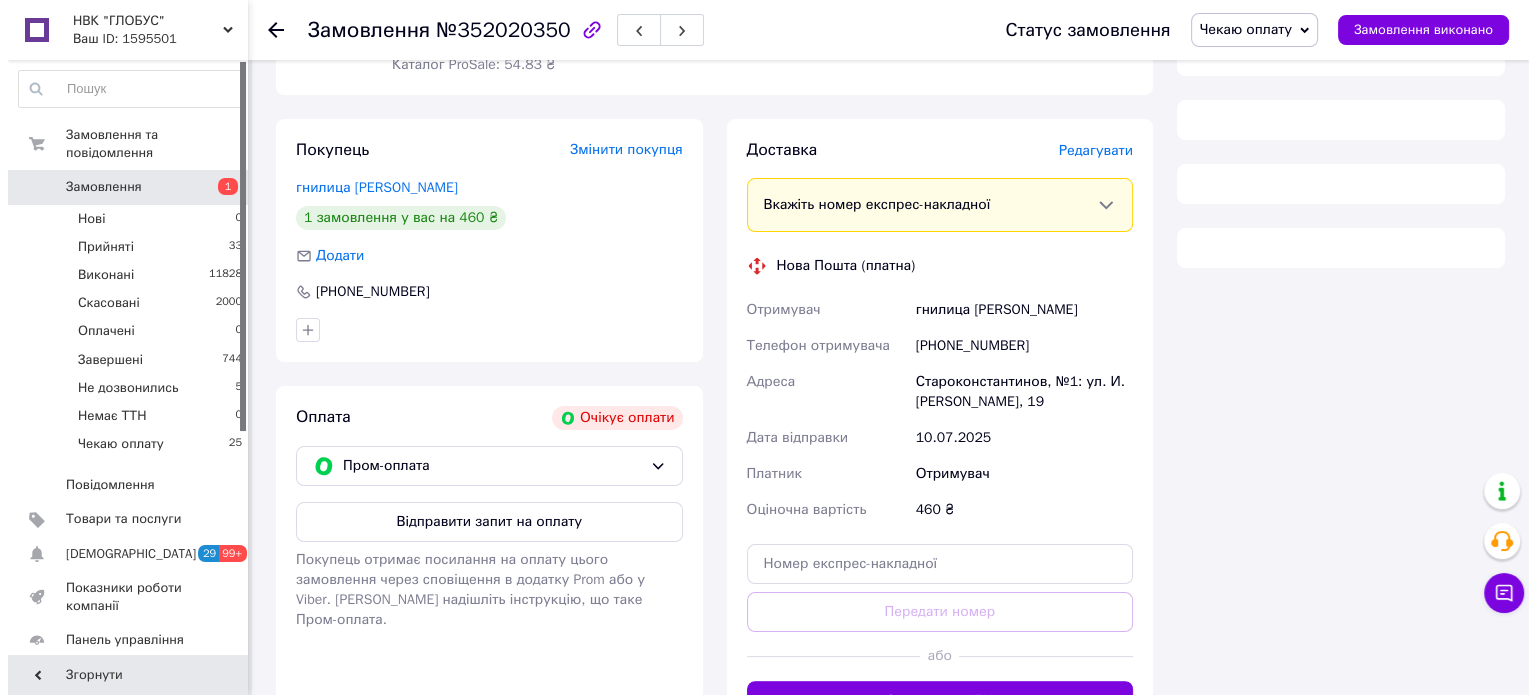 scroll, scrollTop: 324, scrollLeft: 0, axis: vertical 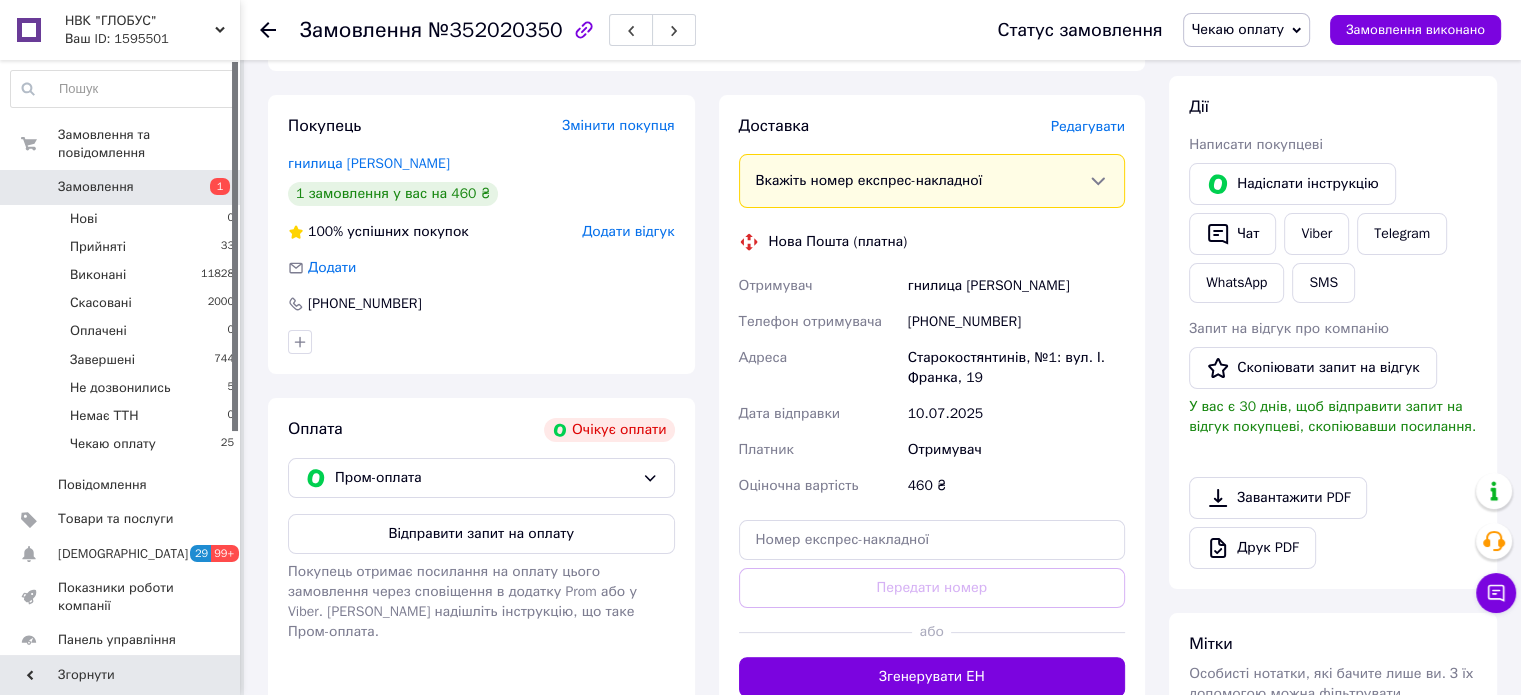 click on "Редагувати" at bounding box center [1088, 126] 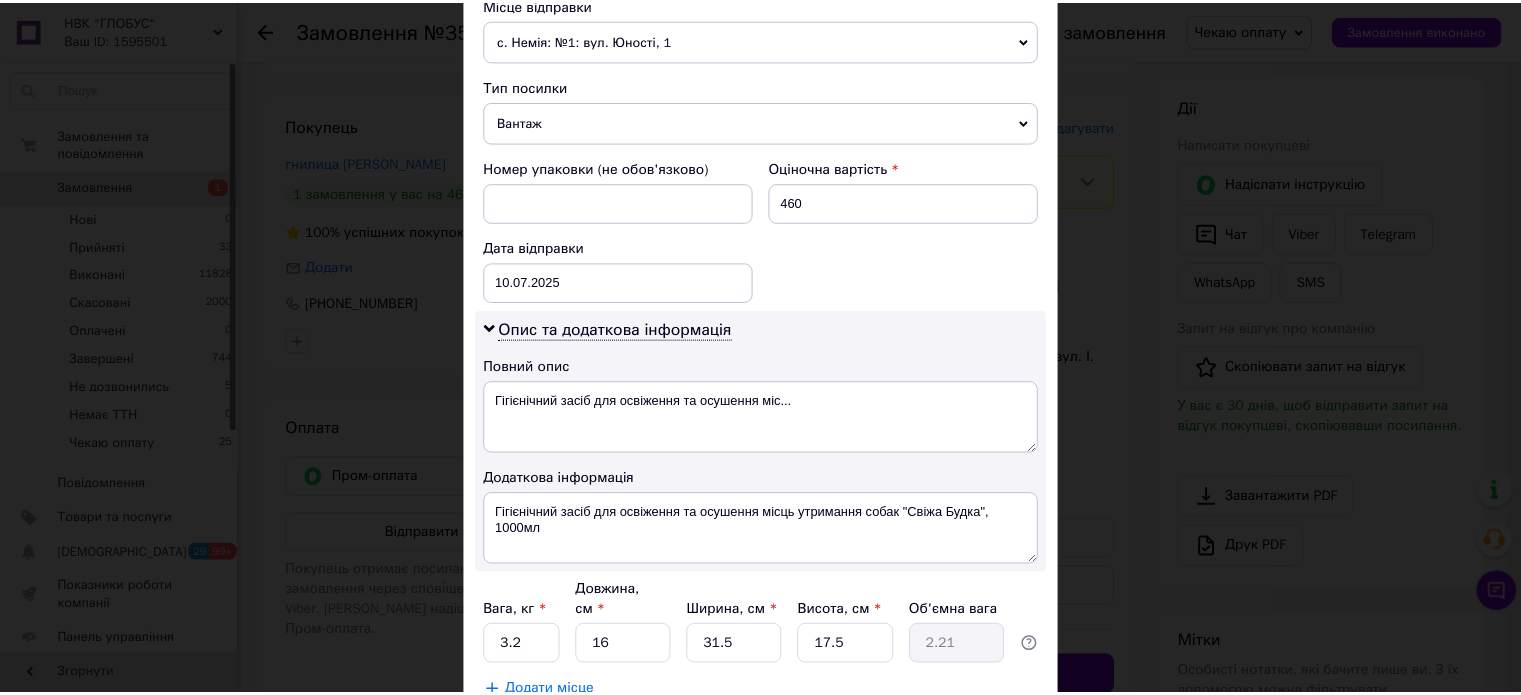scroll, scrollTop: 850, scrollLeft: 0, axis: vertical 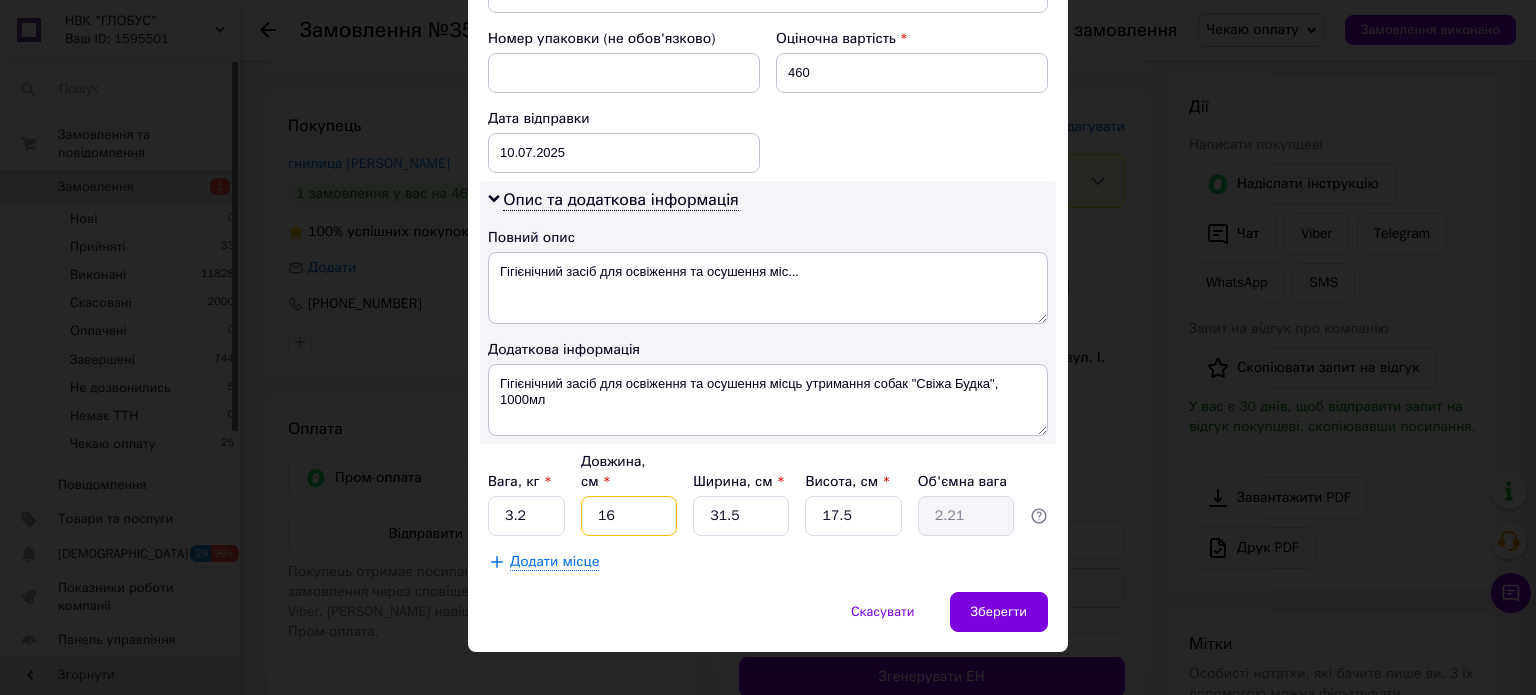 click on "16" at bounding box center [629, 516] 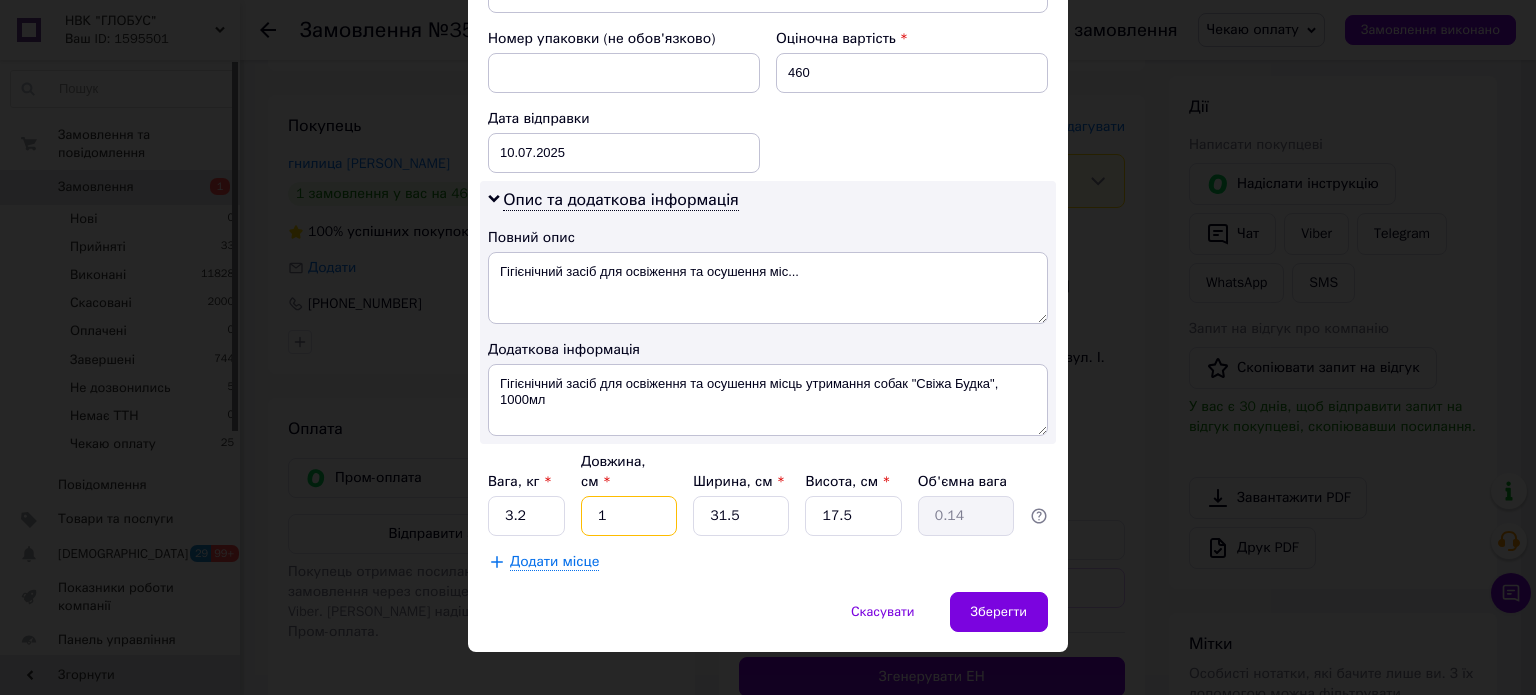 type on "19" 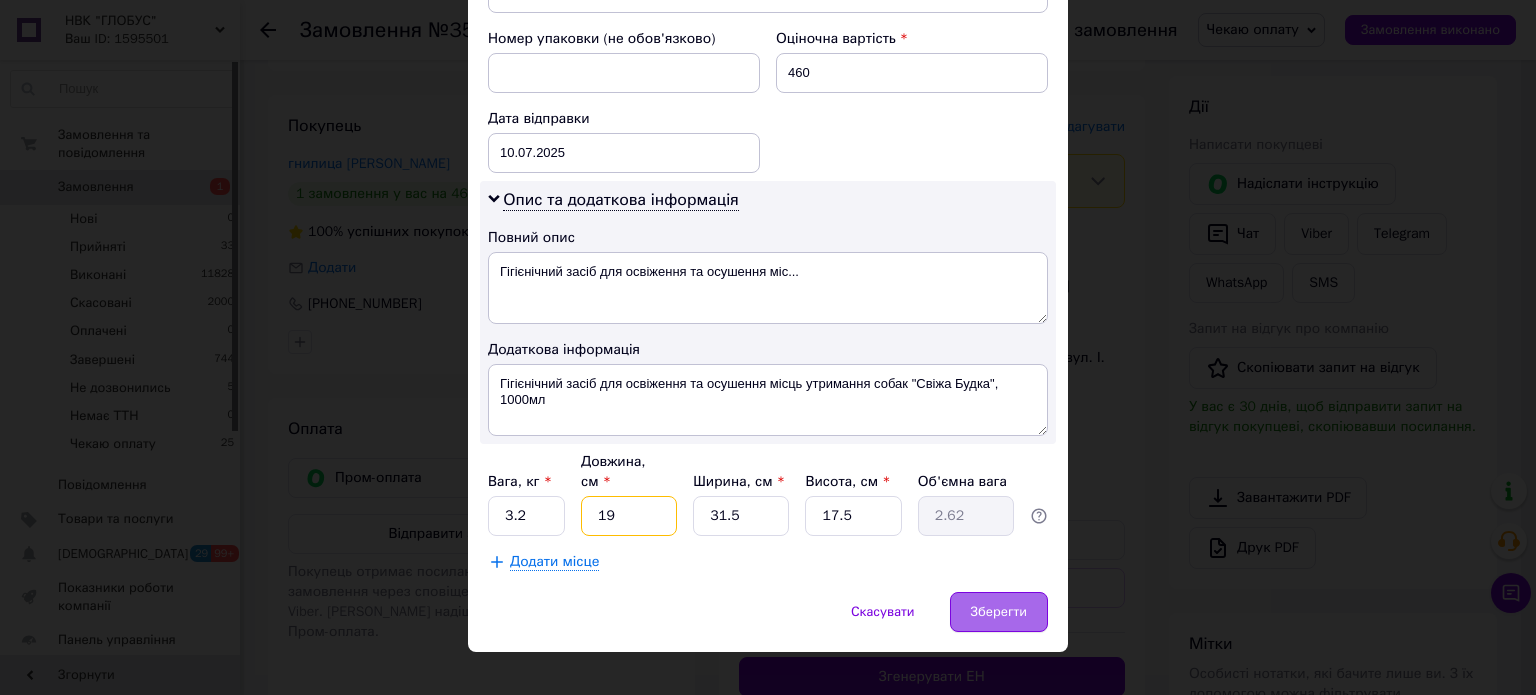 type on "19" 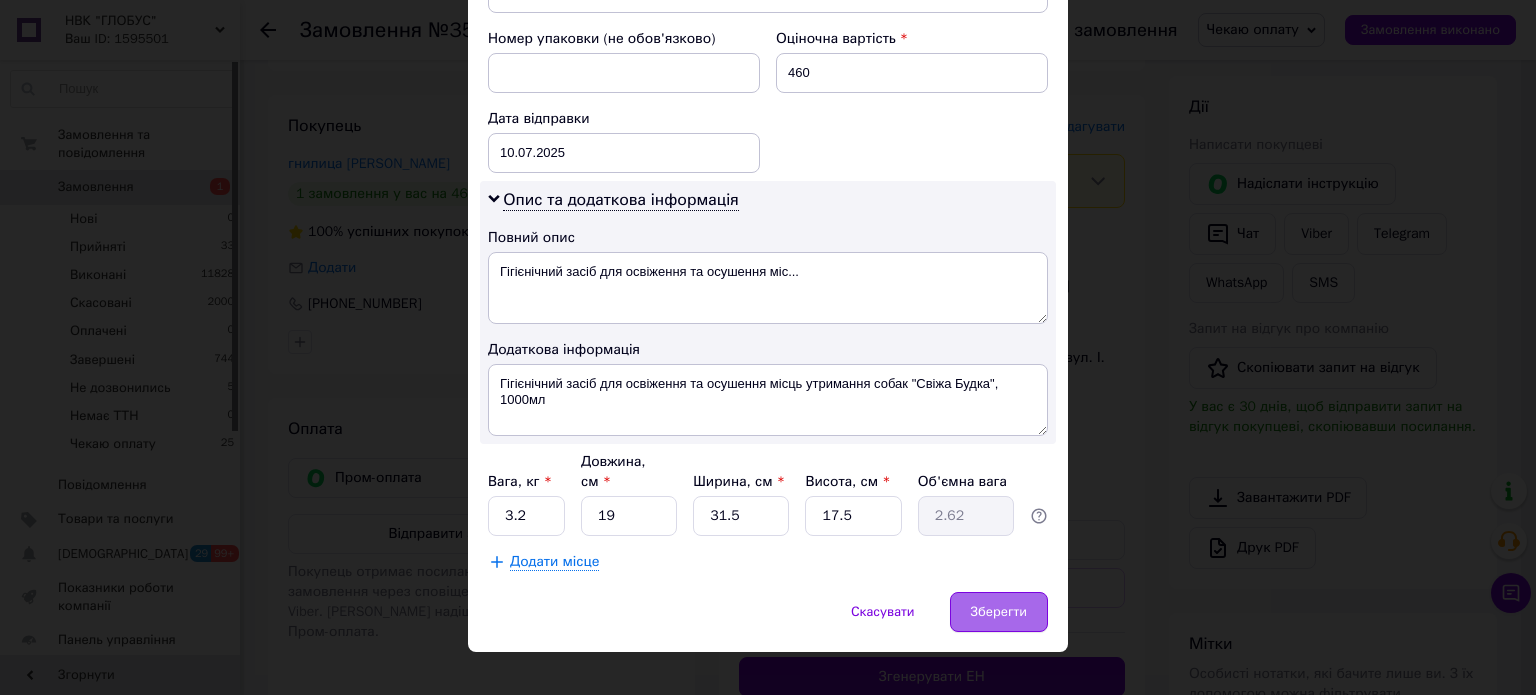 click on "Зберегти" at bounding box center [999, 612] 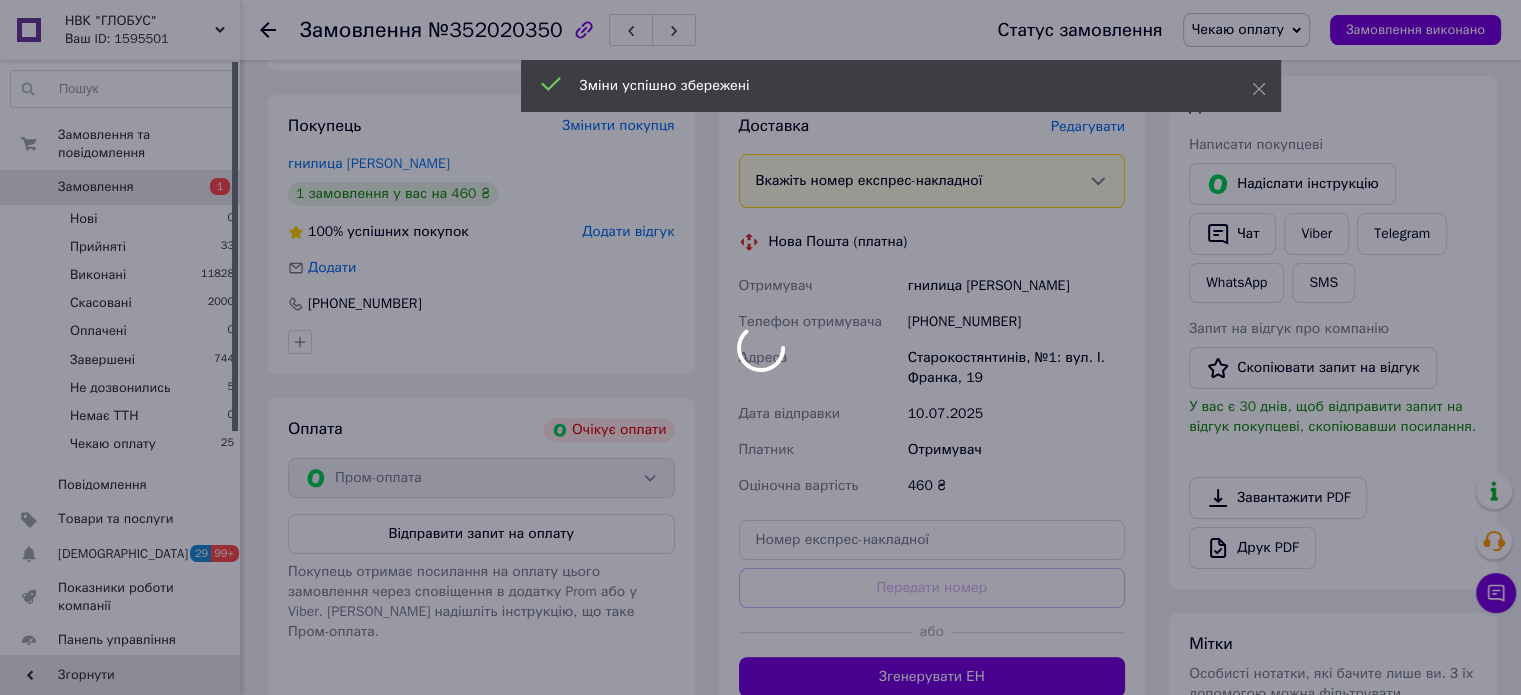 scroll, scrollTop: 524, scrollLeft: 0, axis: vertical 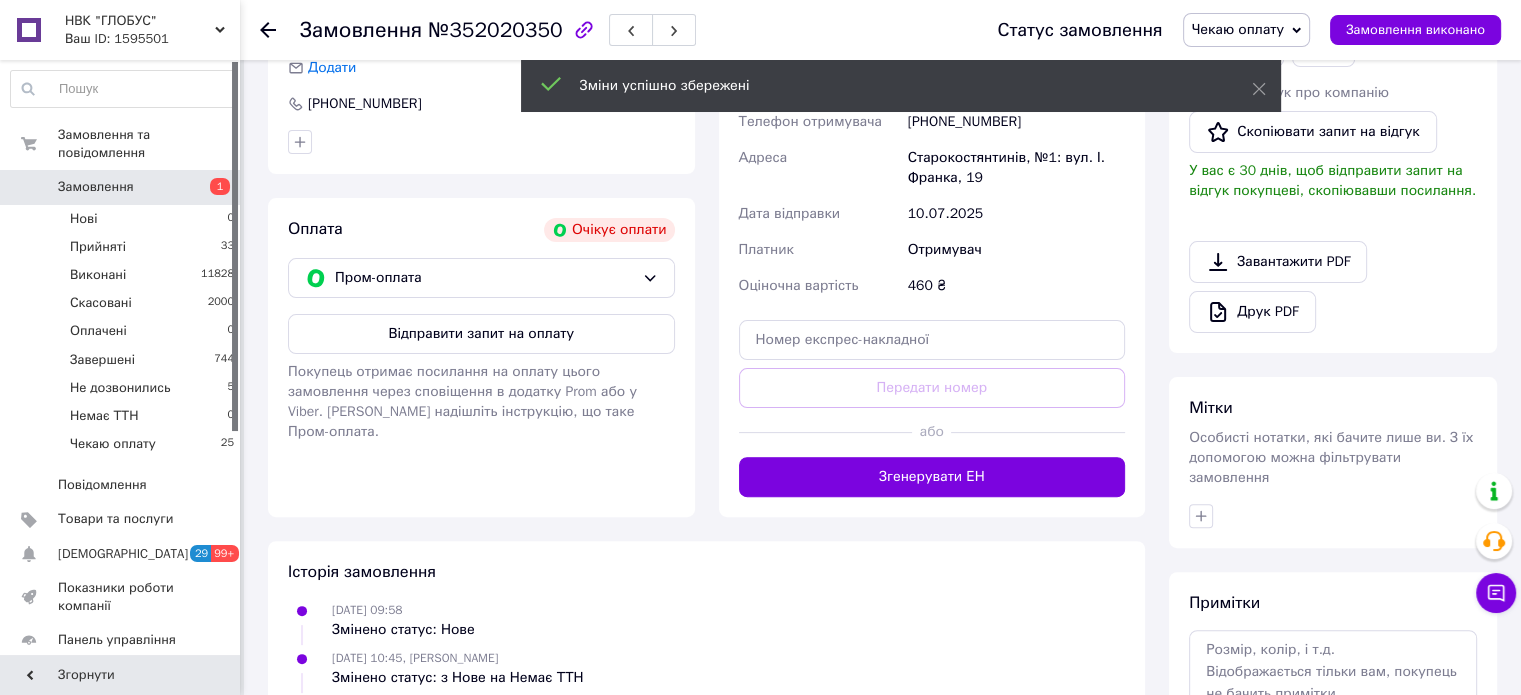 click on "Згенерувати ЕН" at bounding box center [932, 477] 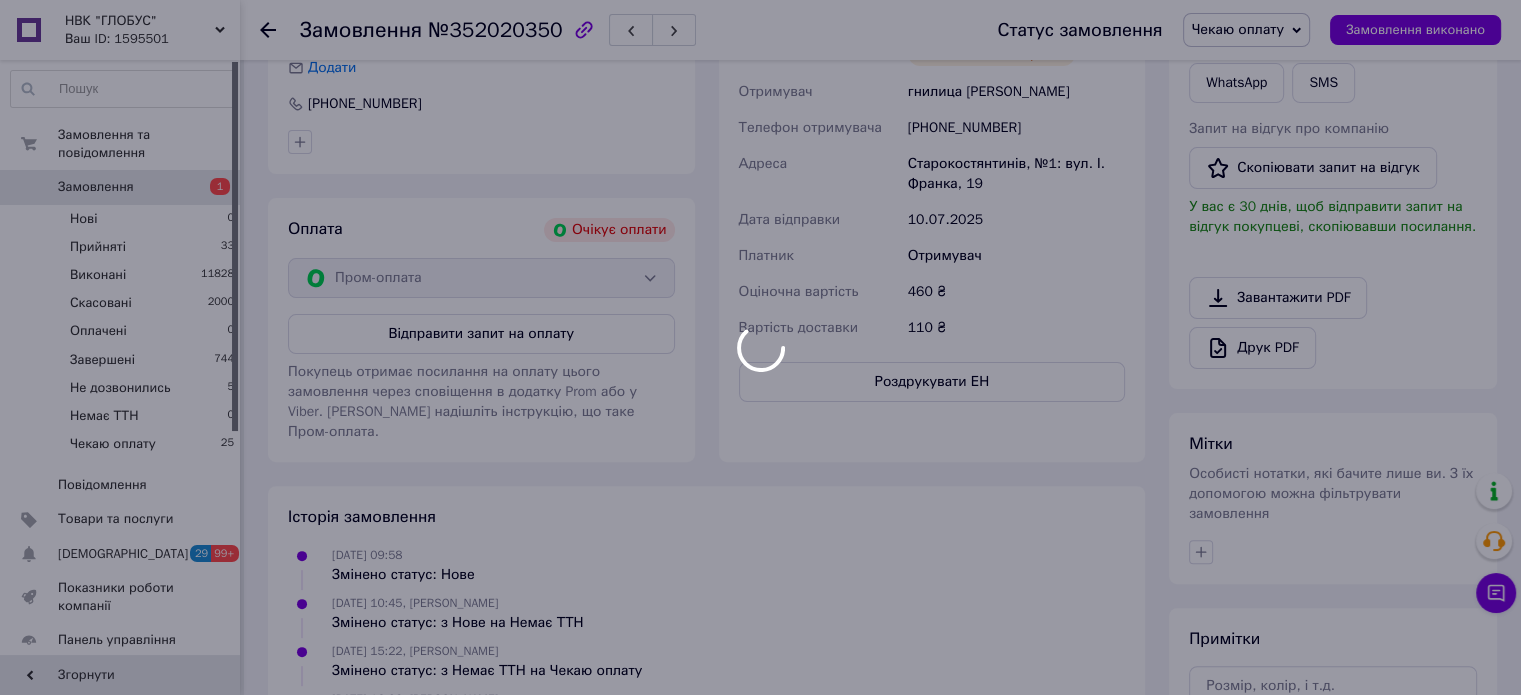 click at bounding box center [760, 347] 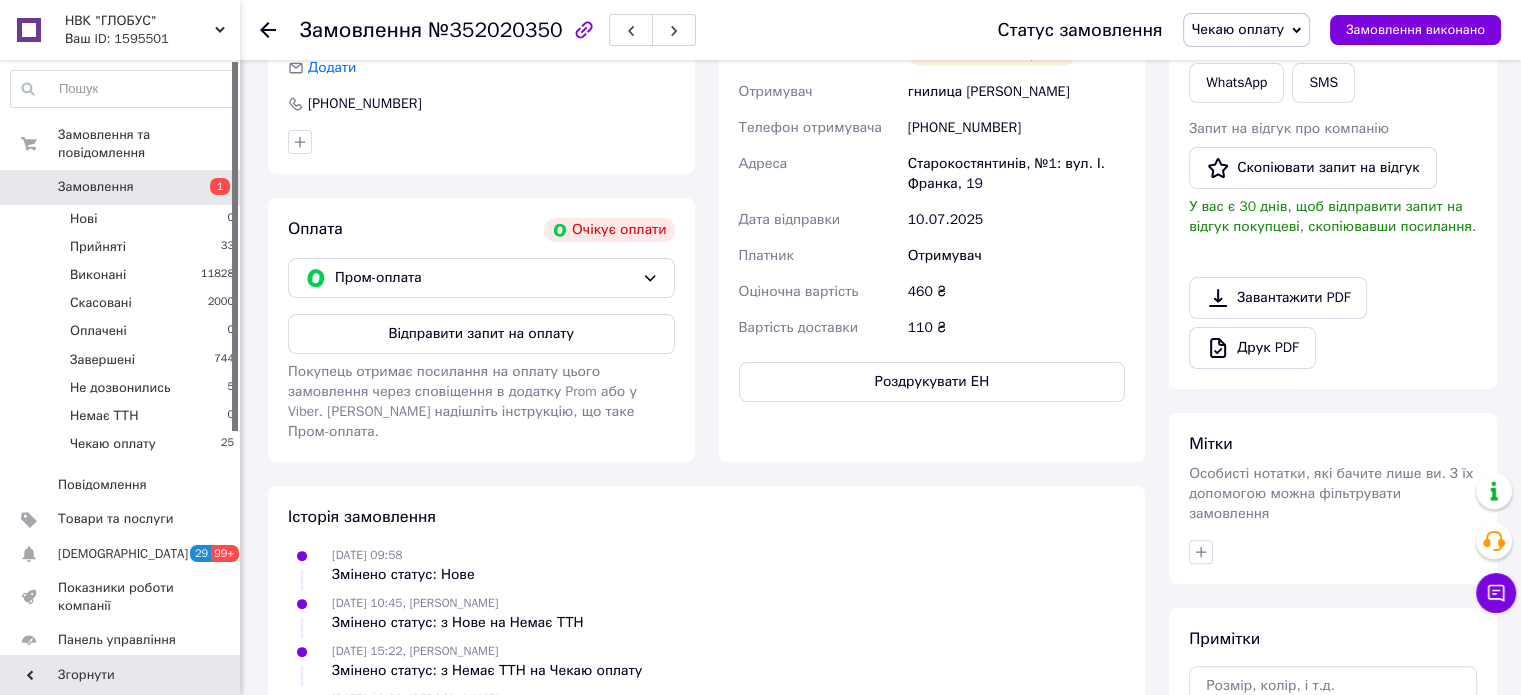 click on "Чекаю оплату" at bounding box center (1238, 29) 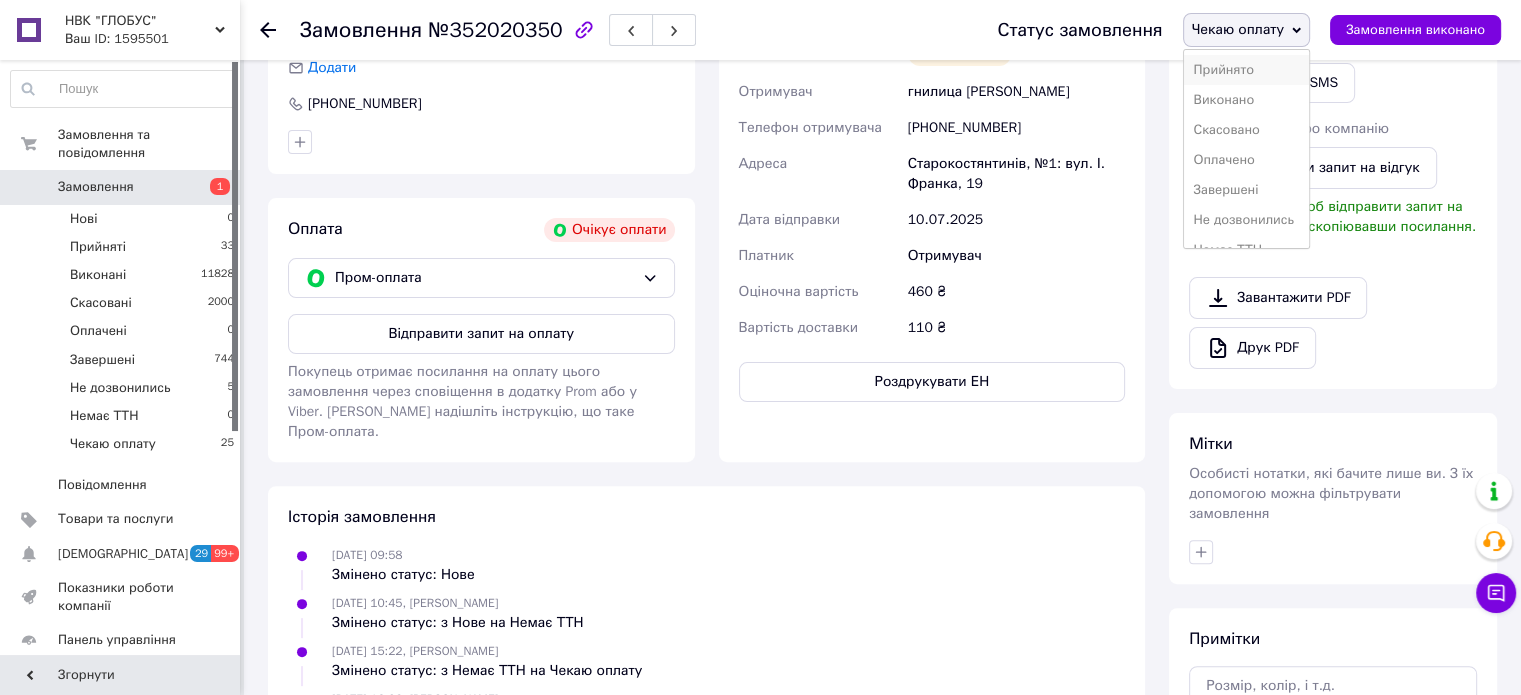 click on "Прийнято" at bounding box center [1246, 70] 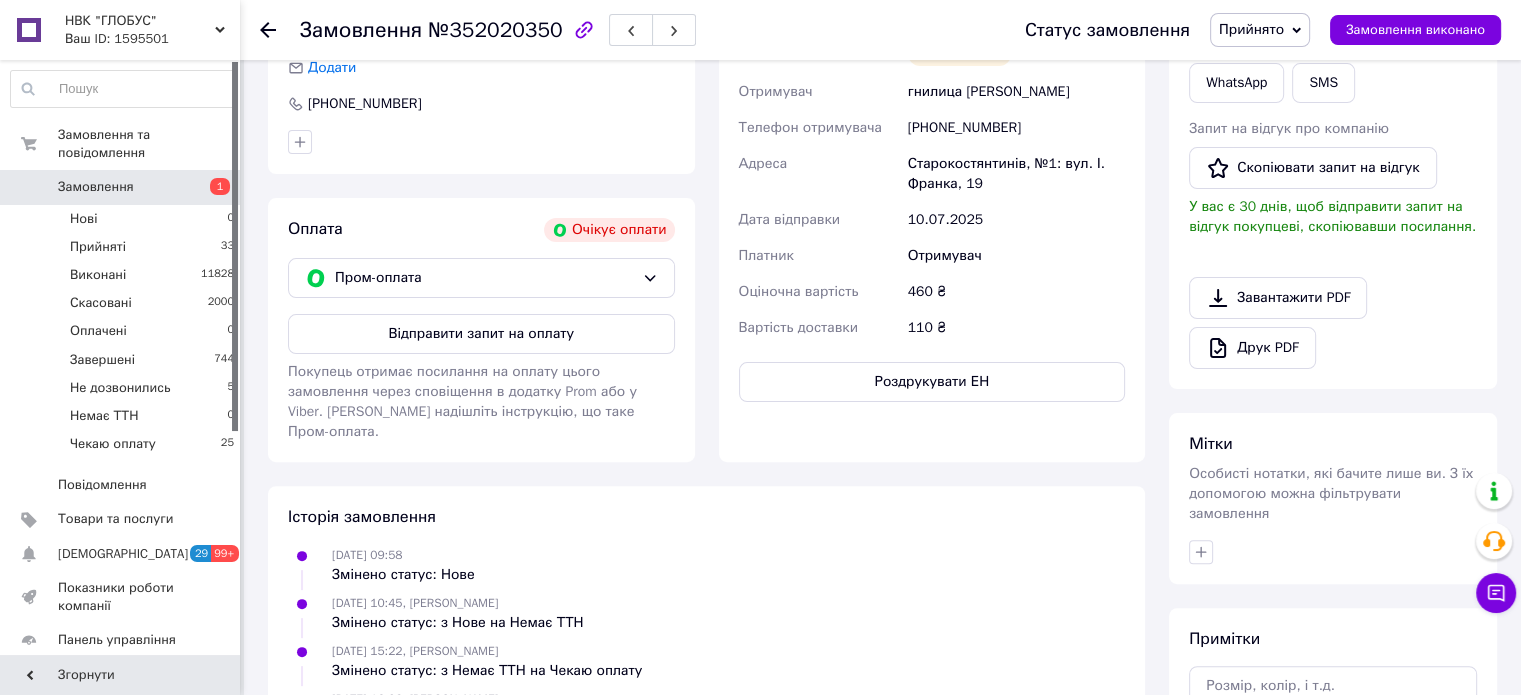 click 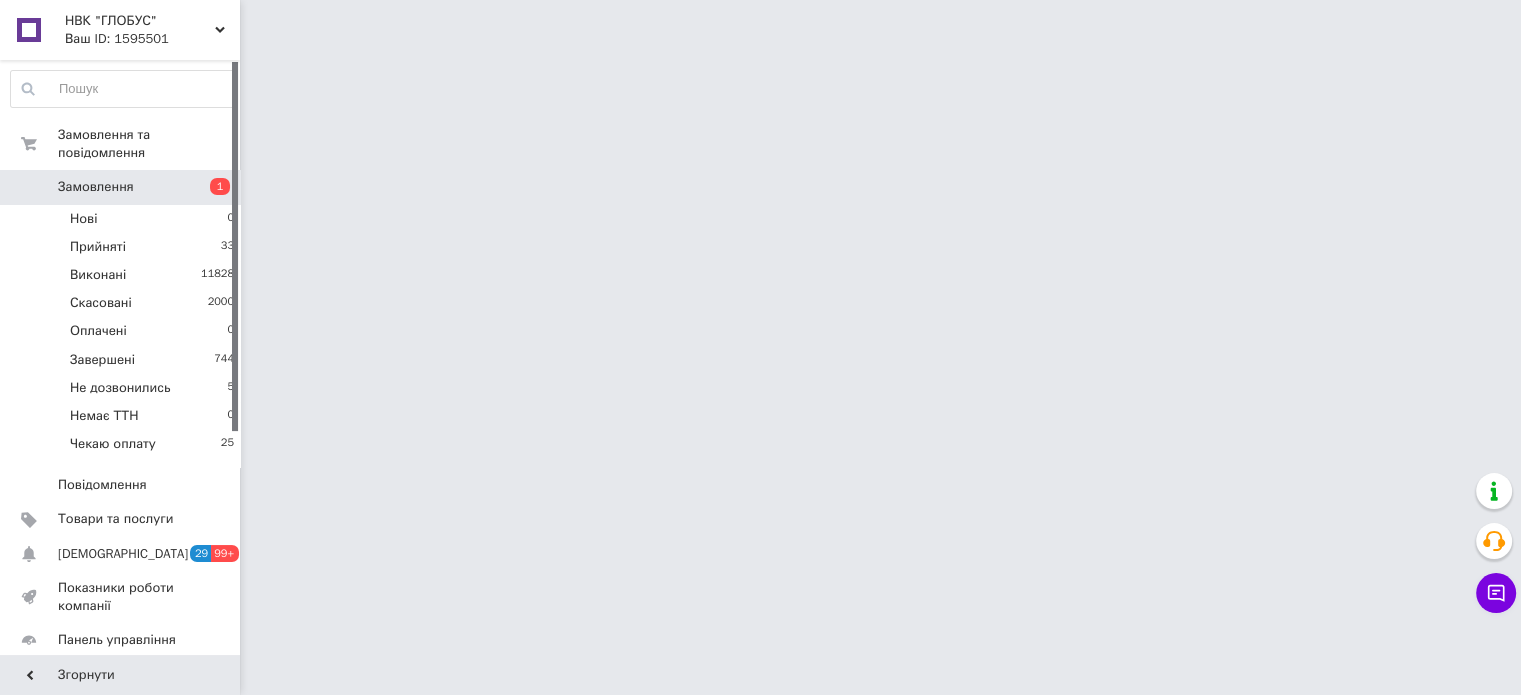 scroll, scrollTop: 0, scrollLeft: 0, axis: both 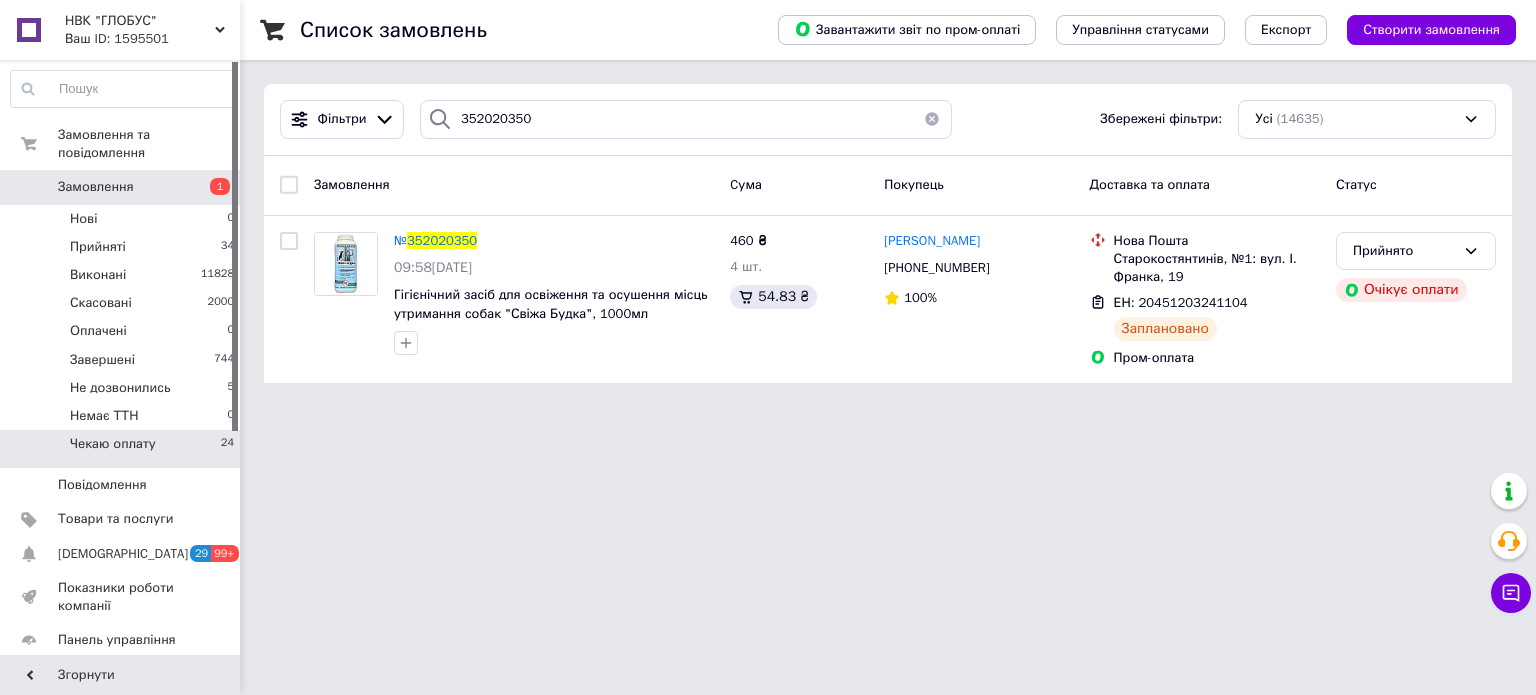 click on "Чекаю оплату" at bounding box center (113, 444) 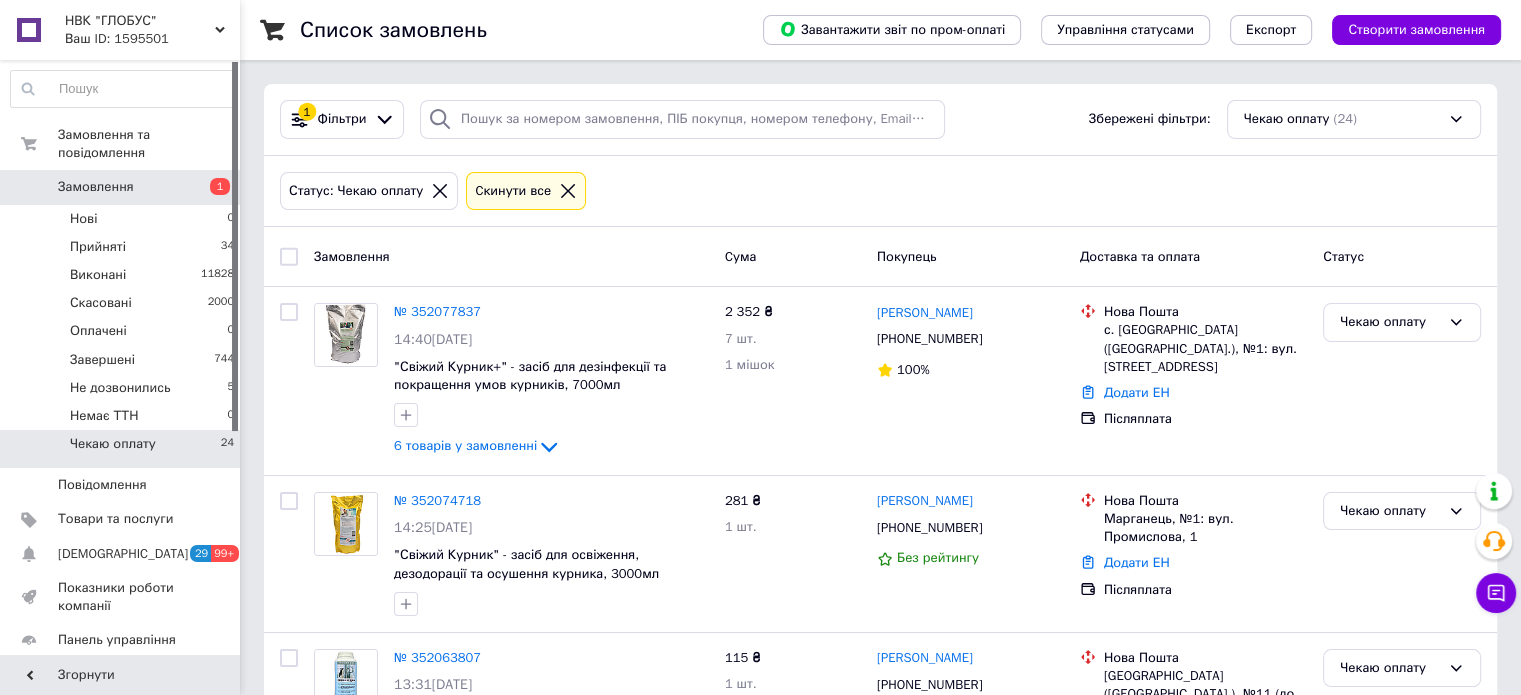 click 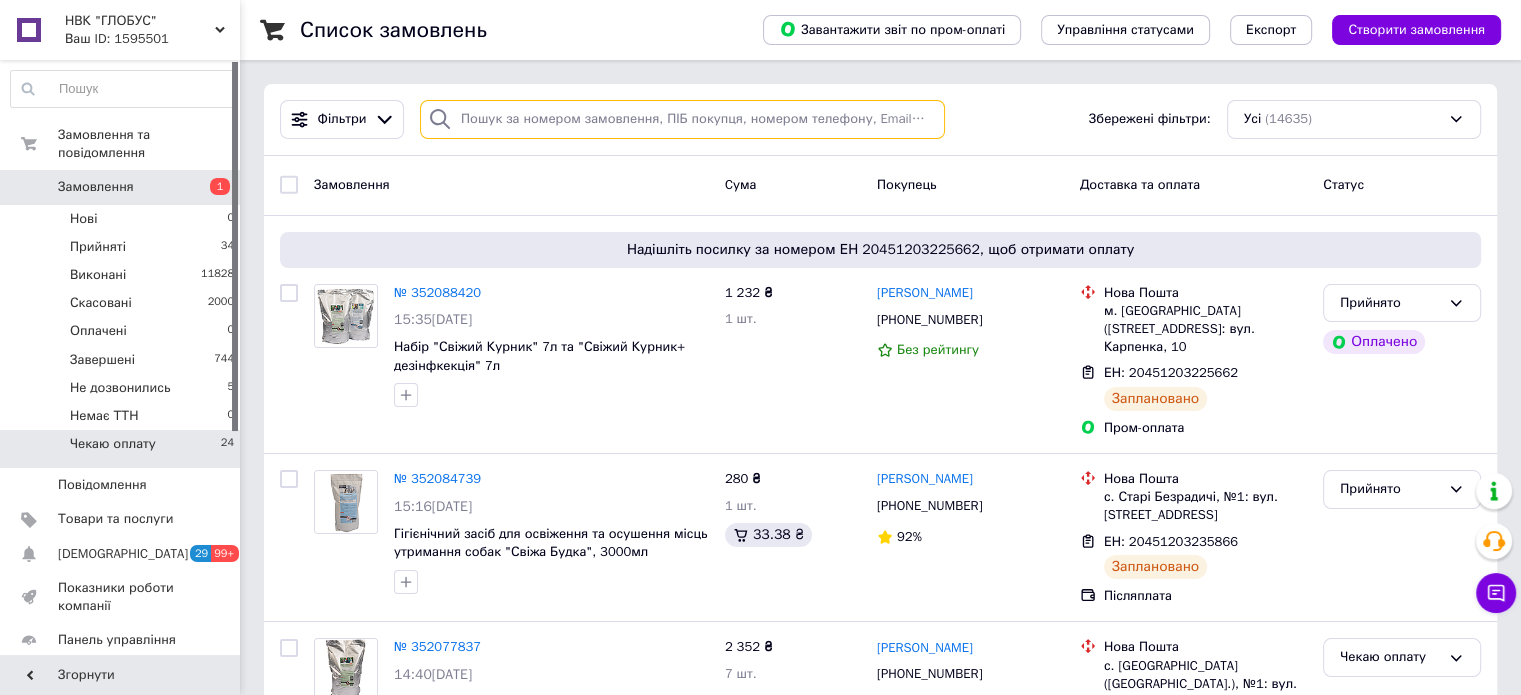paste on "352077837" 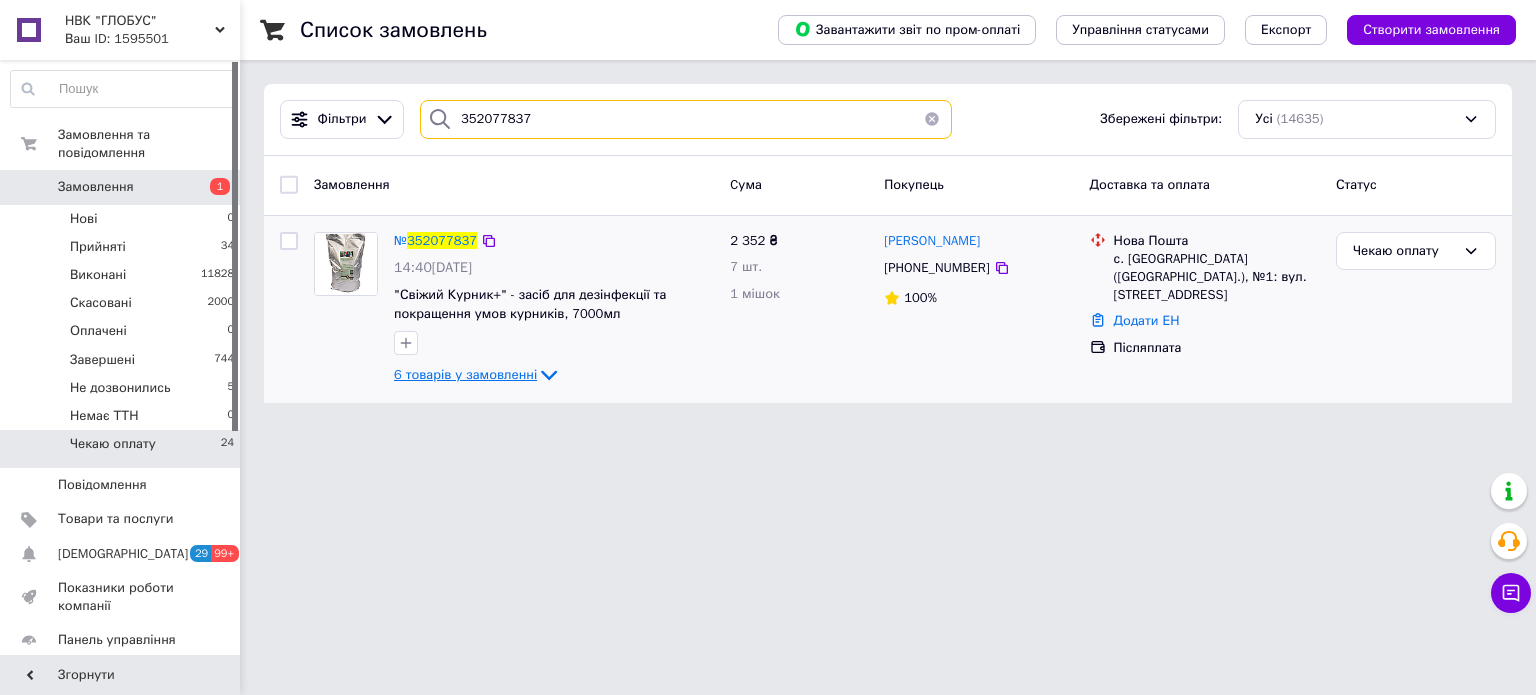 type on "352077837" 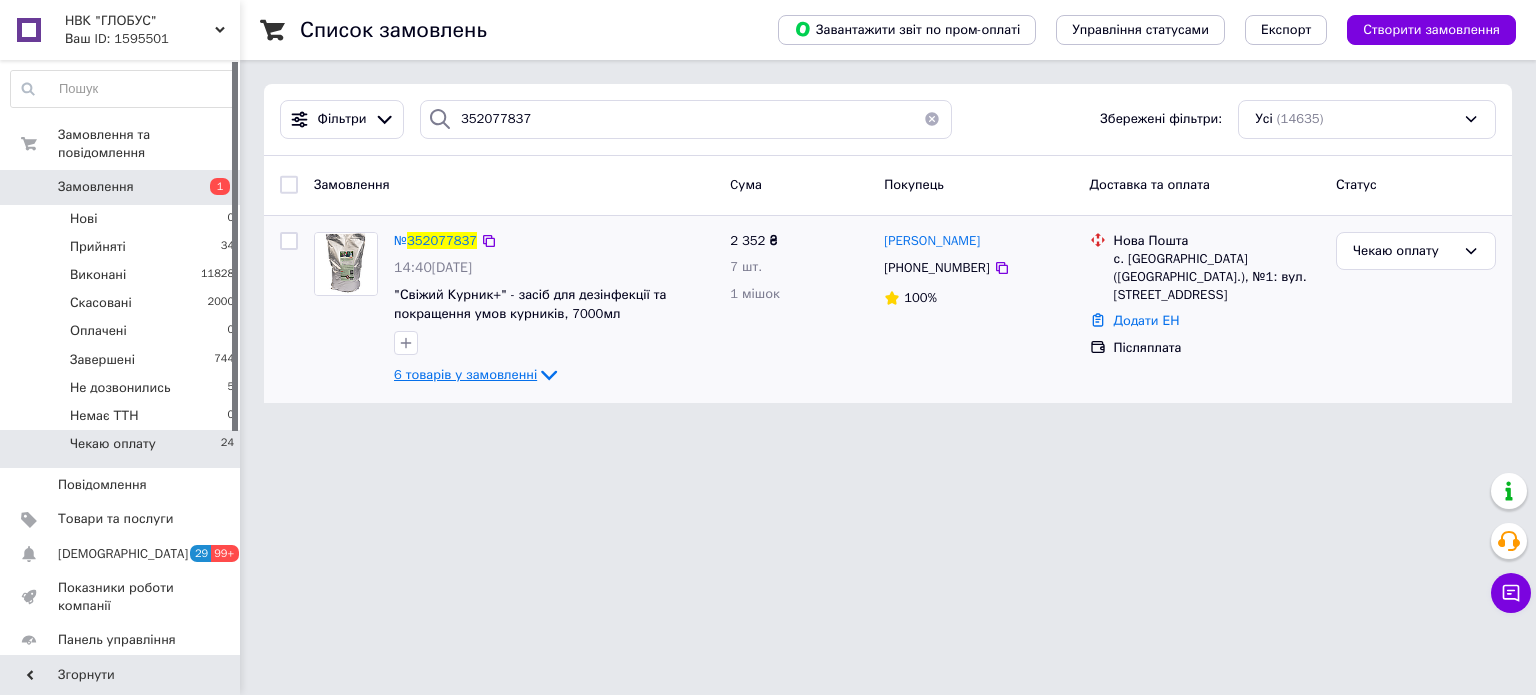 click on "6 товарів у замовленні" at bounding box center (465, 374) 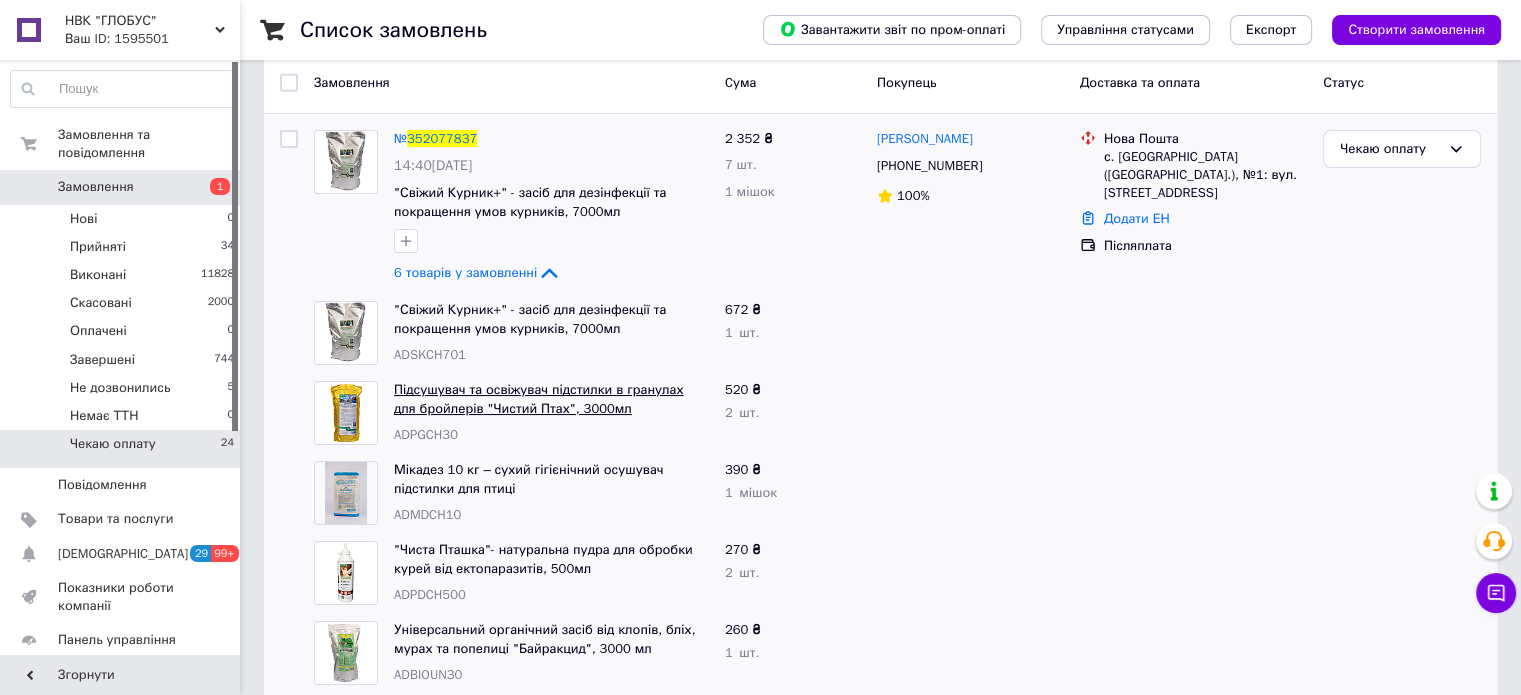 scroll, scrollTop: 0, scrollLeft: 0, axis: both 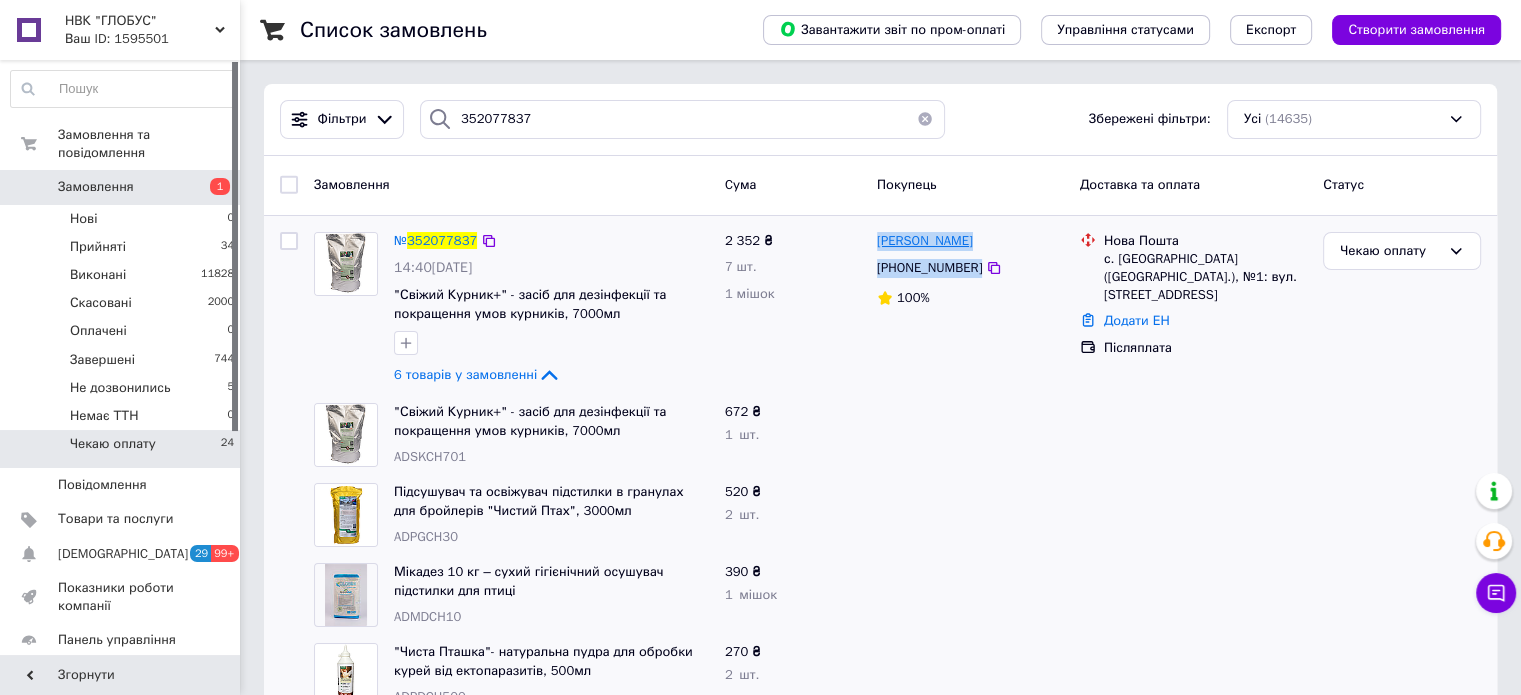 drag, startPoint x: 1000, startPoint y: 271, endPoint x: 876, endPoint y: 241, distance: 127.57743 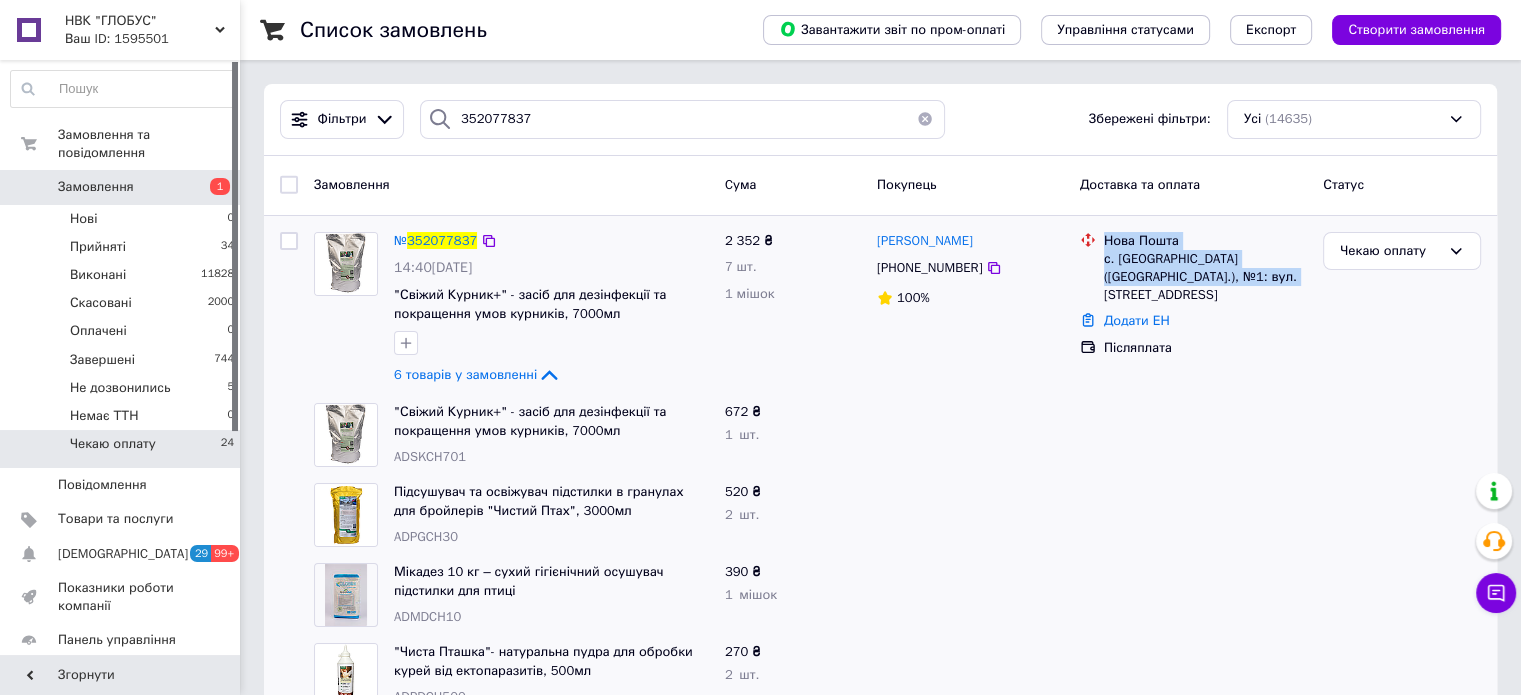drag, startPoint x: 1240, startPoint y: 279, endPoint x: 1103, endPoint y: 237, distance: 143.29341 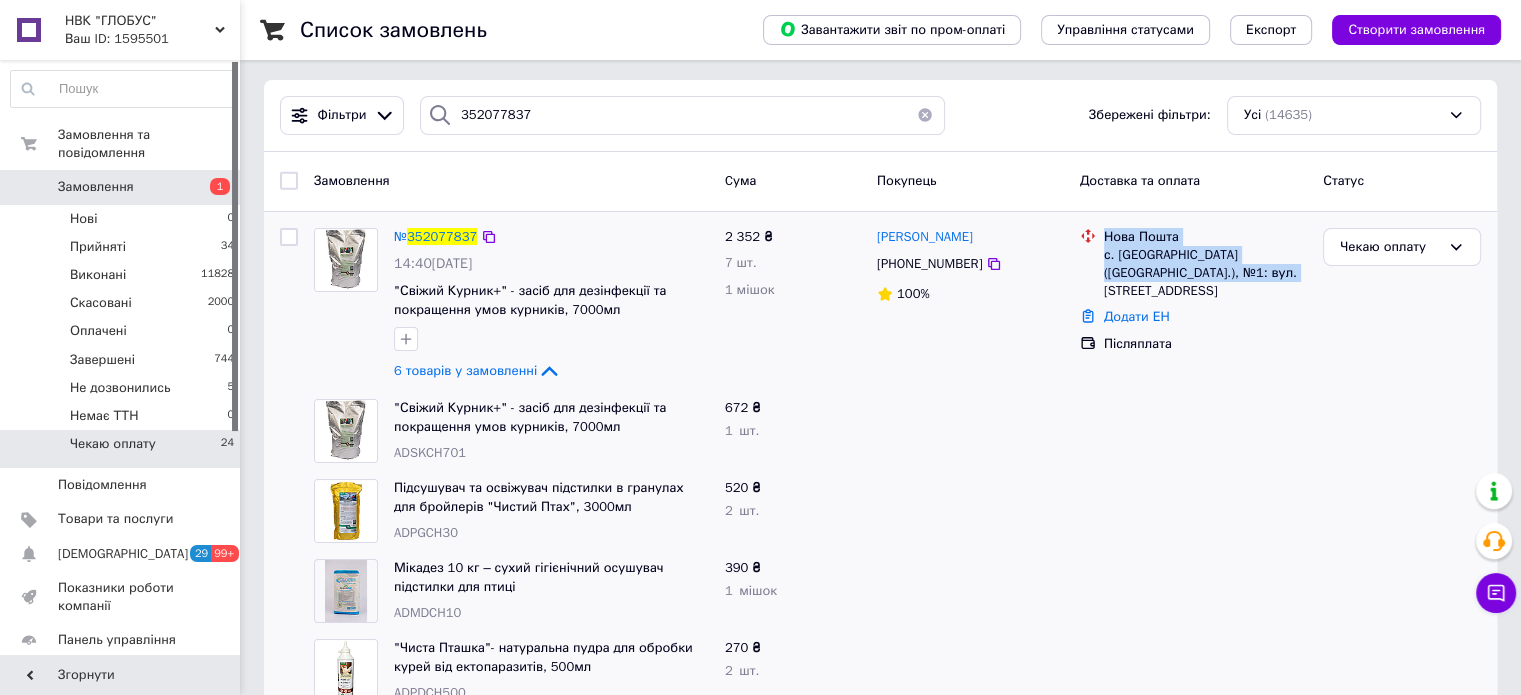 scroll, scrollTop: 0, scrollLeft: 0, axis: both 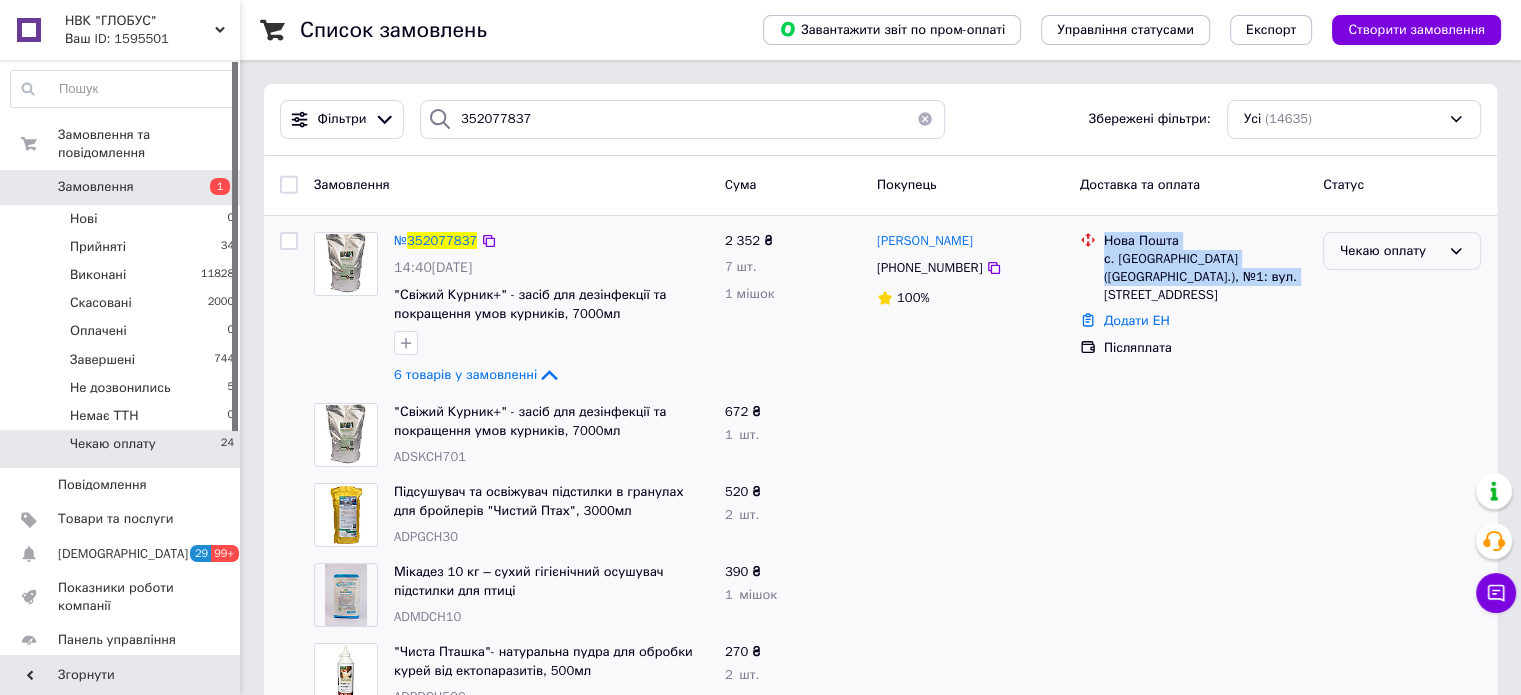 click on "Чекаю оплату" at bounding box center (1390, 251) 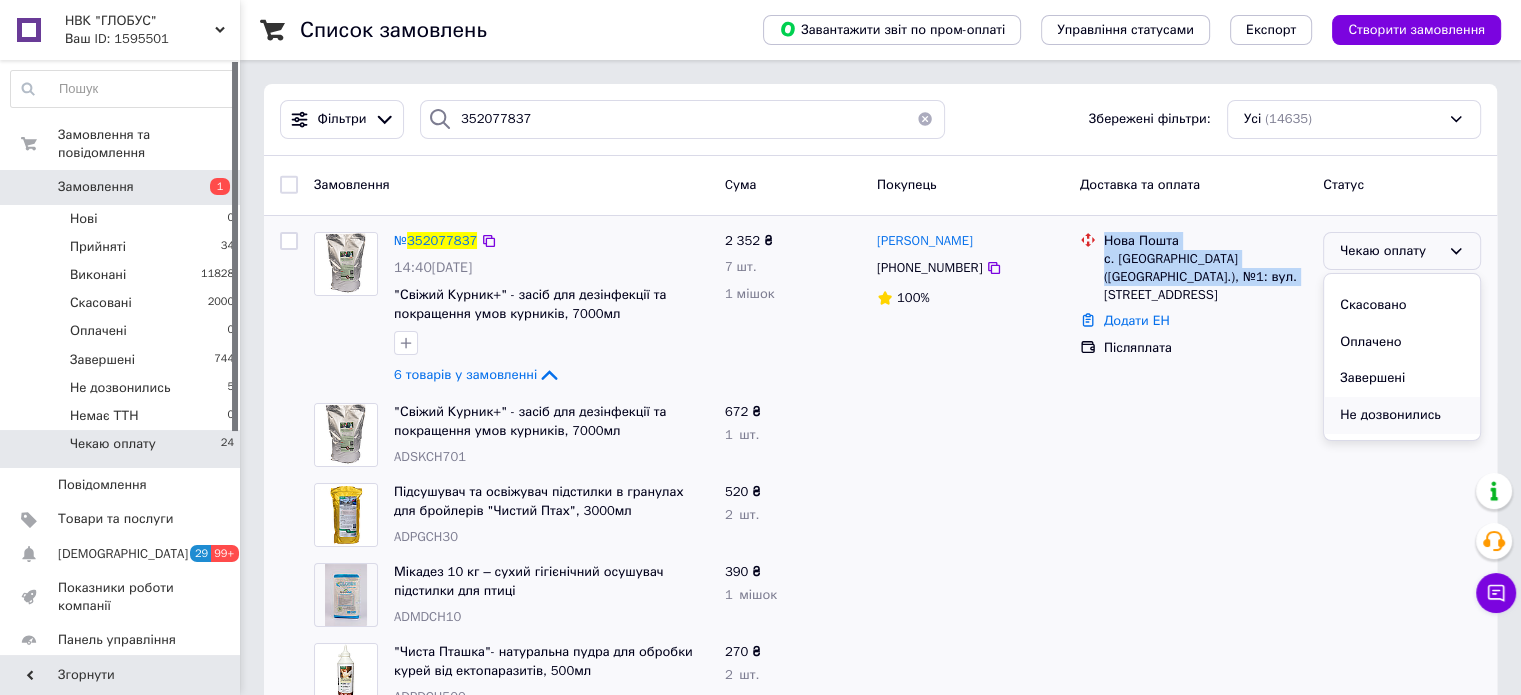 scroll, scrollTop: 89, scrollLeft: 0, axis: vertical 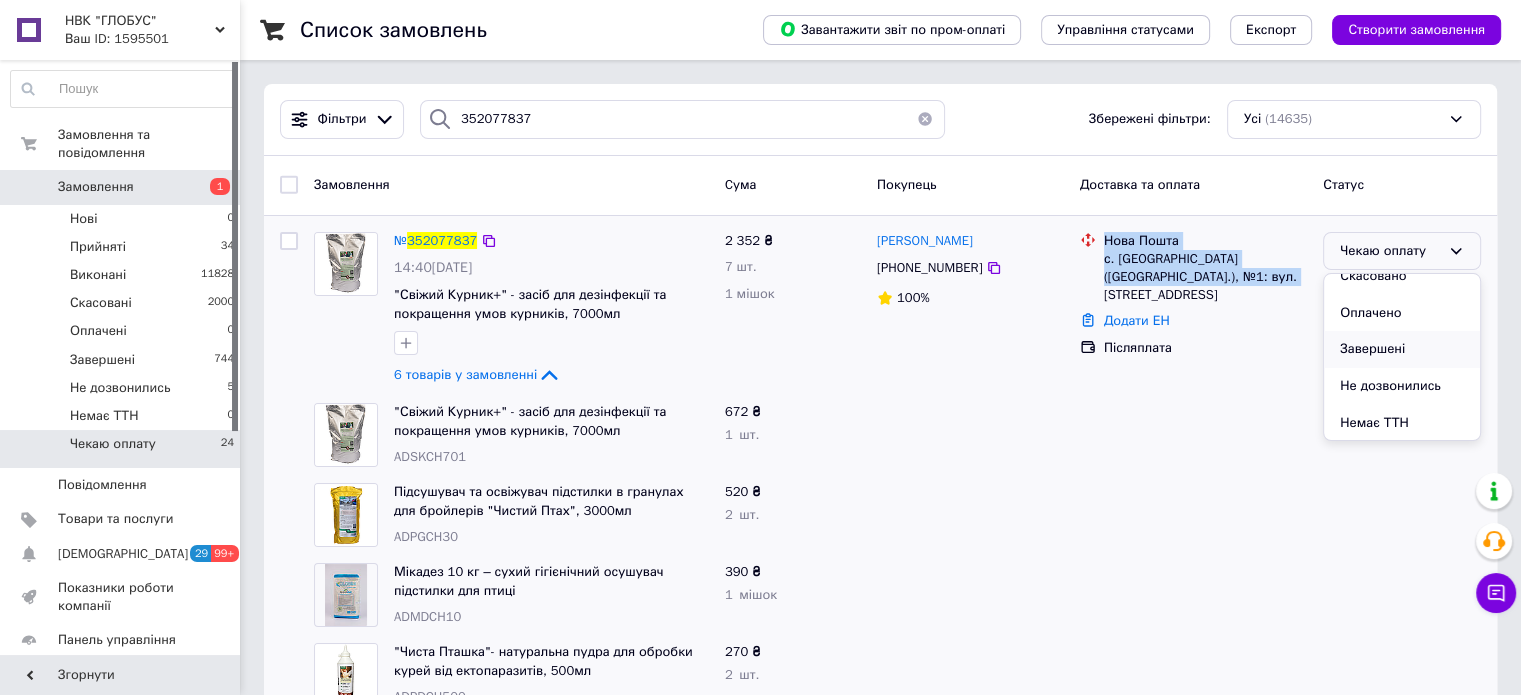 click on "Завершені" at bounding box center (1402, 349) 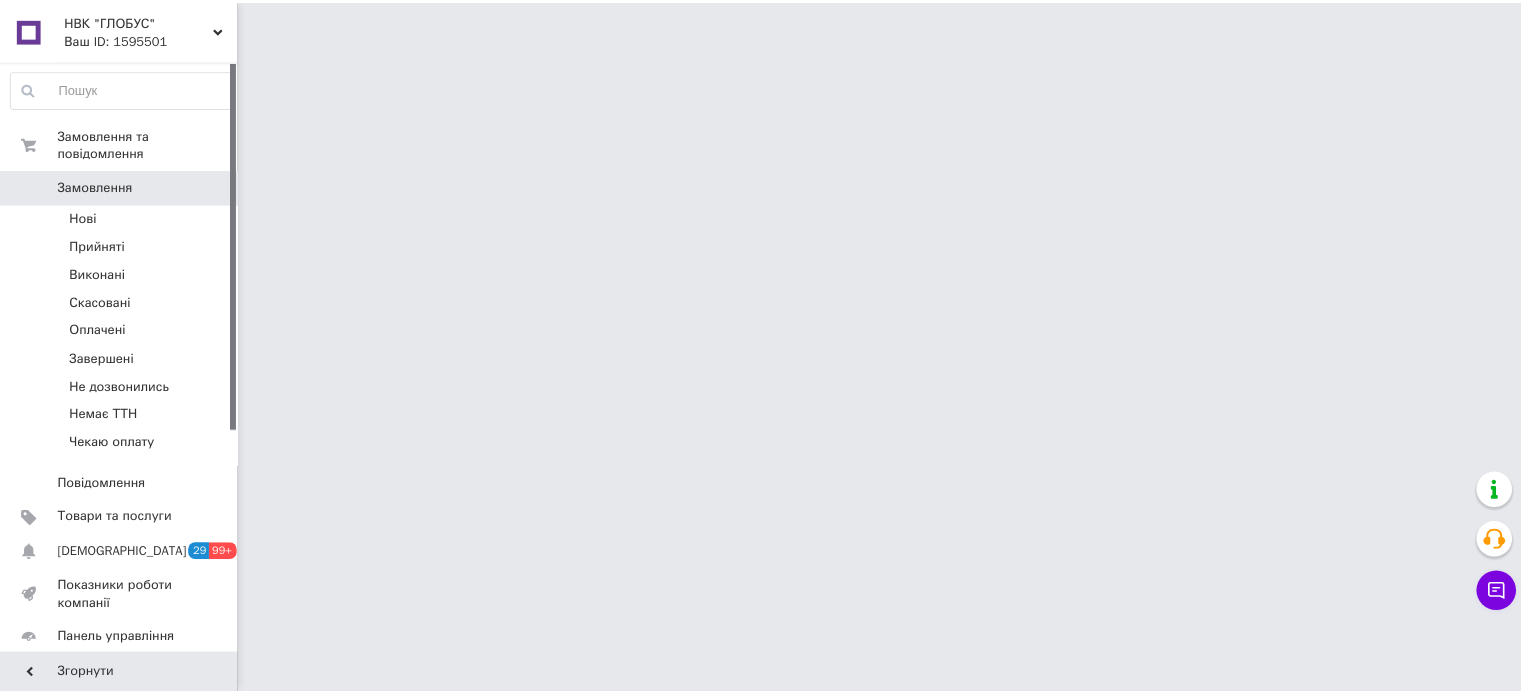 scroll, scrollTop: 0, scrollLeft: 0, axis: both 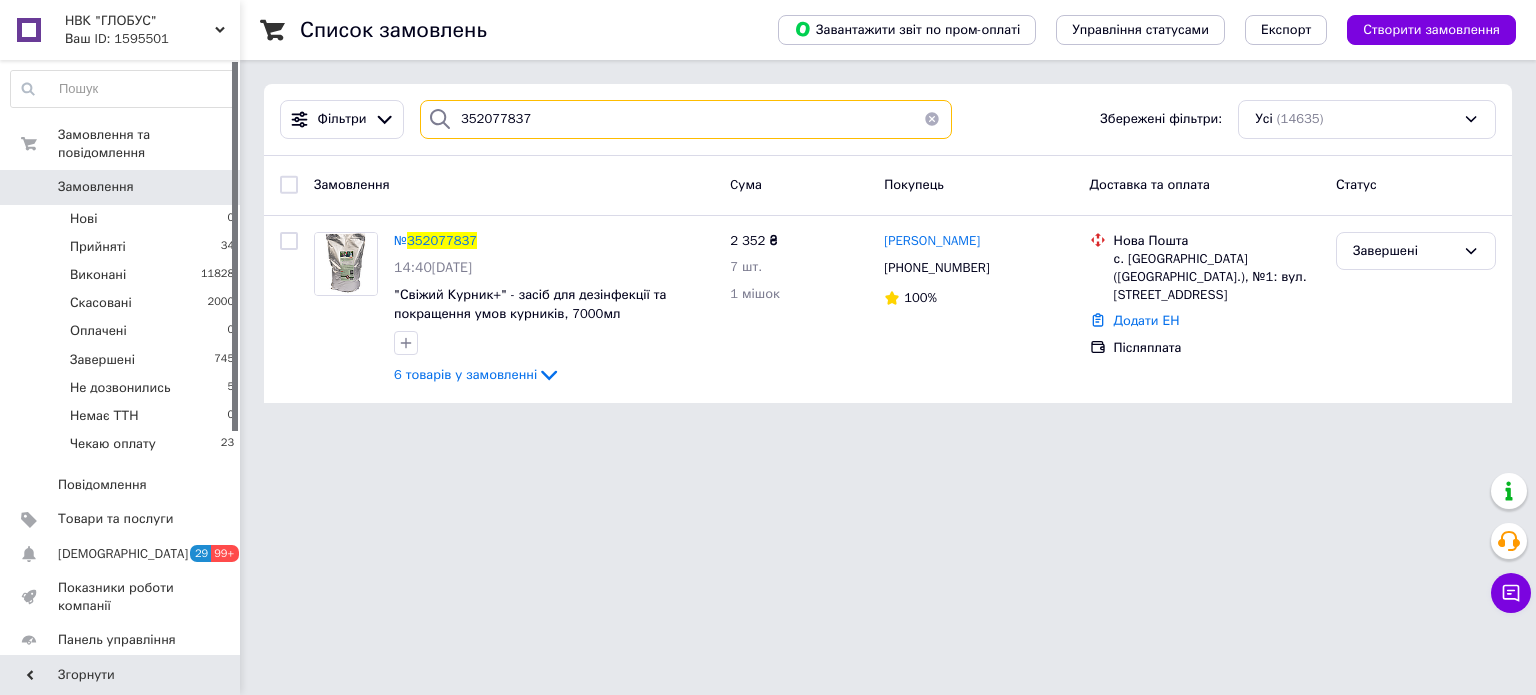 drag, startPoint x: 528, startPoint y: 112, endPoint x: 454, endPoint y: 112, distance: 74 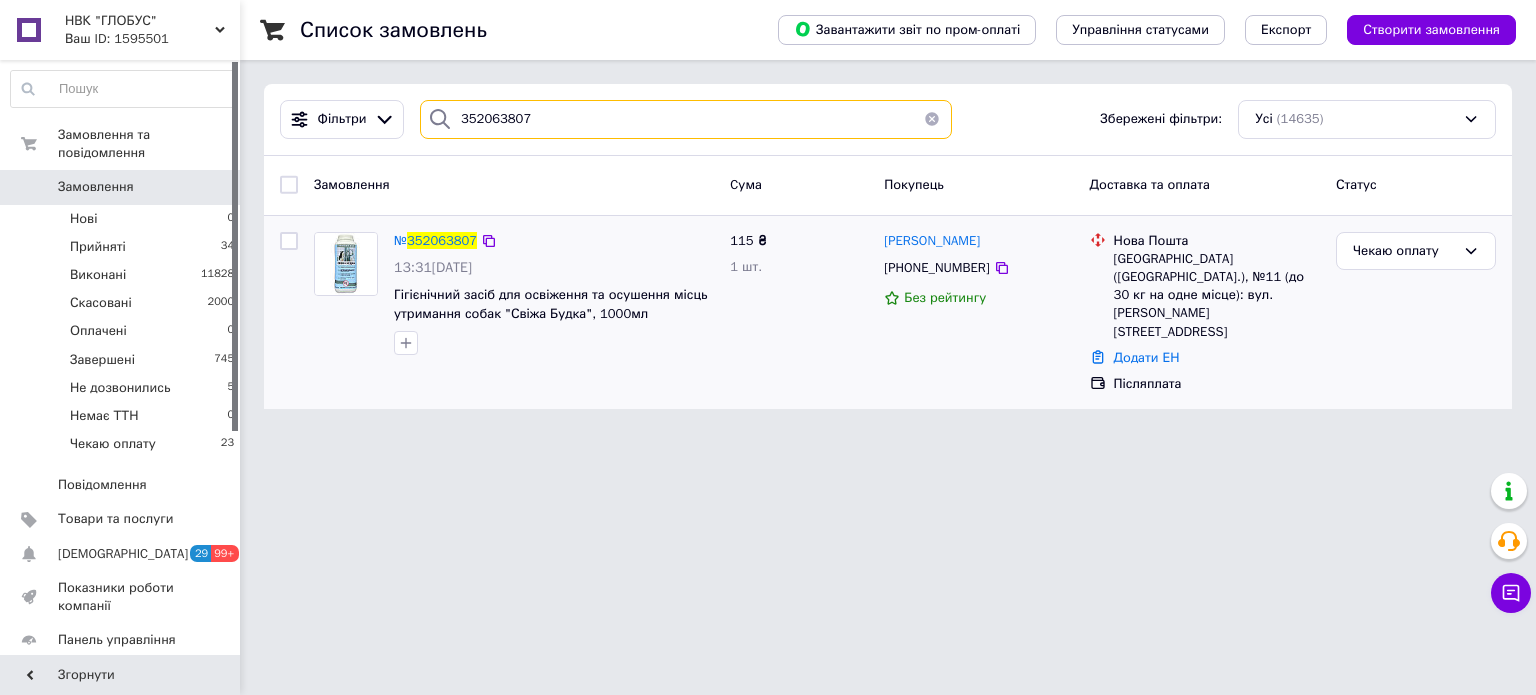 type on "352063807" 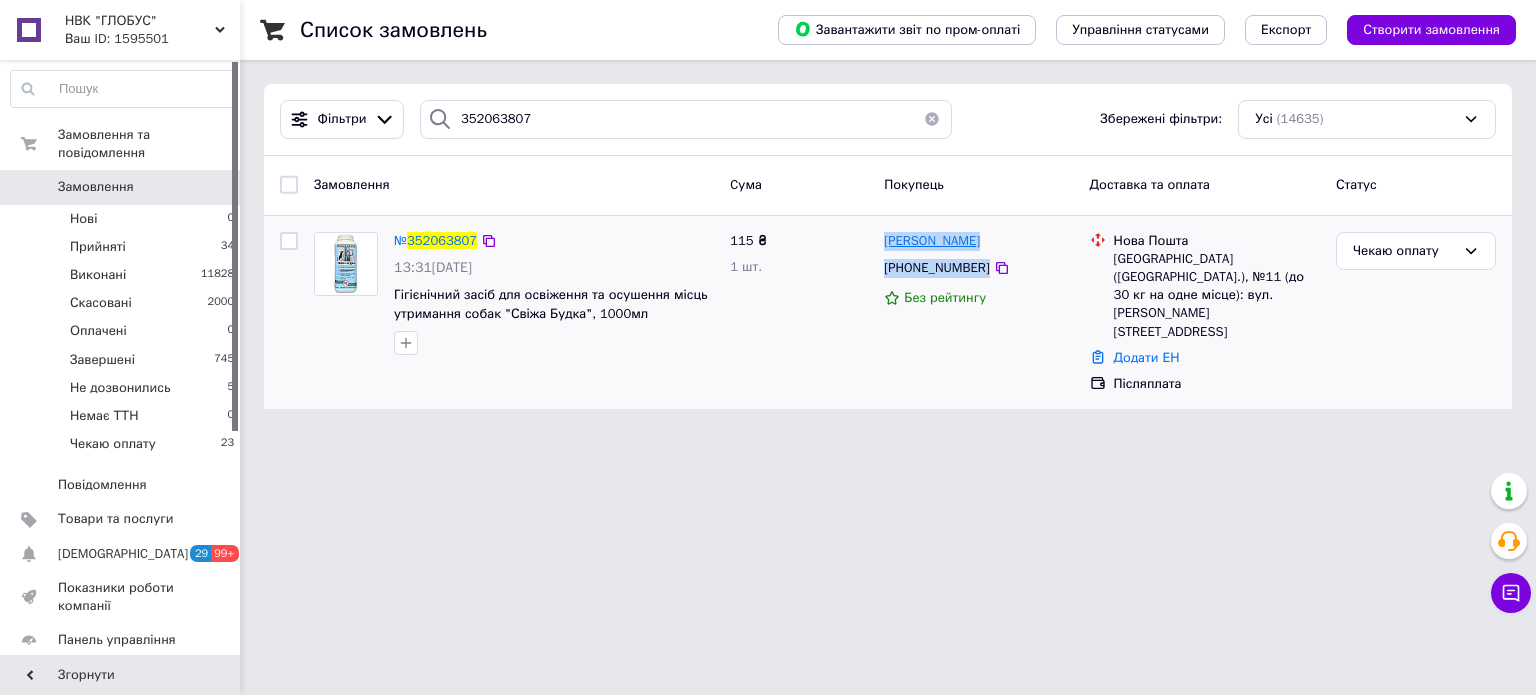 drag, startPoint x: 1031, startPoint y: 267, endPoint x: 885, endPoint y: 239, distance: 148.66069 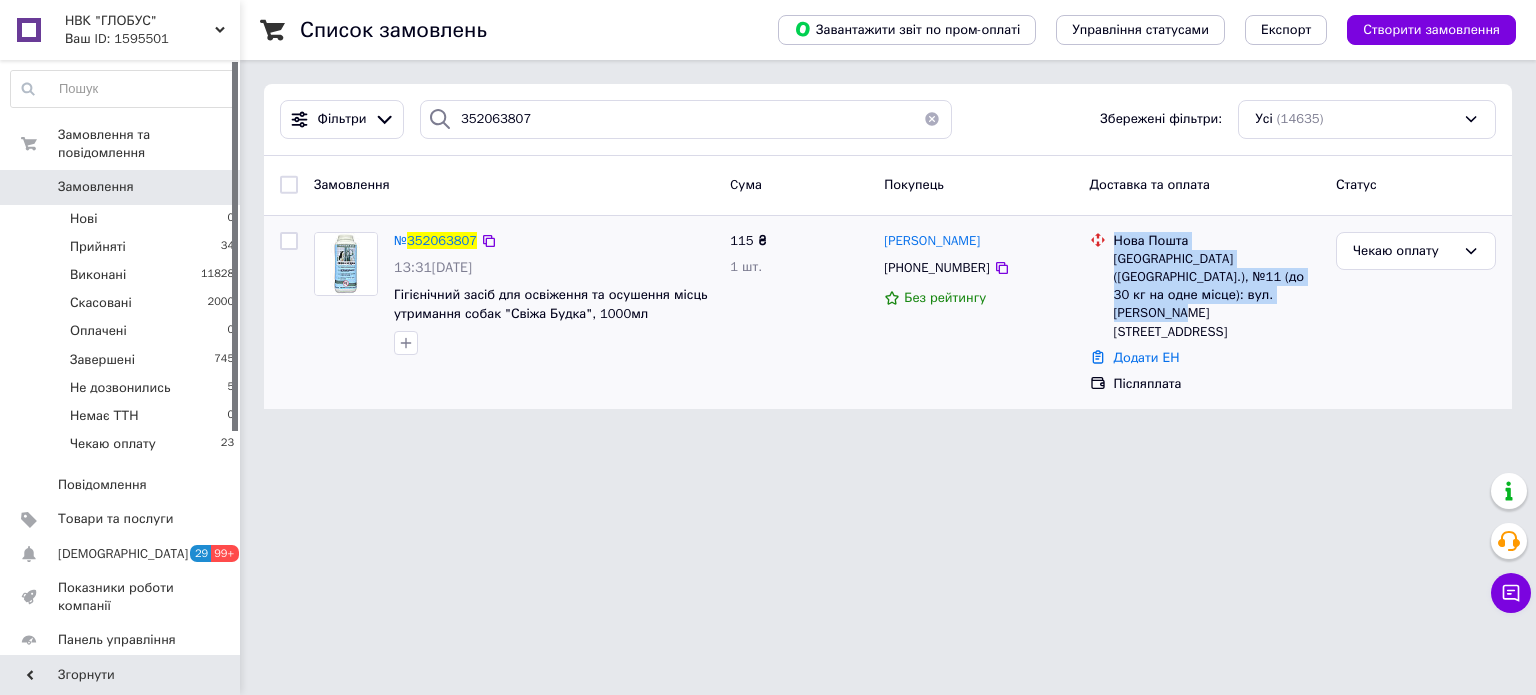 drag, startPoint x: 1286, startPoint y: 295, endPoint x: 1114, endPoint y: 243, distance: 179.68861 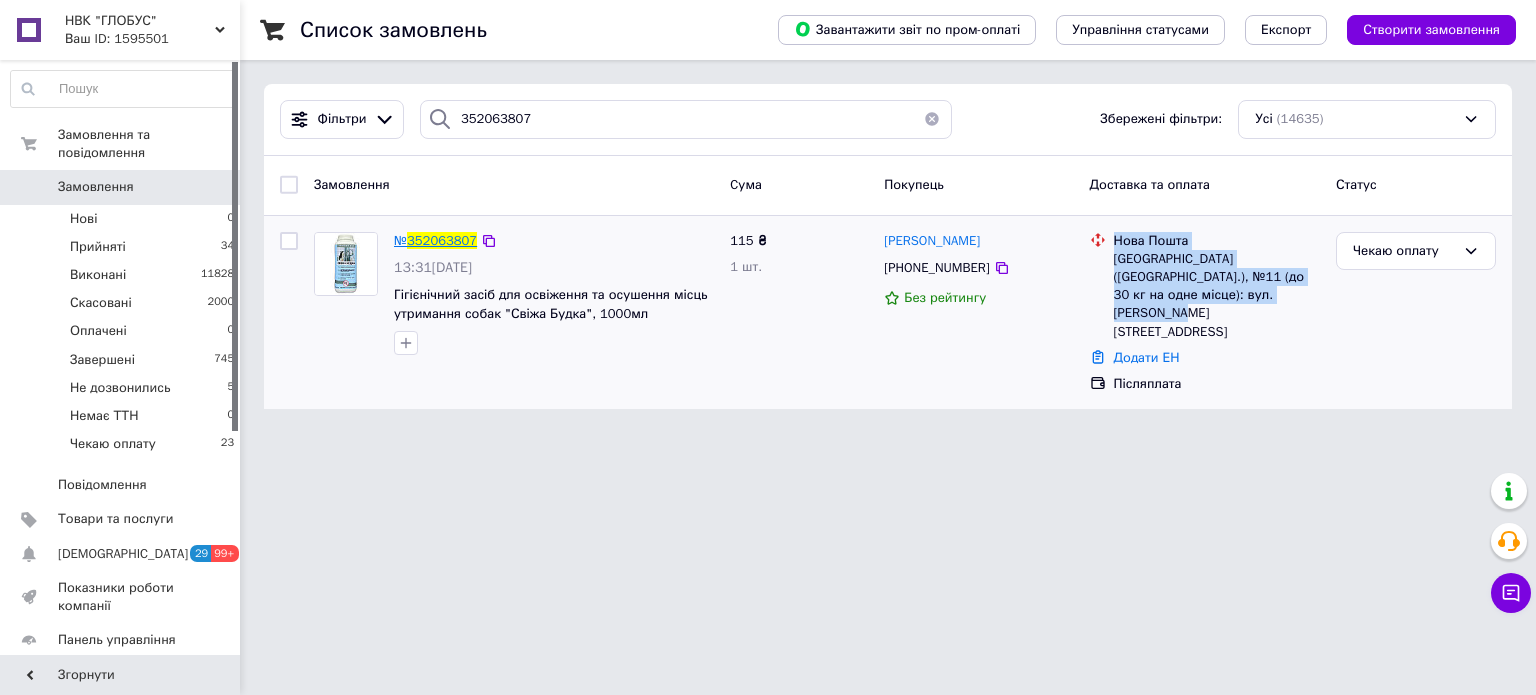 click on "352063807" at bounding box center [442, 240] 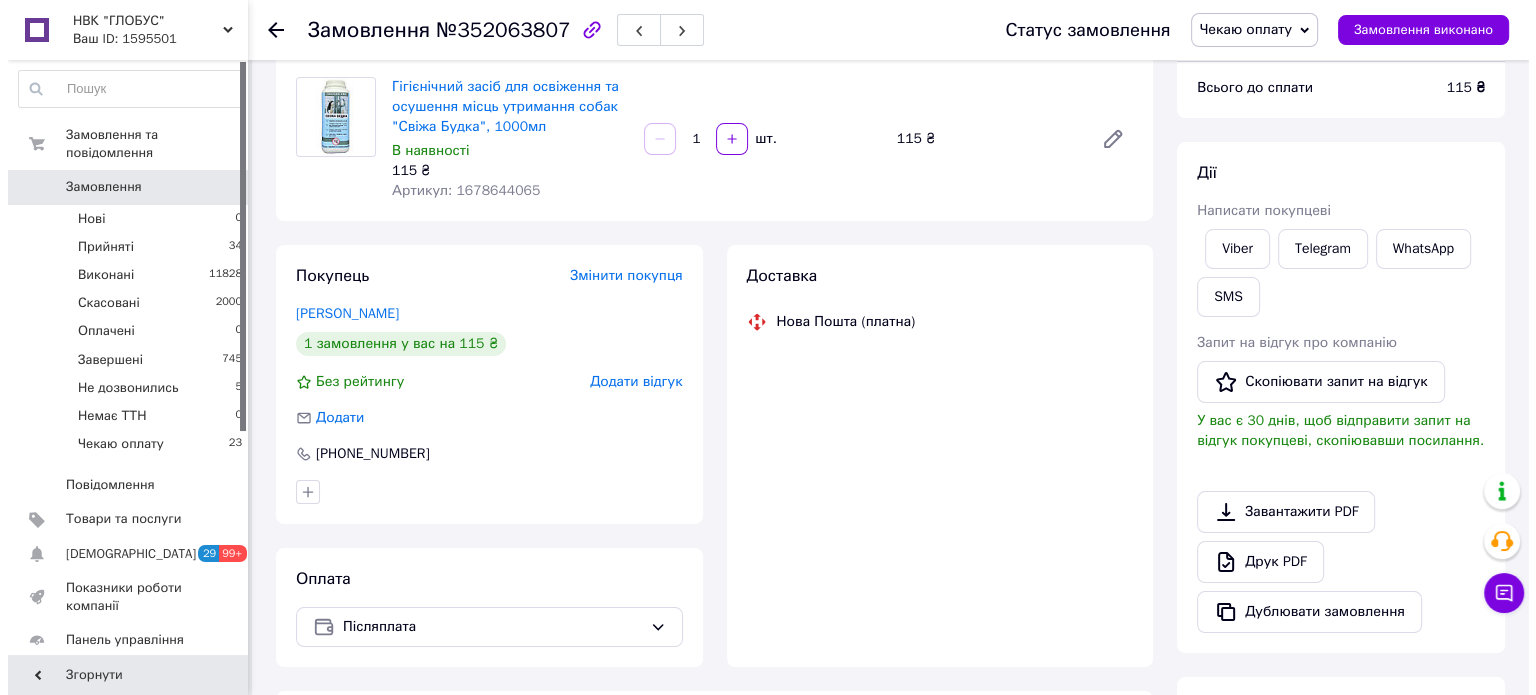 scroll, scrollTop: 200, scrollLeft: 0, axis: vertical 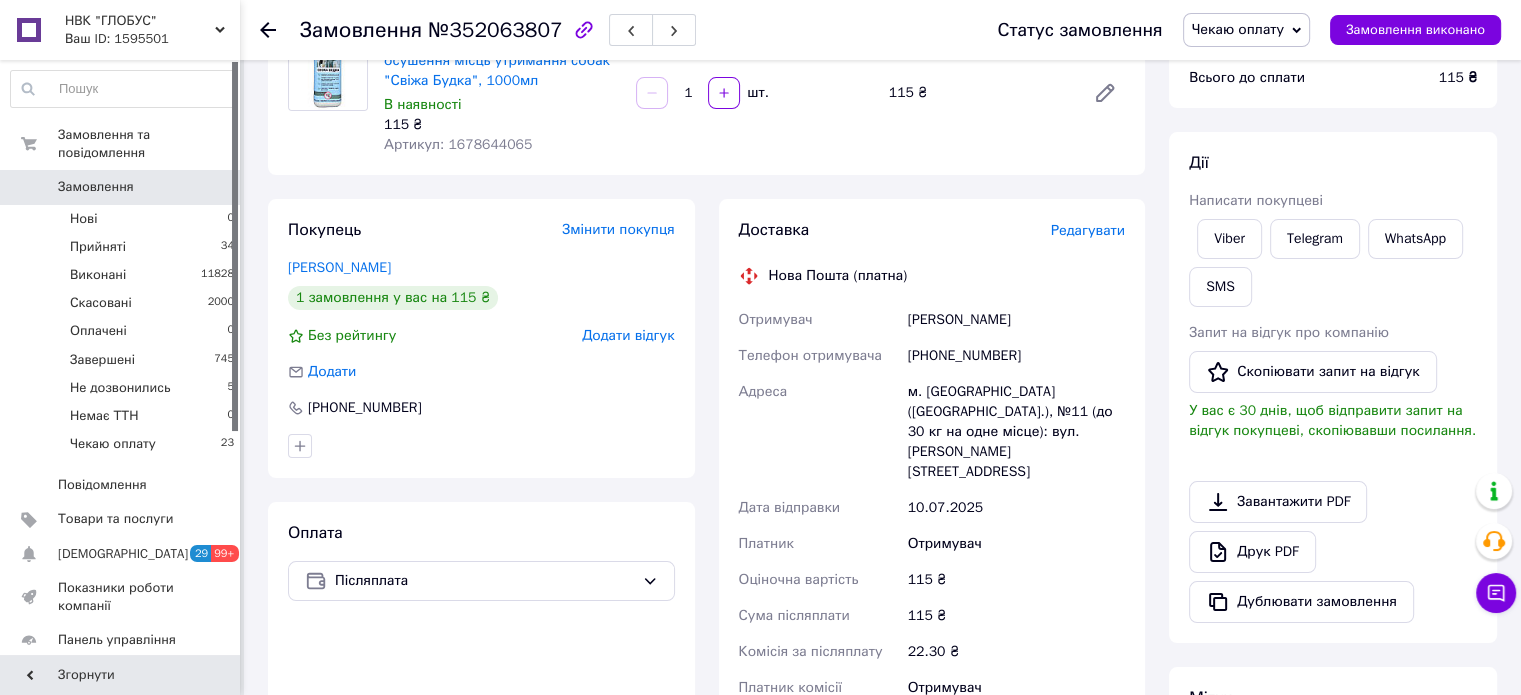 click on "Доставка Редагувати Нова Пошта (платна) Отримувач Привалова Оксана Телефон отримувача +380505374999 Адреса м. Чернівці (Чернівецька обл.), №11 (до 30 кг на одне місце): вул. Ярослава Мудрого, 200 Дата відправки 10.07.2025 Платник Отримувач Оціночна вартість 115 ₴ Сума післяплати 115 ₴ Комісія за післяплату 22.30 ₴ Платник комісії післяплати Отримувач Передати номер або Згенерувати ЕН" at bounding box center (932, 569) 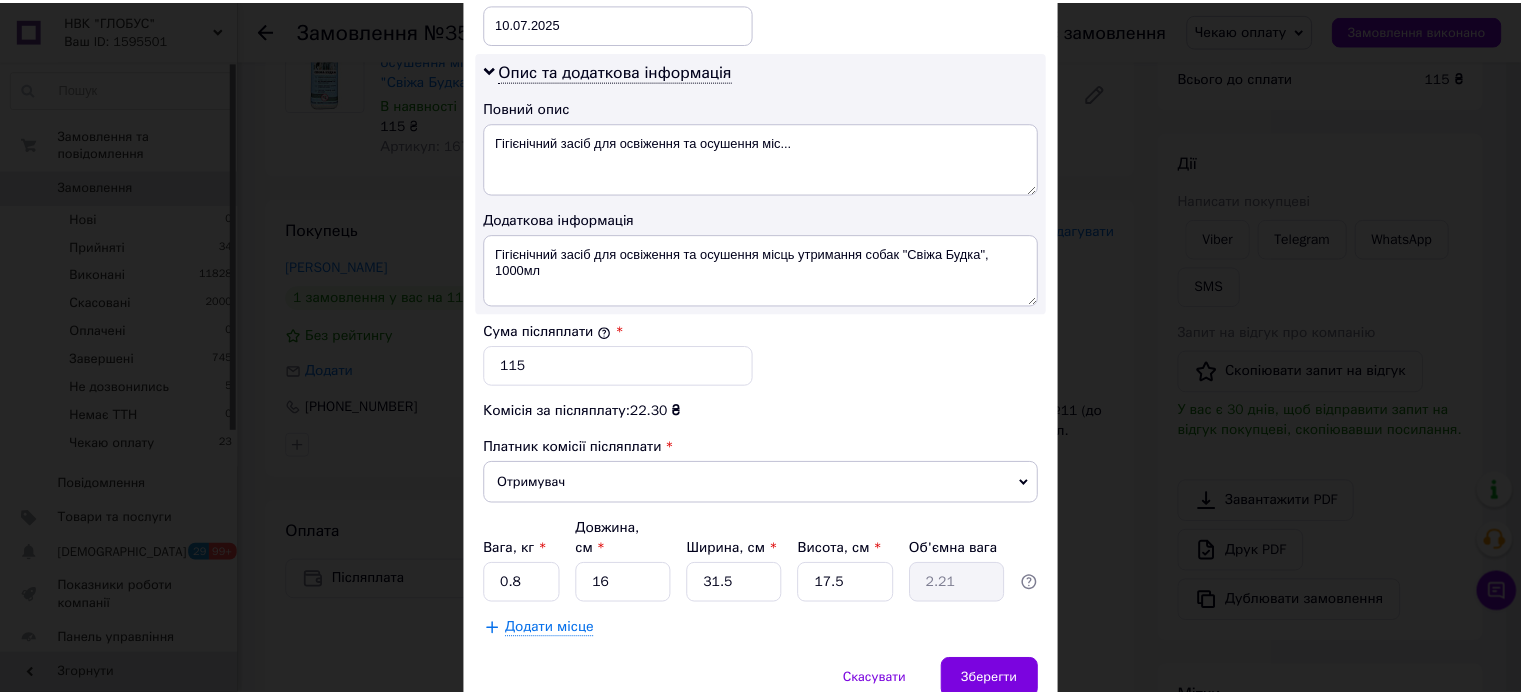 scroll, scrollTop: 1048, scrollLeft: 0, axis: vertical 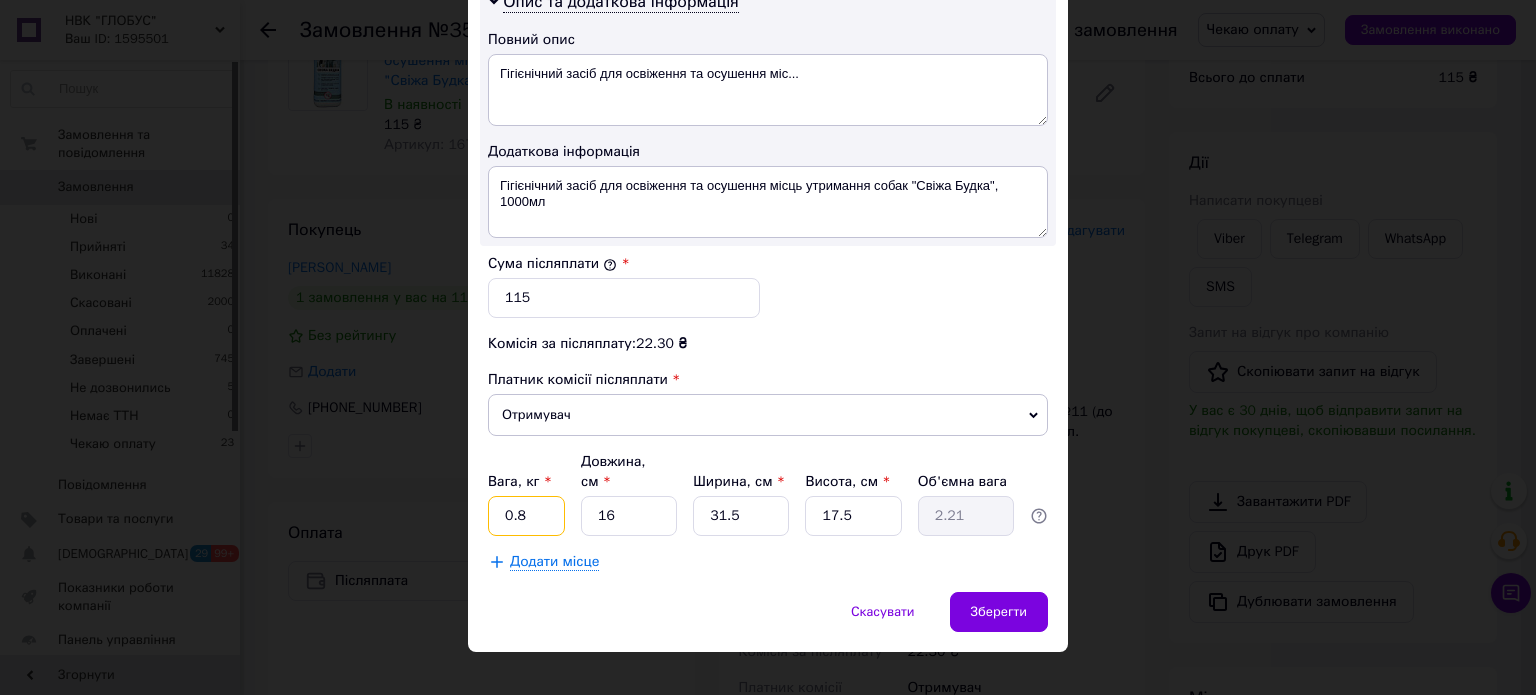 click on "0.8" at bounding box center (526, 516) 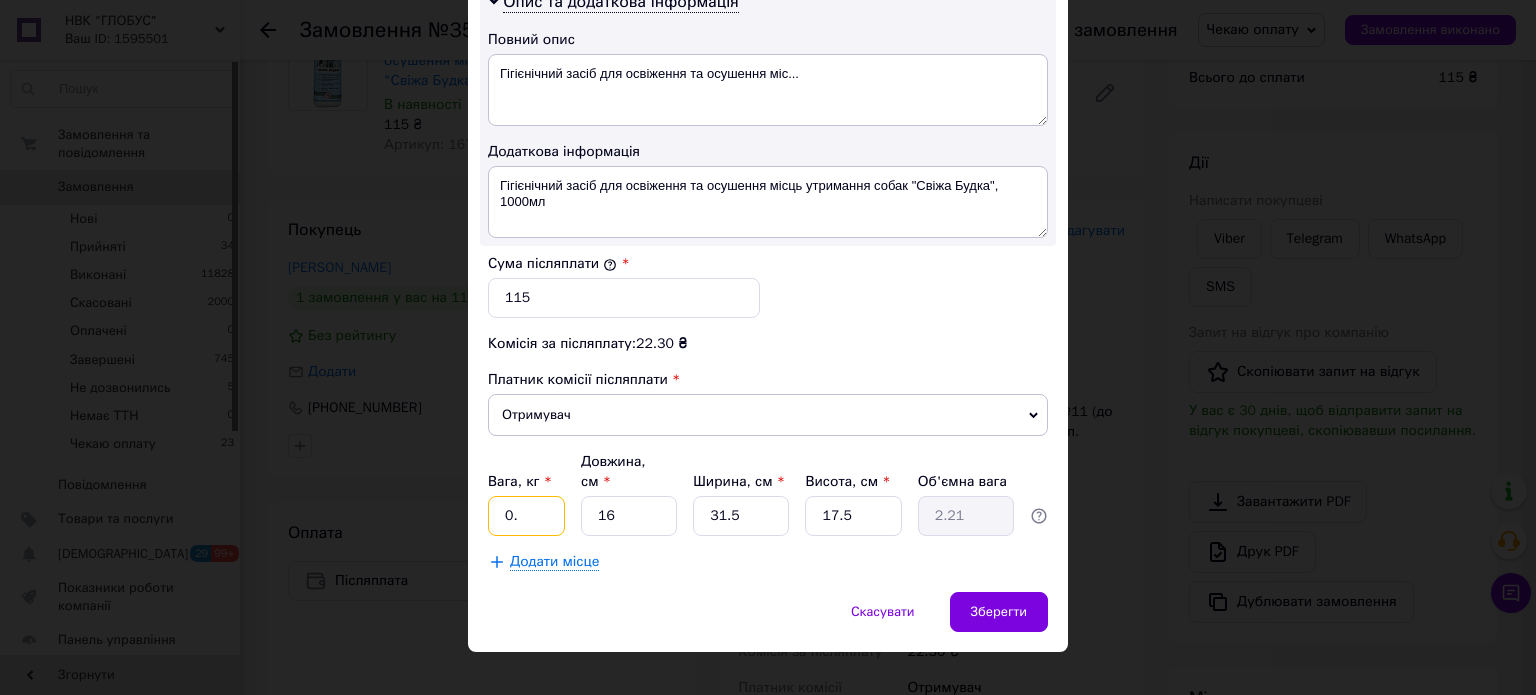 type on "0" 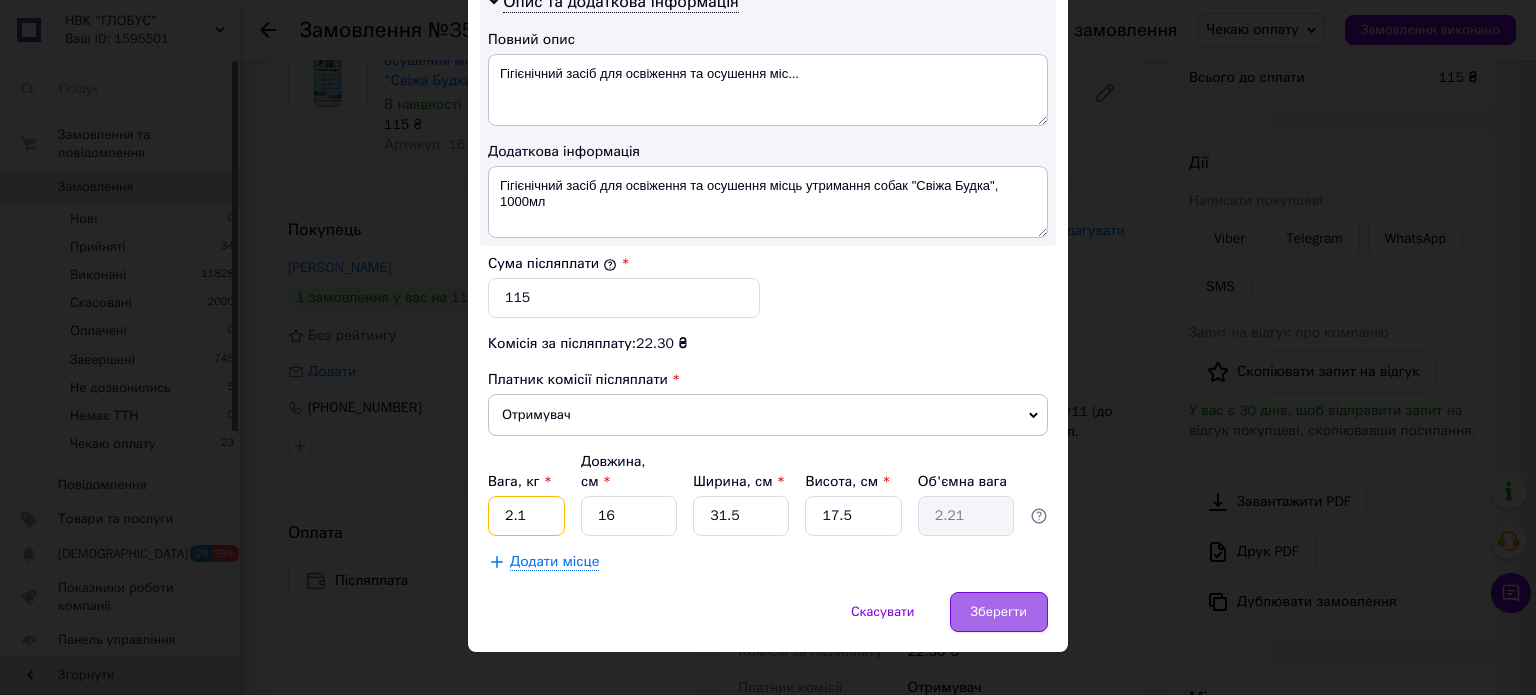 type on "2.1" 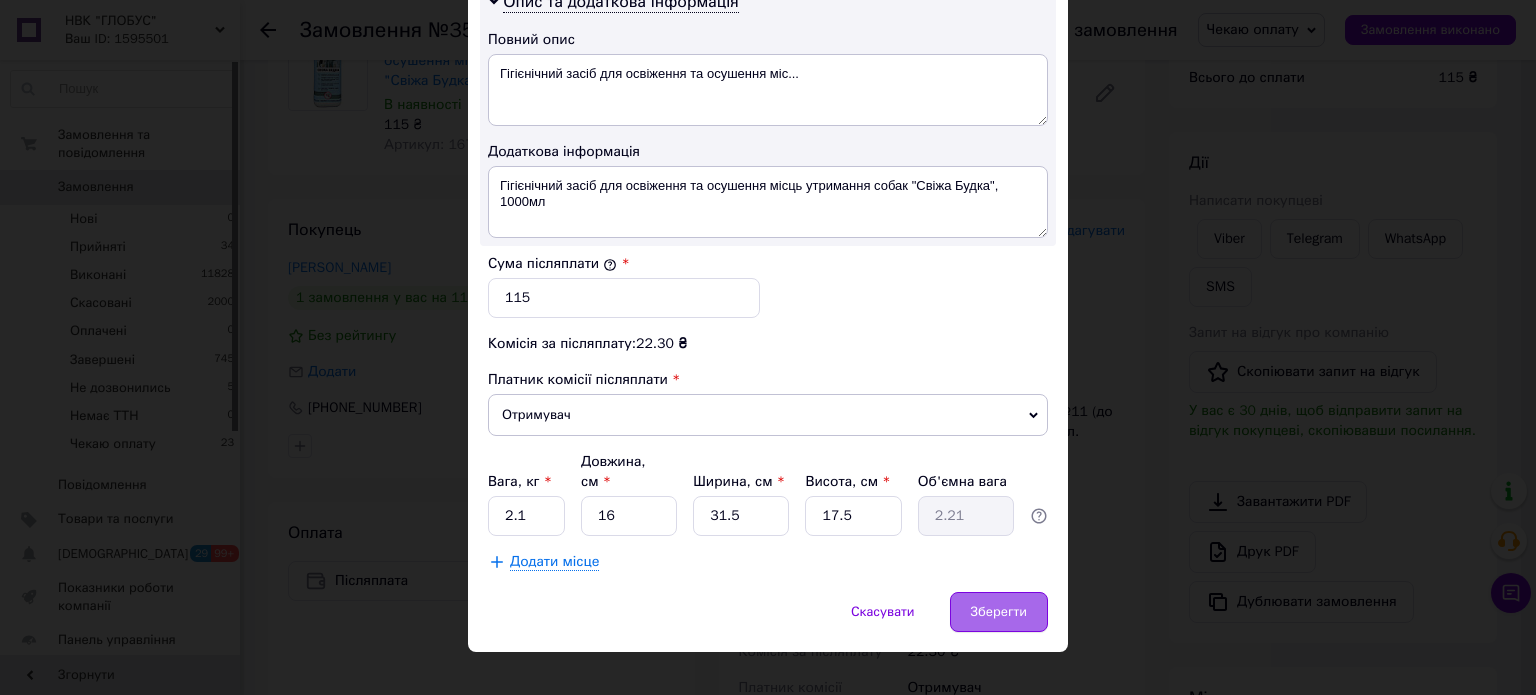 click on "Зберегти" at bounding box center [999, 612] 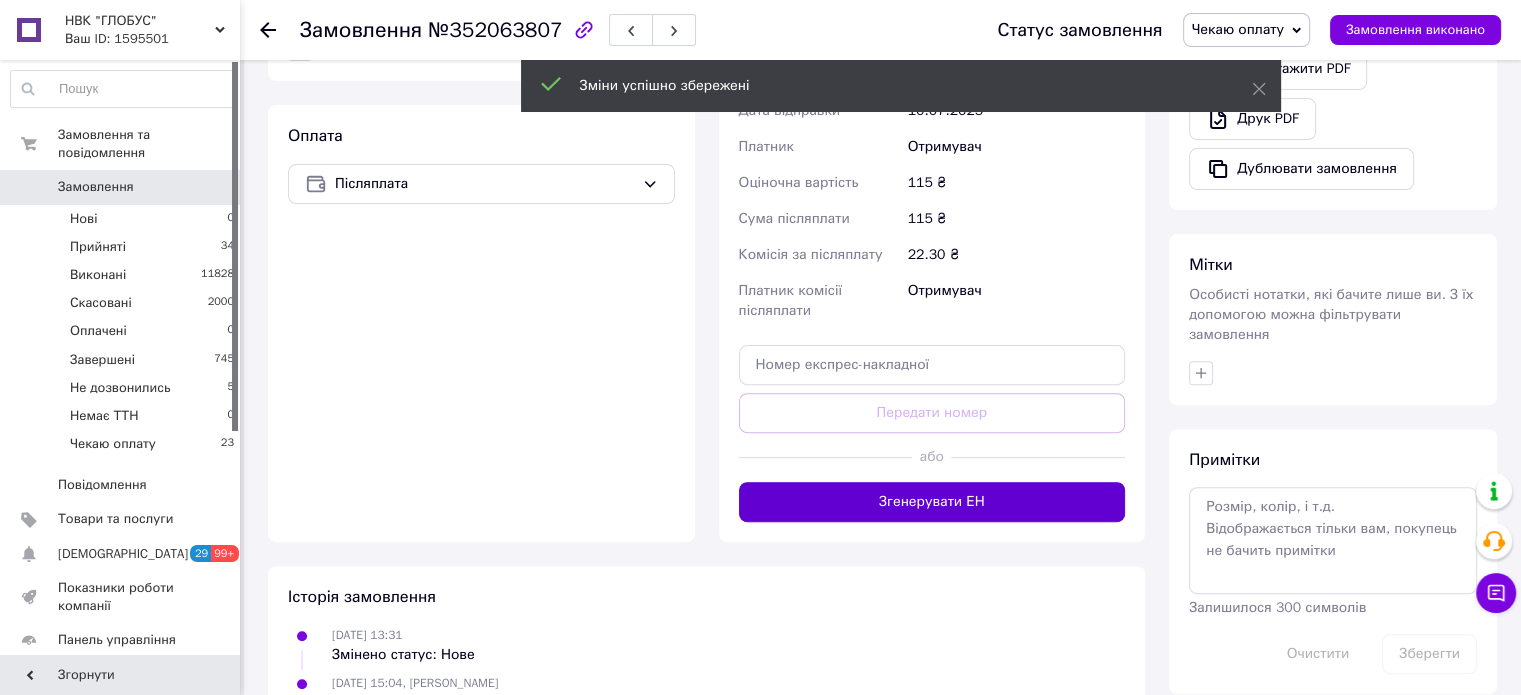scroll, scrollTop: 600, scrollLeft: 0, axis: vertical 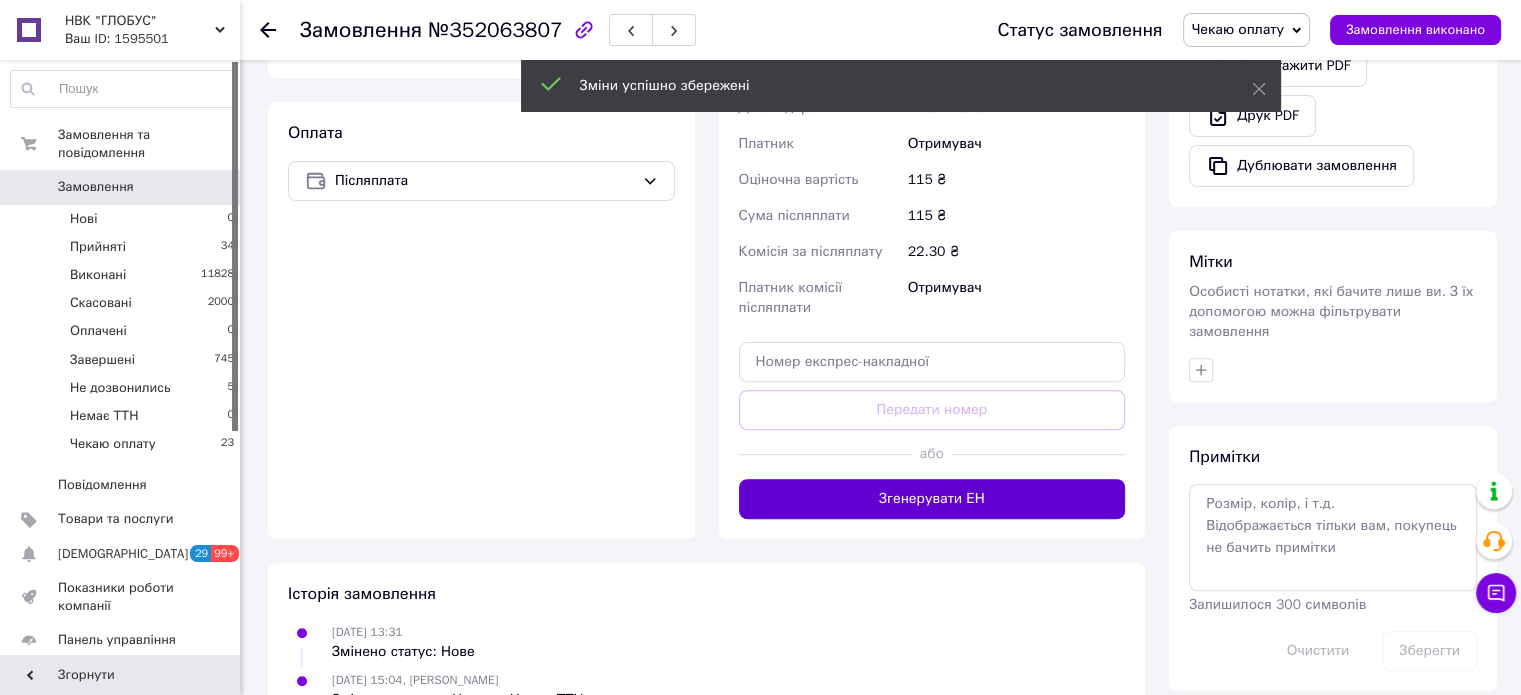 click on "Згенерувати ЕН" at bounding box center (932, 499) 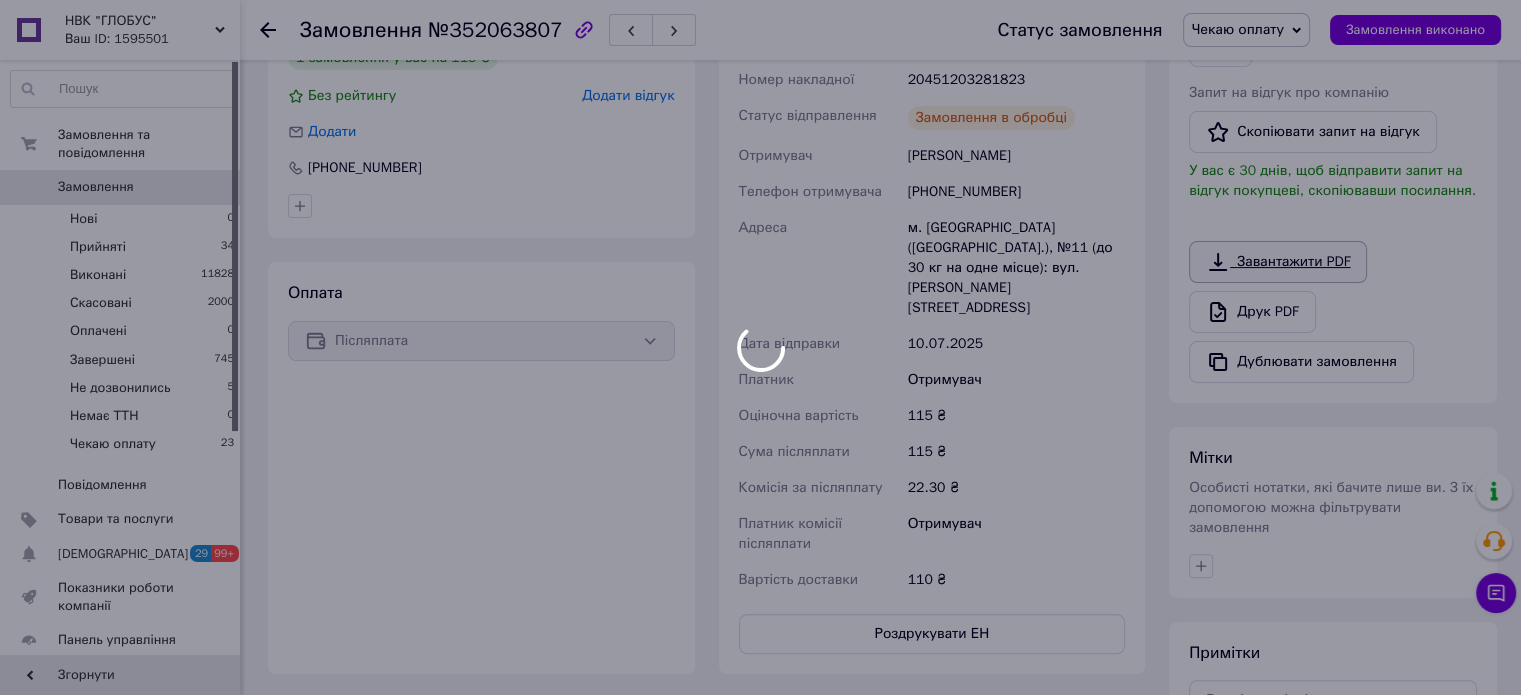 scroll, scrollTop: 400, scrollLeft: 0, axis: vertical 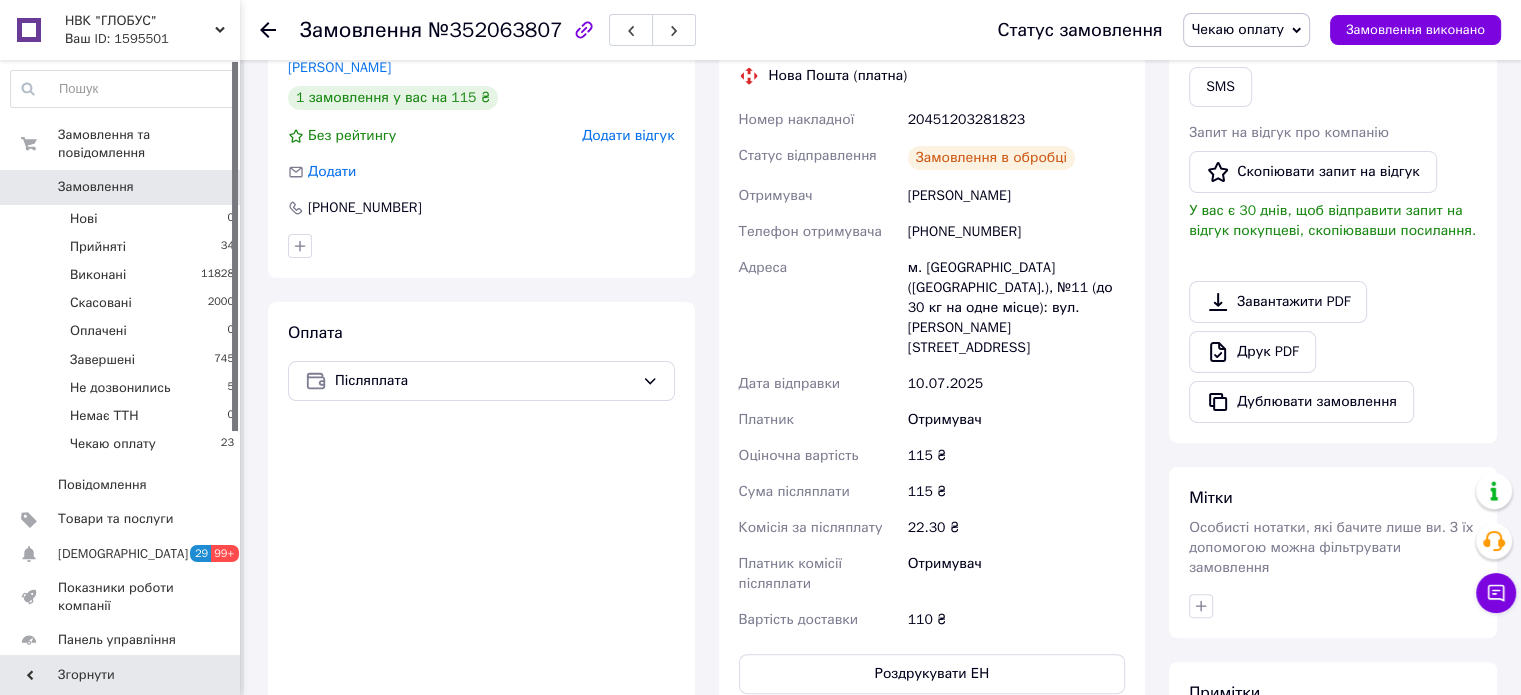 click on "Чекаю оплату" at bounding box center [1238, 29] 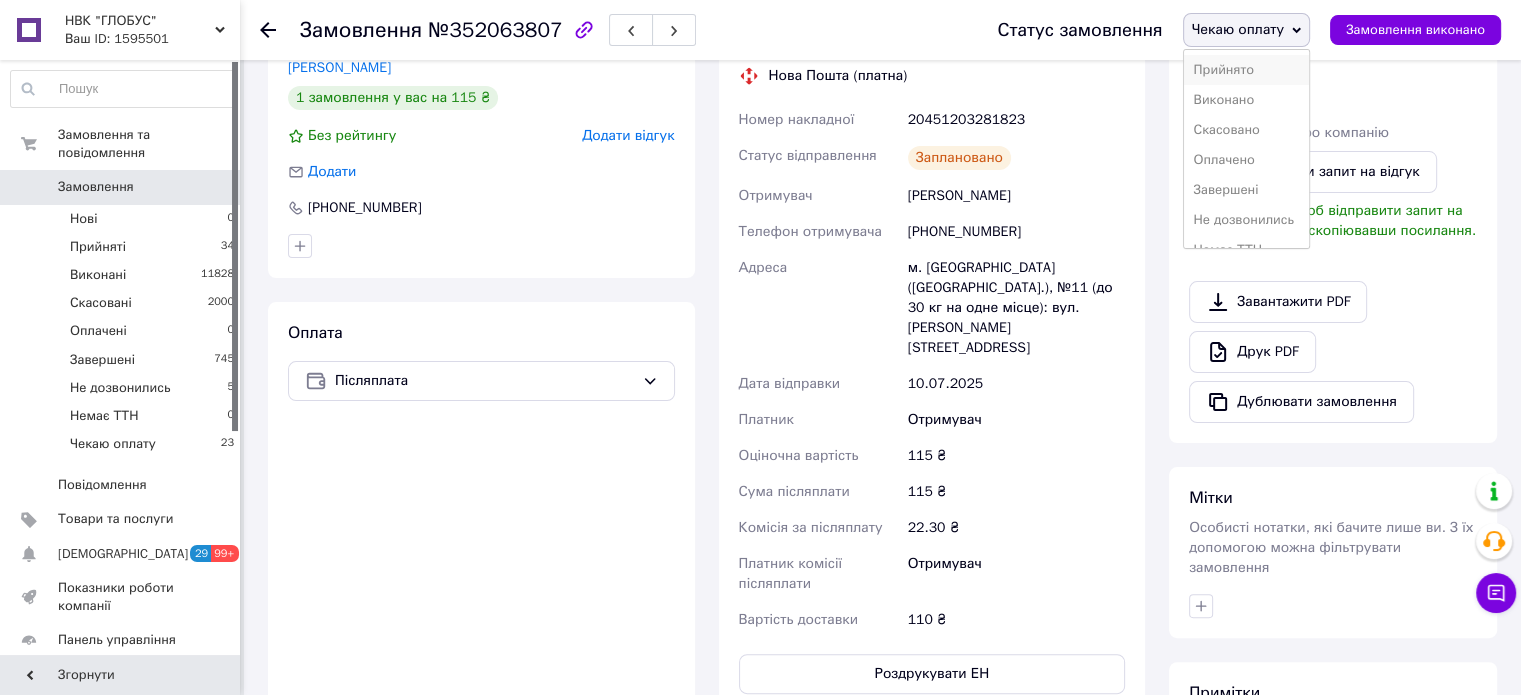 click on "Прийнято" at bounding box center [1246, 70] 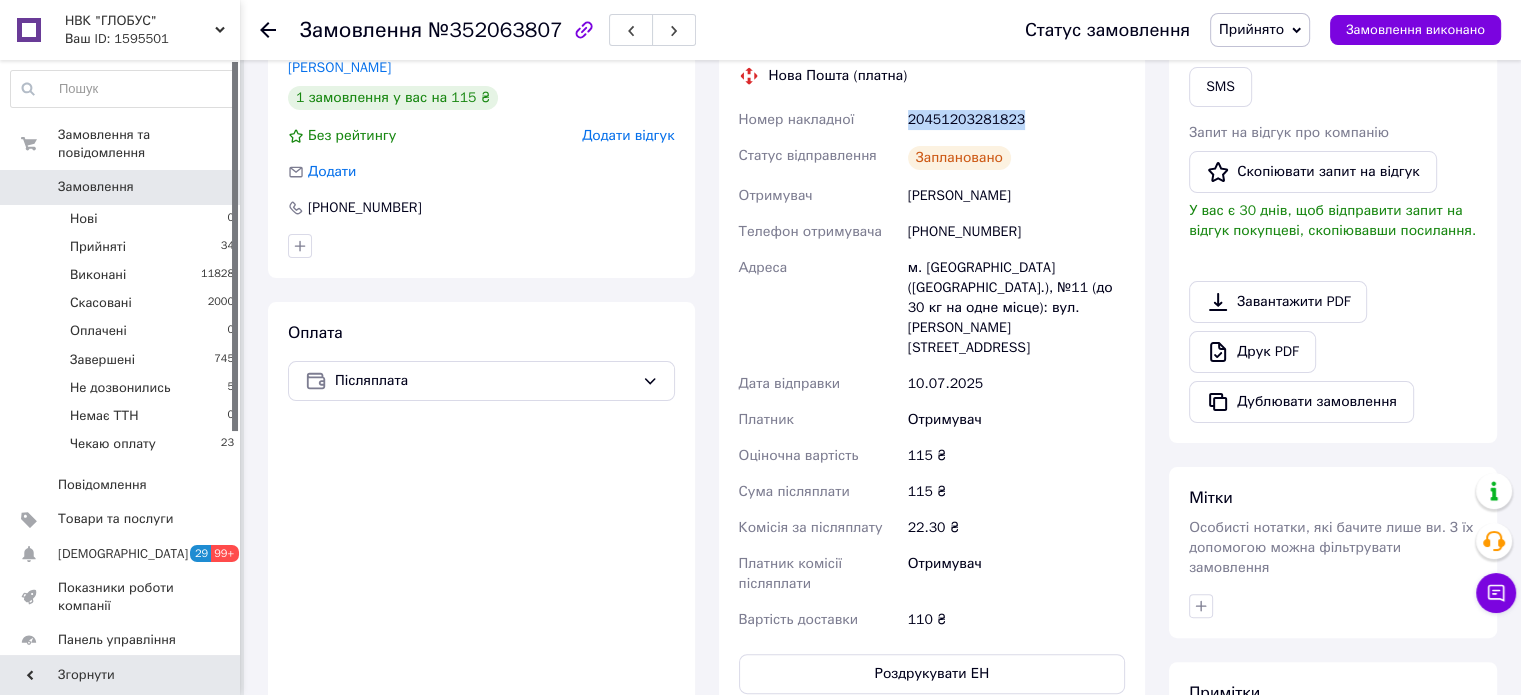 drag, startPoint x: 1026, startPoint y: 119, endPoint x: 901, endPoint y: 118, distance: 125.004 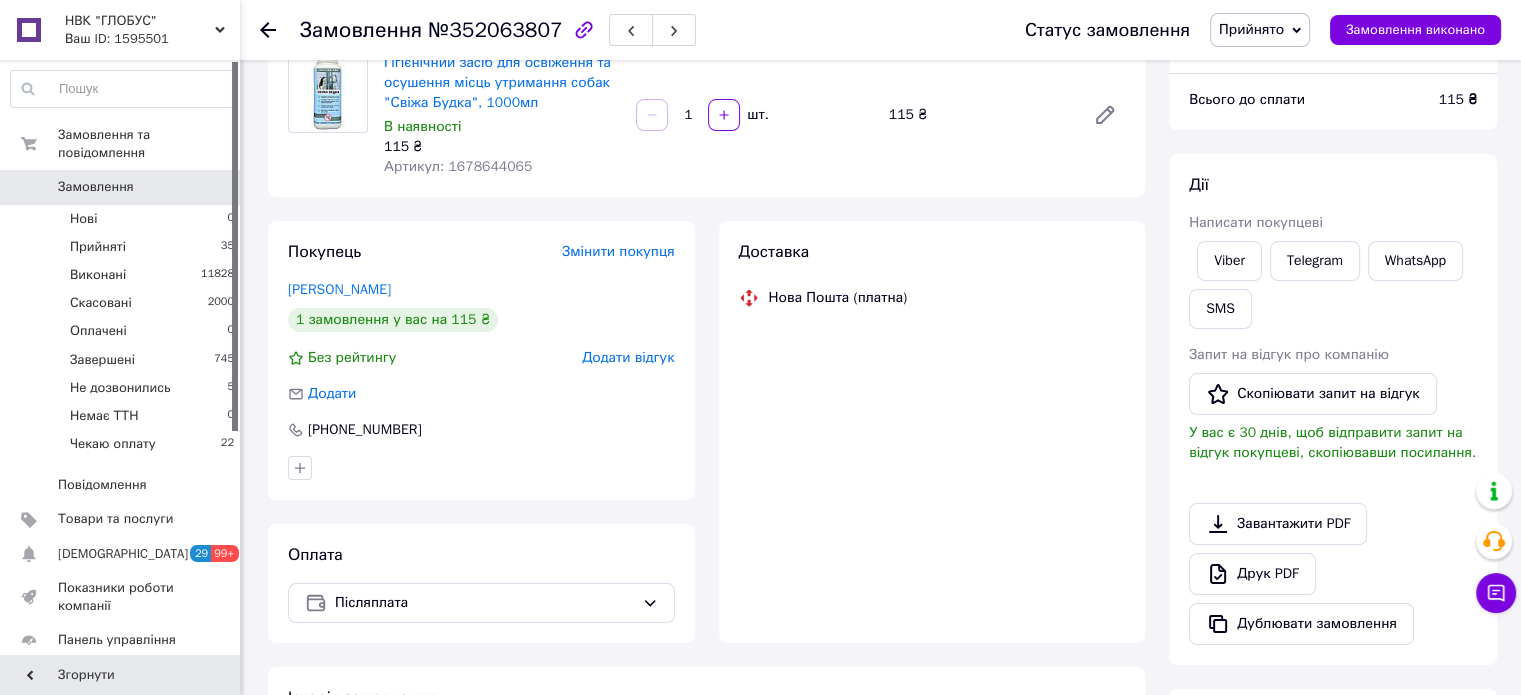 scroll, scrollTop: 219, scrollLeft: 0, axis: vertical 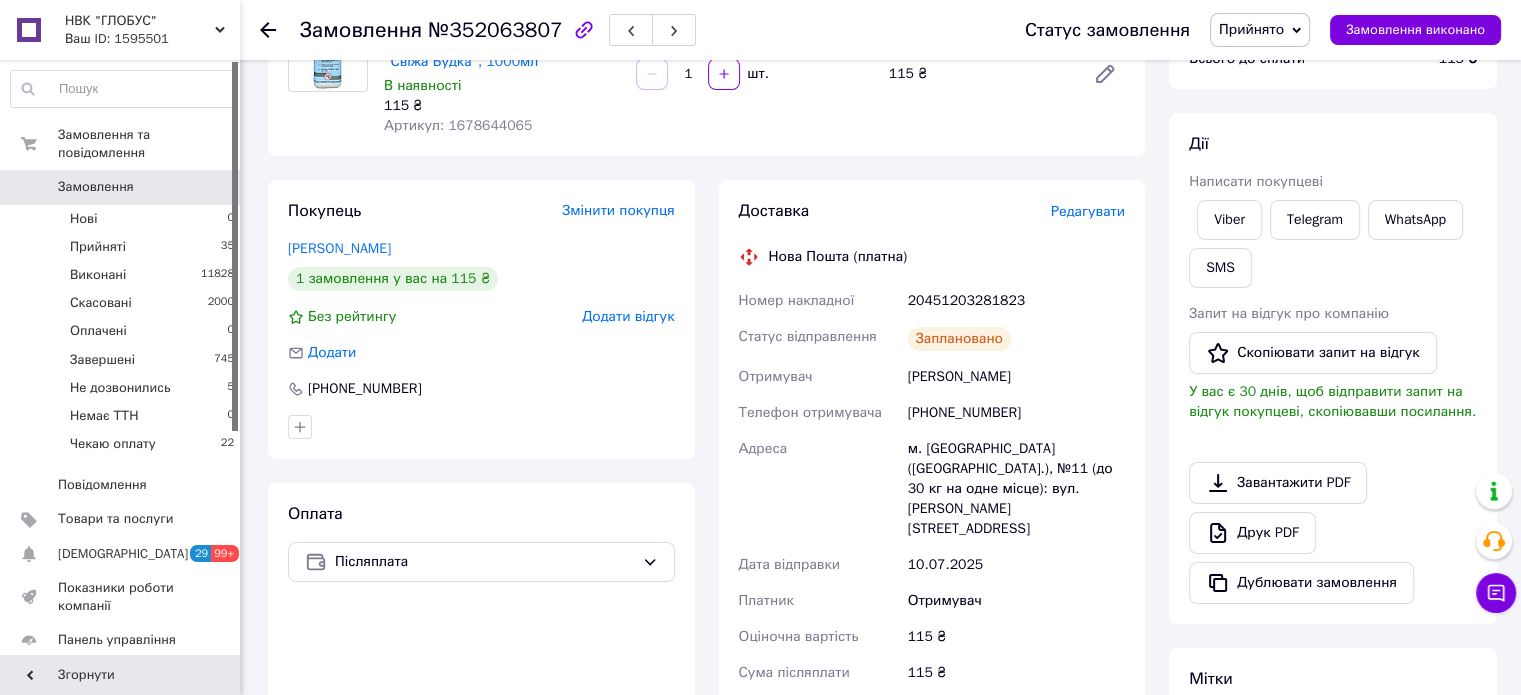 click 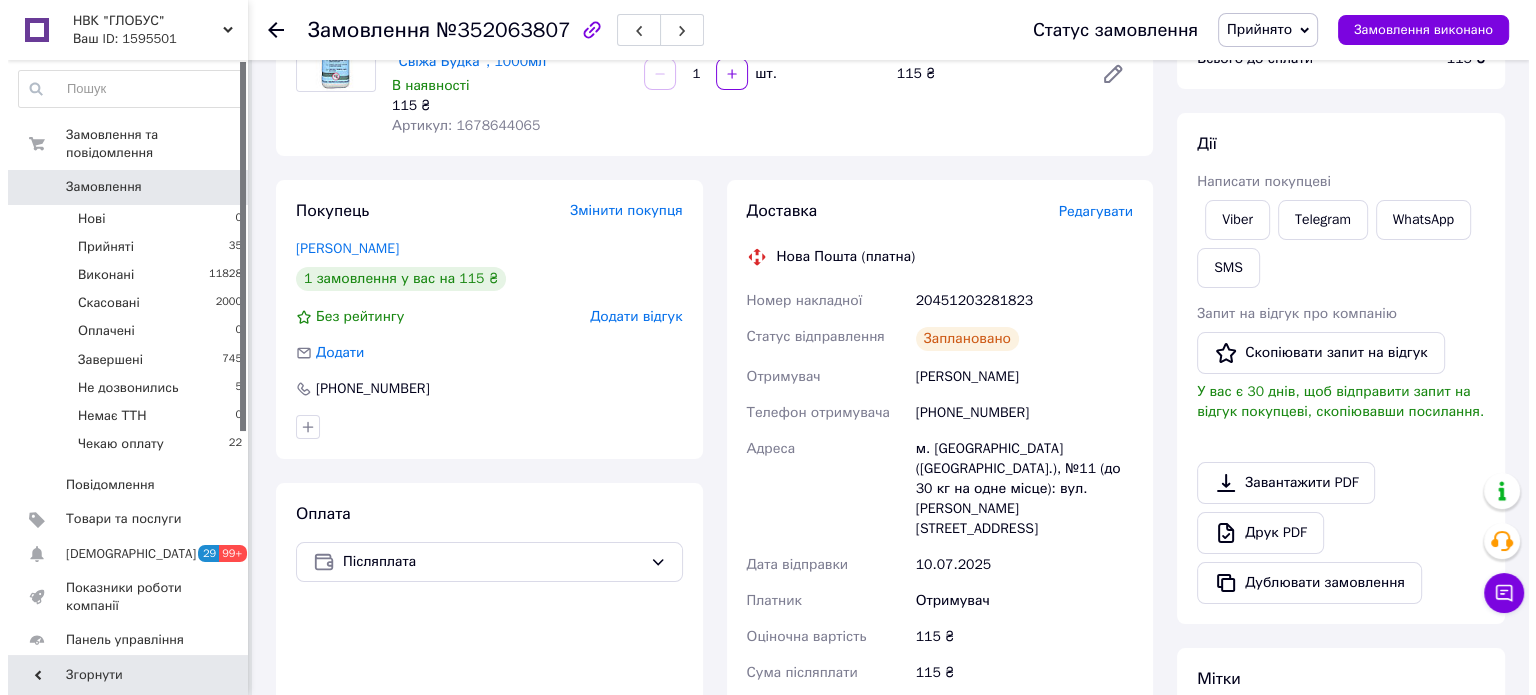 scroll, scrollTop: 0, scrollLeft: 0, axis: both 